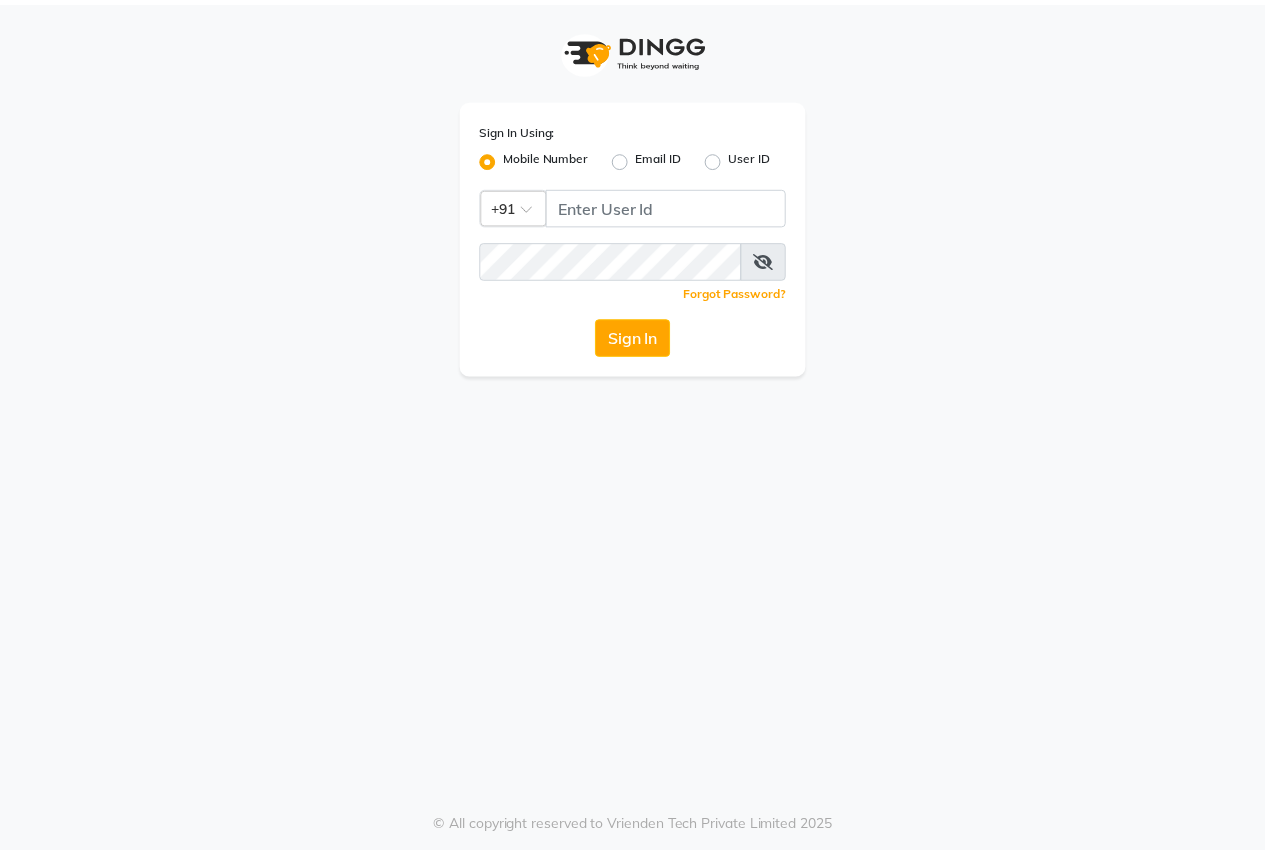 scroll, scrollTop: 0, scrollLeft: 0, axis: both 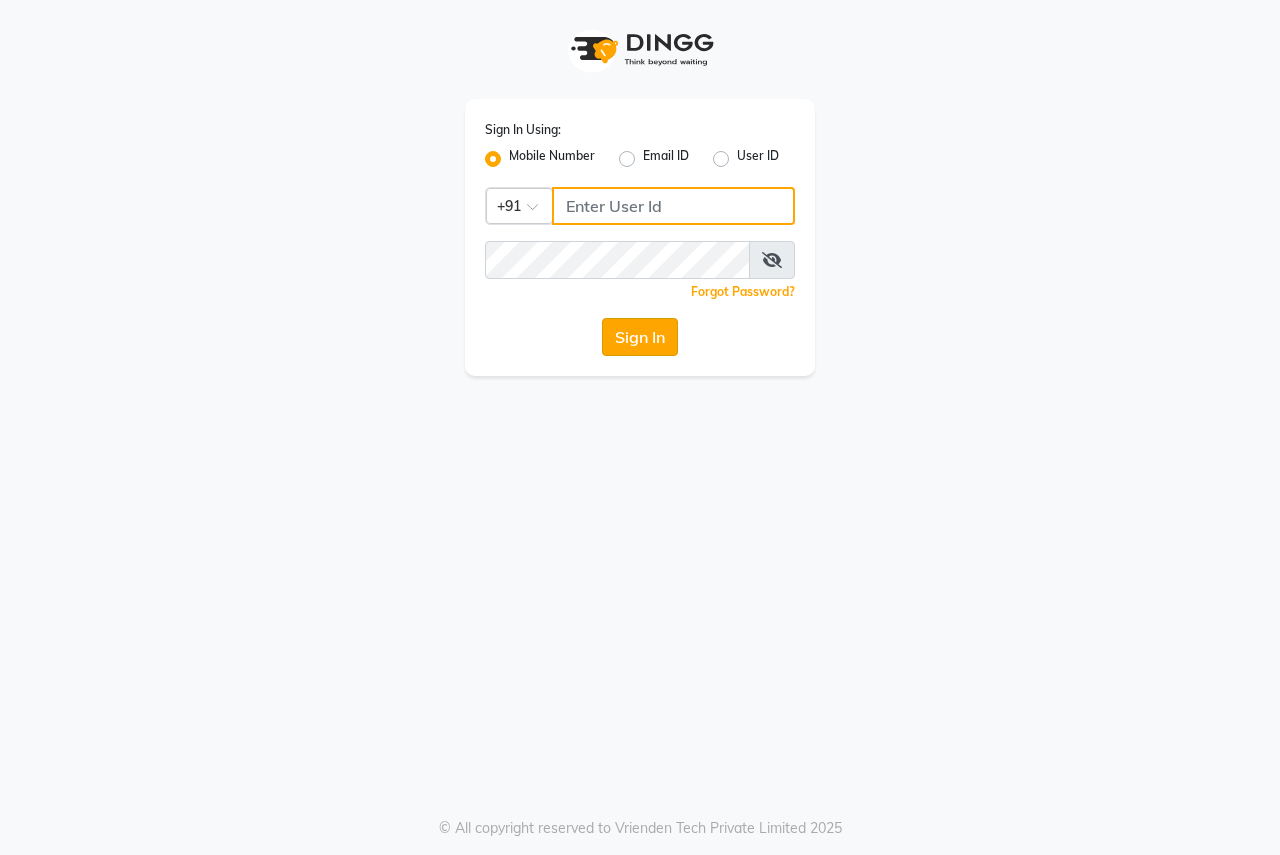 type on "8007975027" 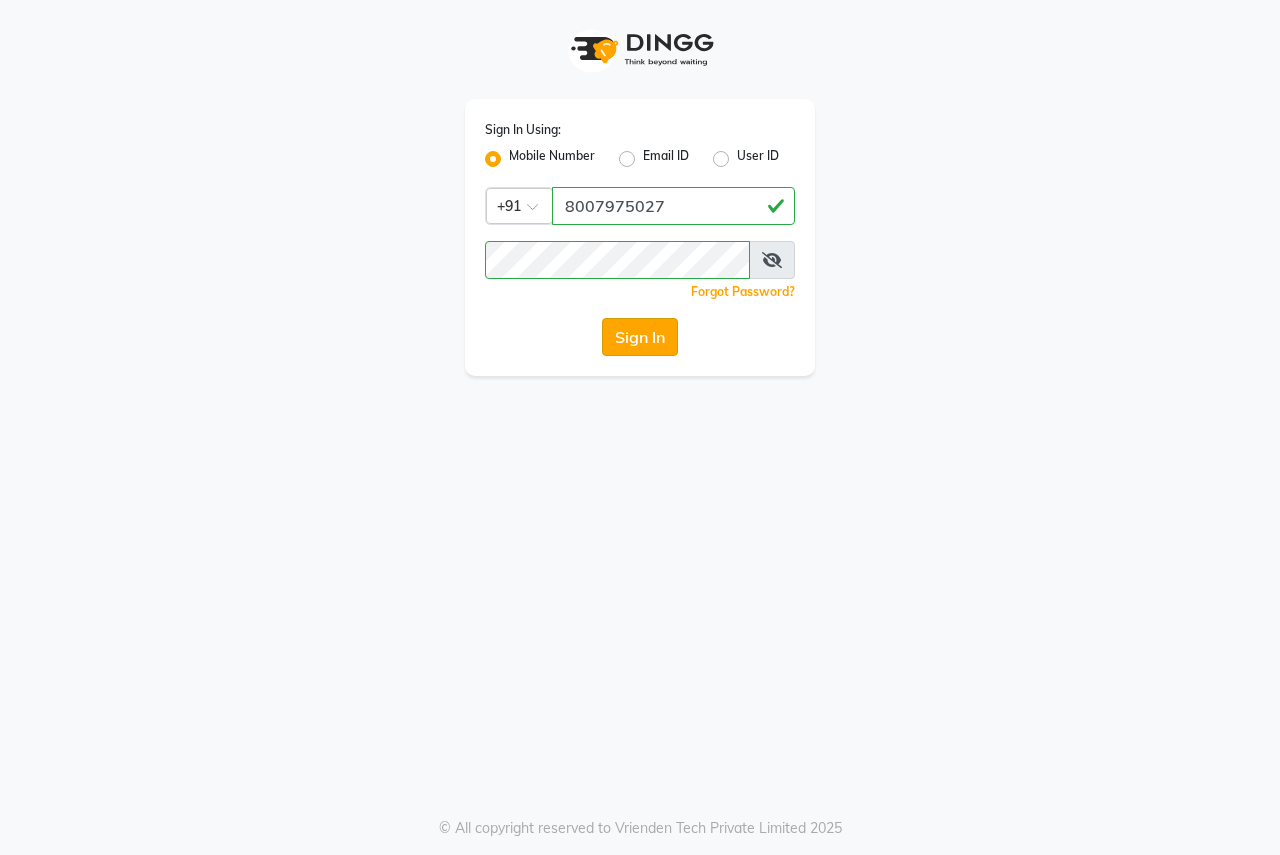 click on "Sign In" 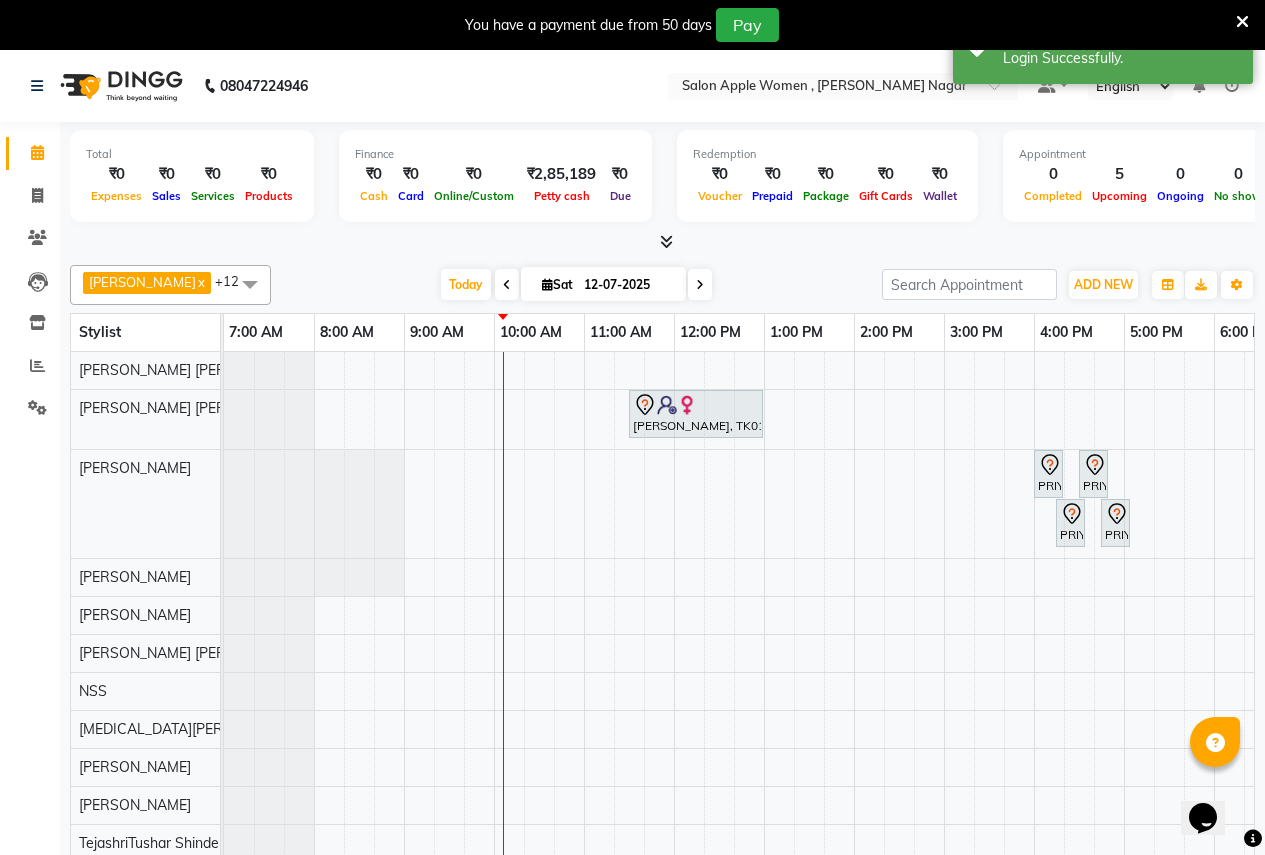 scroll, scrollTop: 0, scrollLeft: 0, axis: both 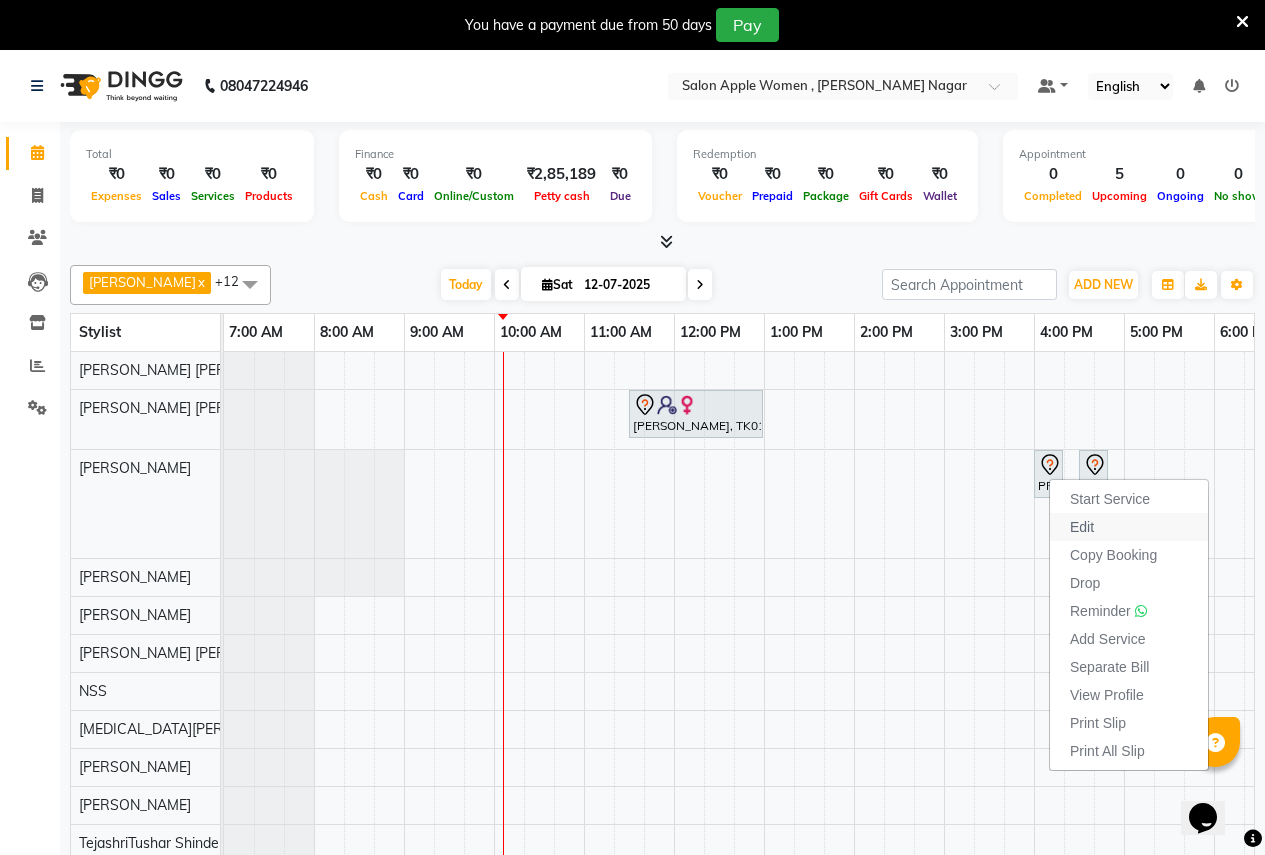 click on "Edit" at bounding box center [1082, 527] 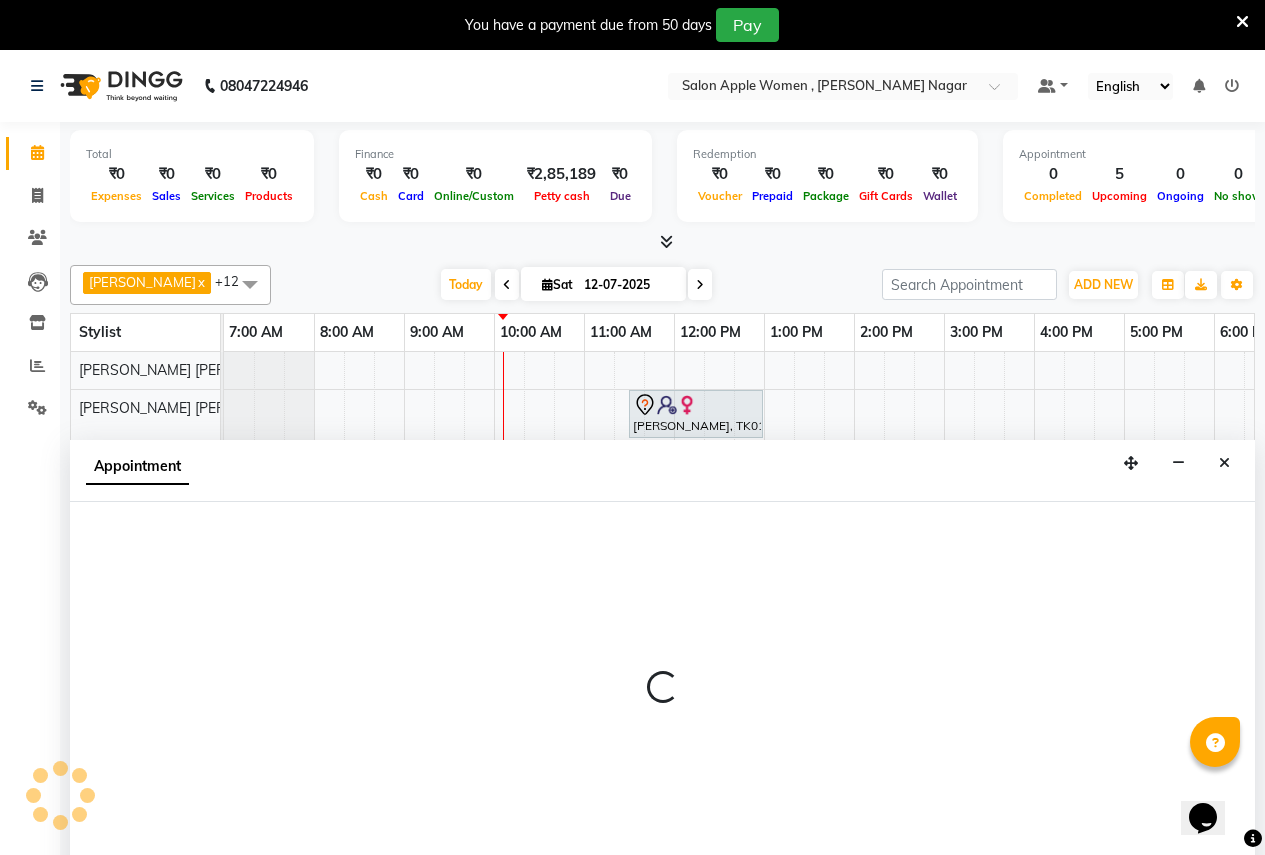 scroll, scrollTop: 50, scrollLeft: 0, axis: vertical 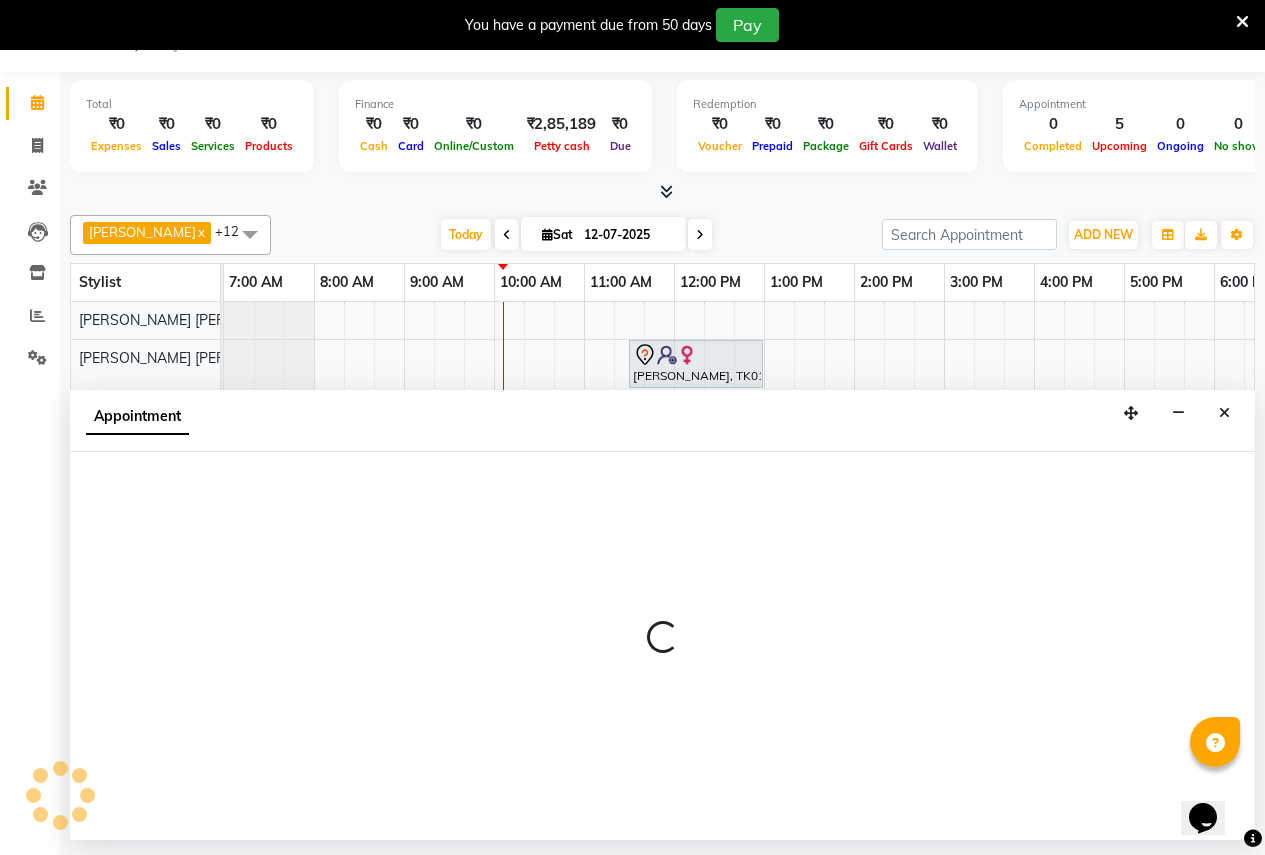 select on "tentative" 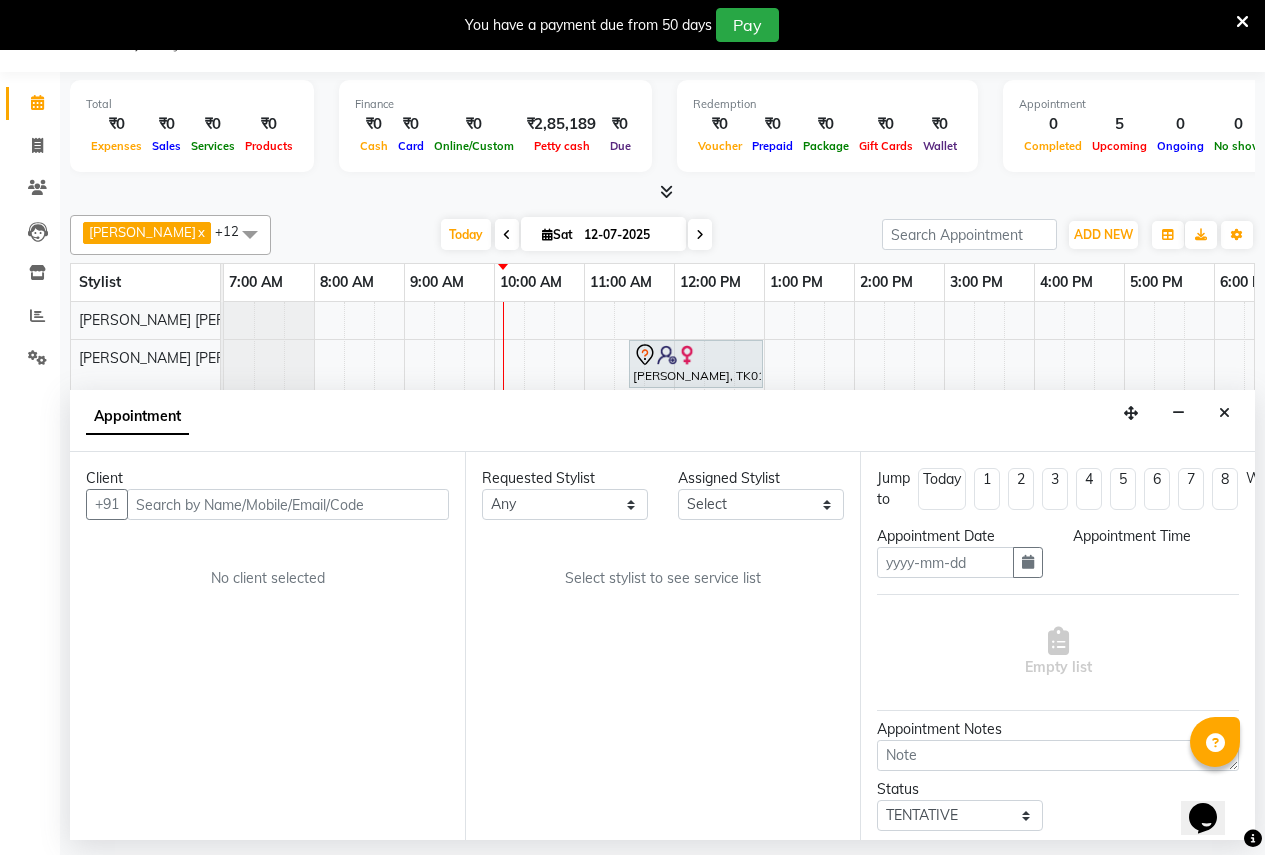 type on "12-07-2025" 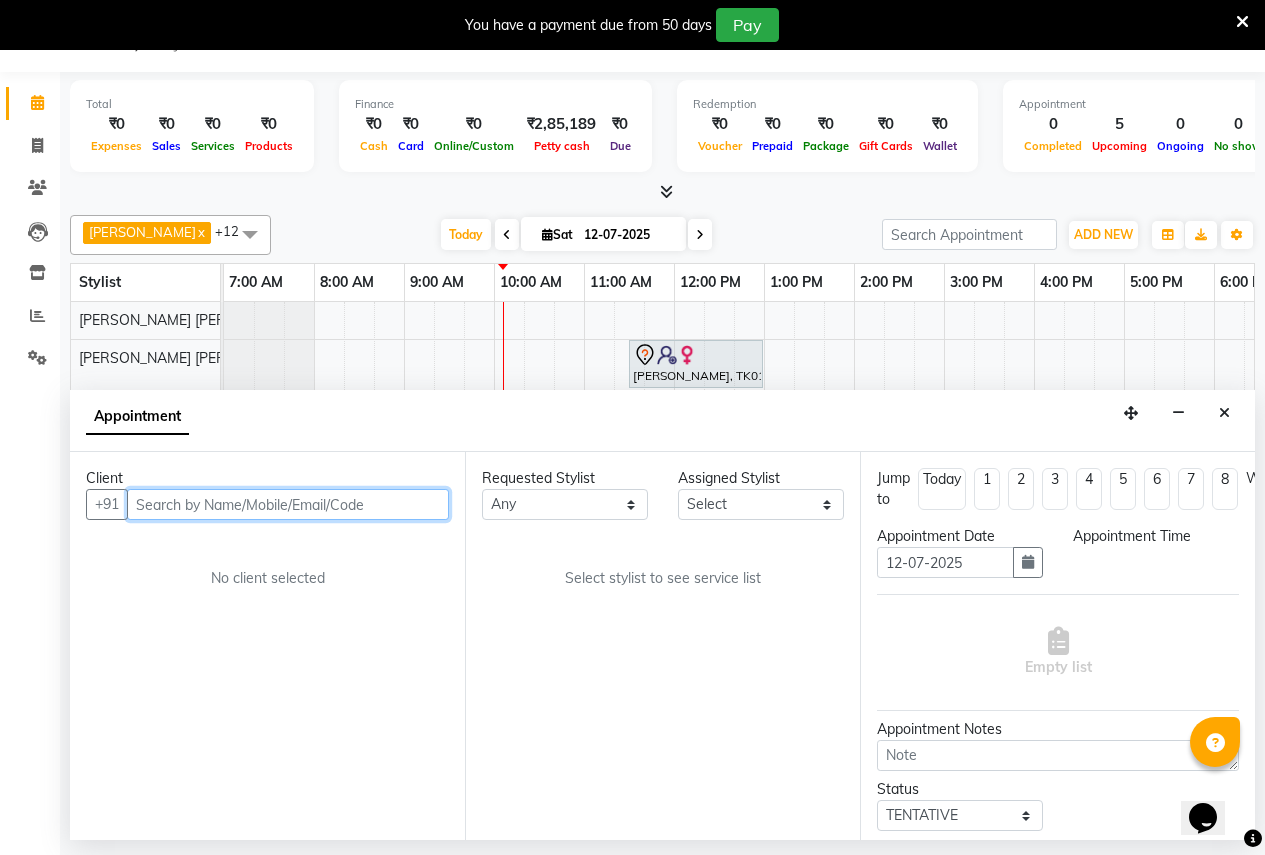 select on "3151" 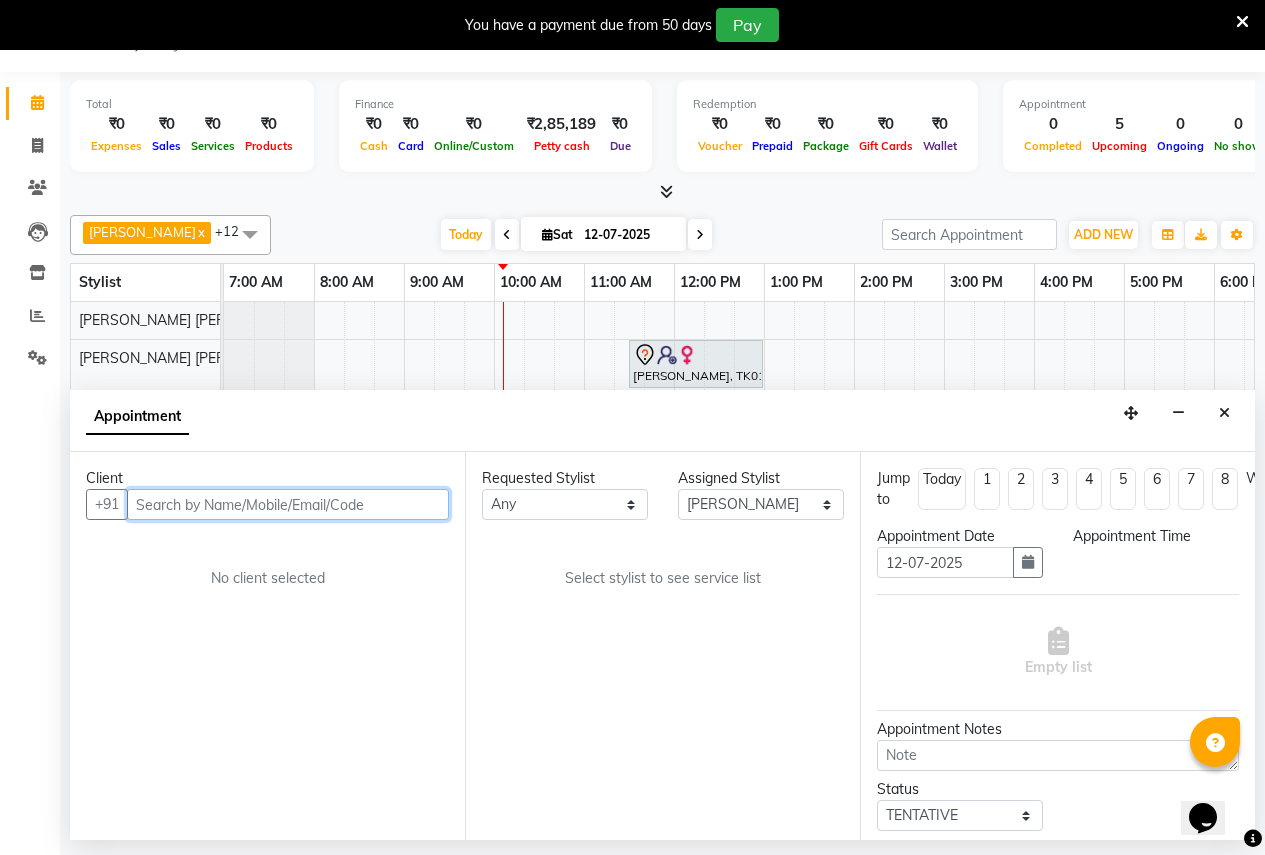 scroll, scrollTop: 0, scrollLeft: 271, axis: horizontal 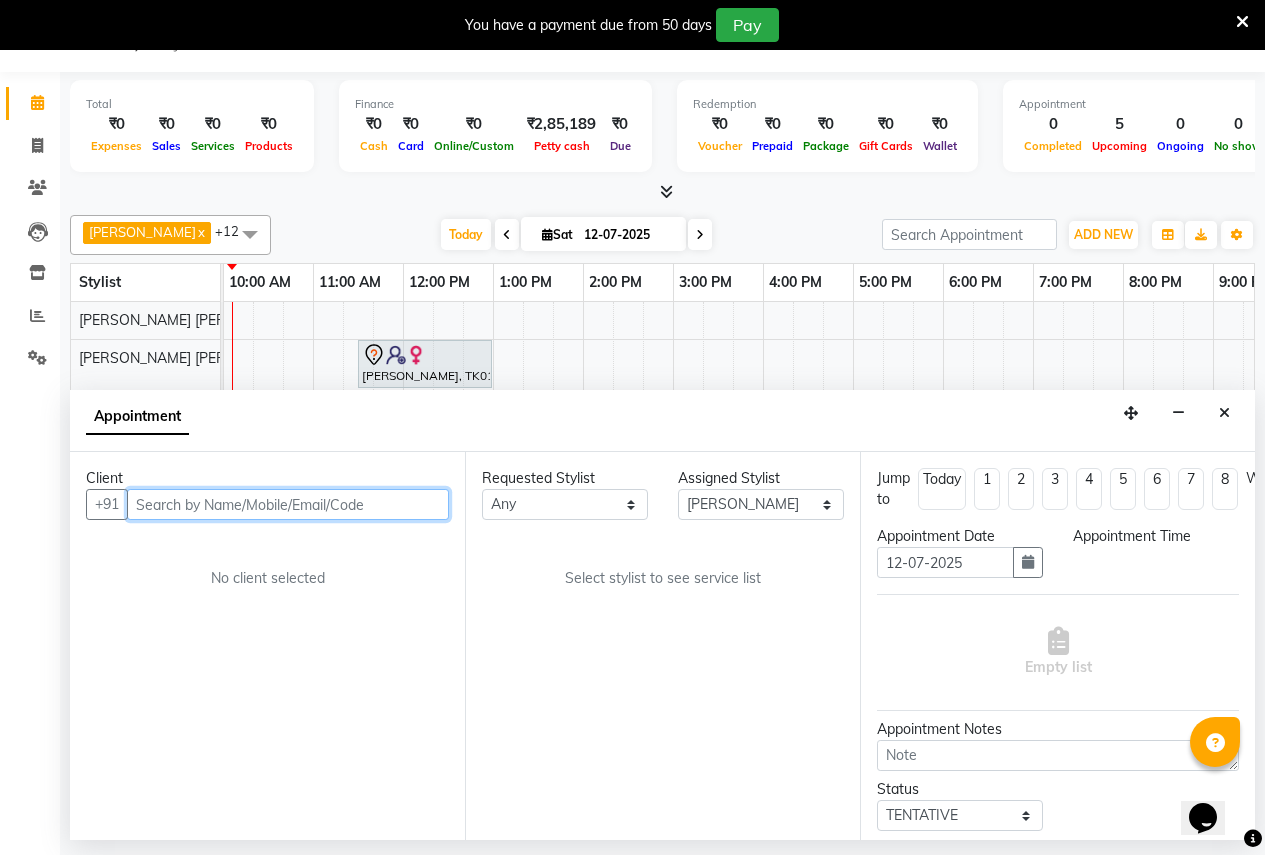 select on "960" 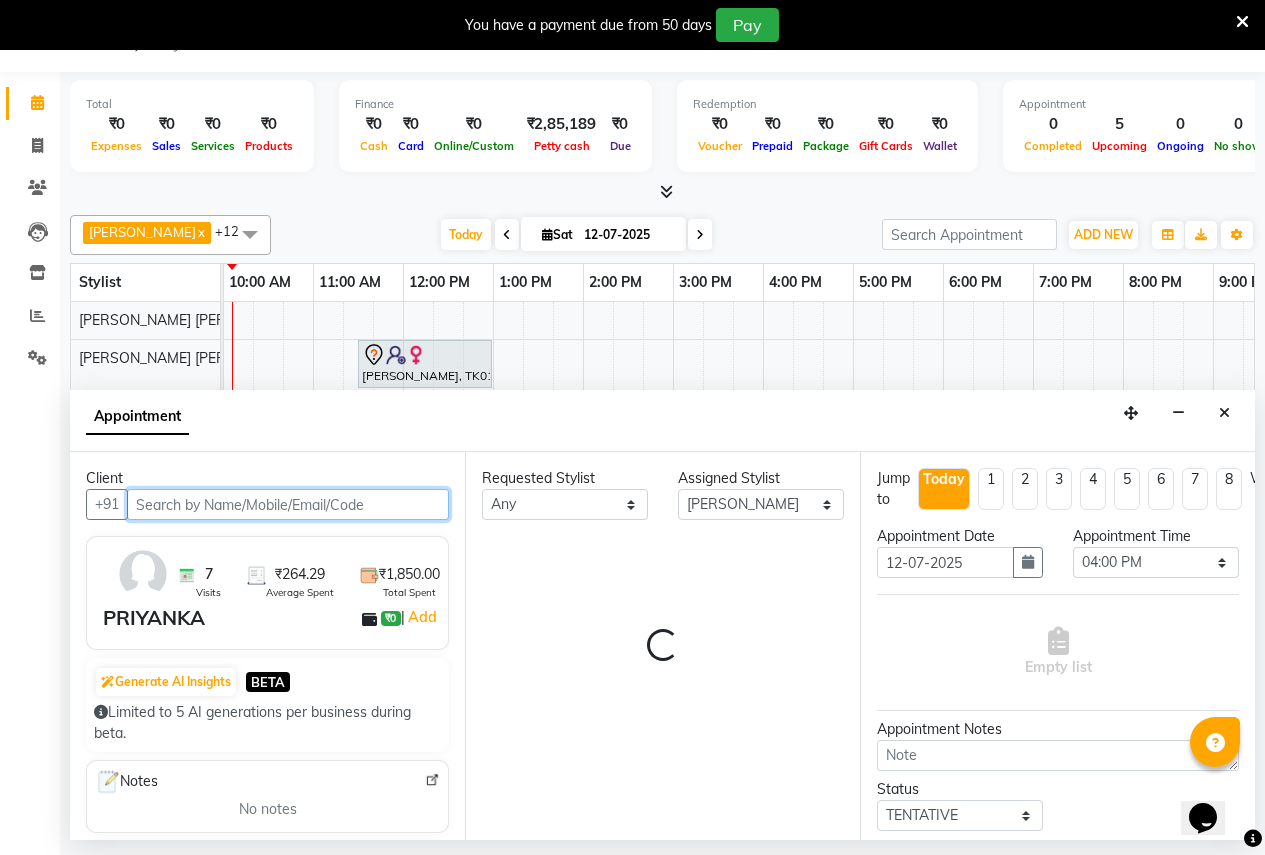 select on "696" 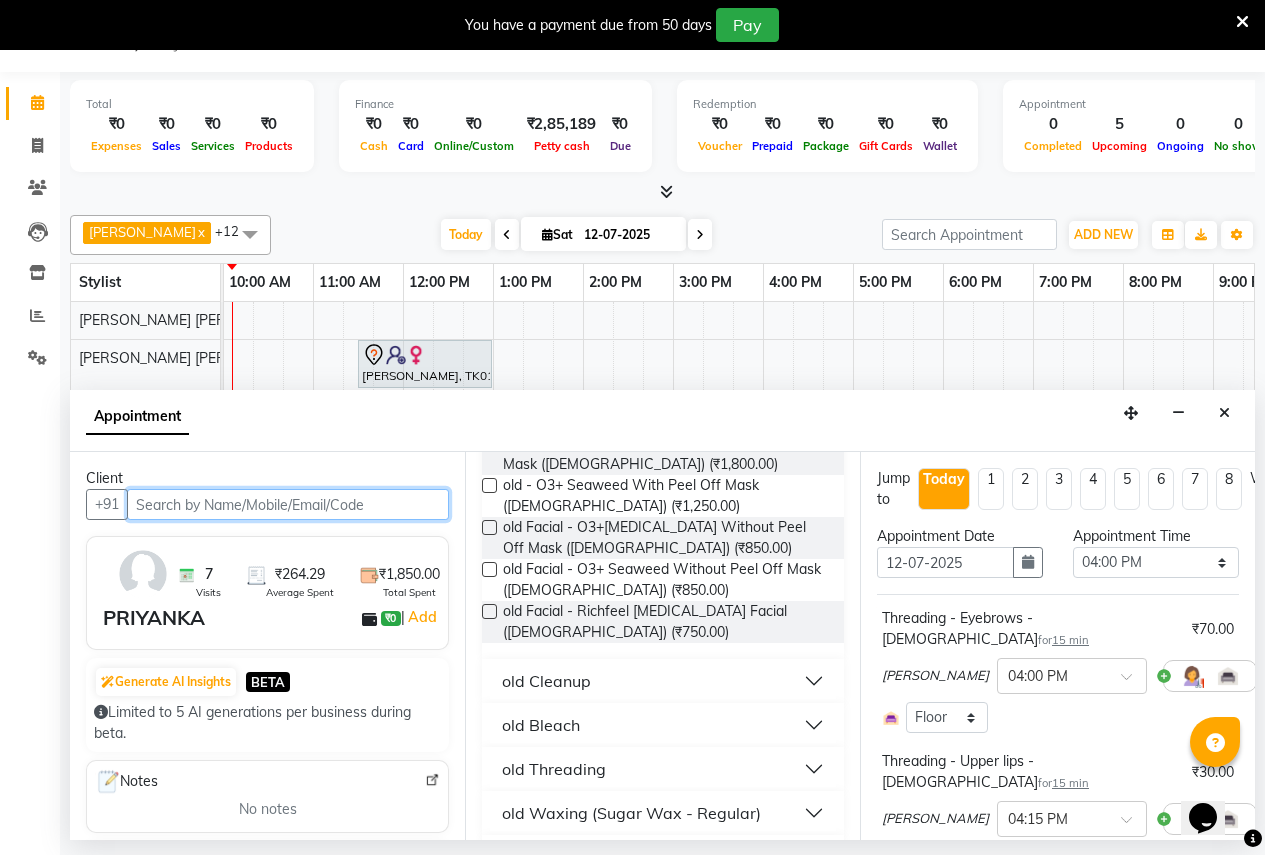 scroll, scrollTop: 300, scrollLeft: 0, axis: vertical 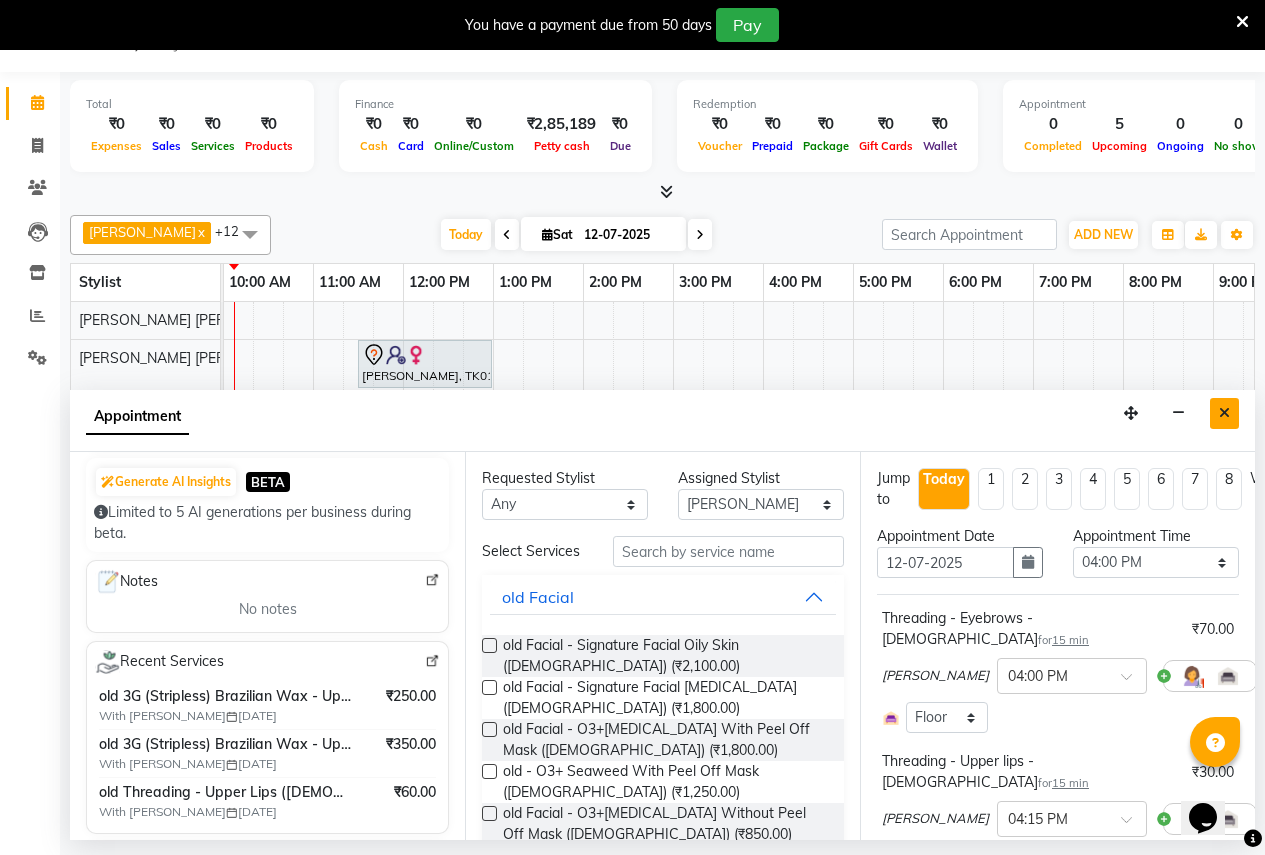 click at bounding box center [1224, 413] 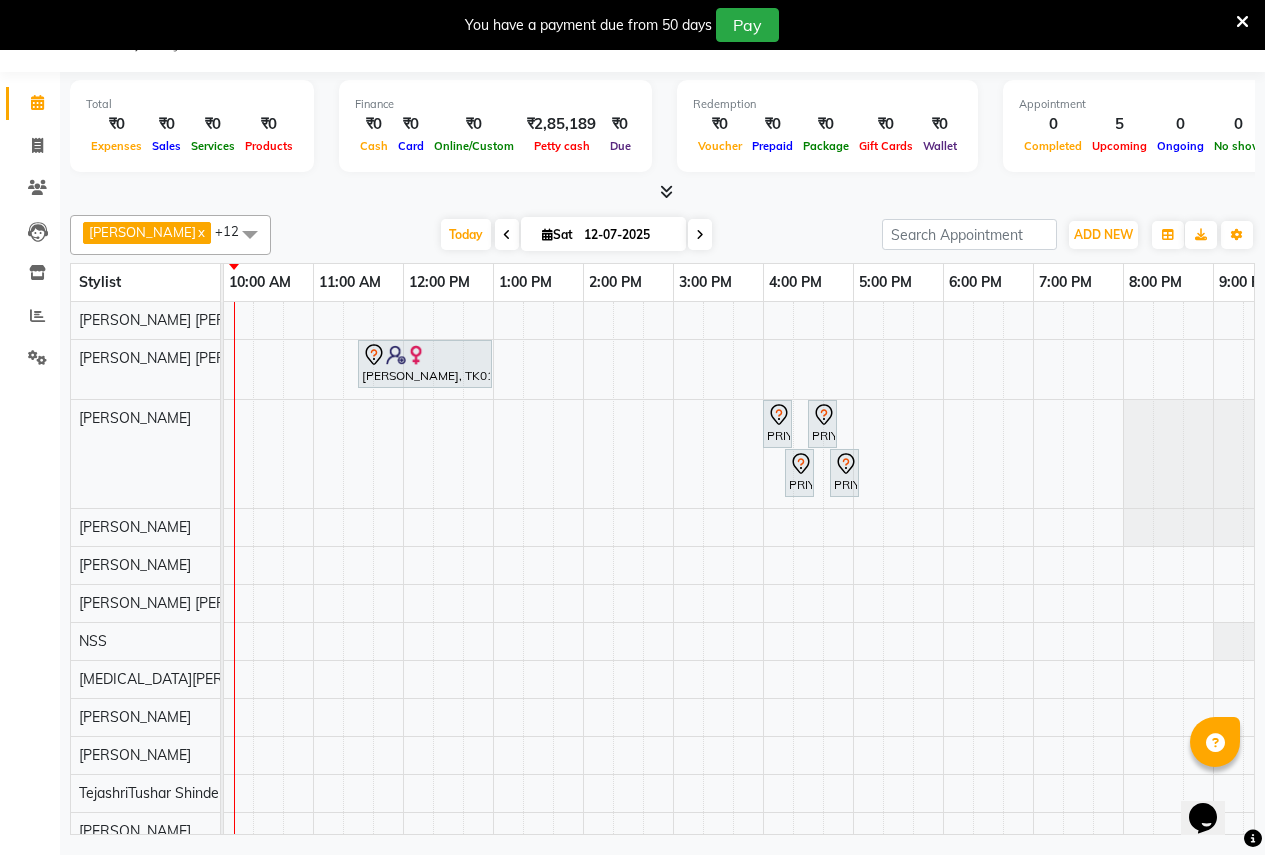 click at bounding box center (507, 235) 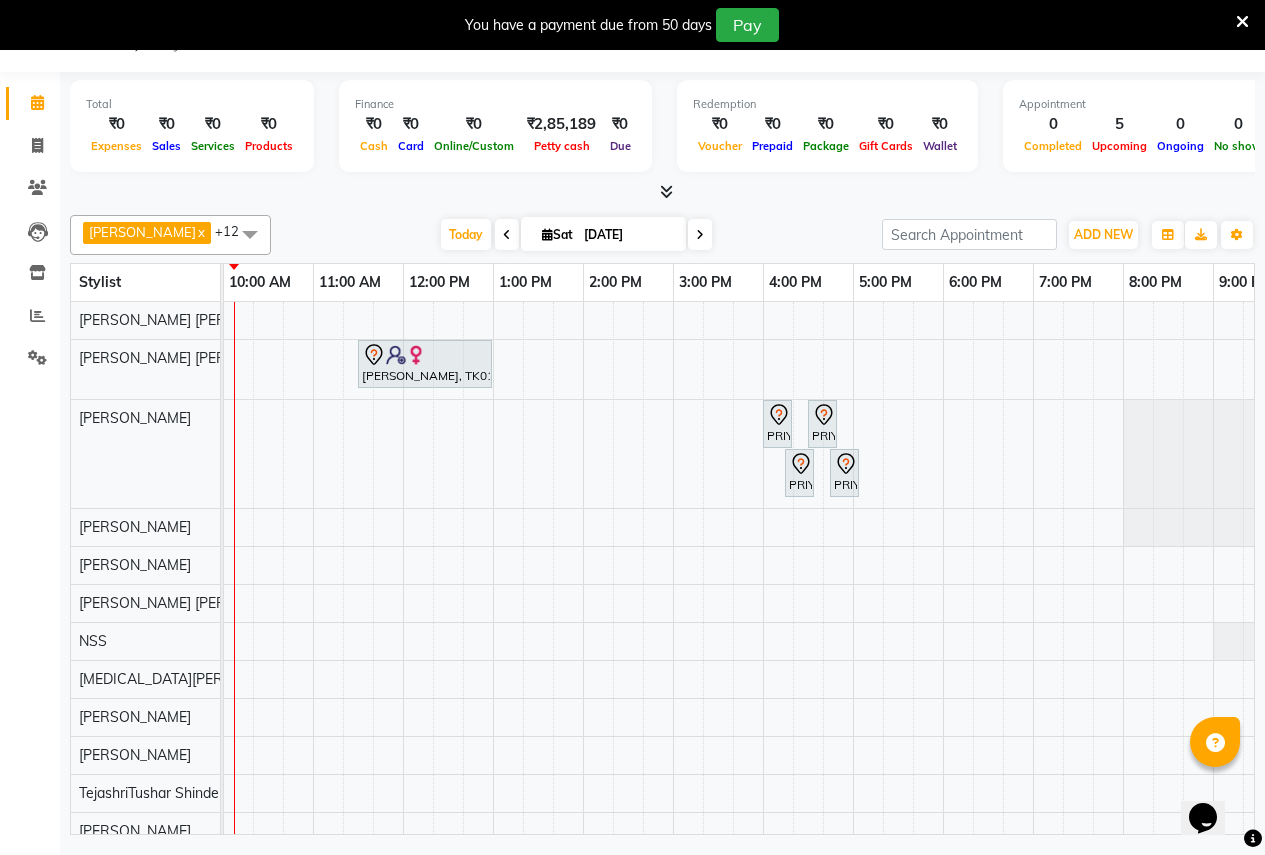 scroll, scrollTop: 0, scrollLeft: 0, axis: both 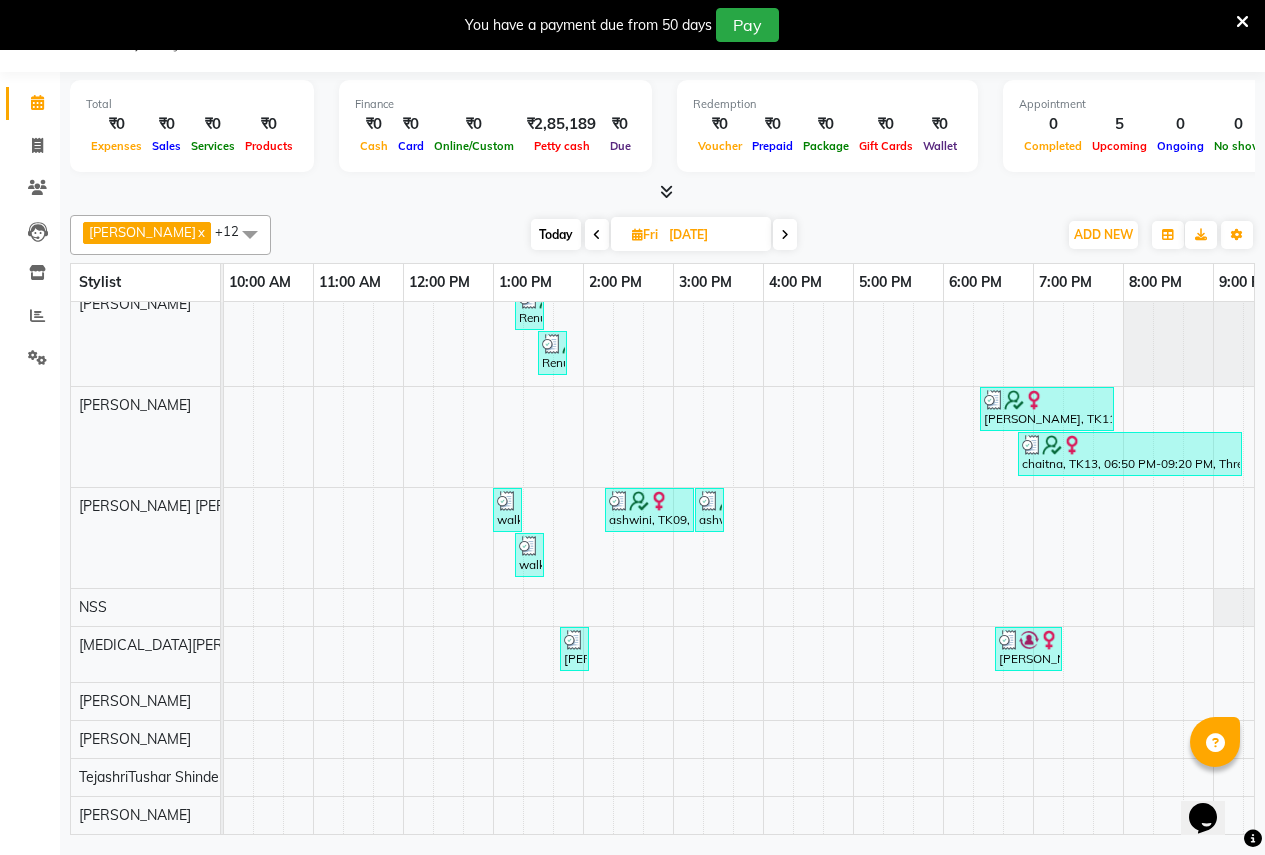 click on "Today" at bounding box center (556, 234) 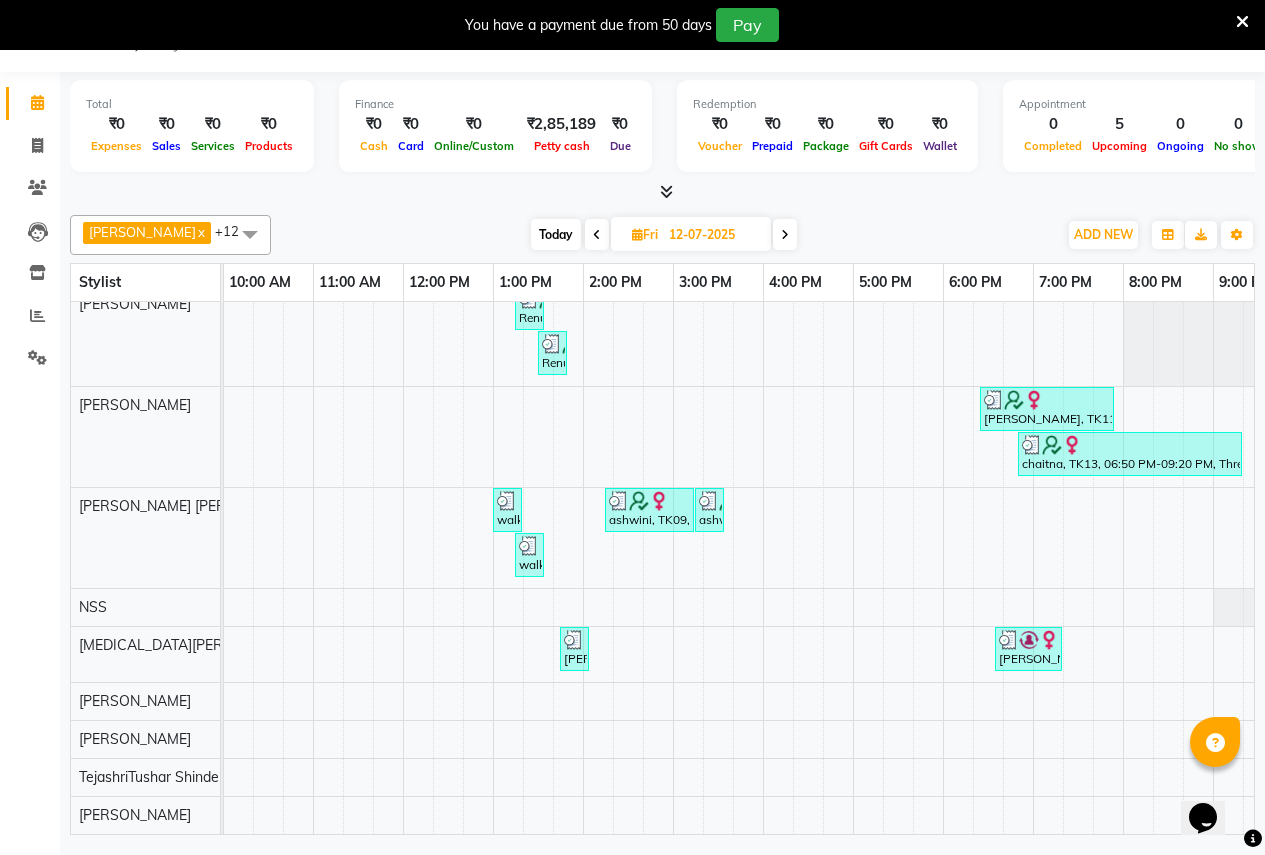 scroll, scrollTop: 0, scrollLeft: 271, axis: horizontal 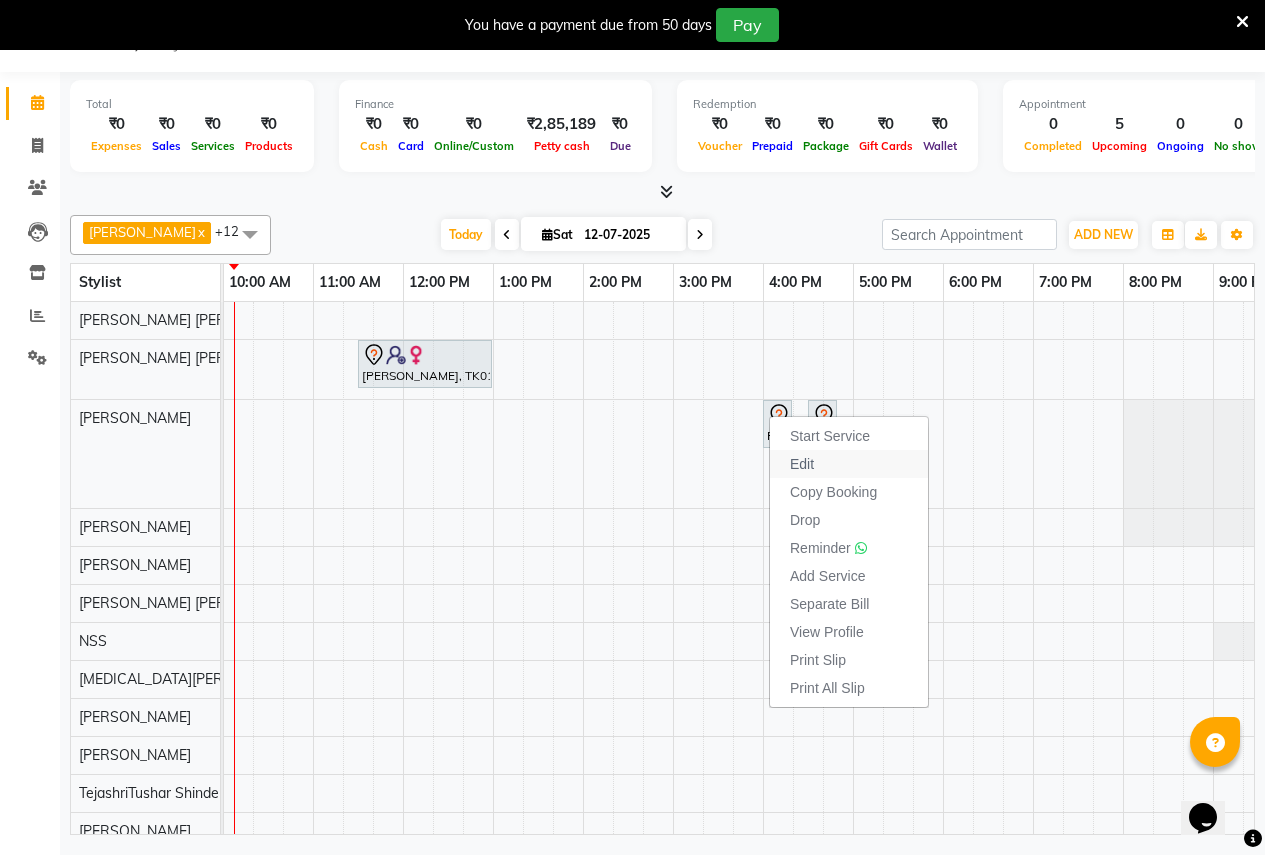 click on "Edit" at bounding box center [802, 464] 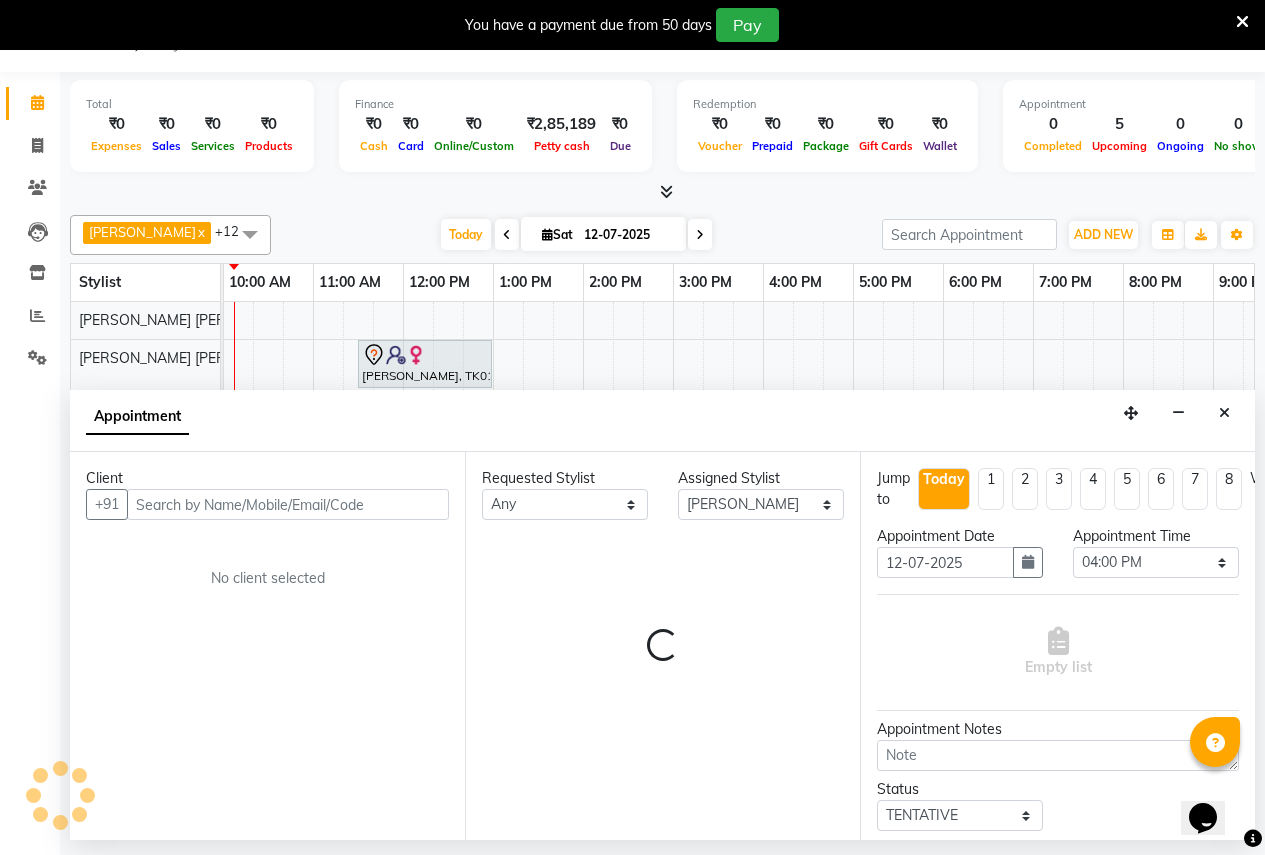 scroll, scrollTop: 0, scrollLeft: 271, axis: horizontal 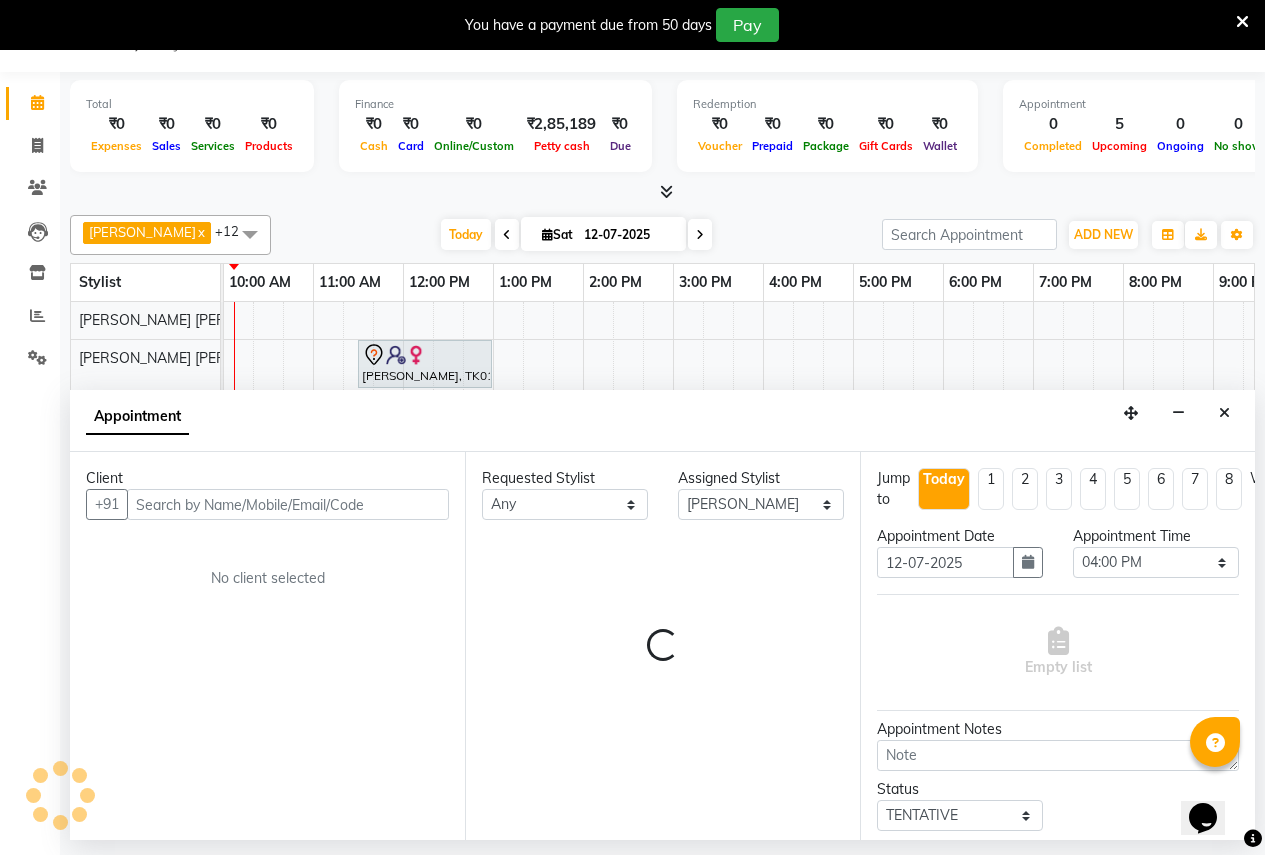 select on "696" 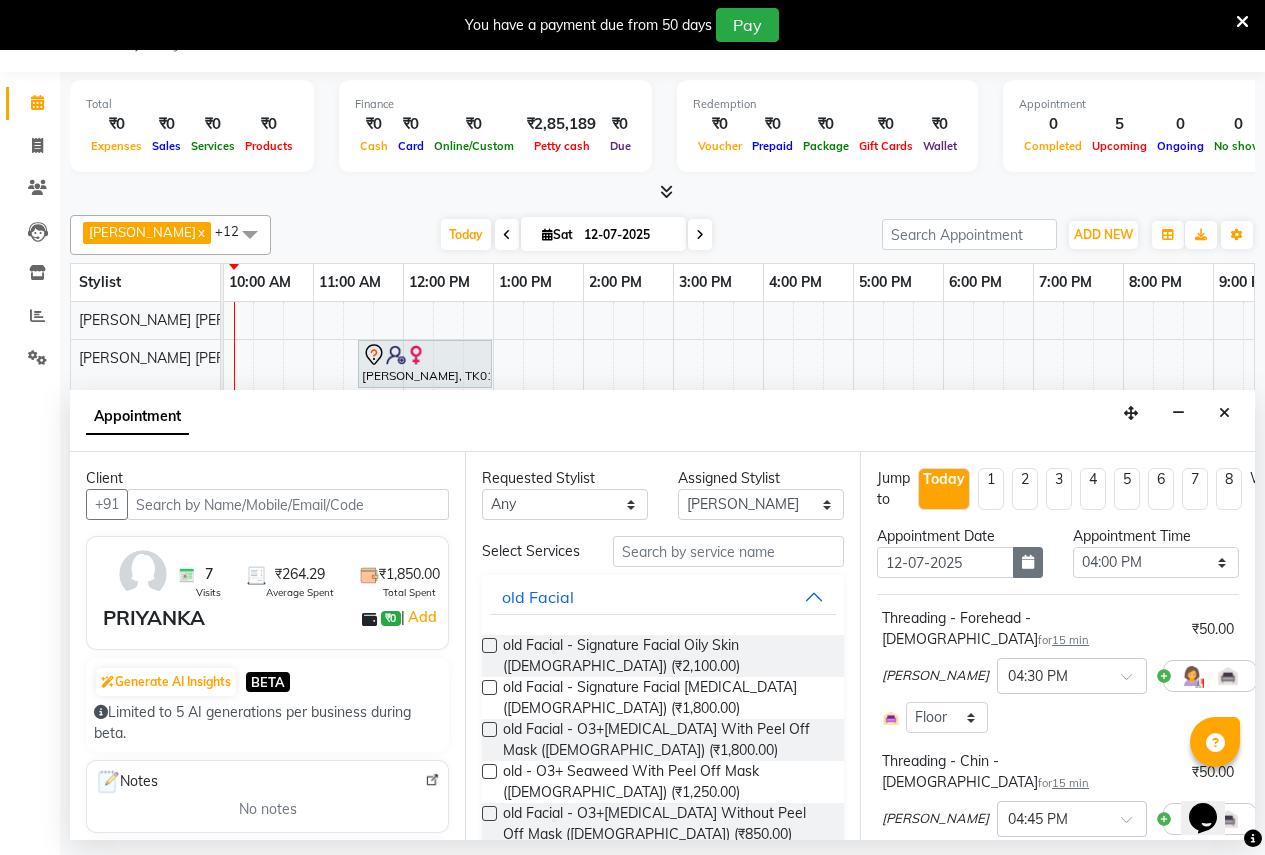 click at bounding box center (1028, 562) 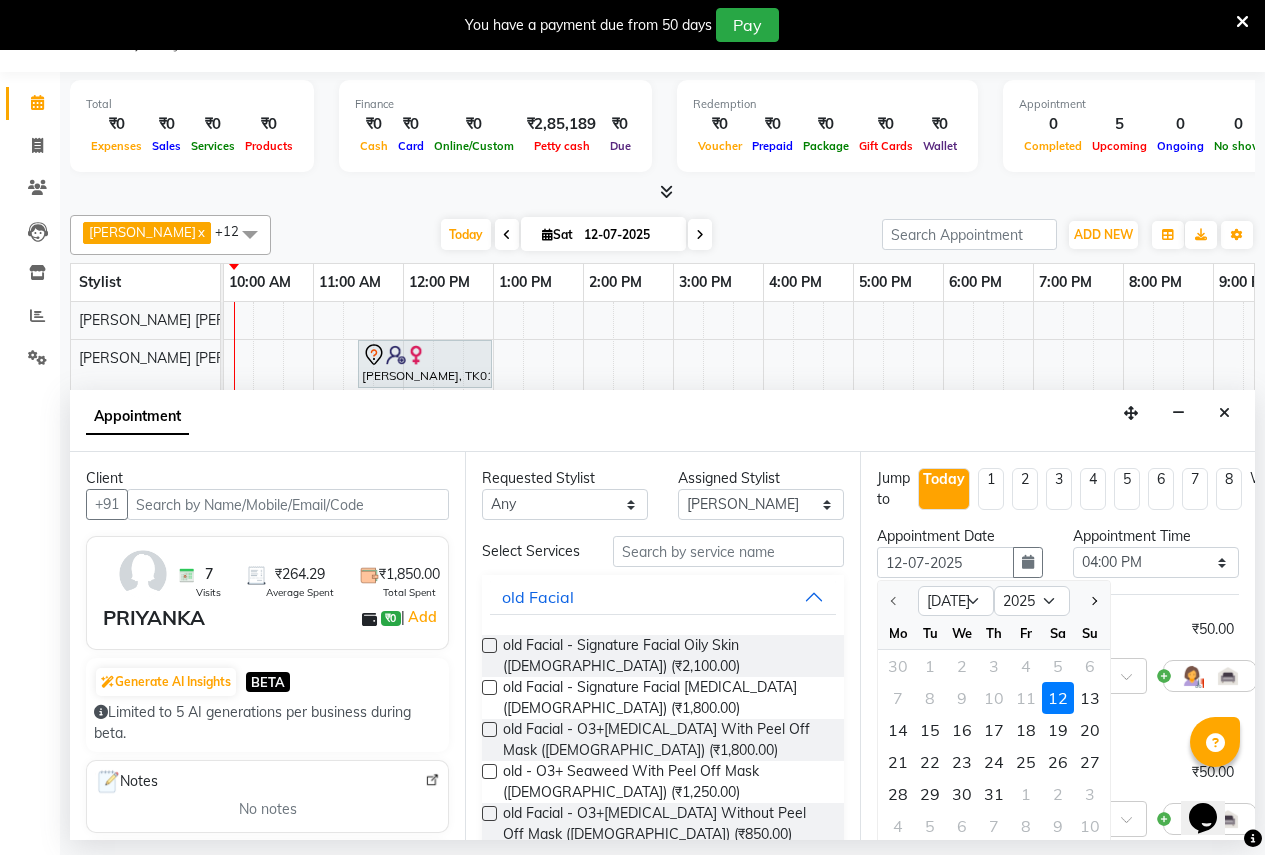 click on "7 8 9 10 11 12 13" at bounding box center [994, 698] 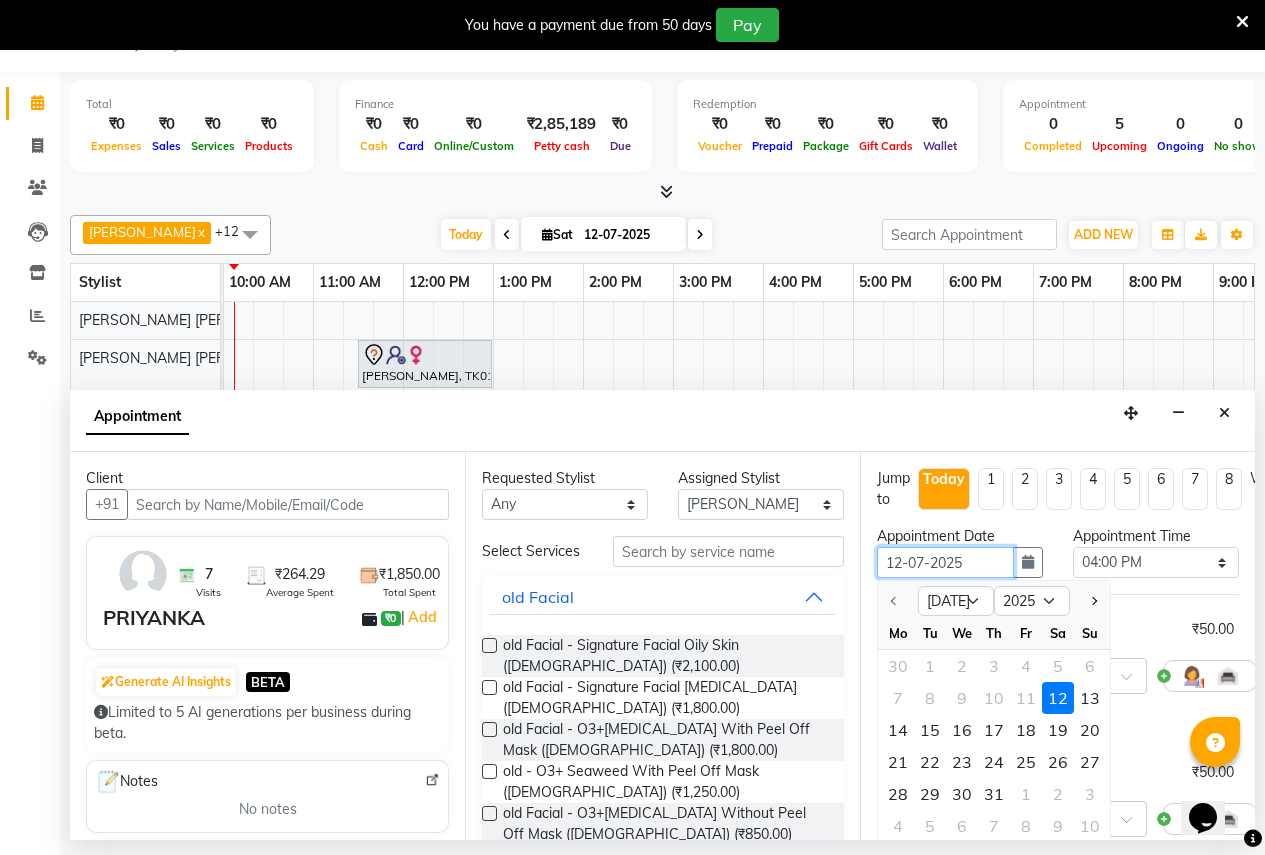 click on "12-07-2025" at bounding box center (945, 562) 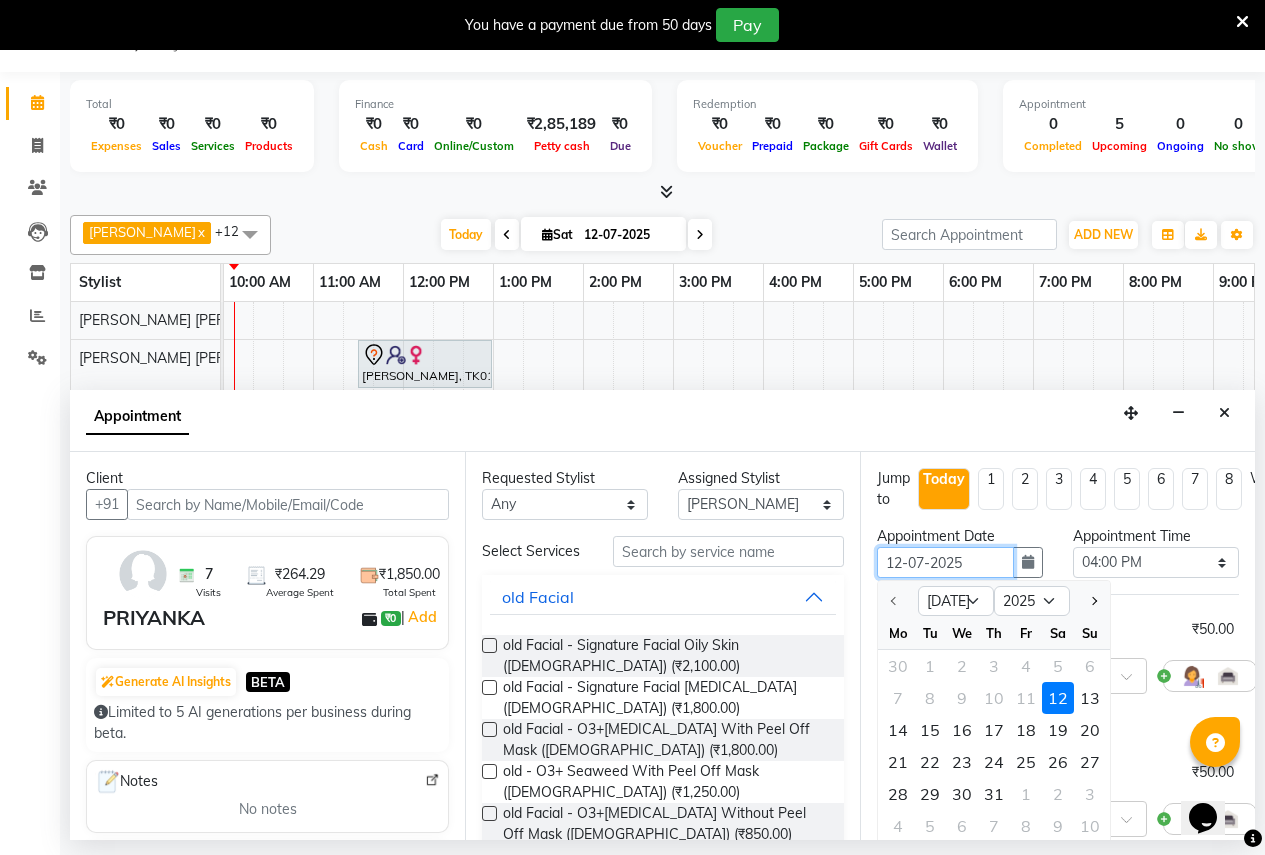 type on "[PHONE_NUMBER]" 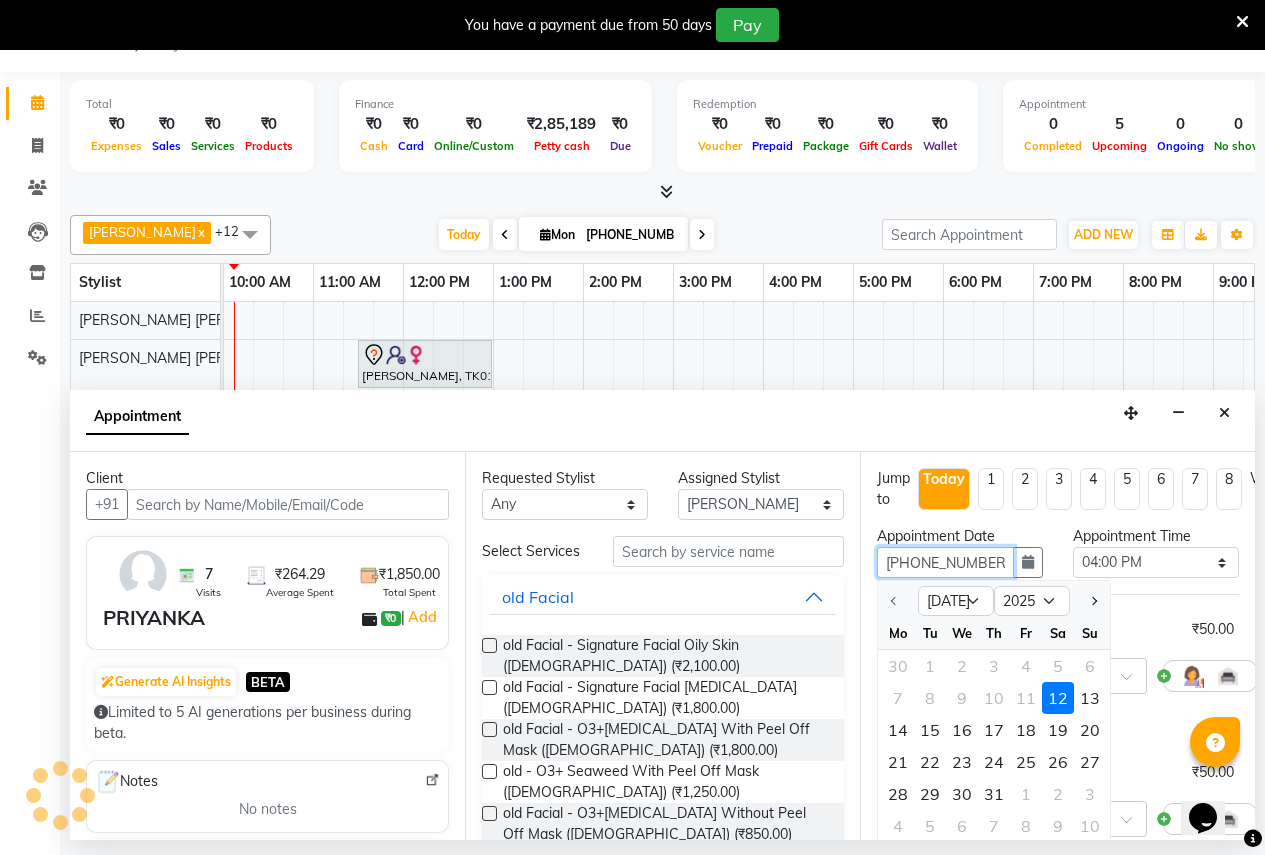 type on "[DATE]" 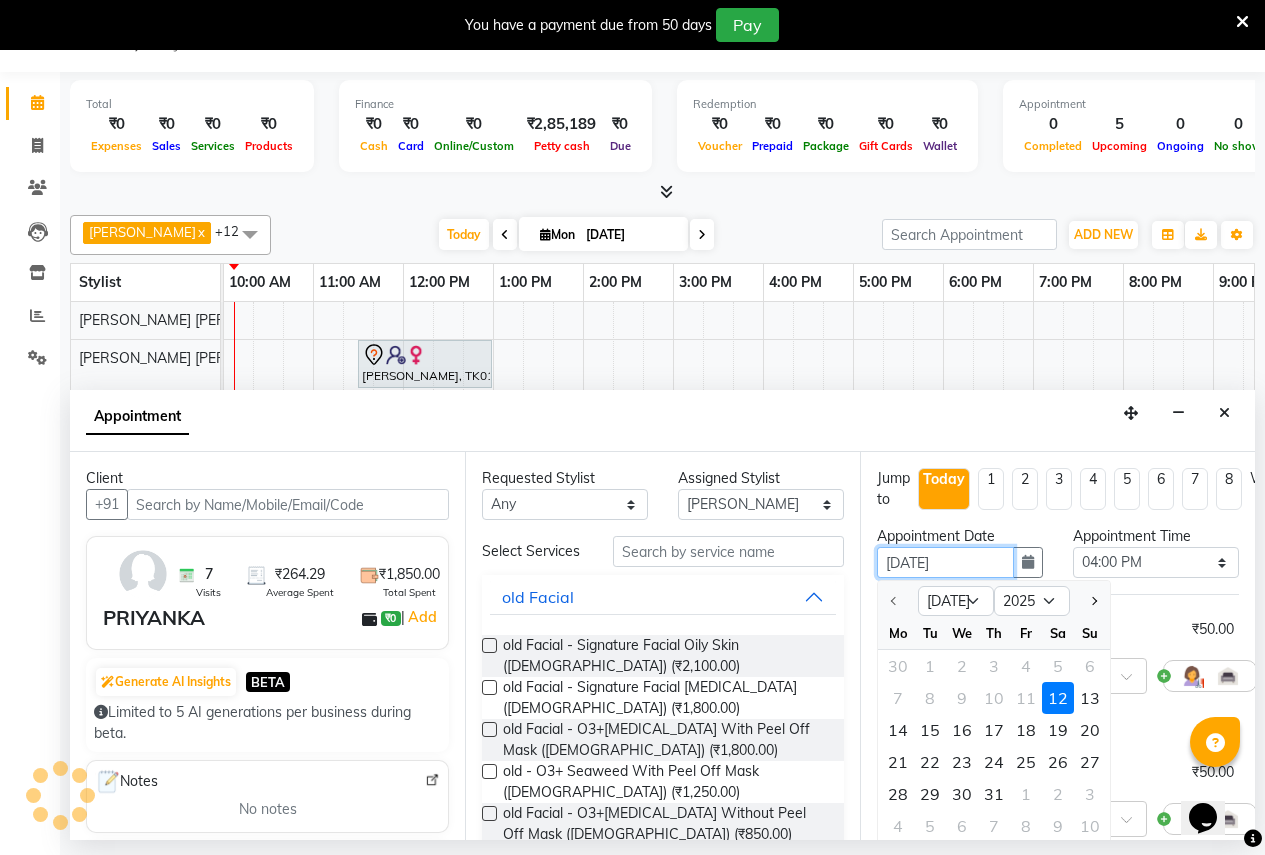 select on "960" 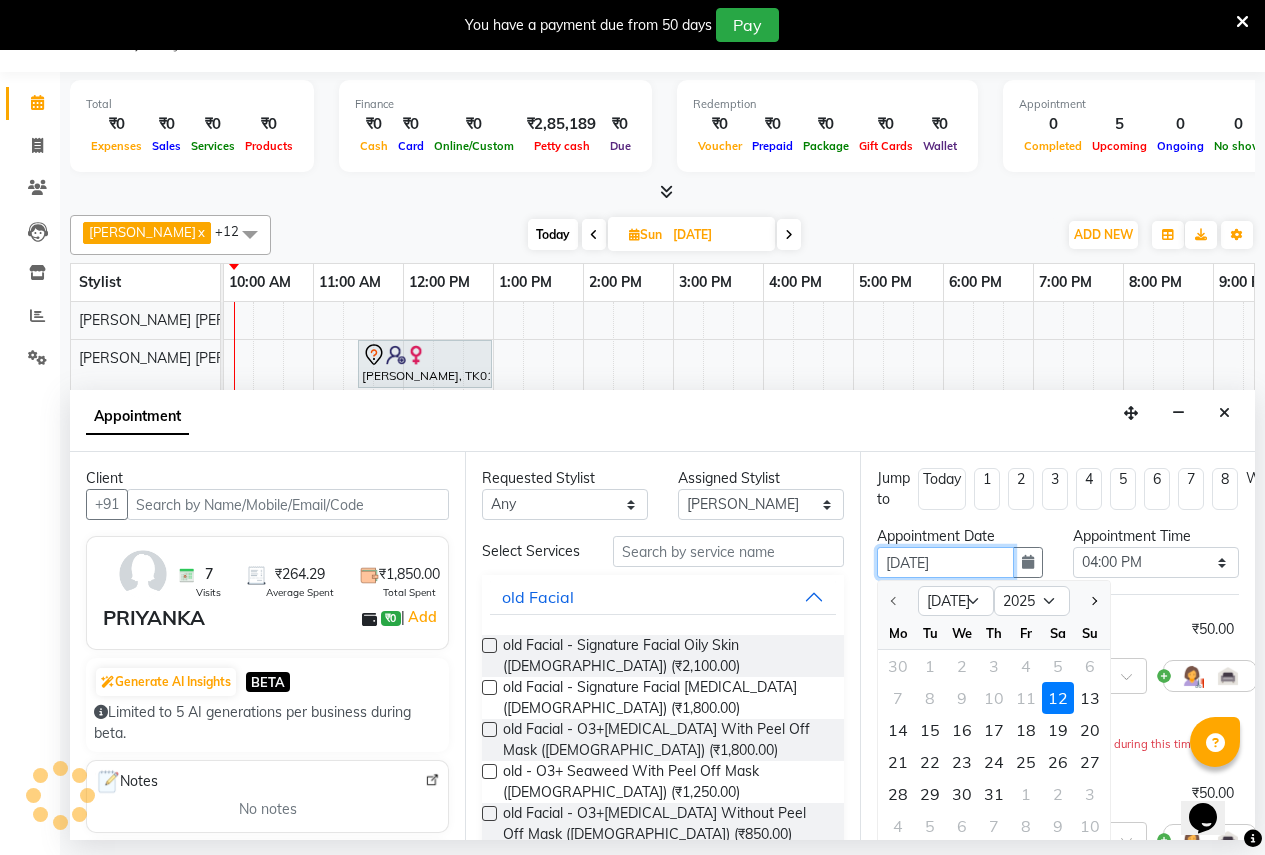 type on "12-07-0002" 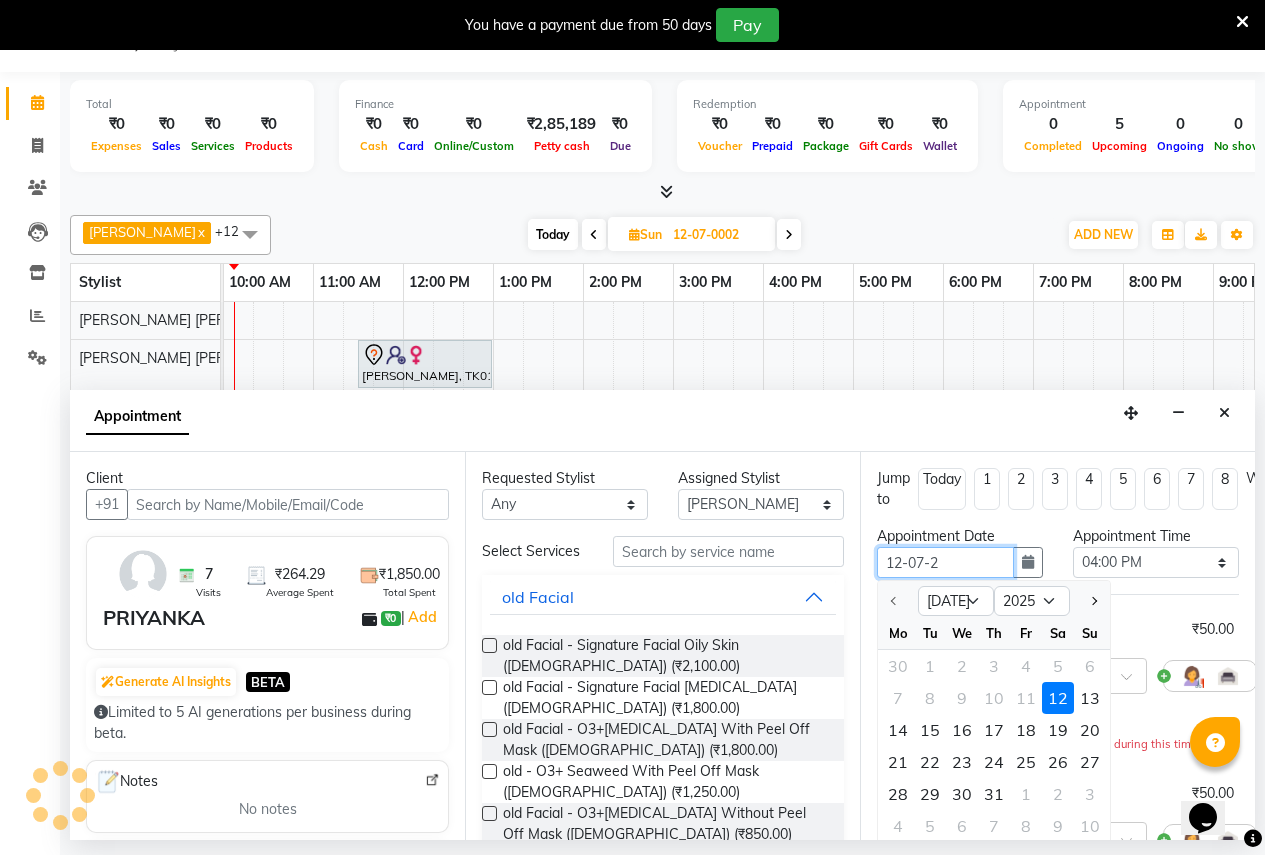 select on "960" 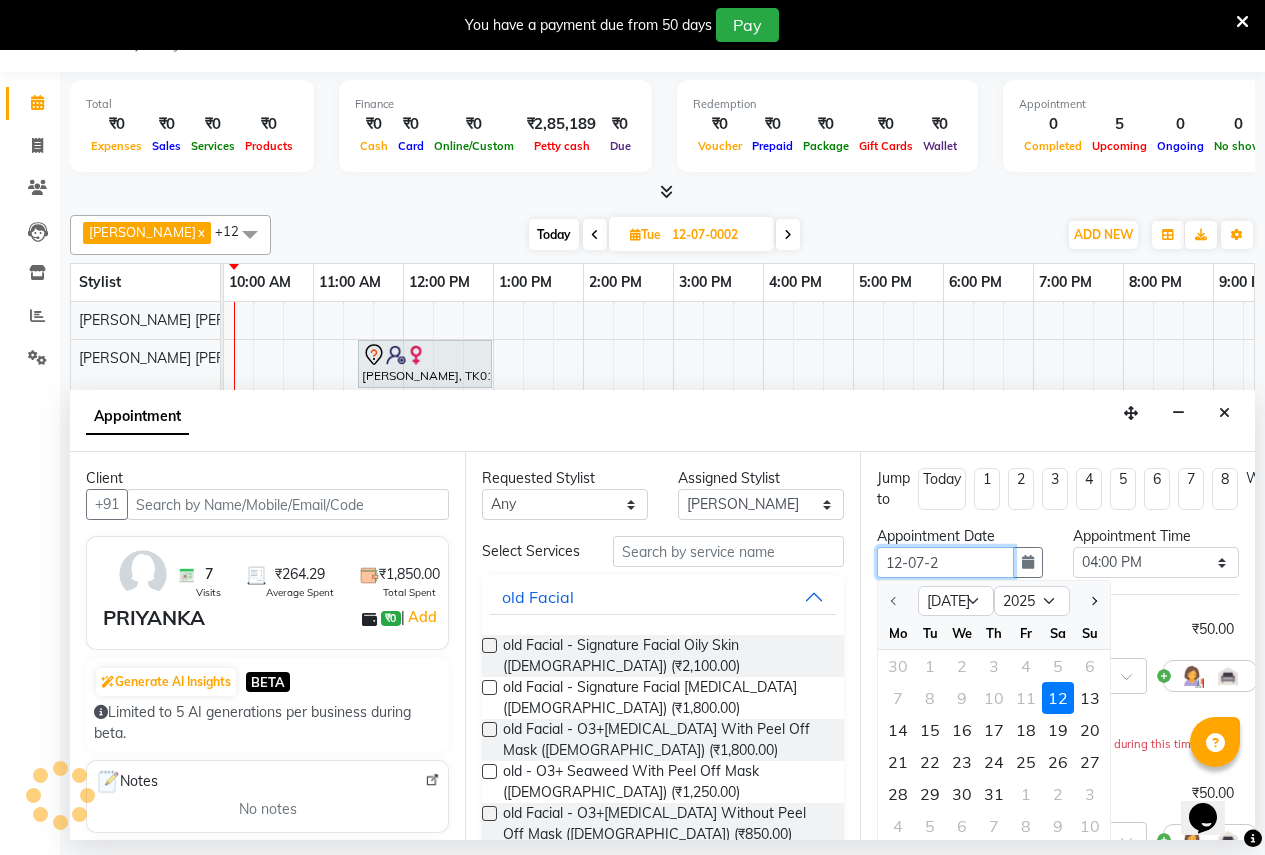 type on "12-07-2025" 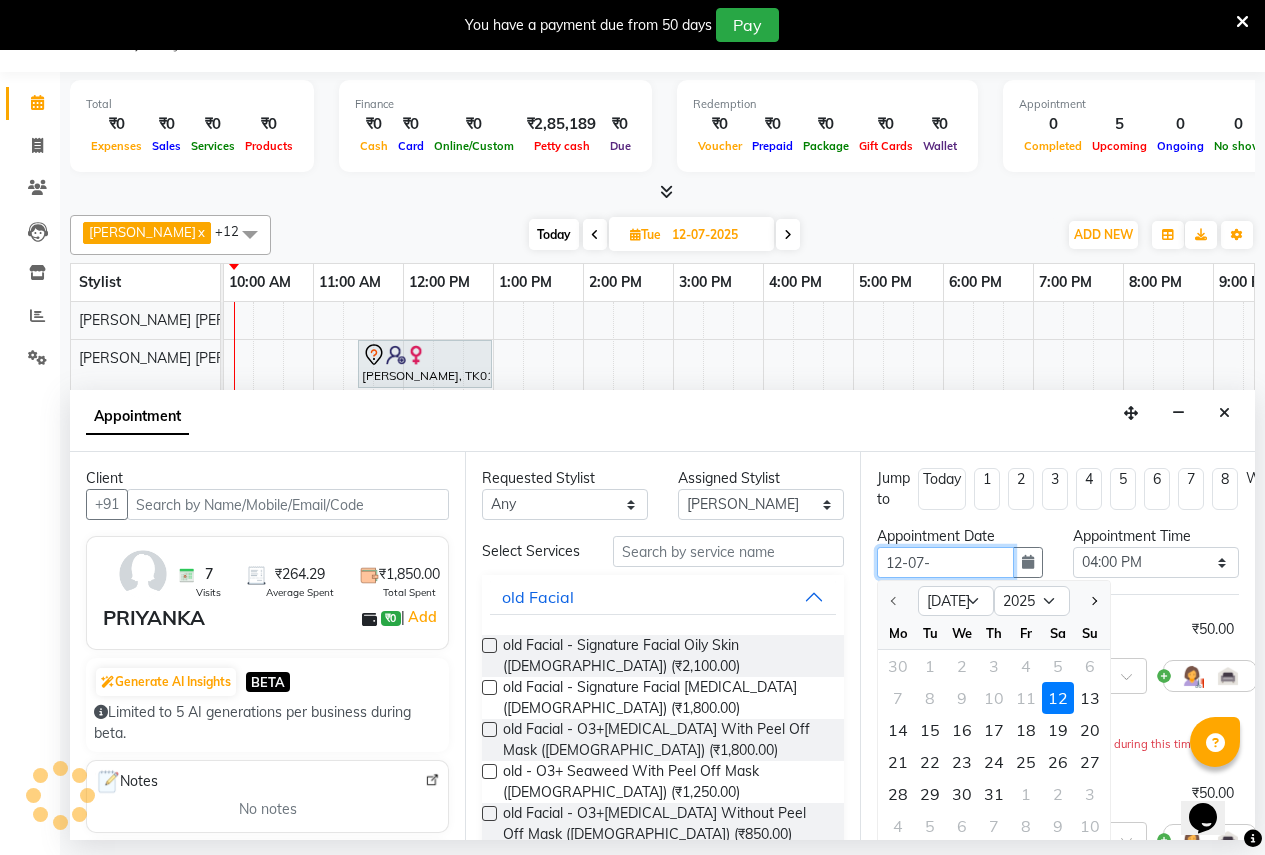 select on "960" 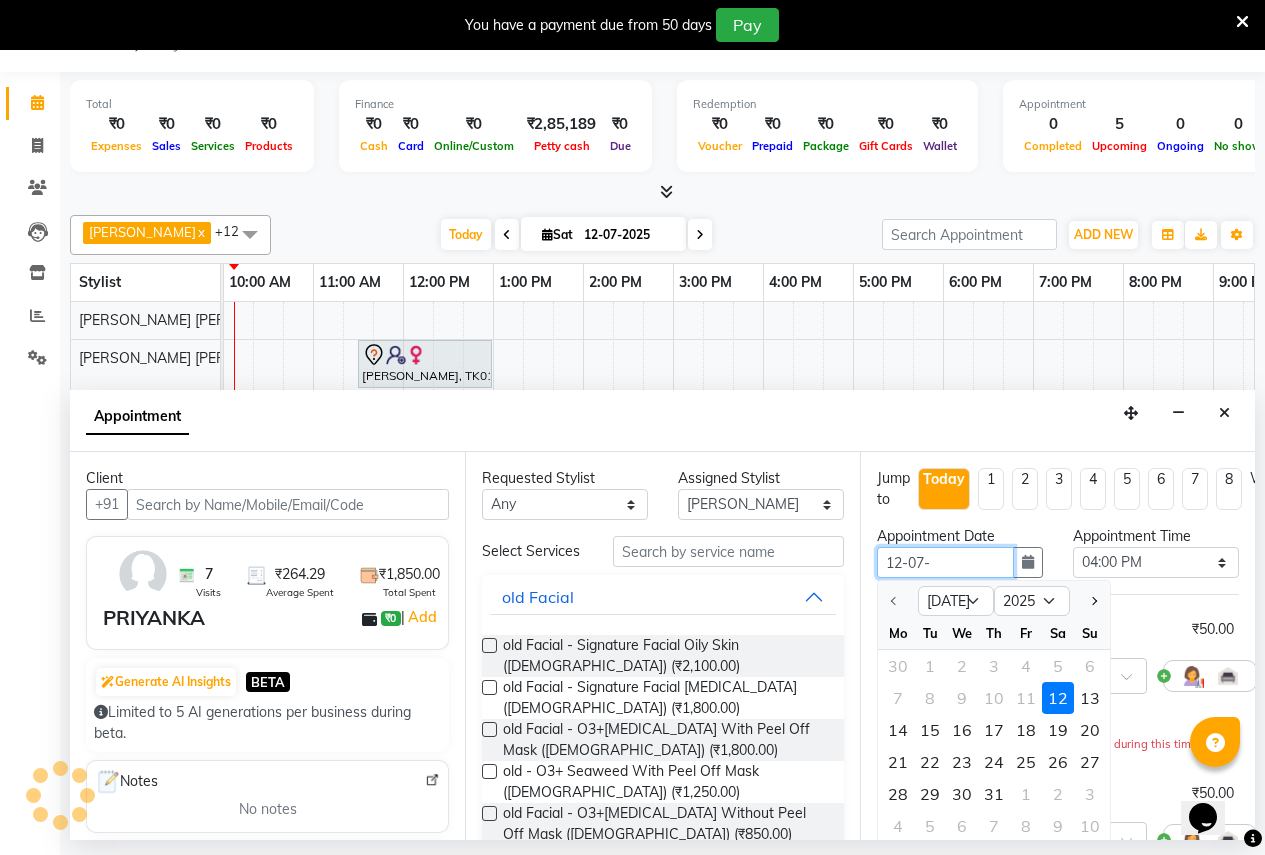 type on "12-07" 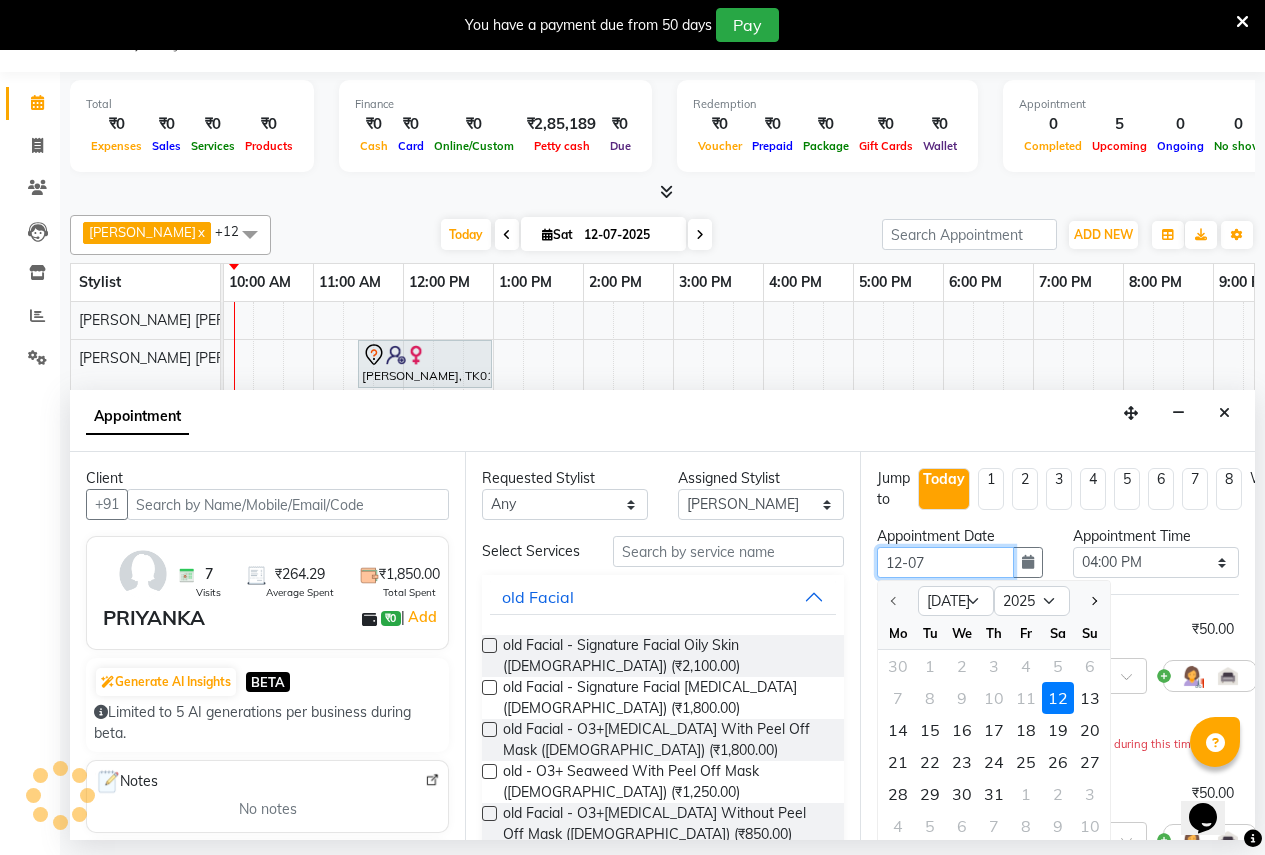 select on "960" 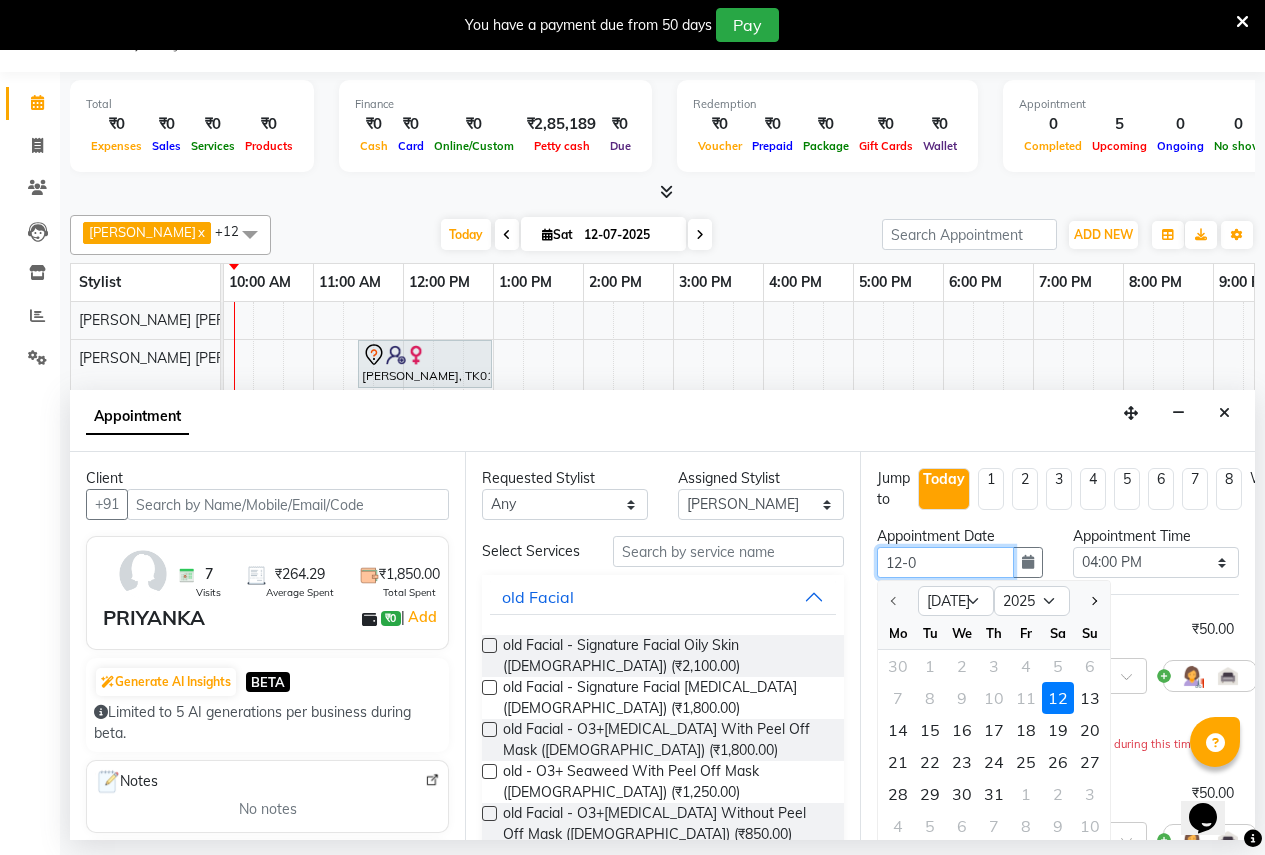type on "12-" 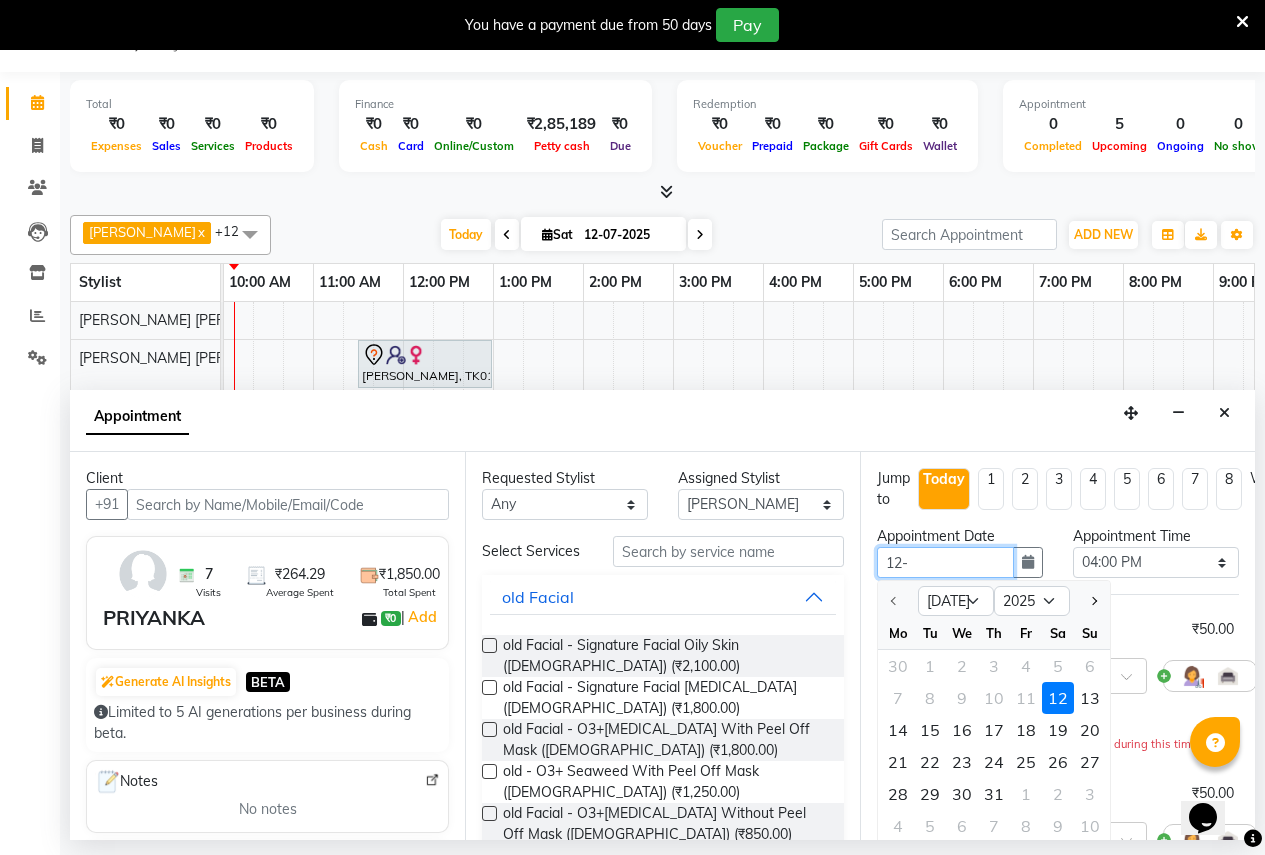 select on "960" 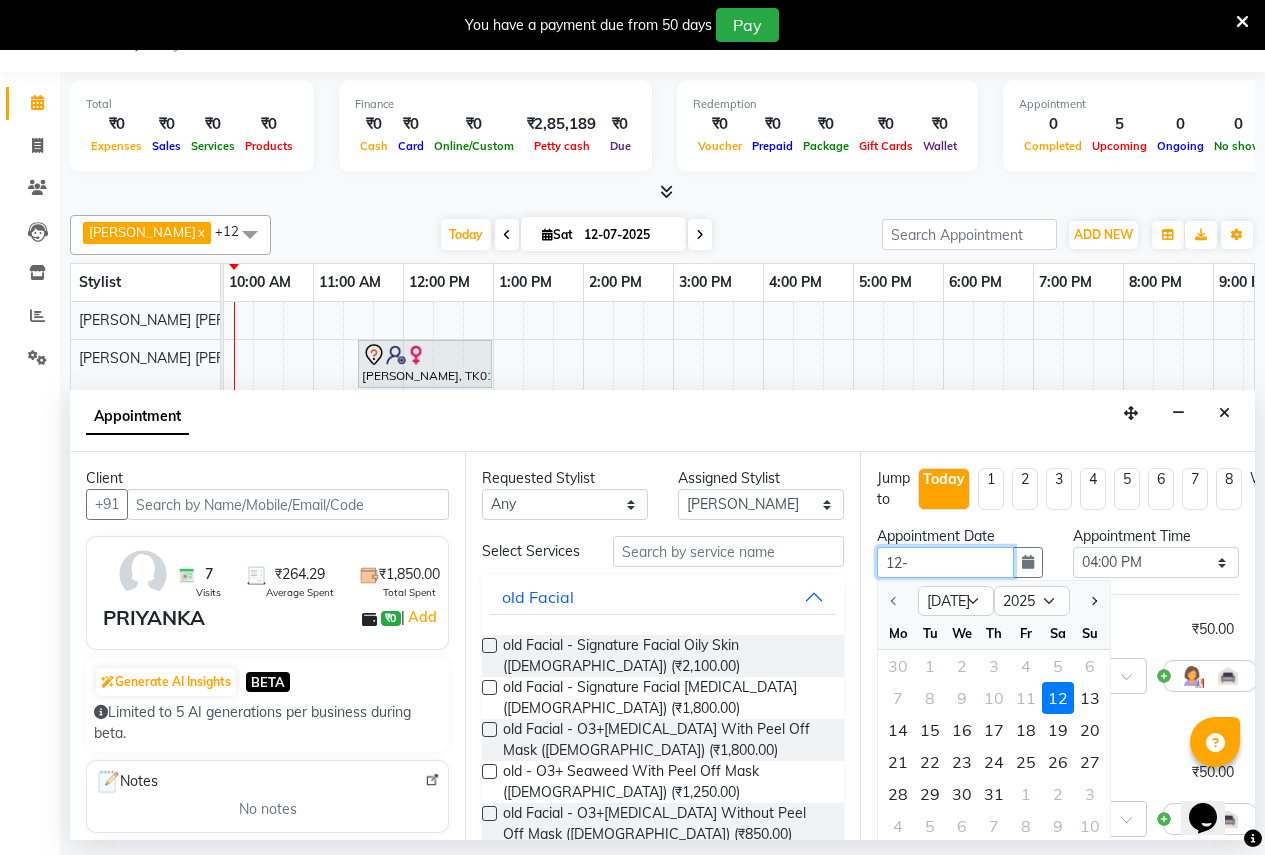 type on "12" 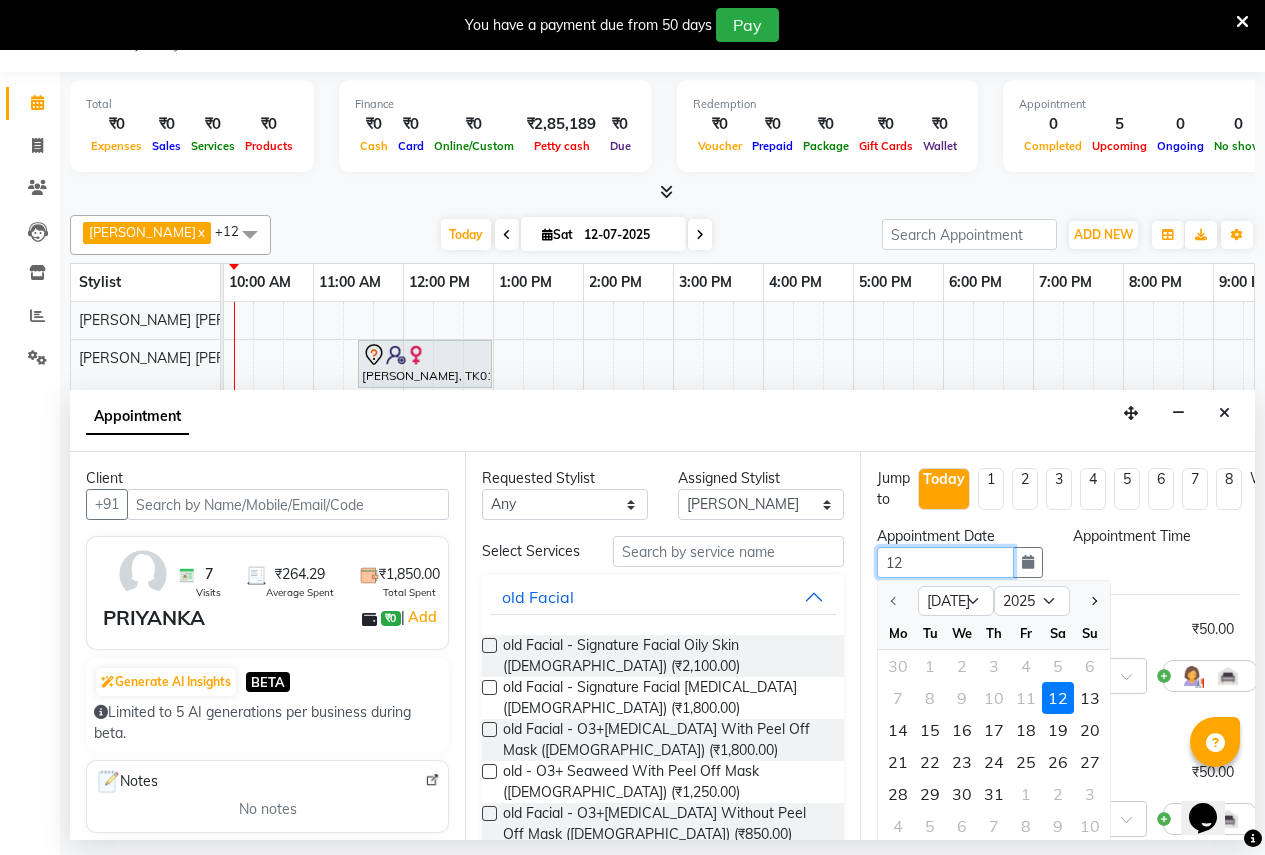 select on "960" 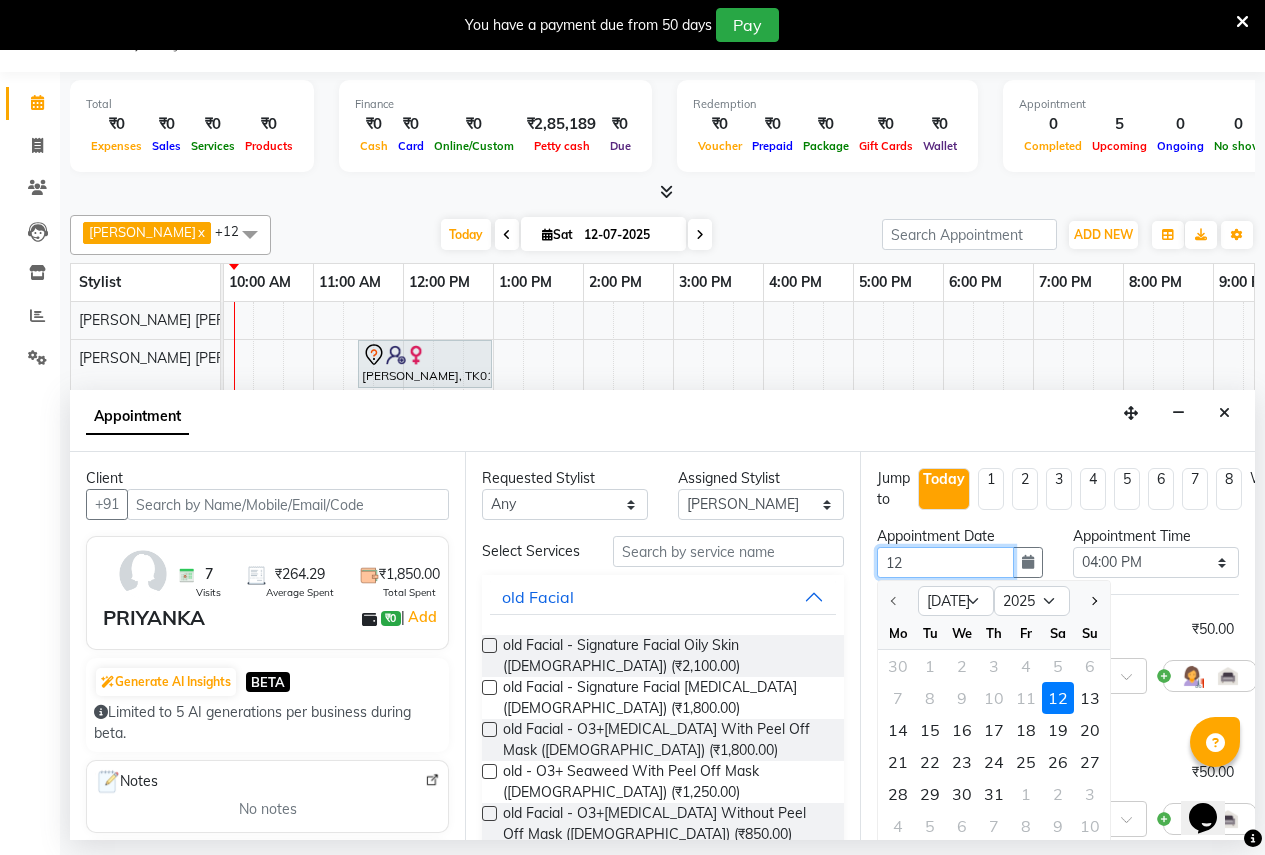 type on "[DATE]" 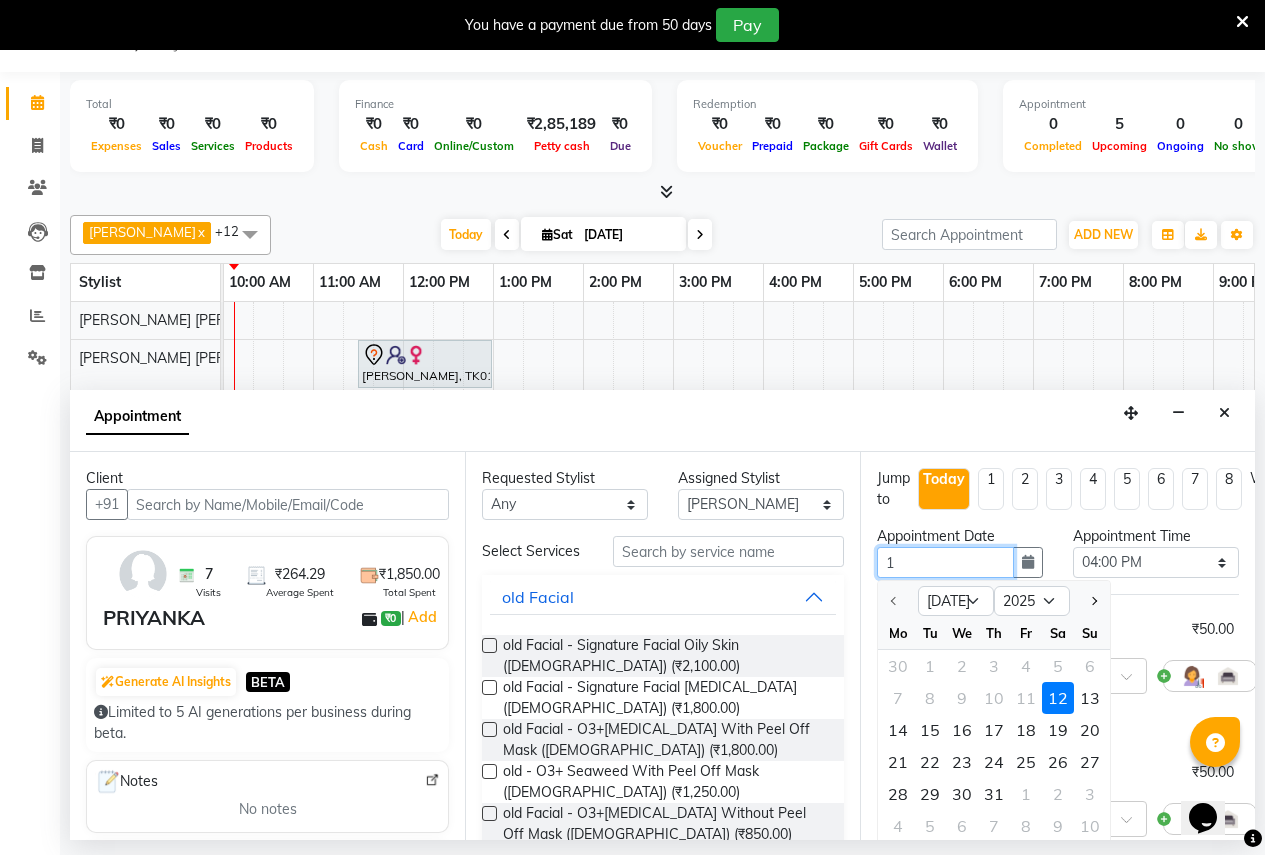 select on "960" 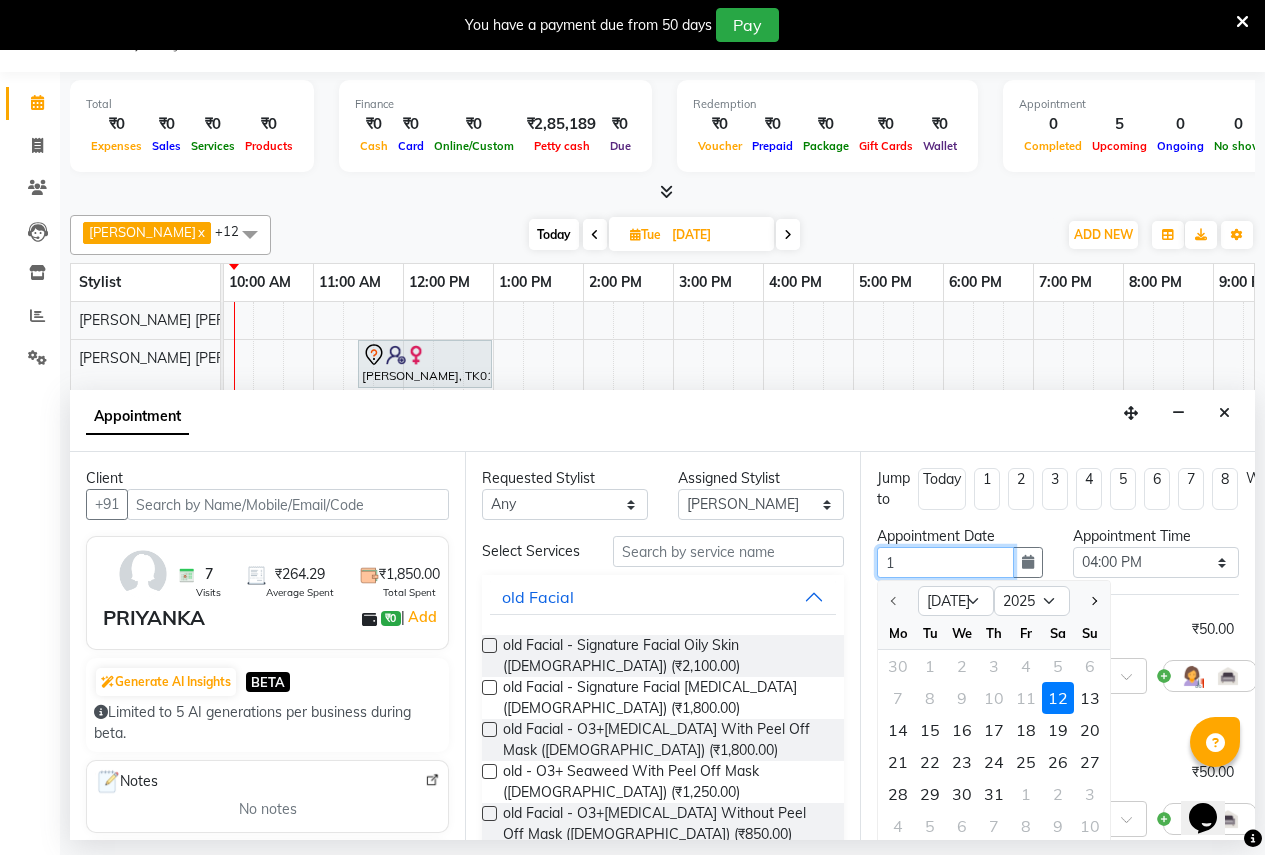 type on "[DATE]" 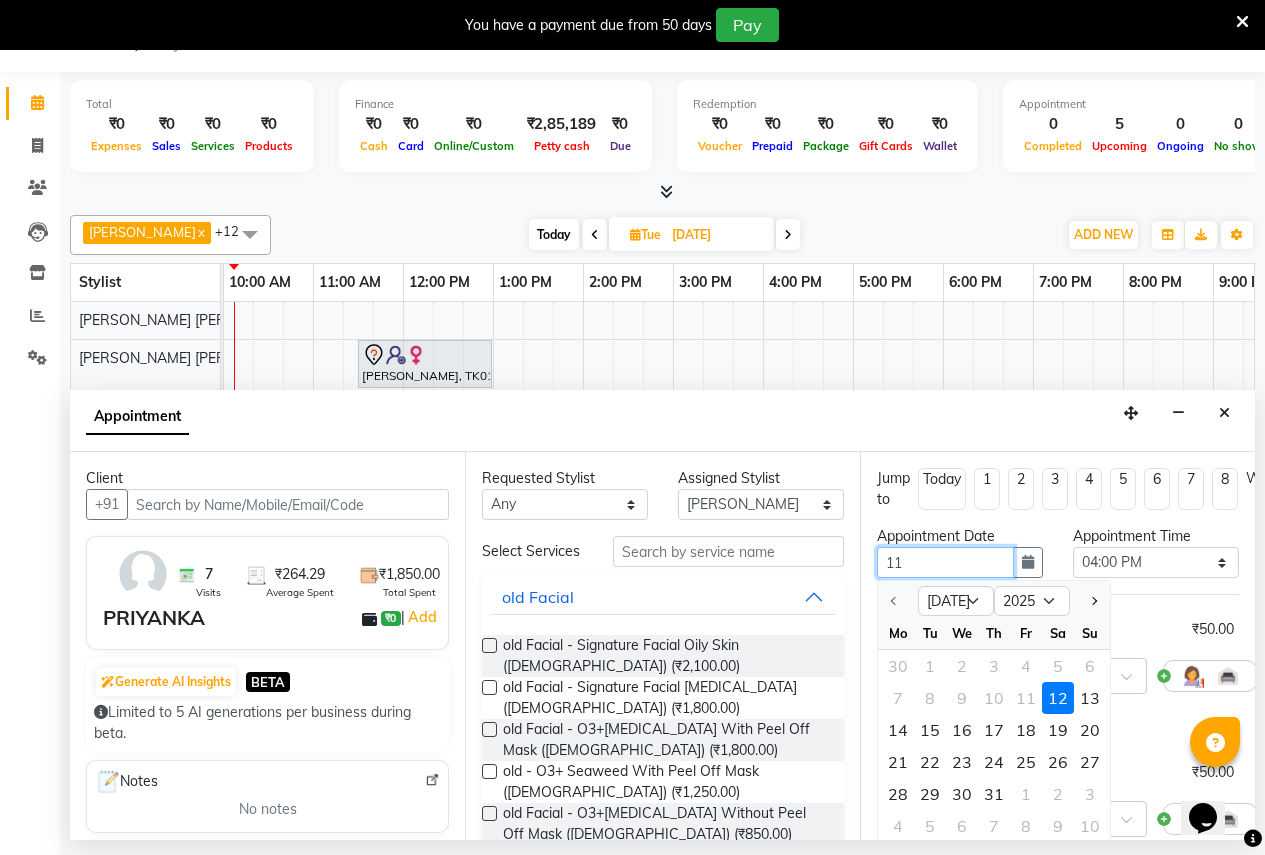 select on "960" 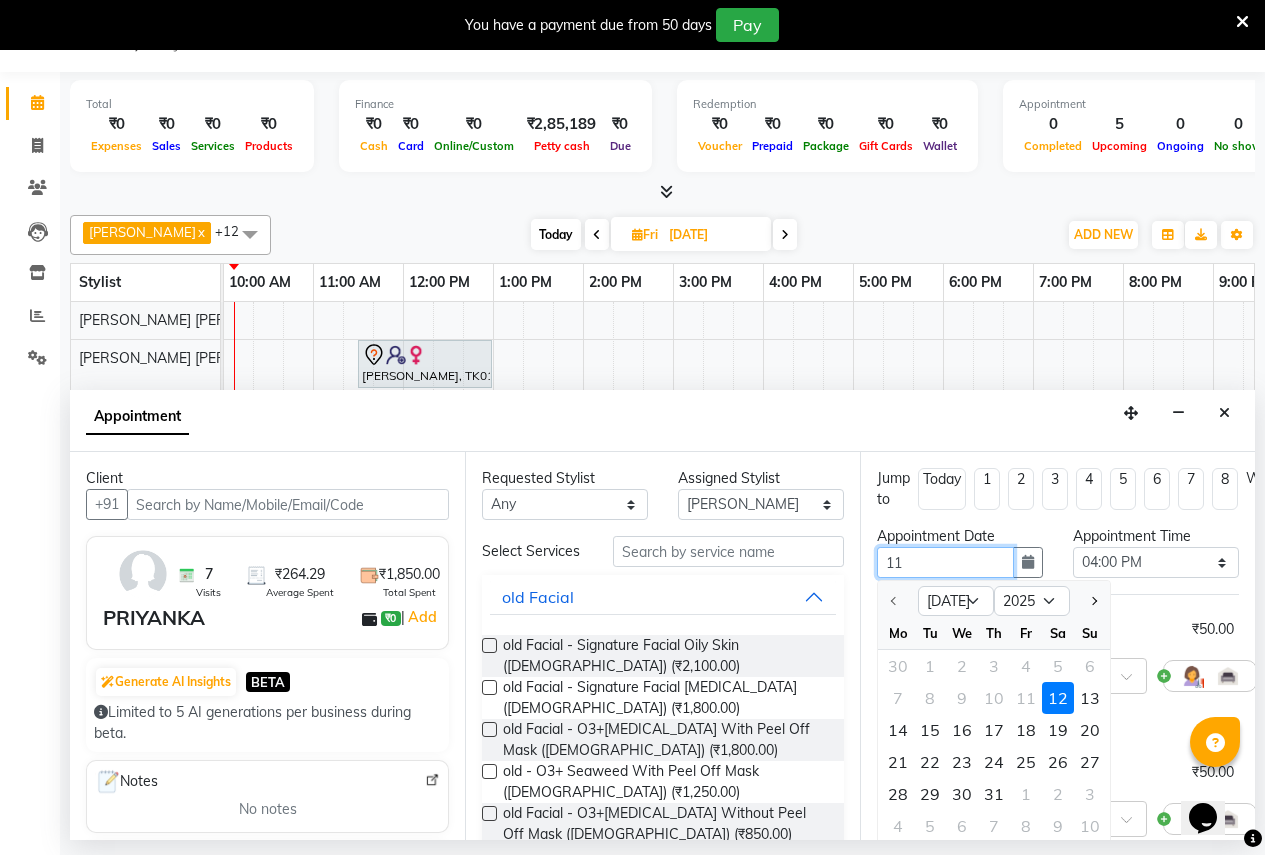 type on "11/" 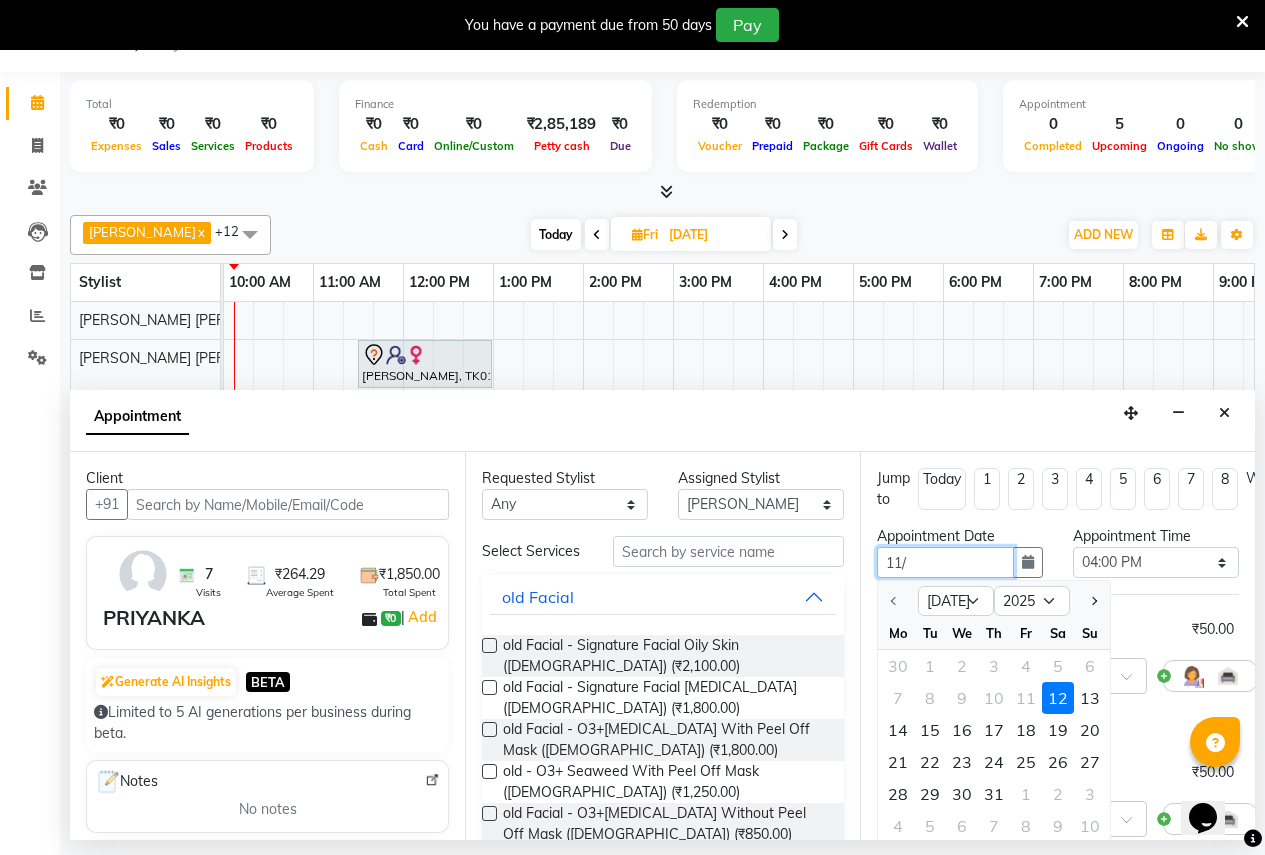 select on "960" 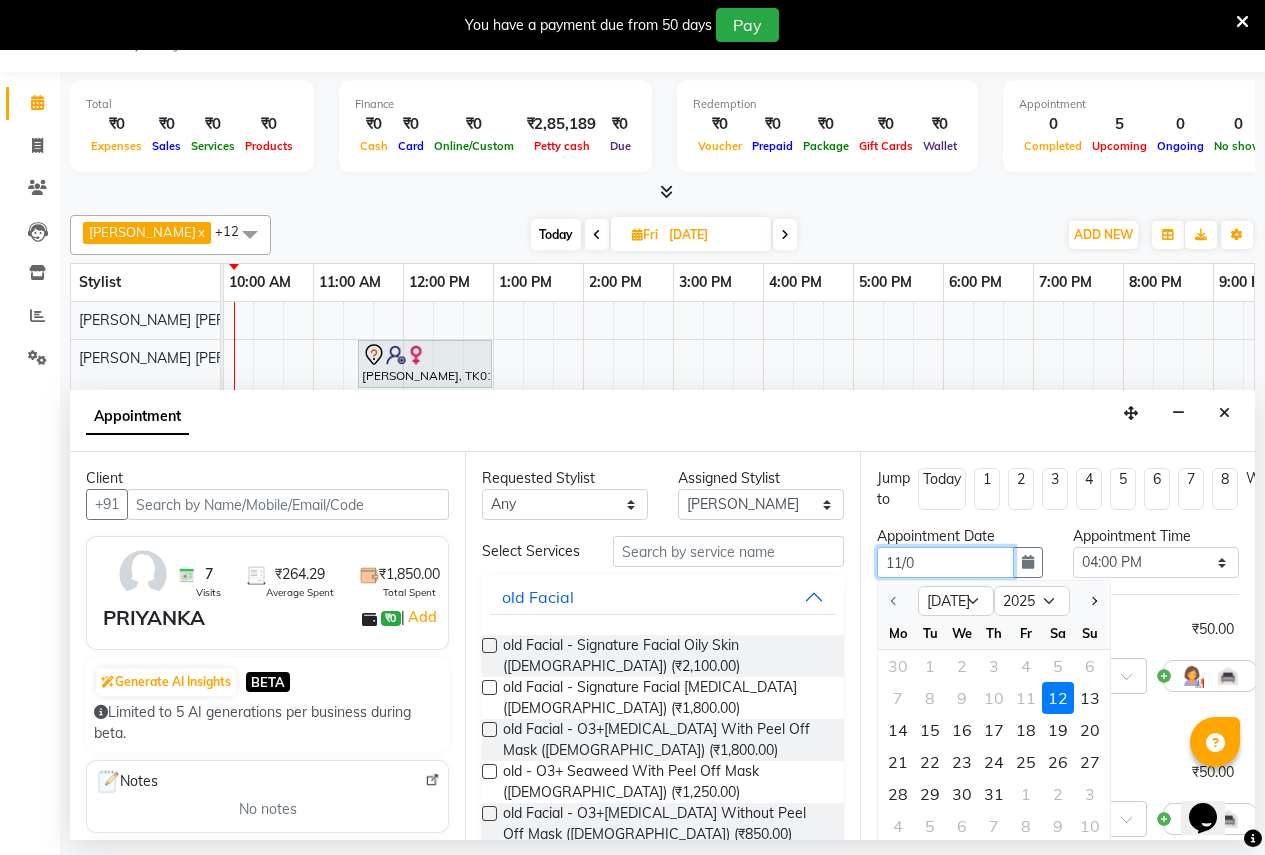 type on "11/07" 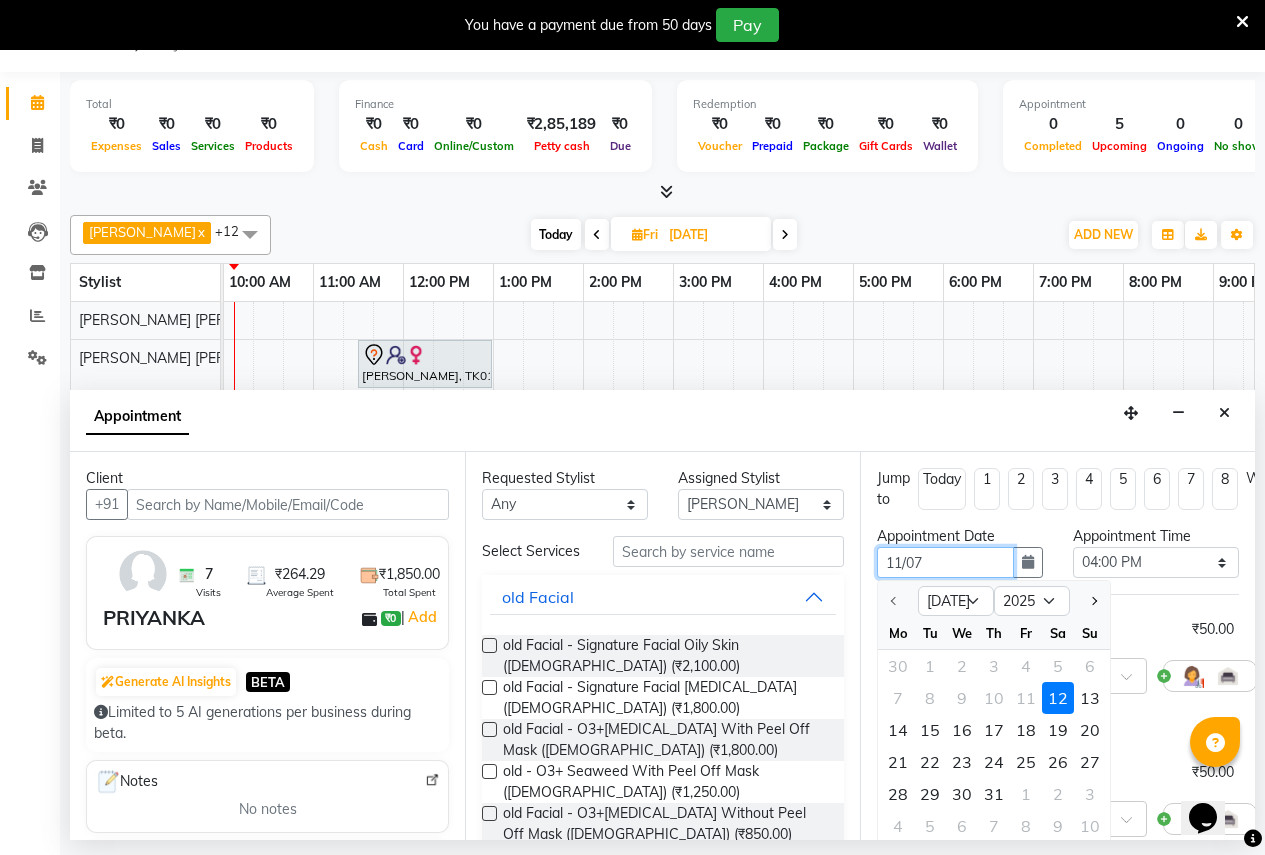 select on "960" 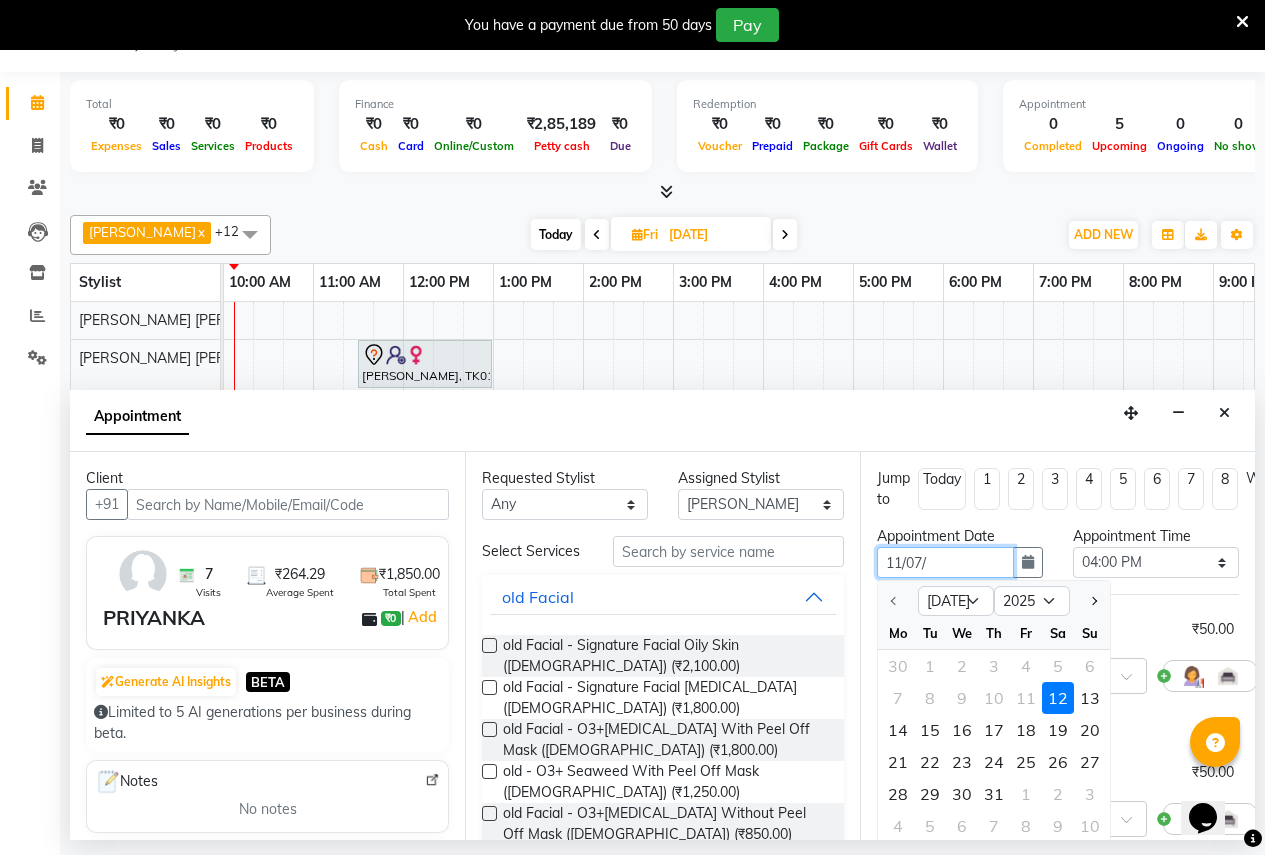 select on "960" 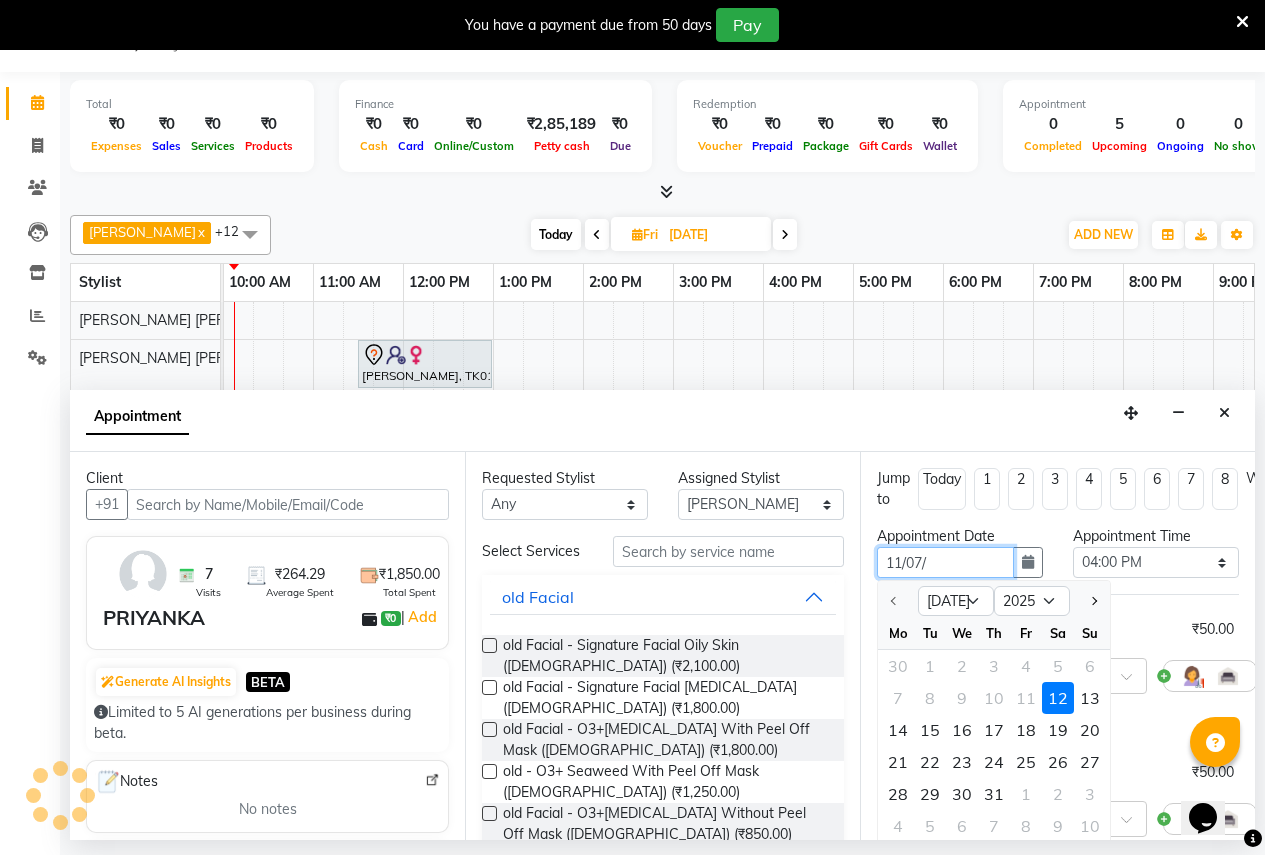 type on "11-07-0002" 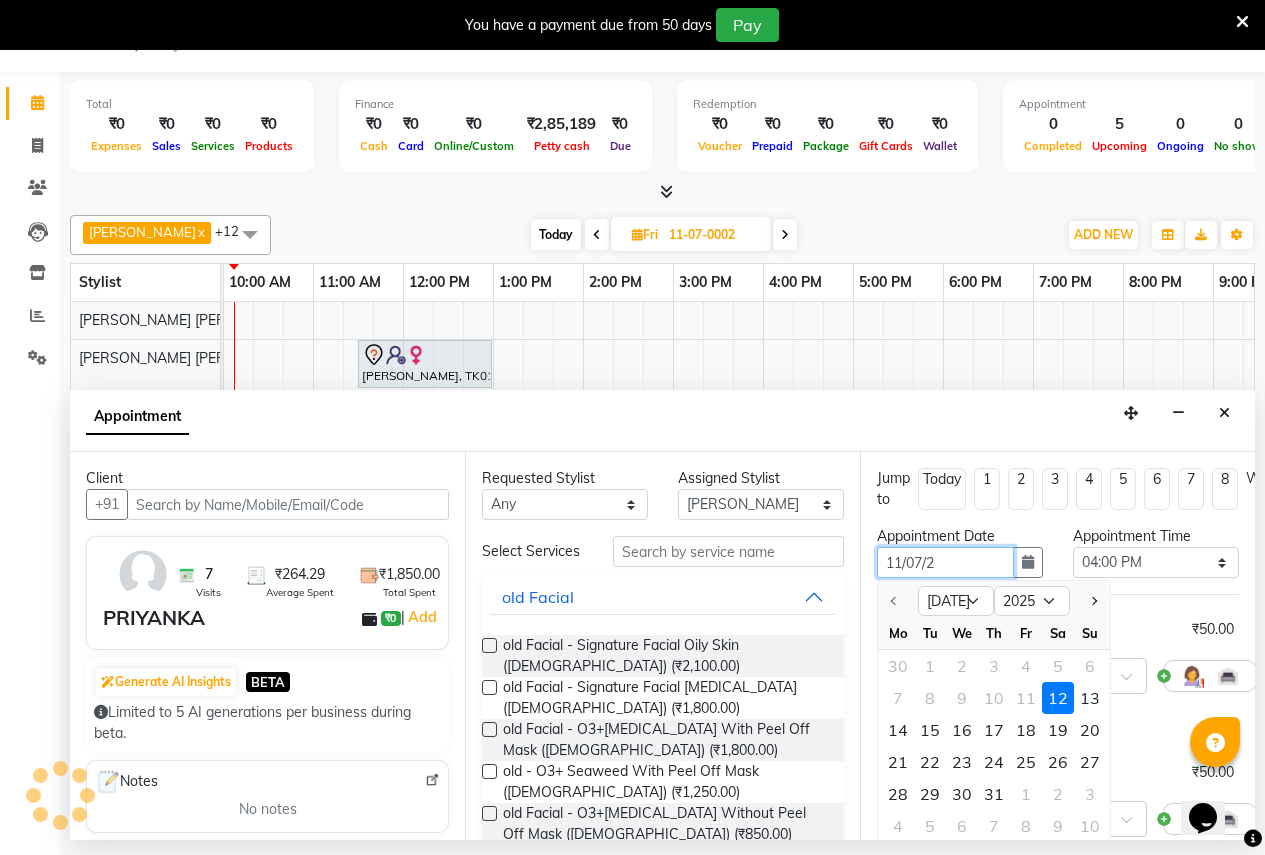select on "960" 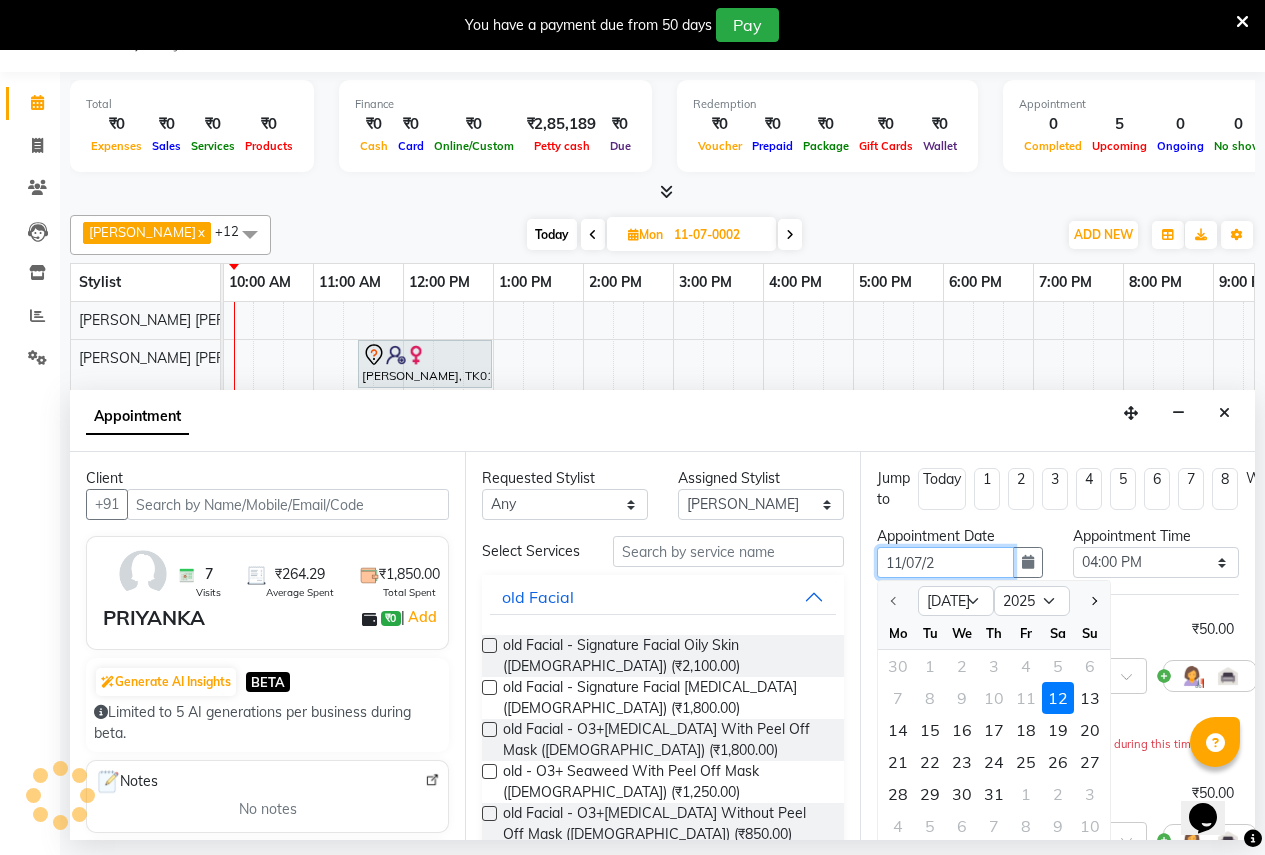 type on "[DATE]" 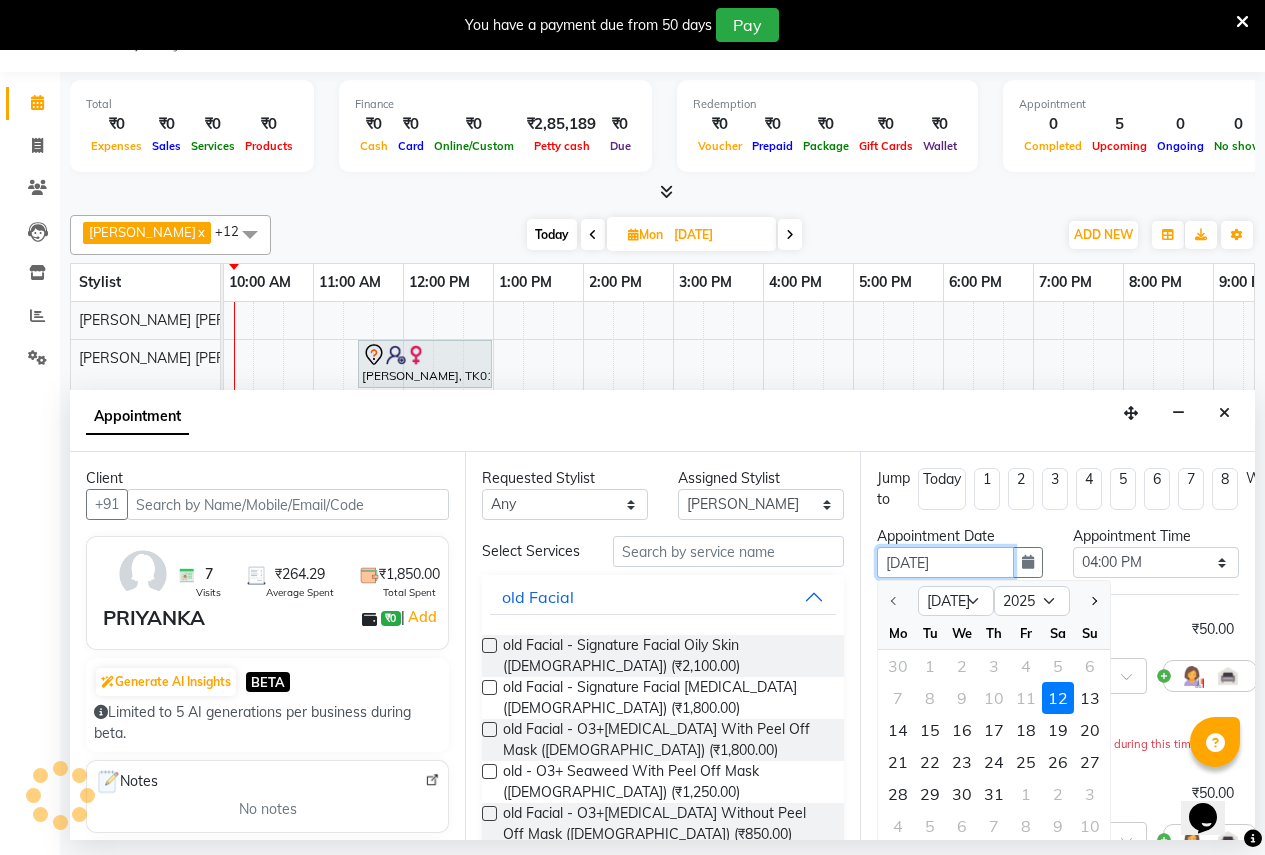 select on "960" 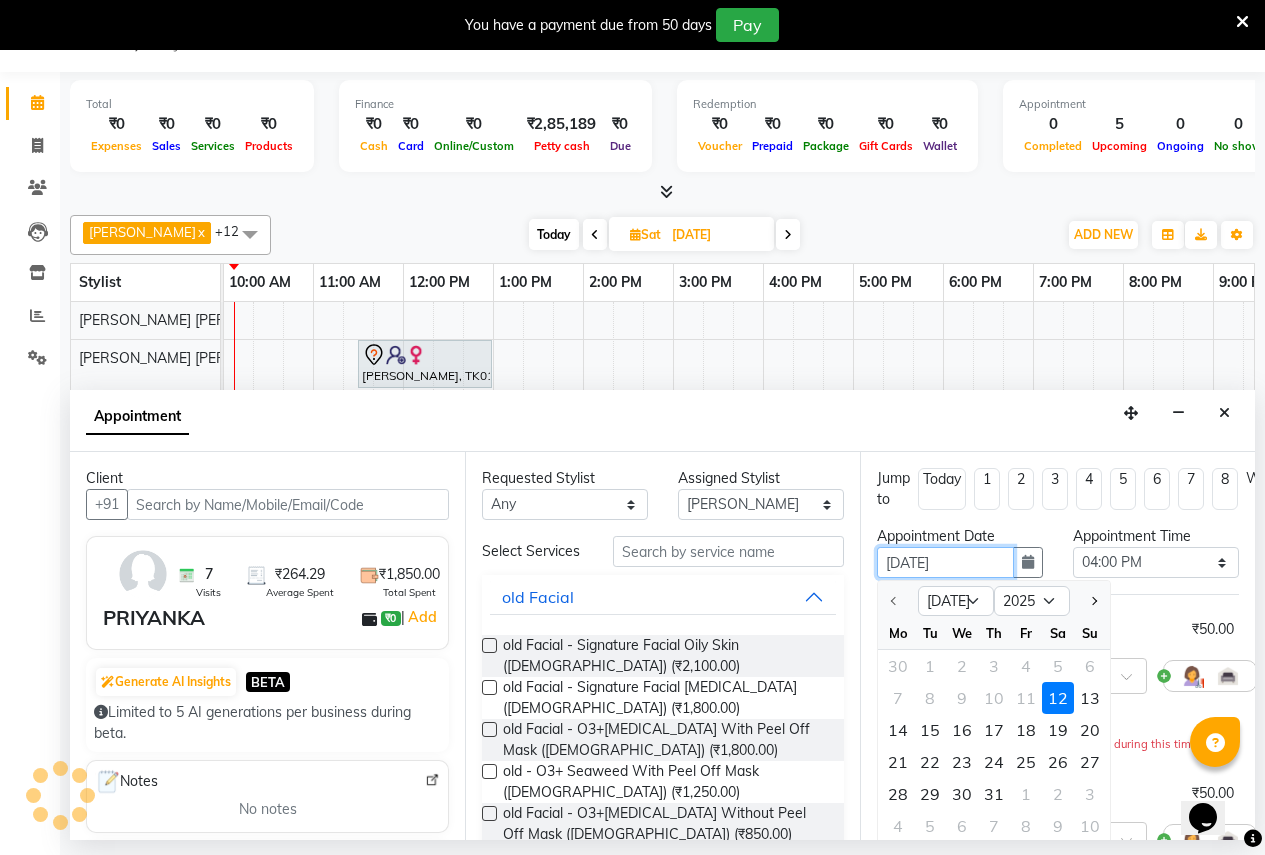 type on "11-07-0202" 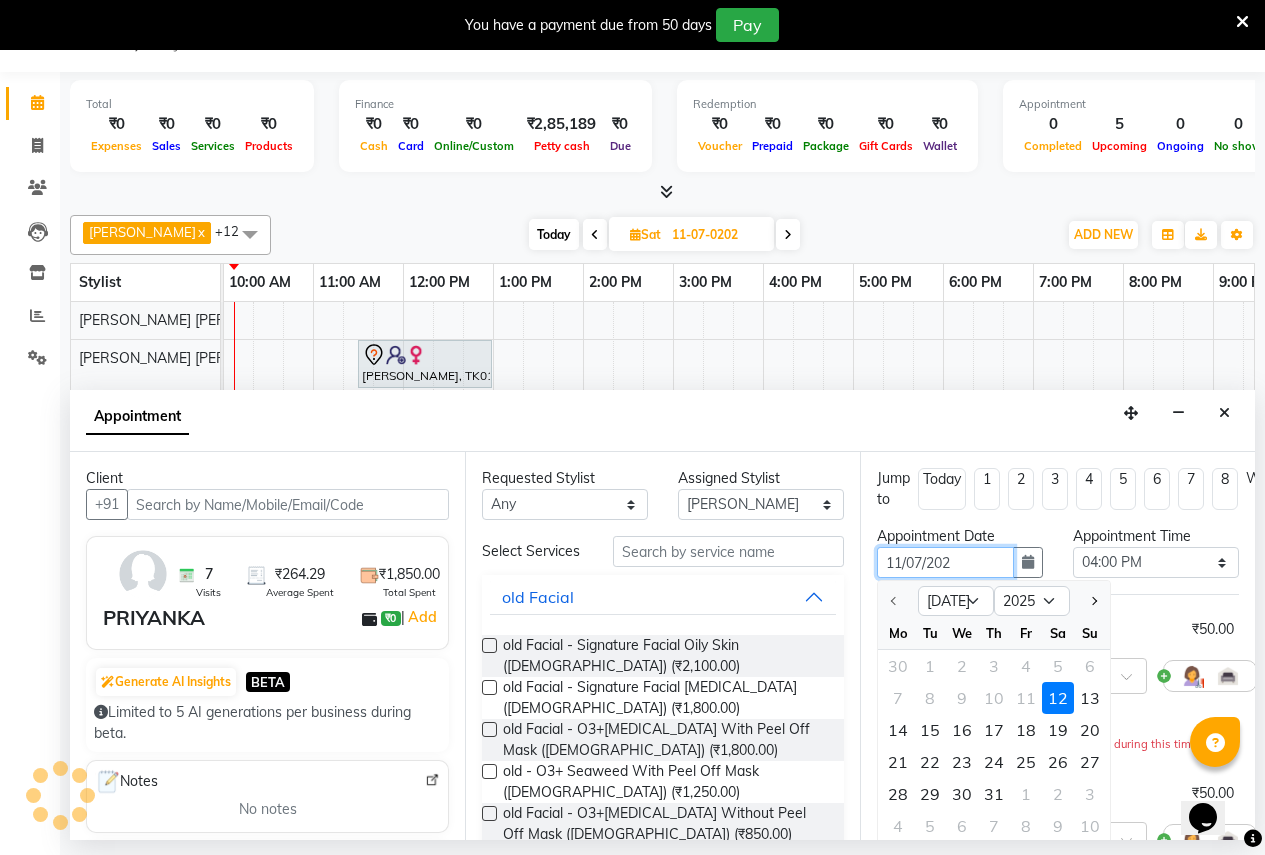 select on "960" 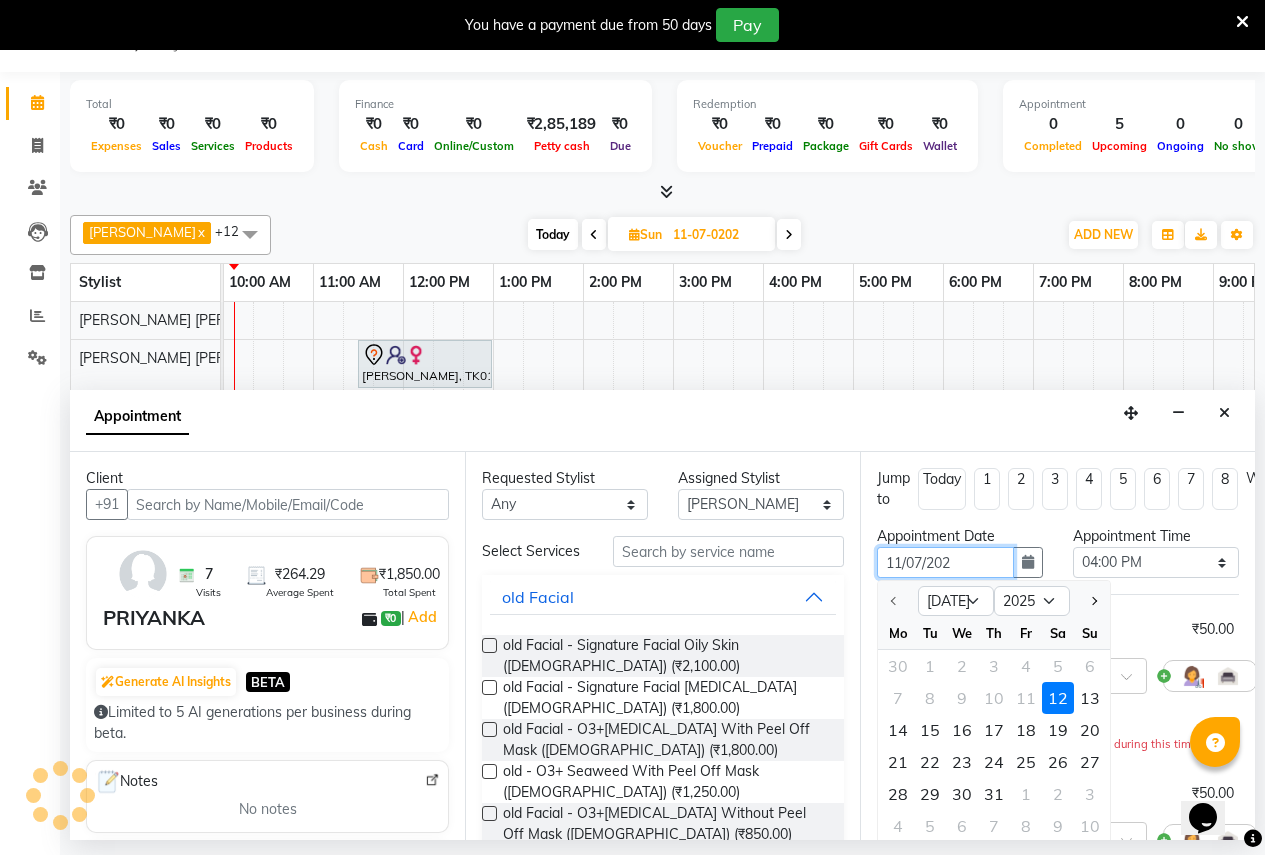 type on "[DATE]" 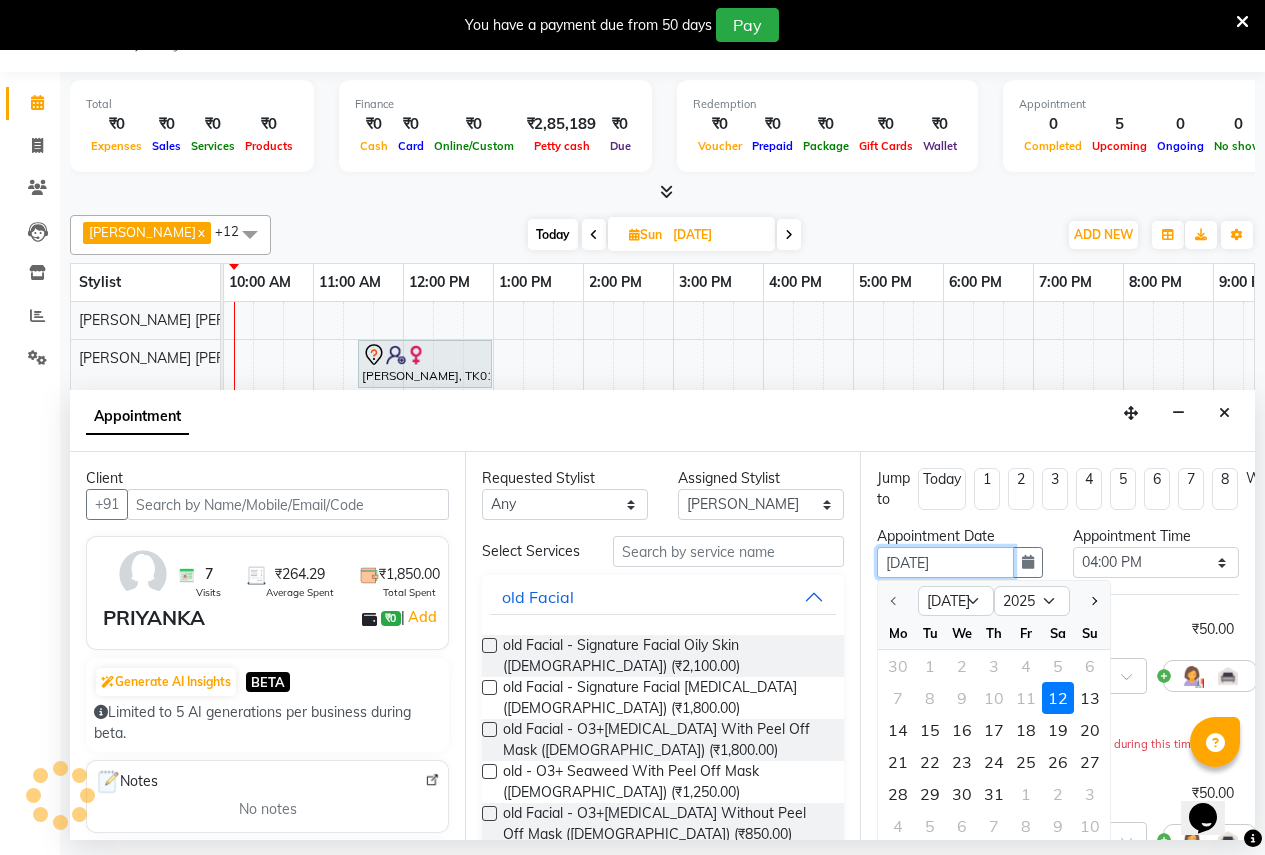 select on "960" 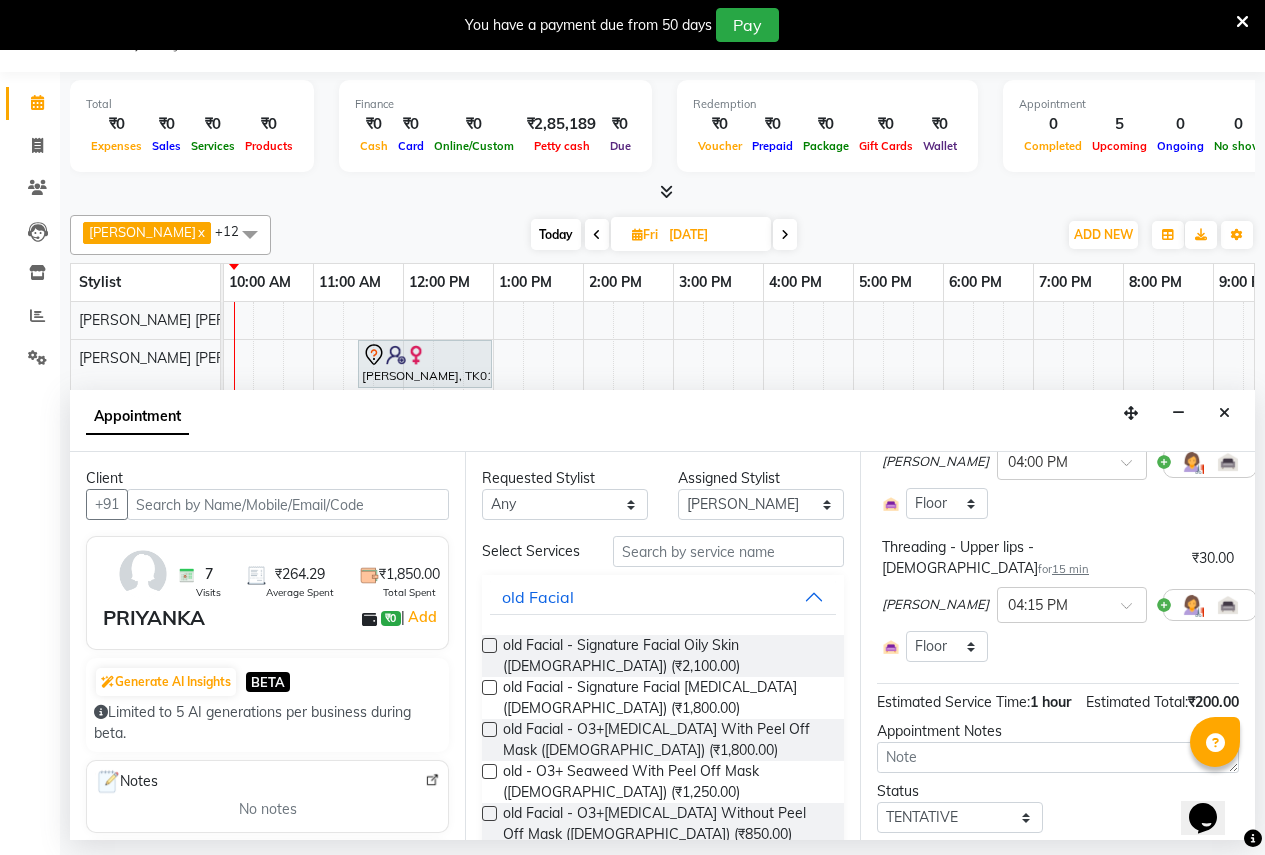 scroll, scrollTop: 603, scrollLeft: 0, axis: vertical 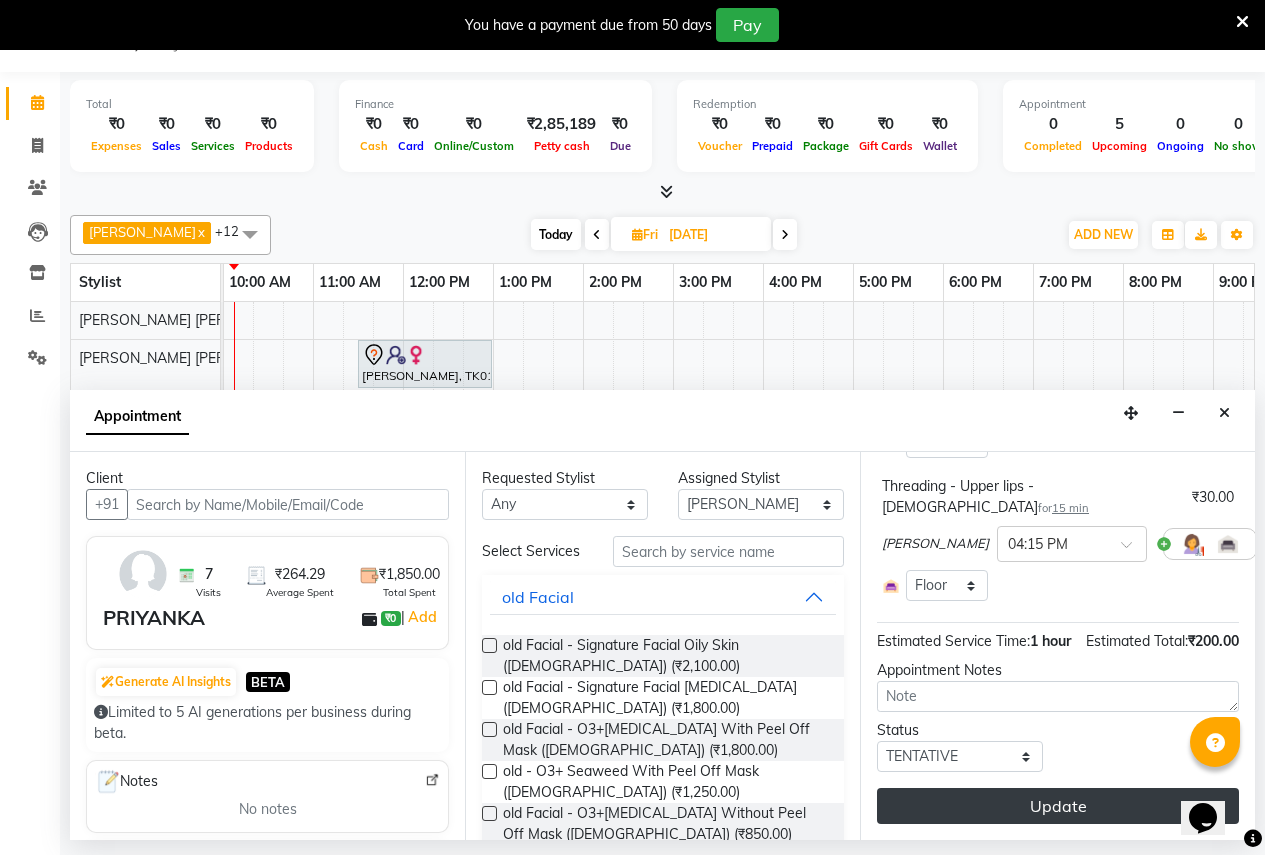 type on "[DATE]" 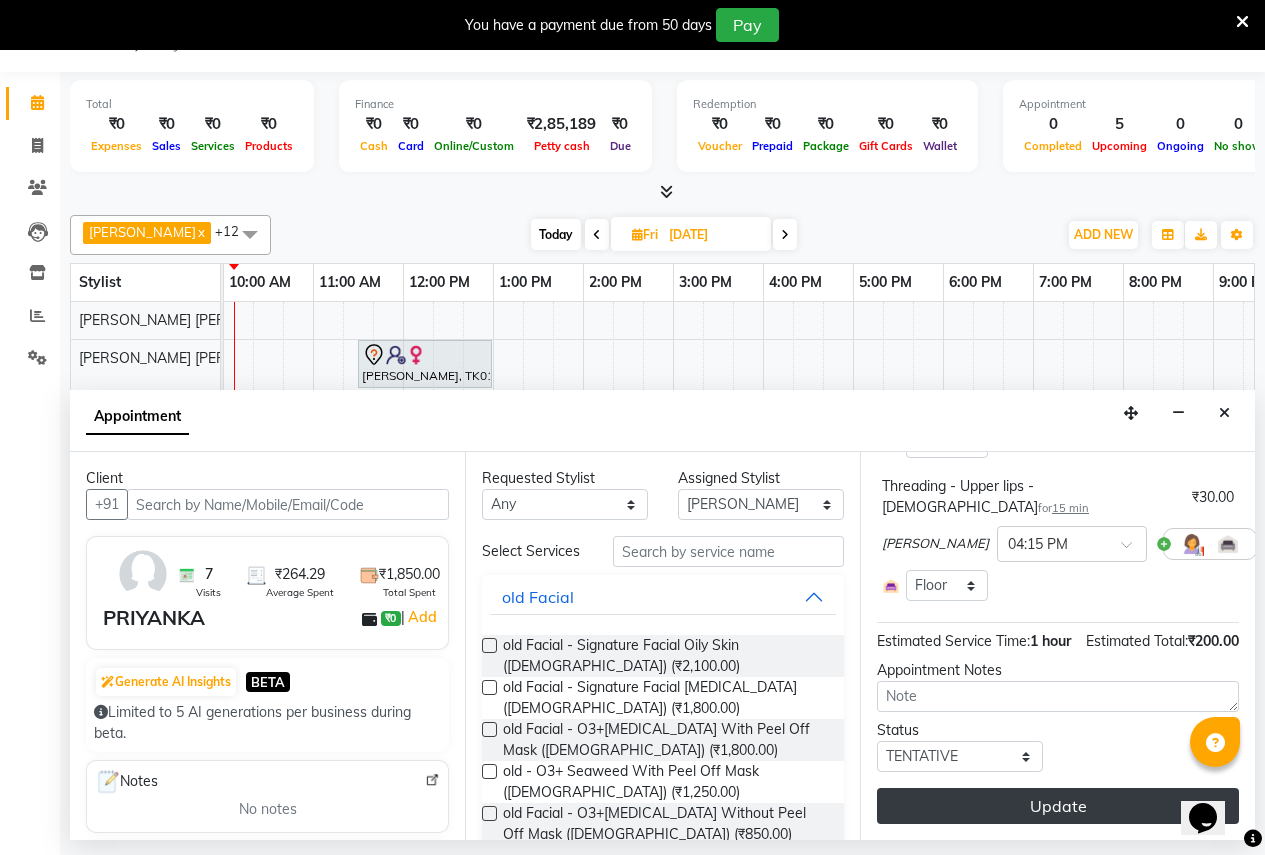 type 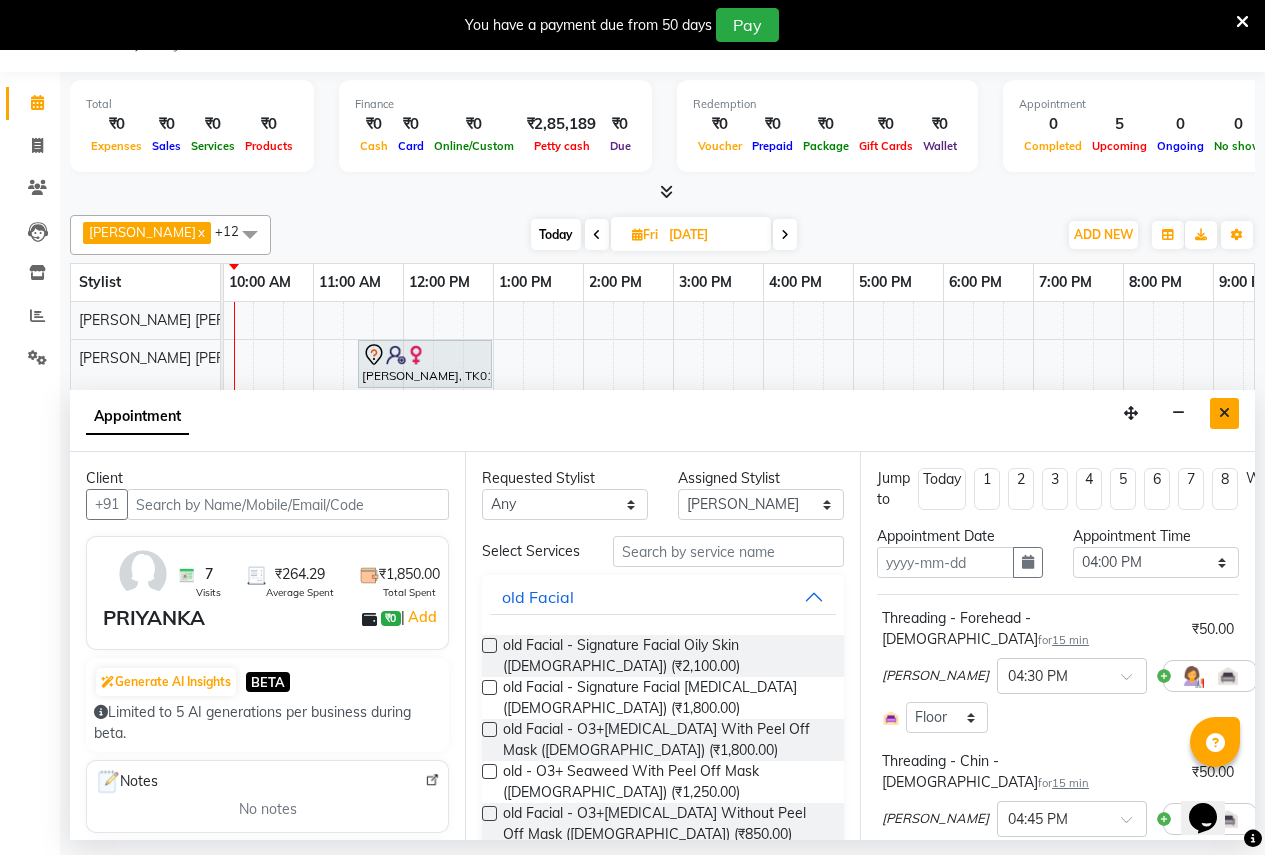 click at bounding box center (1224, 413) 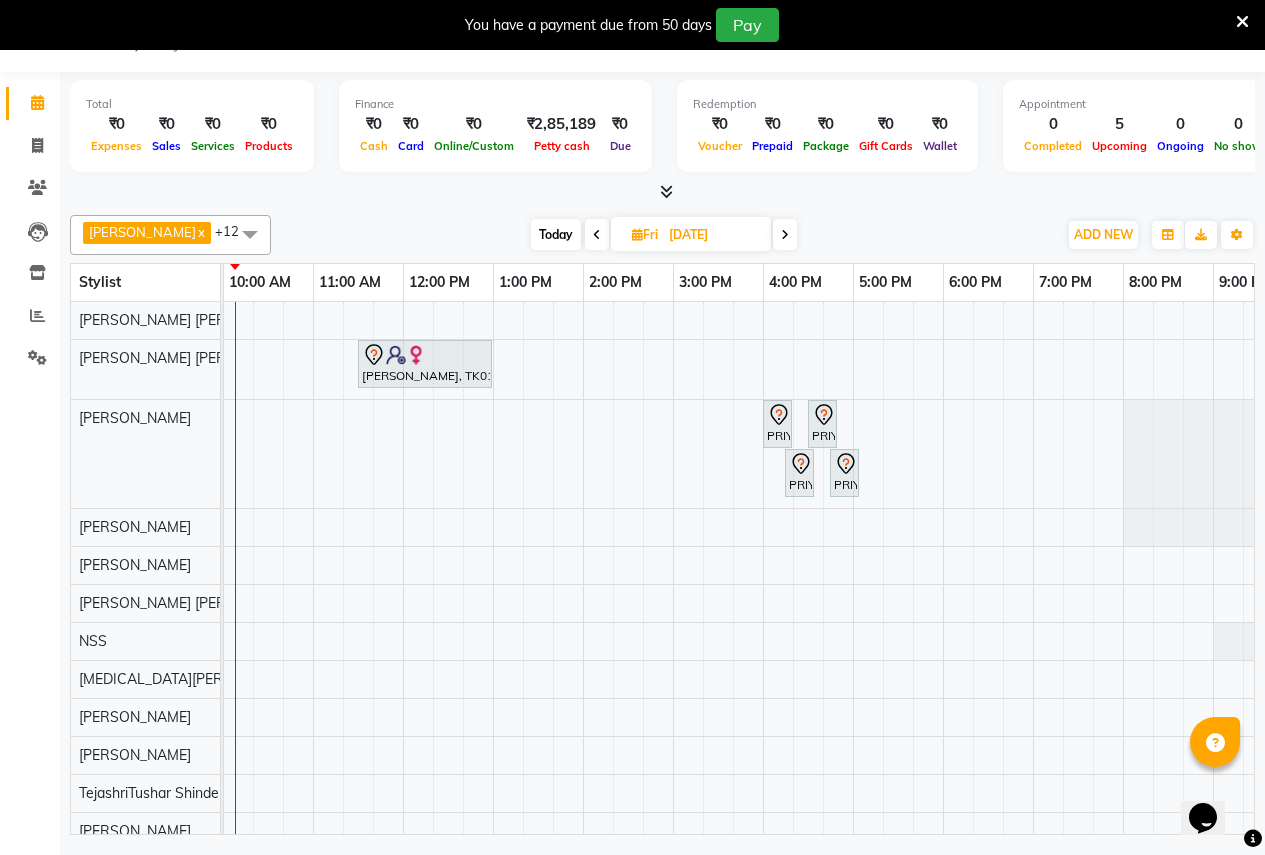 click at bounding box center (598, 576) 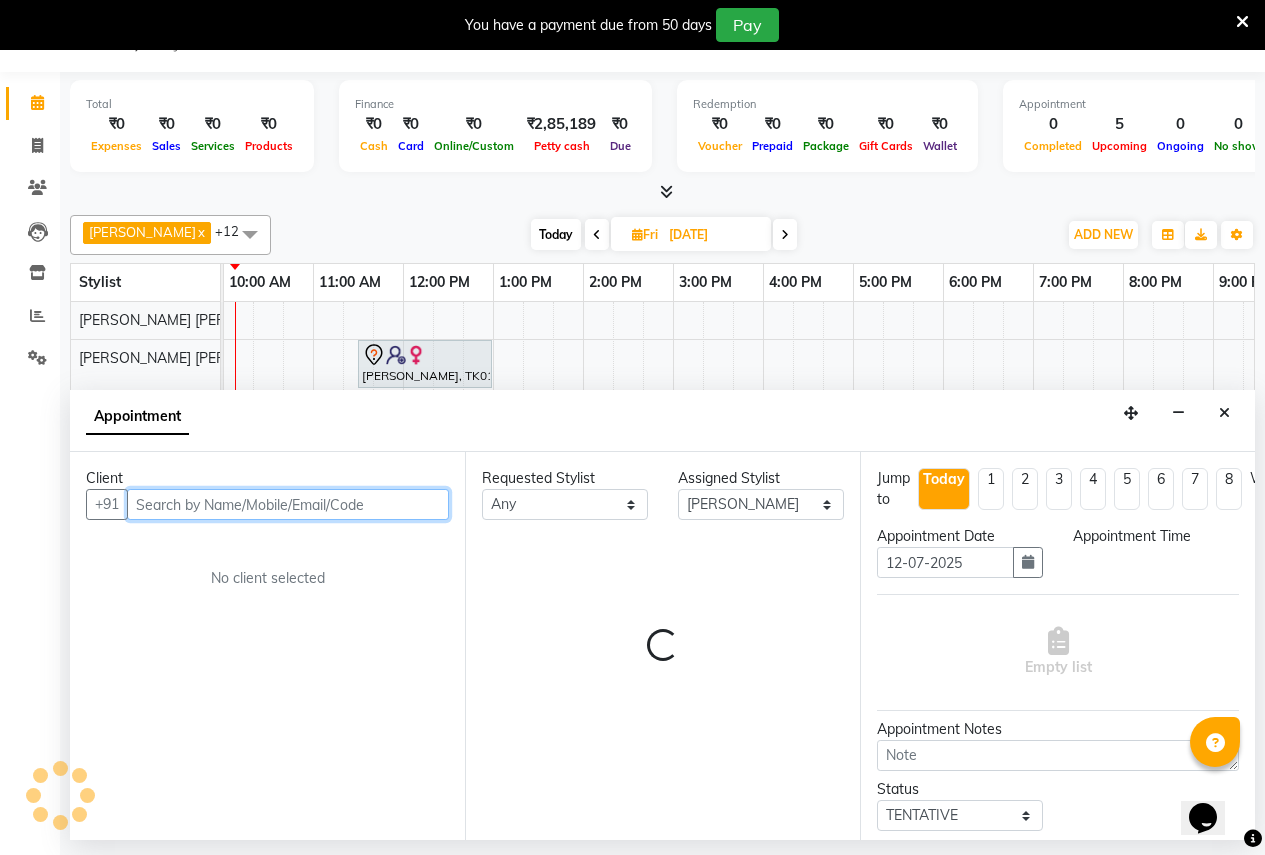 select on "840" 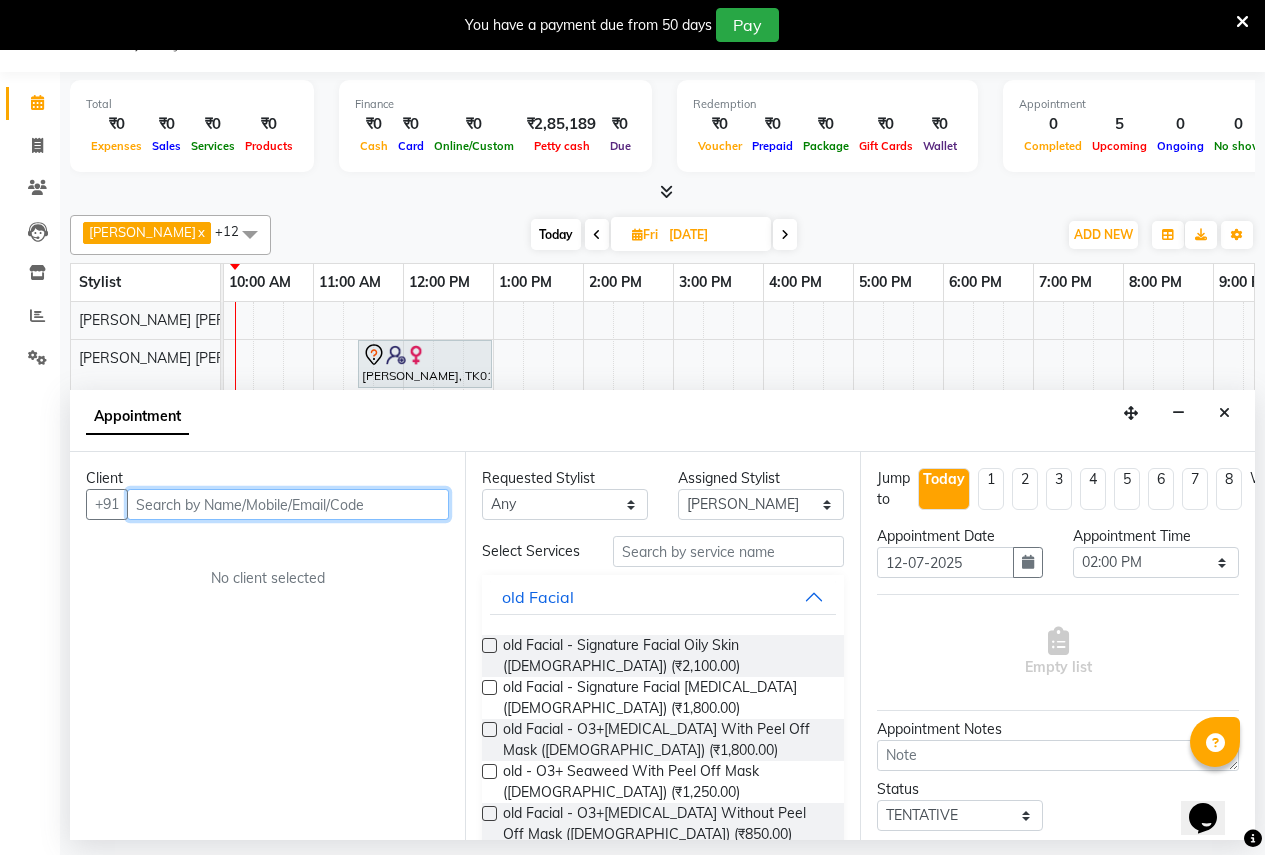 click at bounding box center (288, 504) 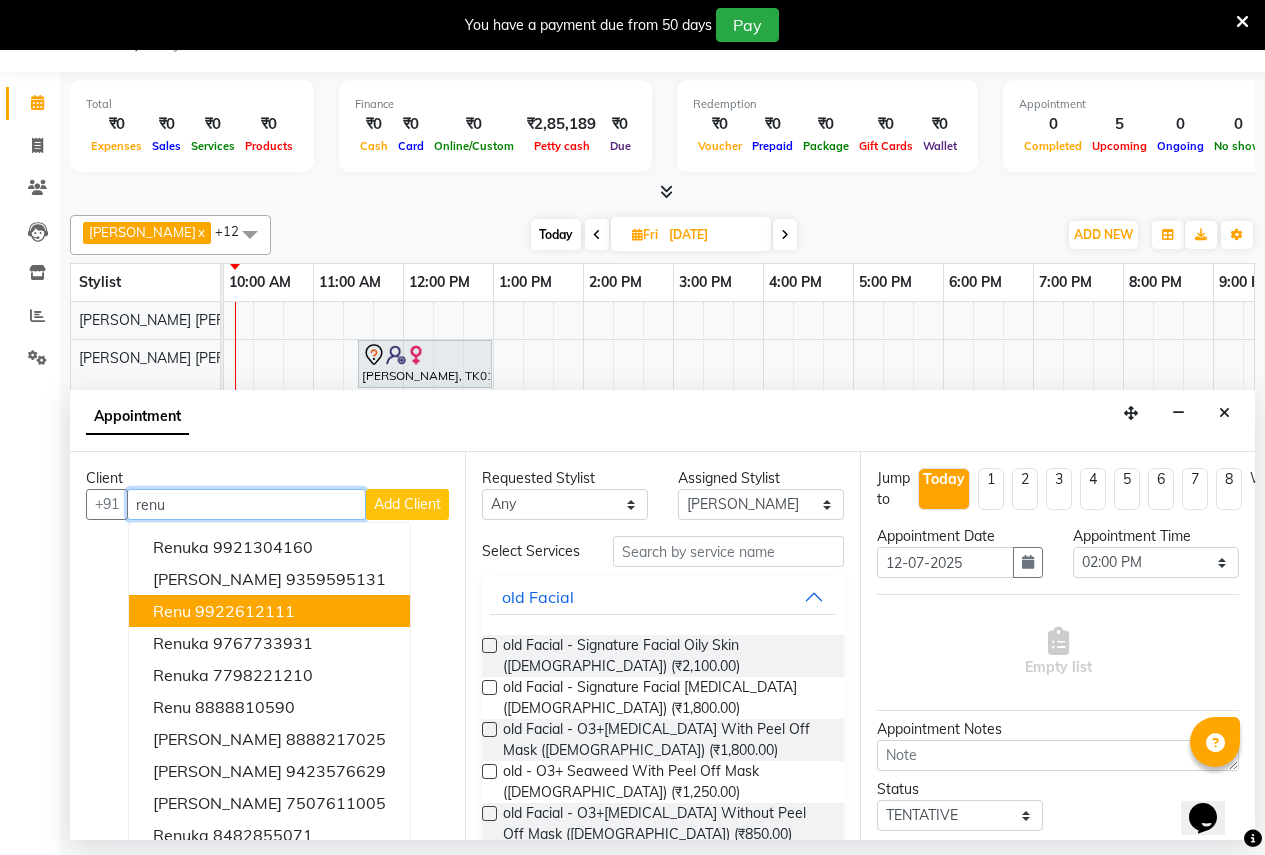 click on "9922612111" at bounding box center [245, 611] 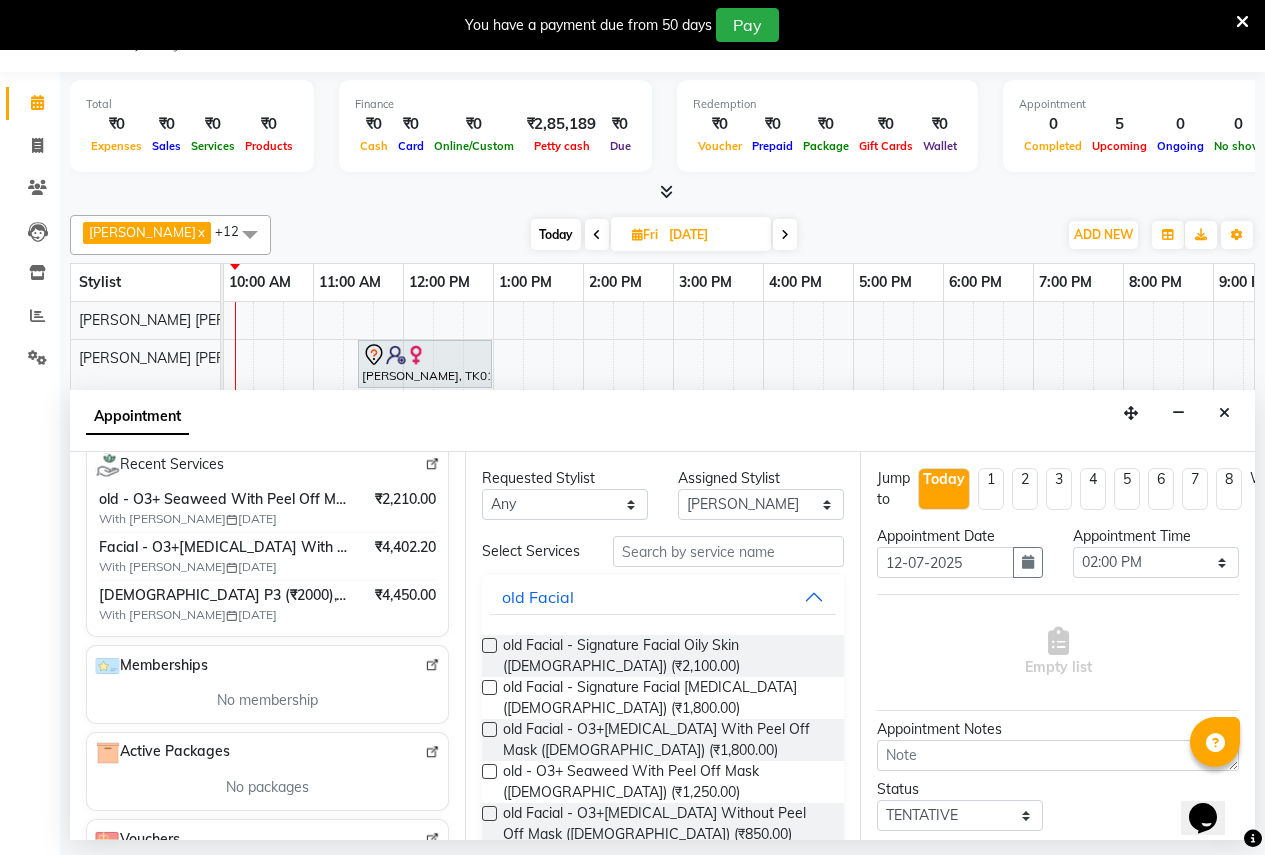 scroll, scrollTop: 400, scrollLeft: 0, axis: vertical 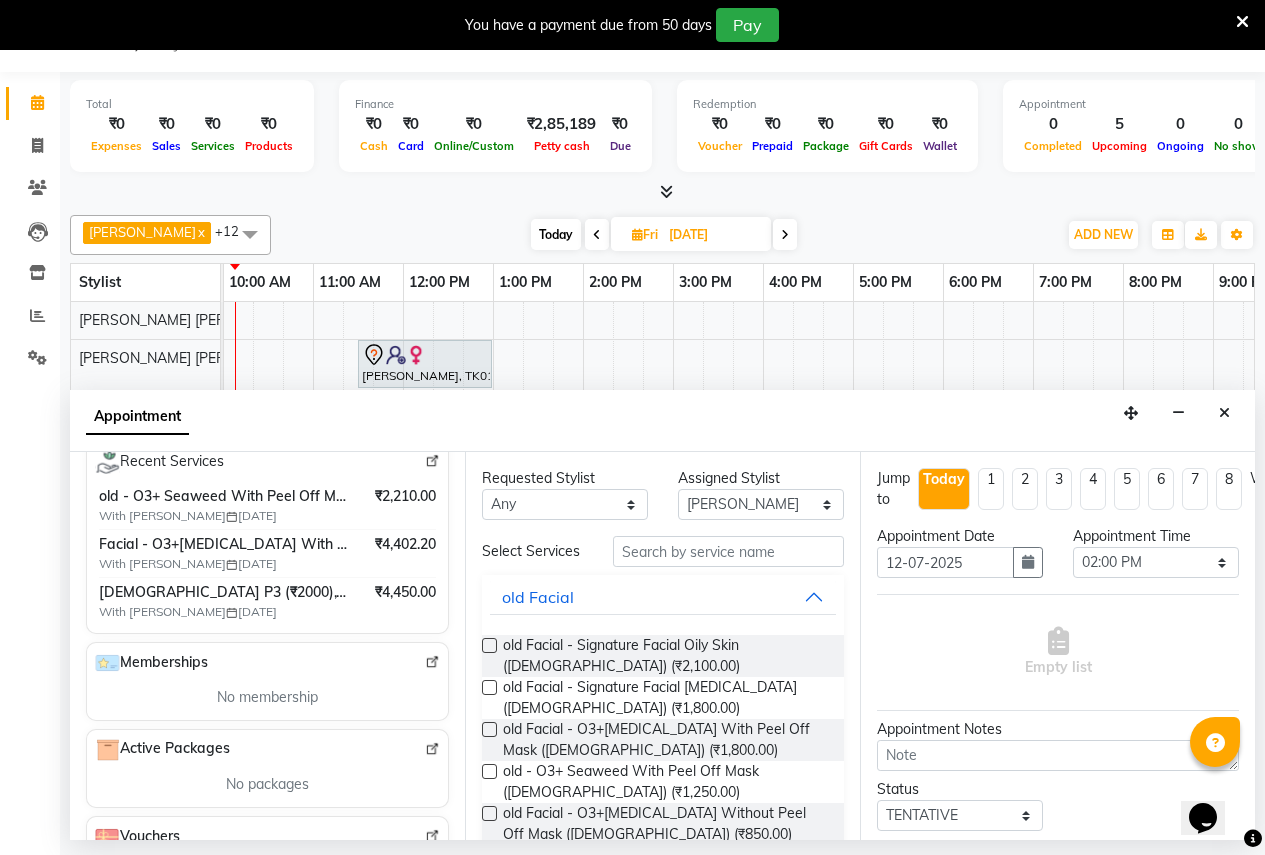 type on "9922612111" 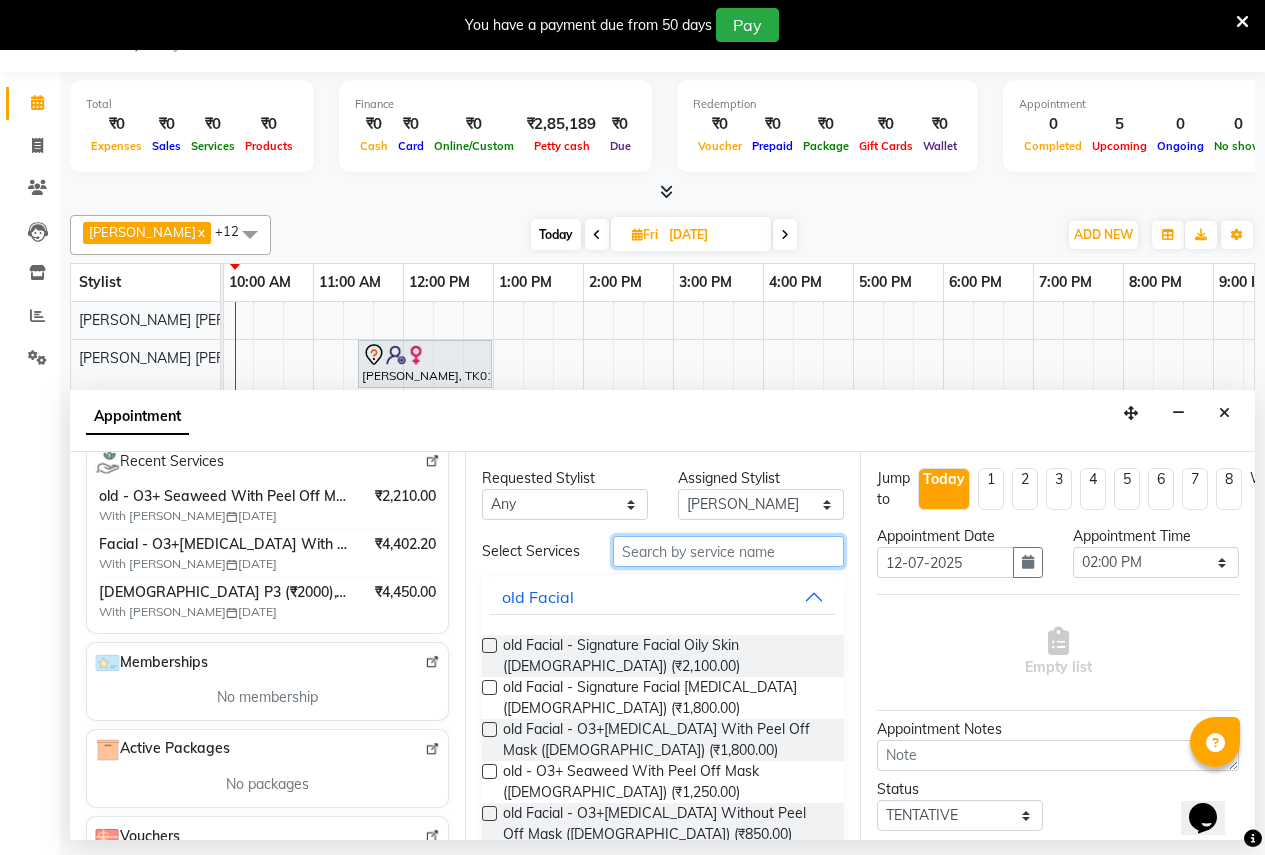 click at bounding box center [728, 551] 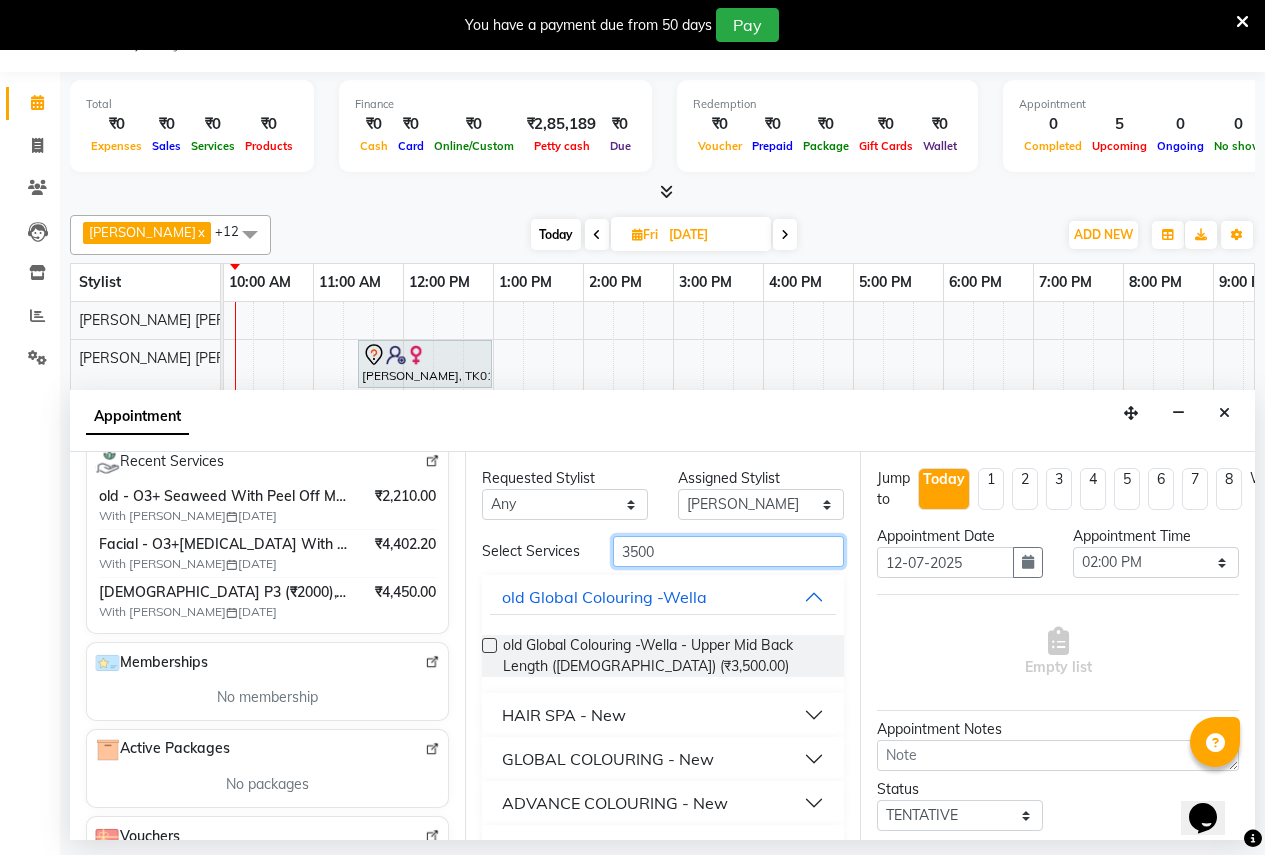 scroll, scrollTop: 56, scrollLeft: 0, axis: vertical 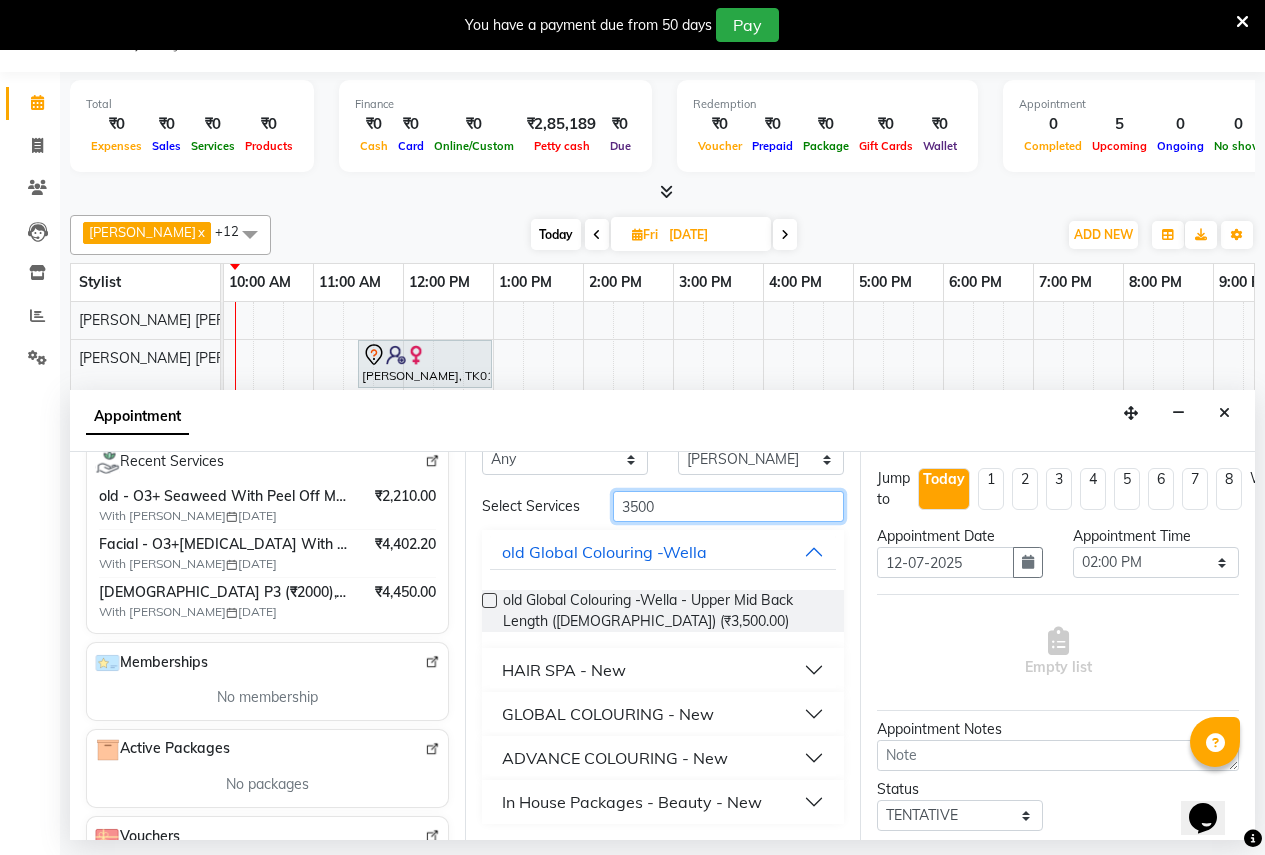 type on "3500" 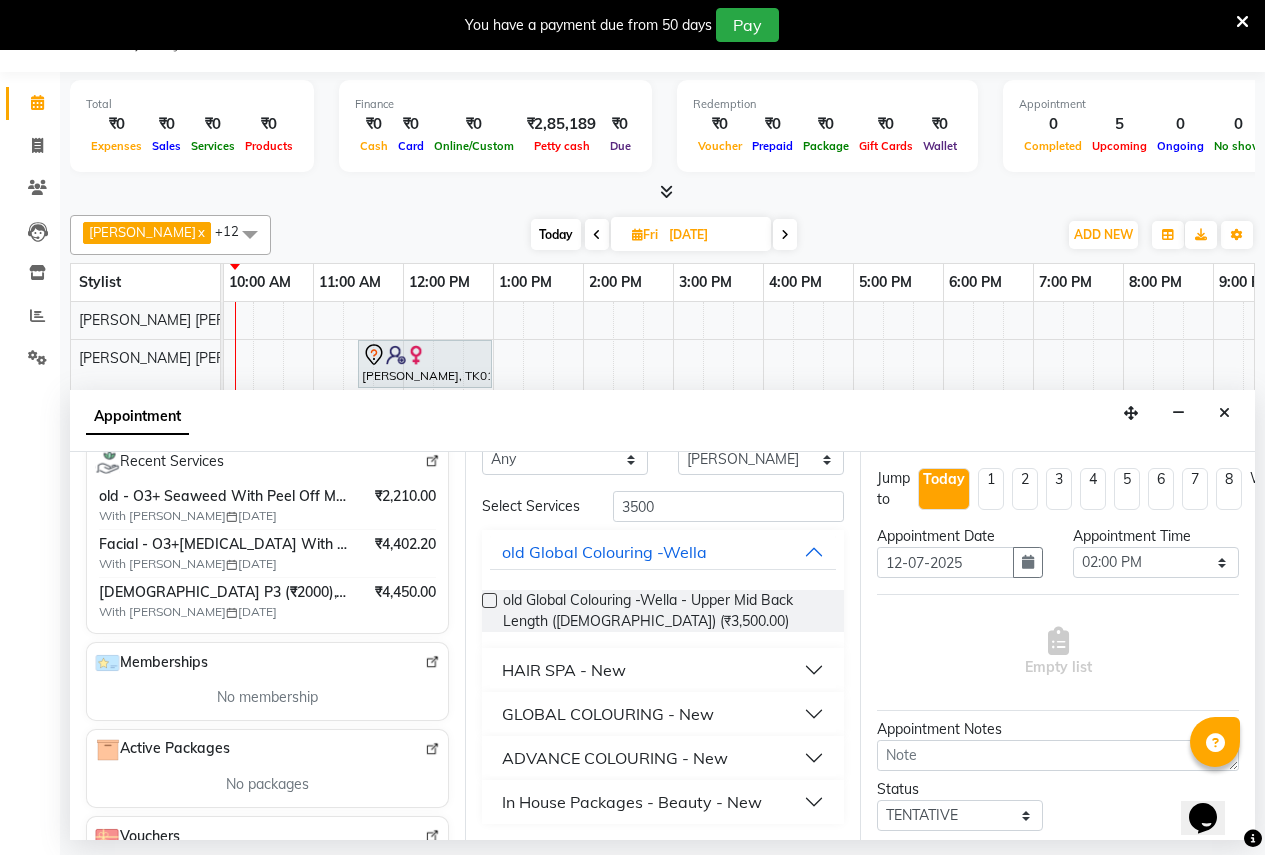 click on "In House Packages - Beauty - New" at bounding box center [632, 802] 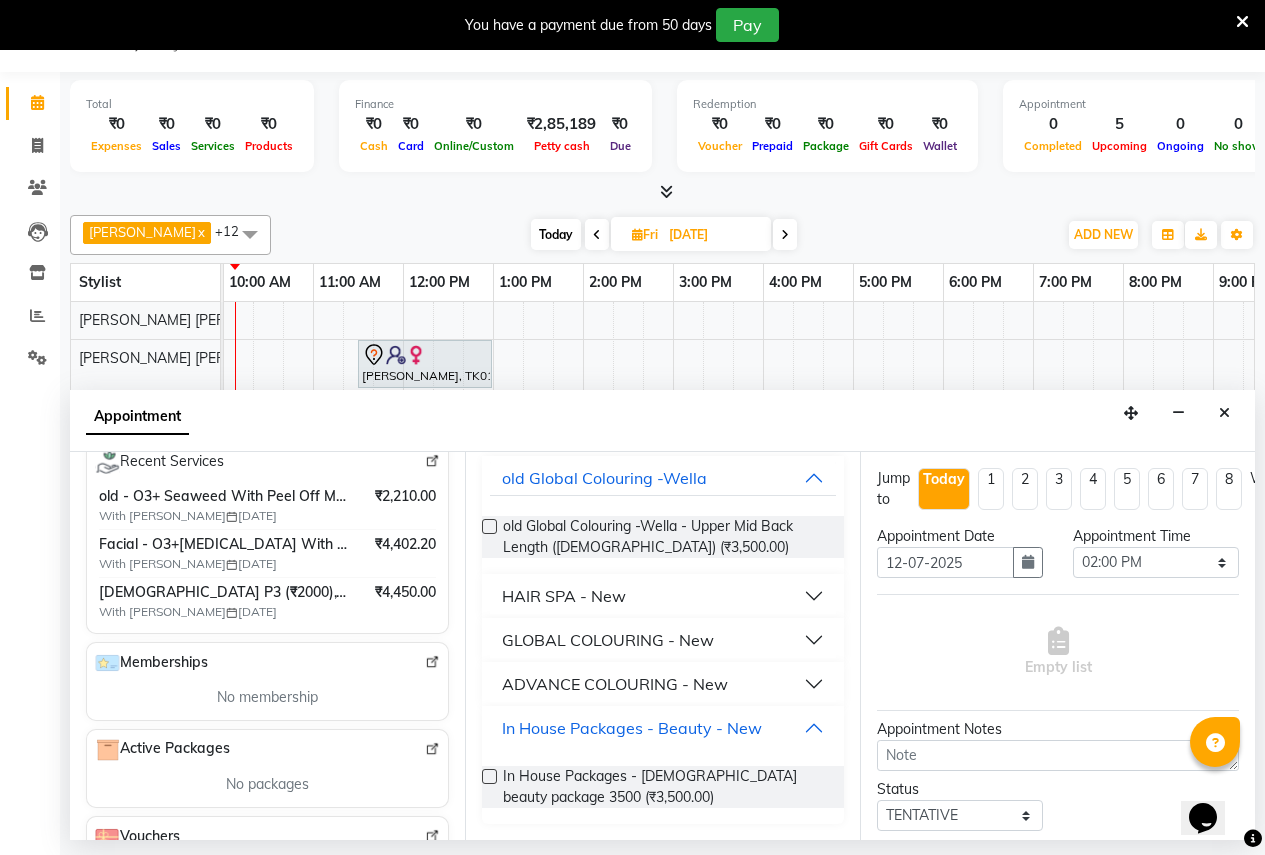 scroll, scrollTop: 130, scrollLeft: 0, axis: vertical 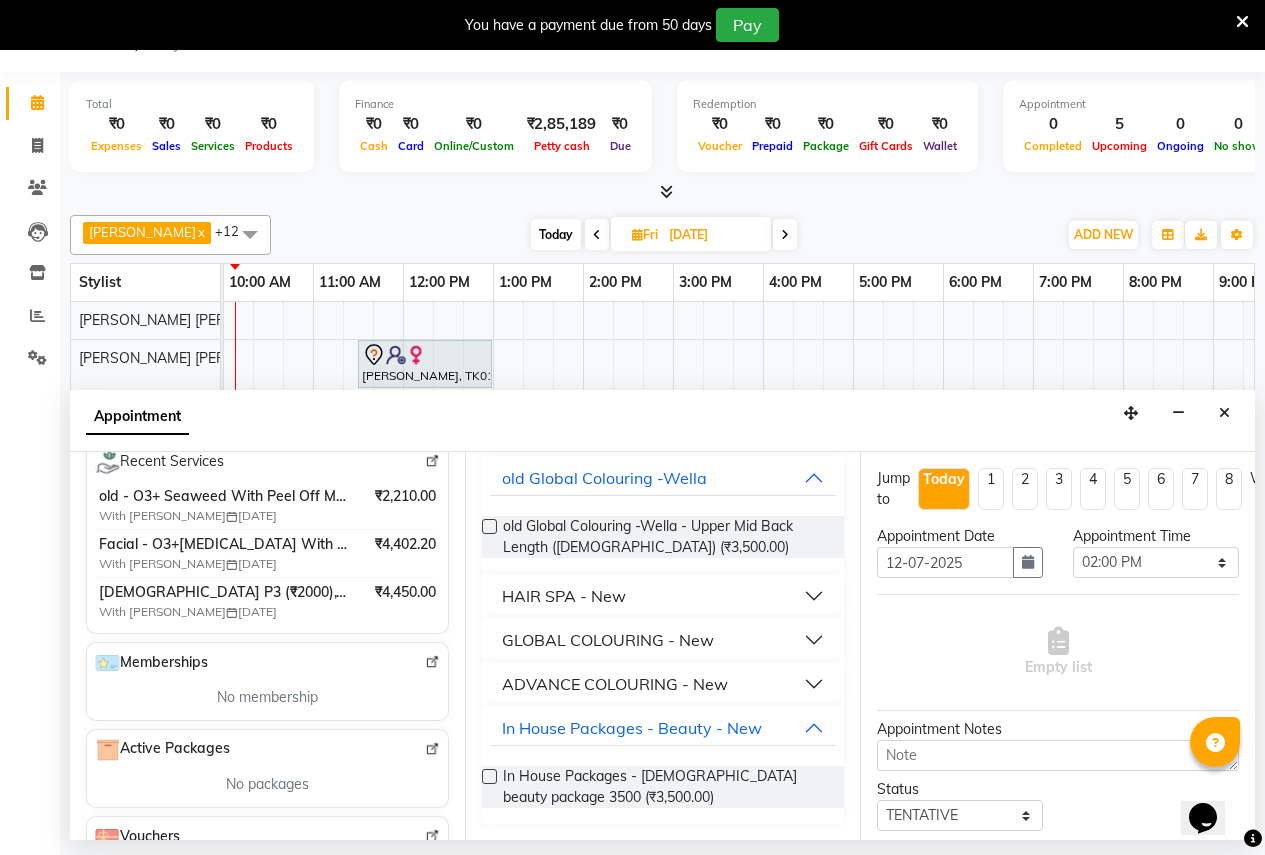 click at bounding box center (489, 776) 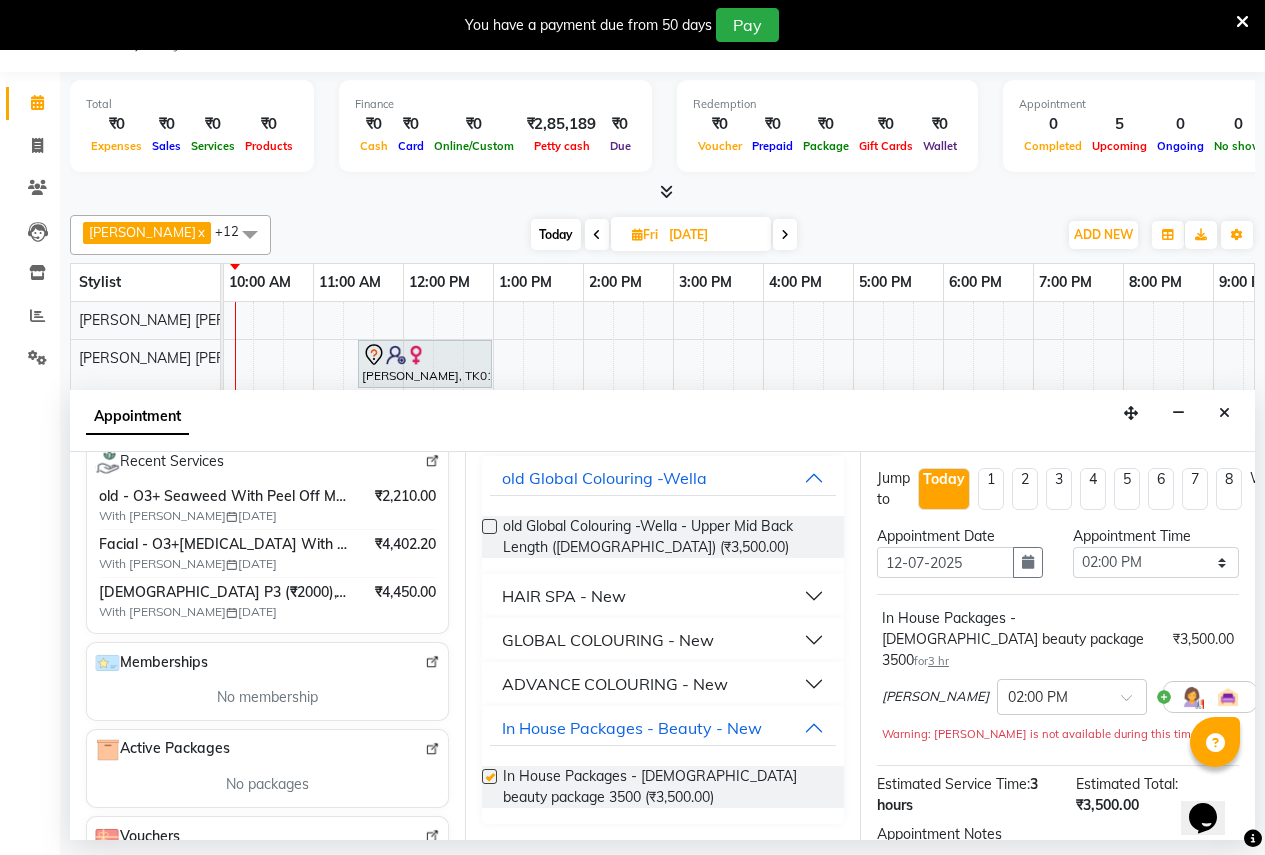 checkbox on "false" 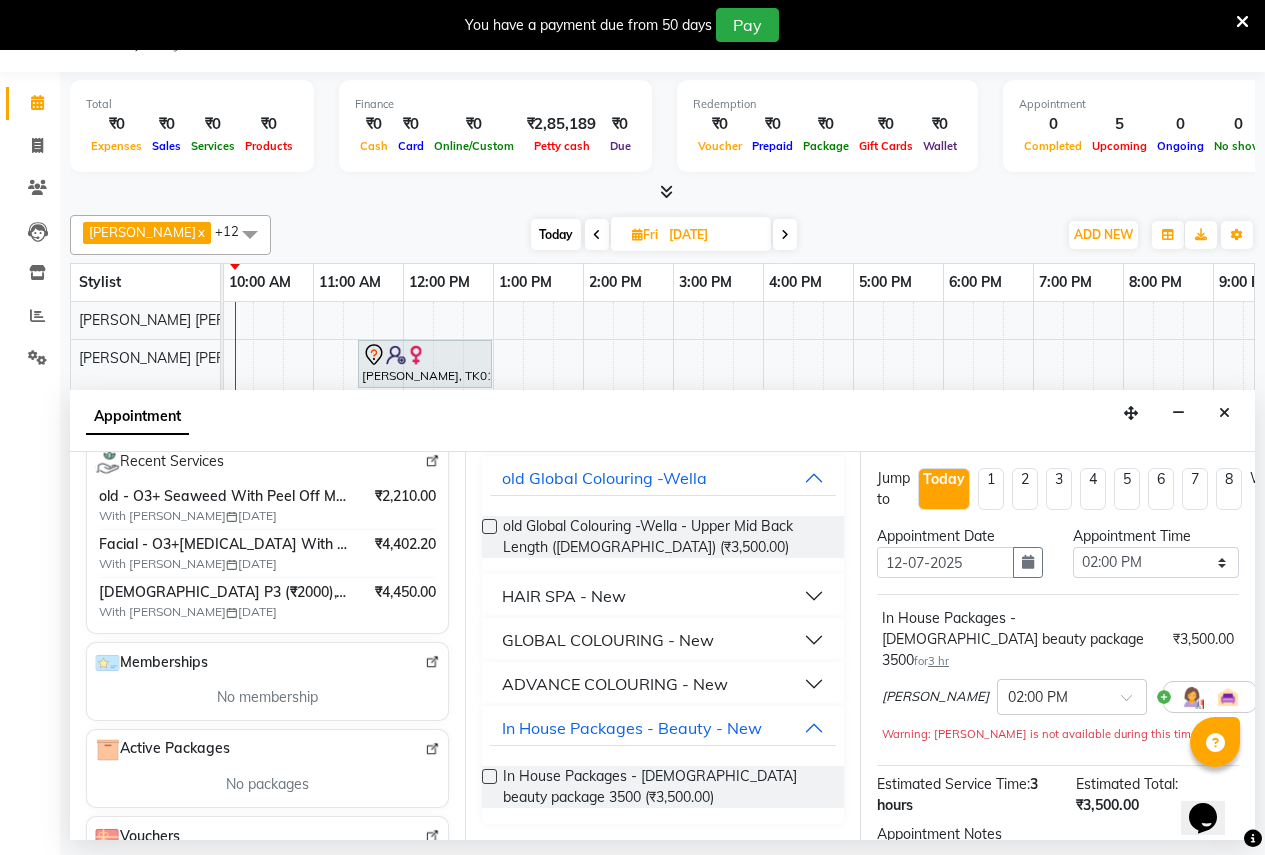 scroll, scrollTop: 239, scrollLeft: 0, axis: vertical 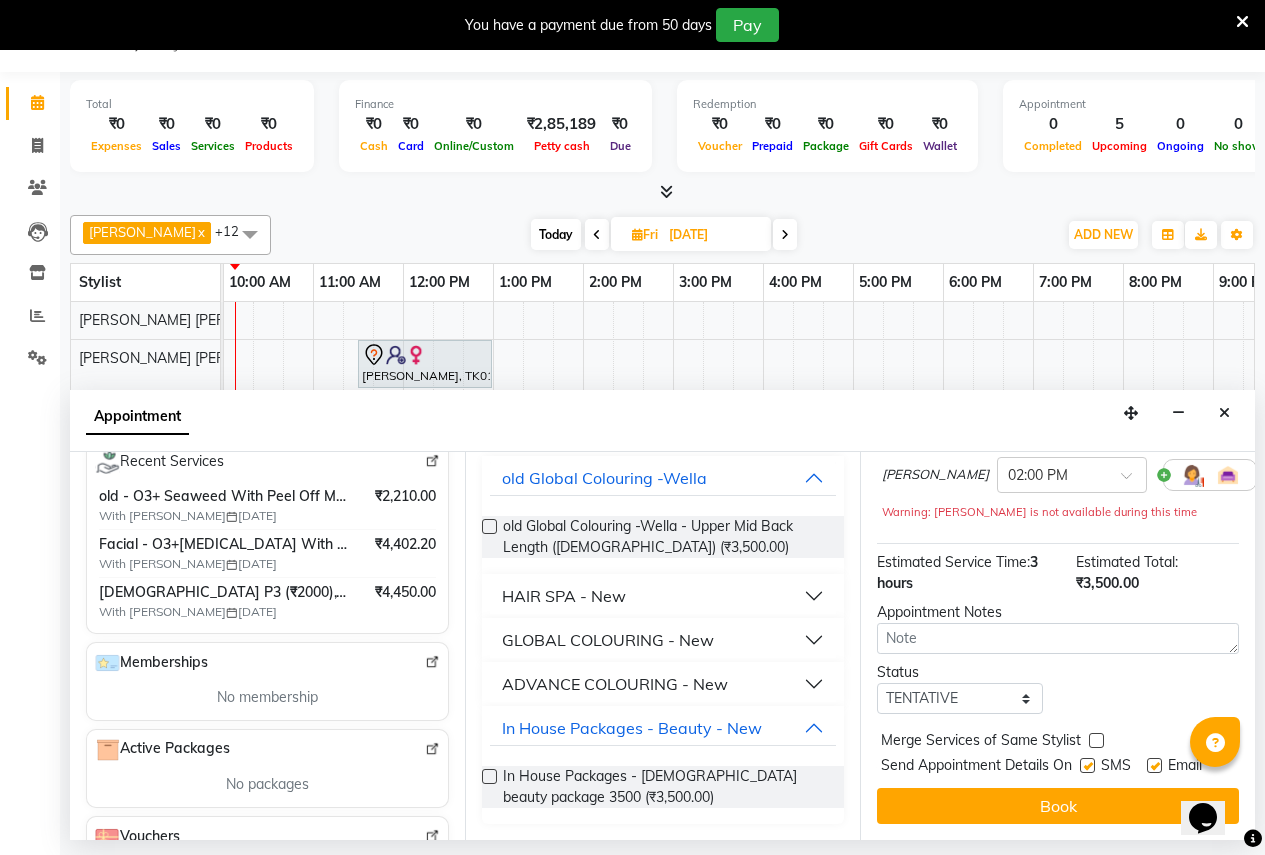 click on "Book" at bounding box center (1058, 806) 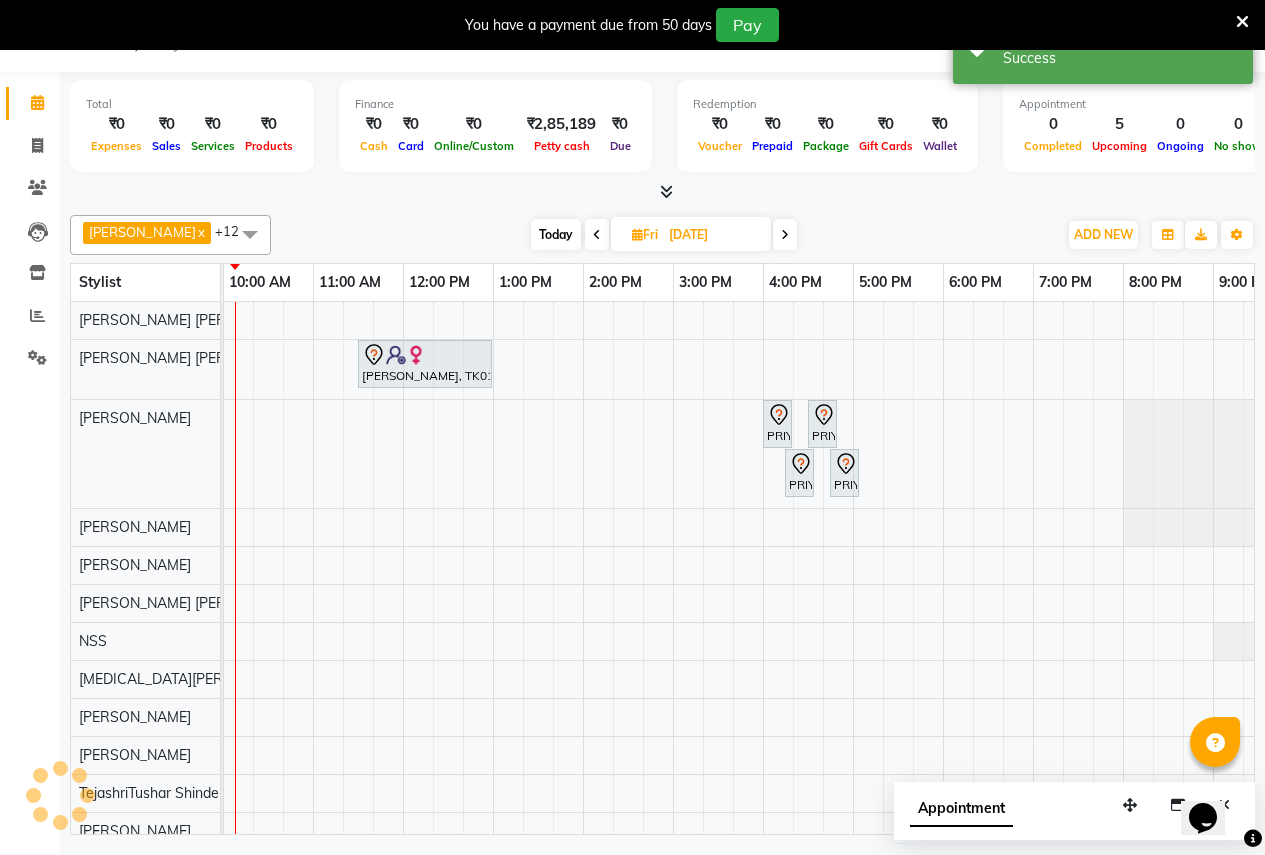 scroll, scrollTop: 0, scrollLeft: 0, axis: both 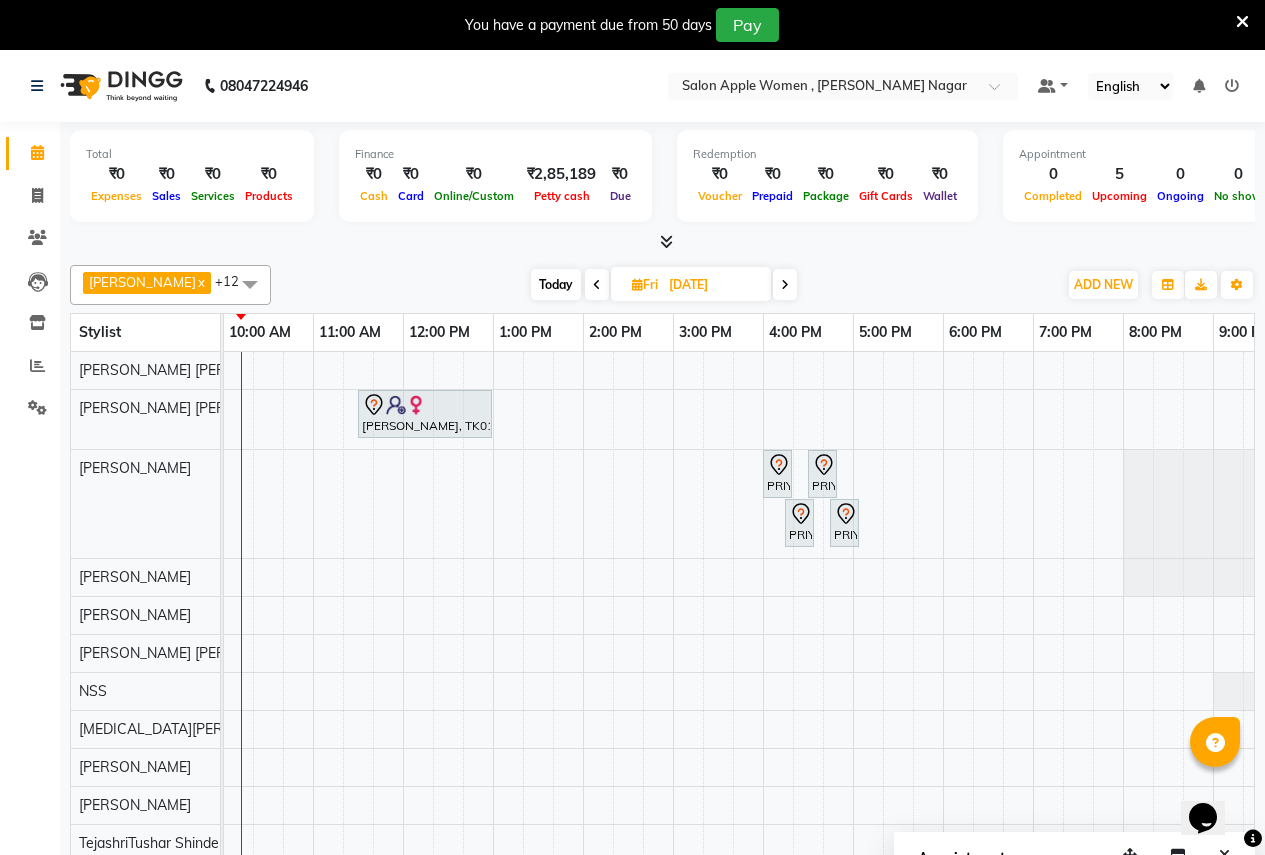 click at bounding box center [328, 626] 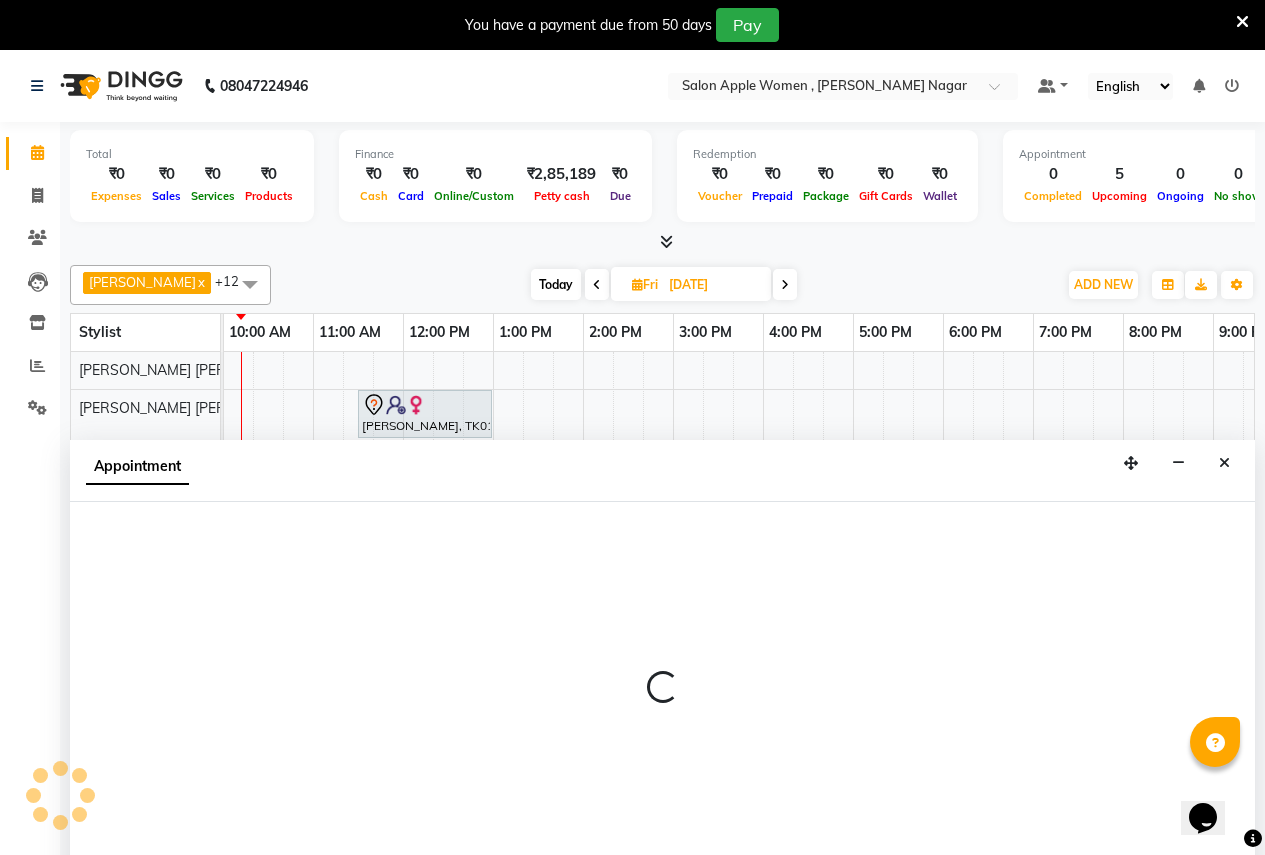 scroll, scrollTop: 50, scrollLeft: 0, axis: vertical 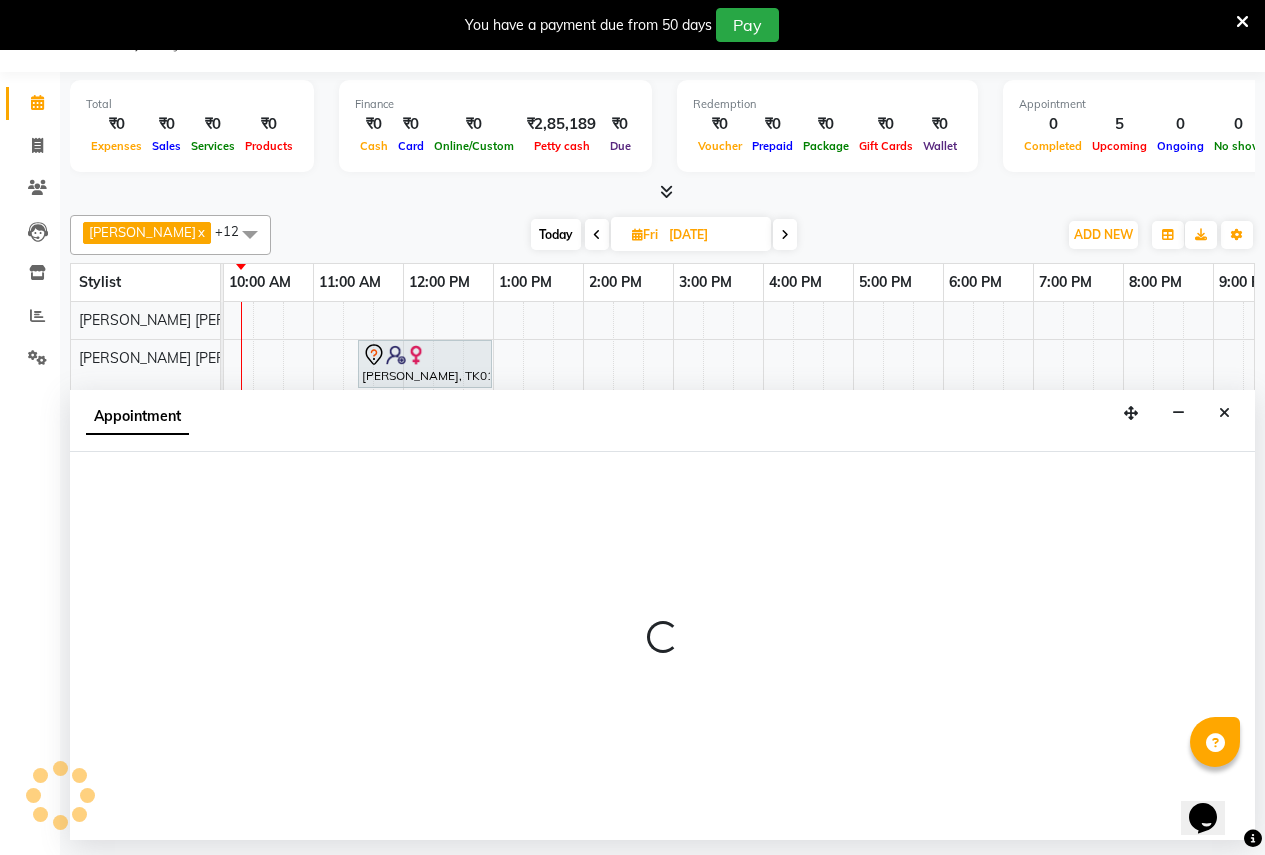 select on "7680" 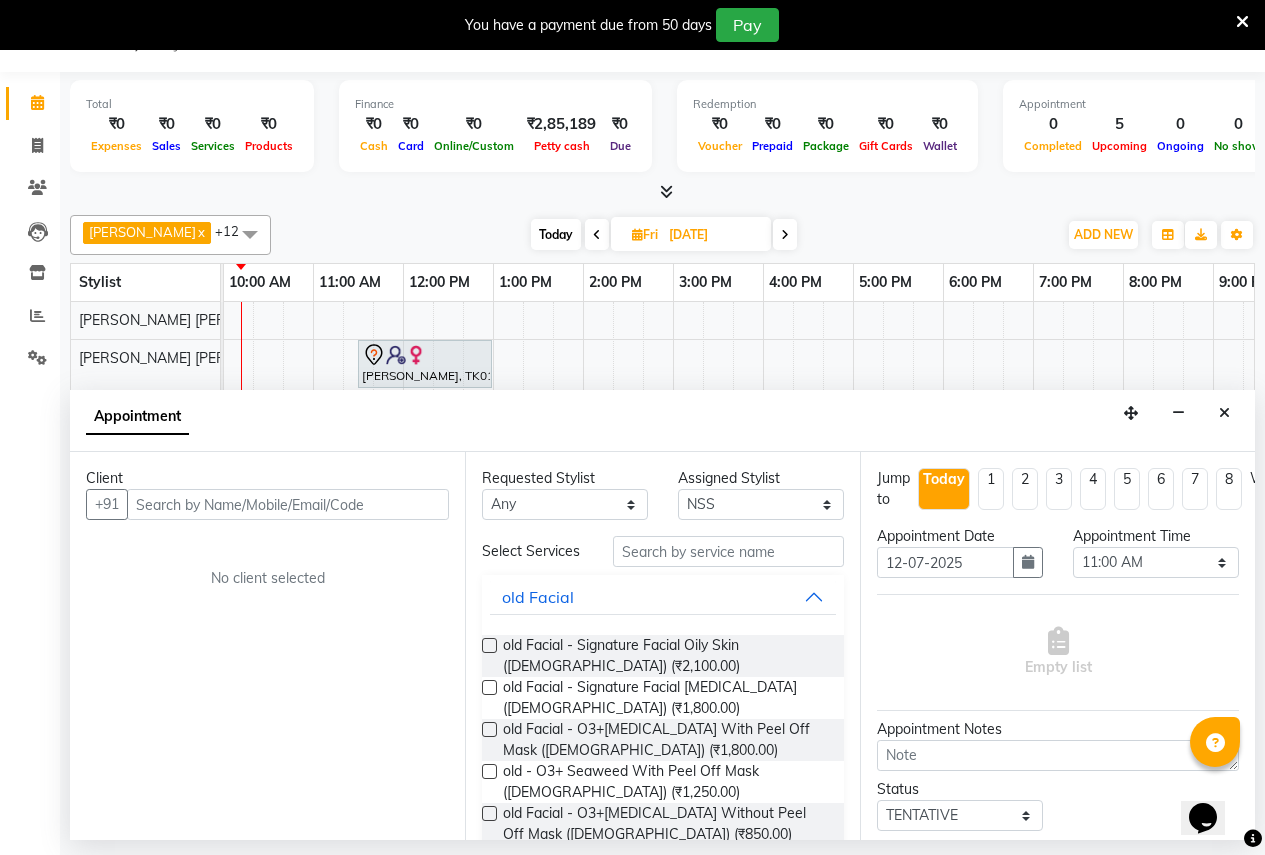 click at bounding box center [288, 504] 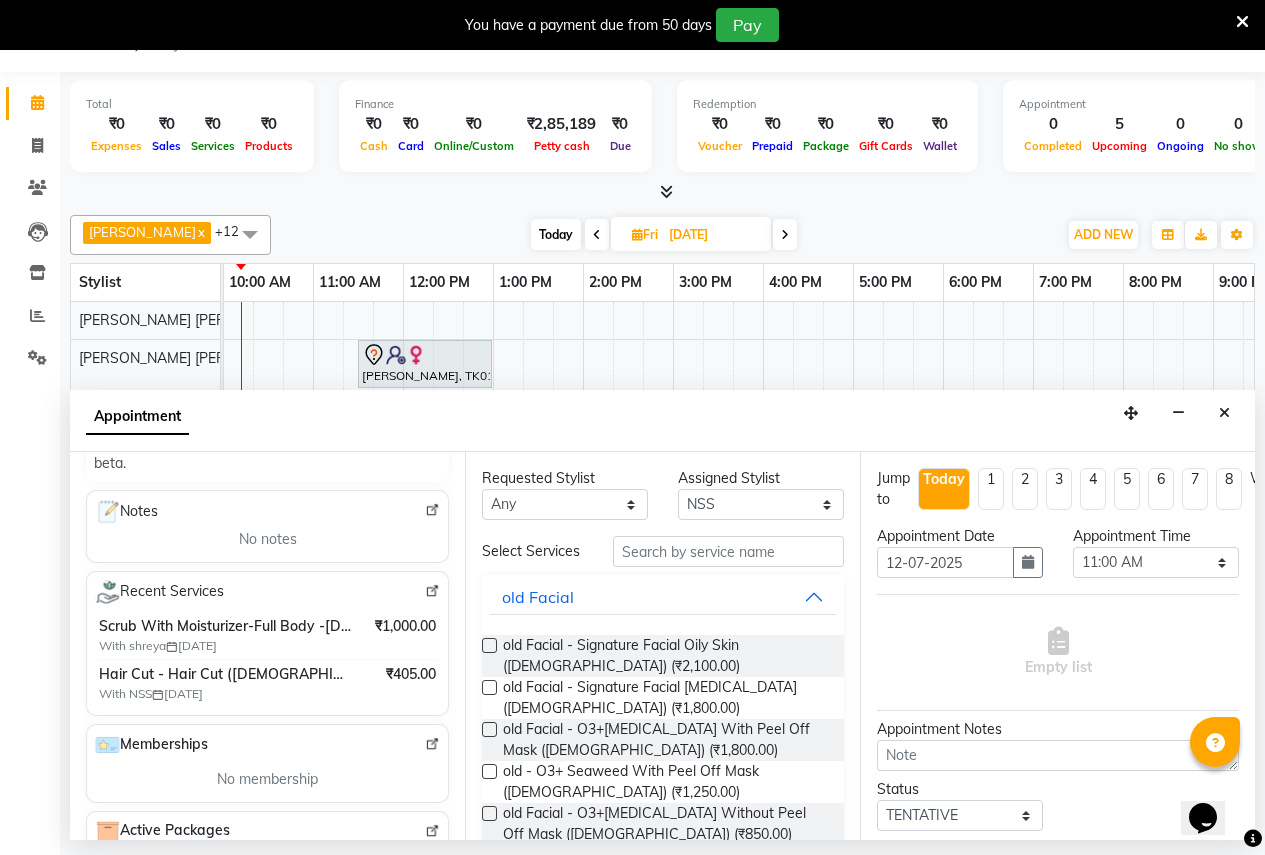 scroll, scrollTop: 300, scrollLeft: 0, axis: vertical 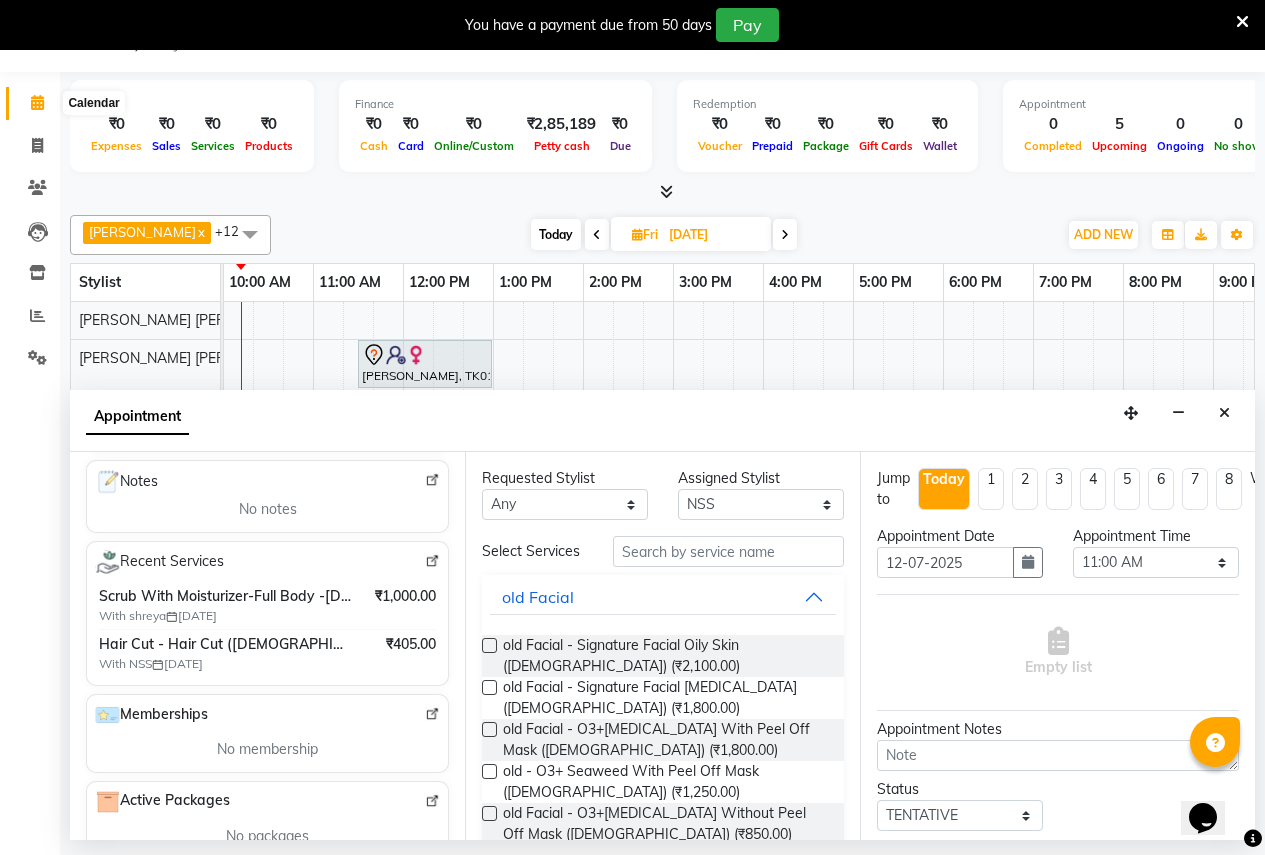 type on "9021241071" 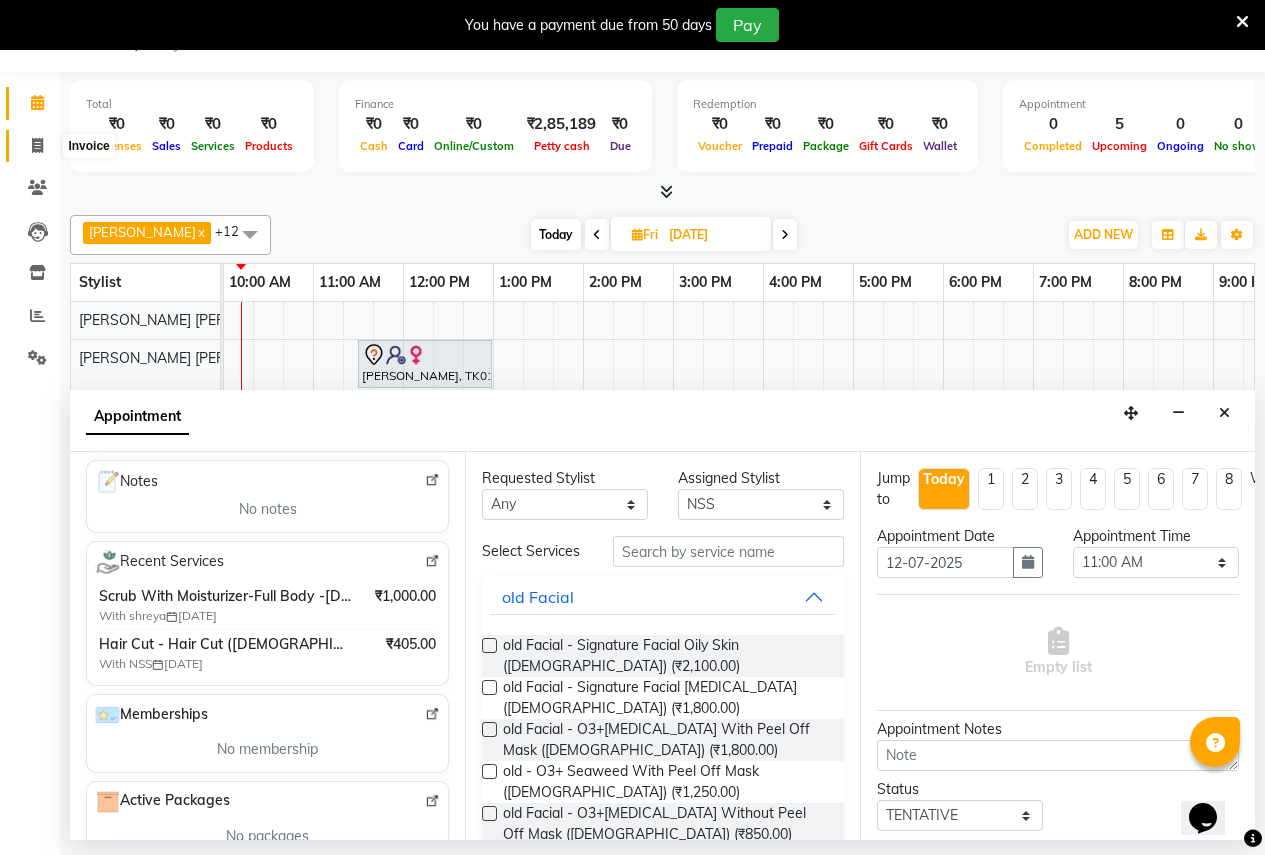 click 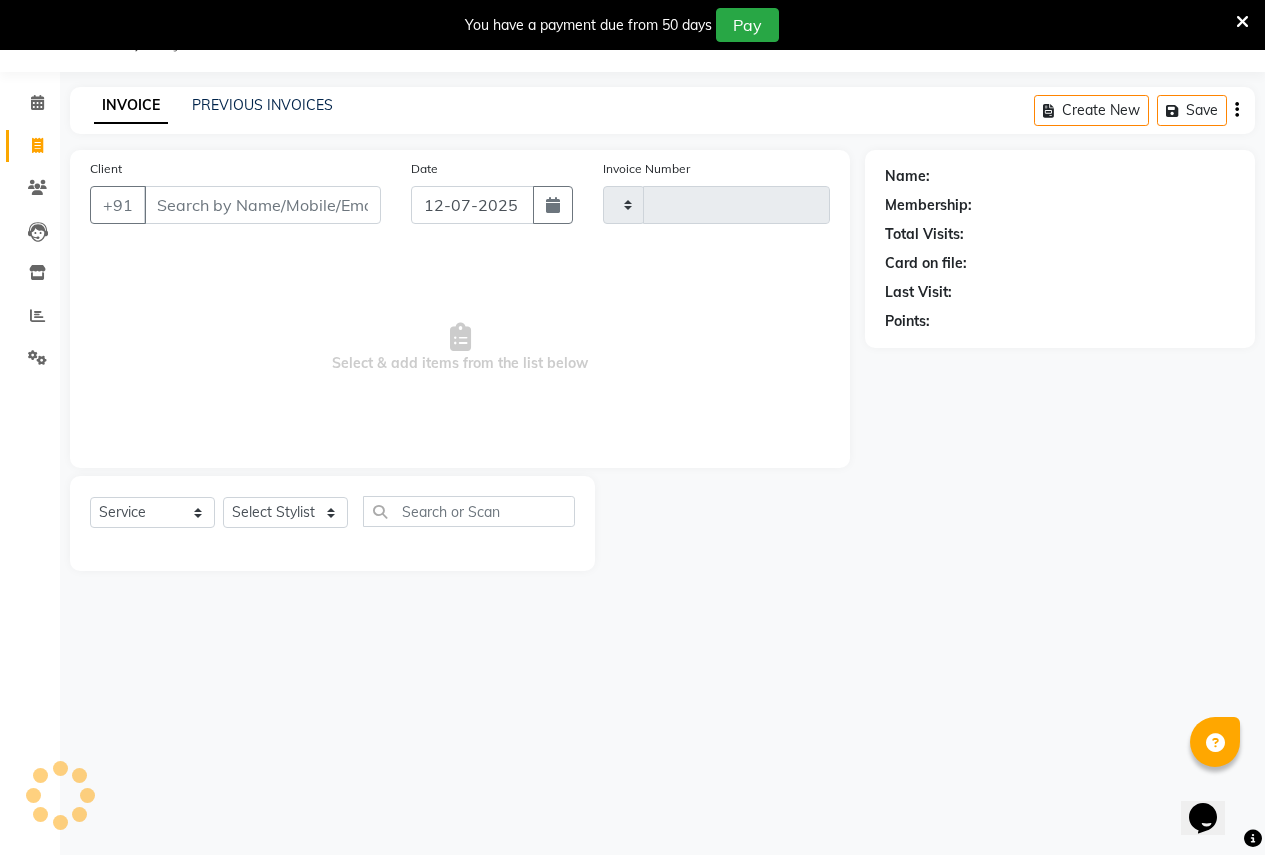 type on "1583" 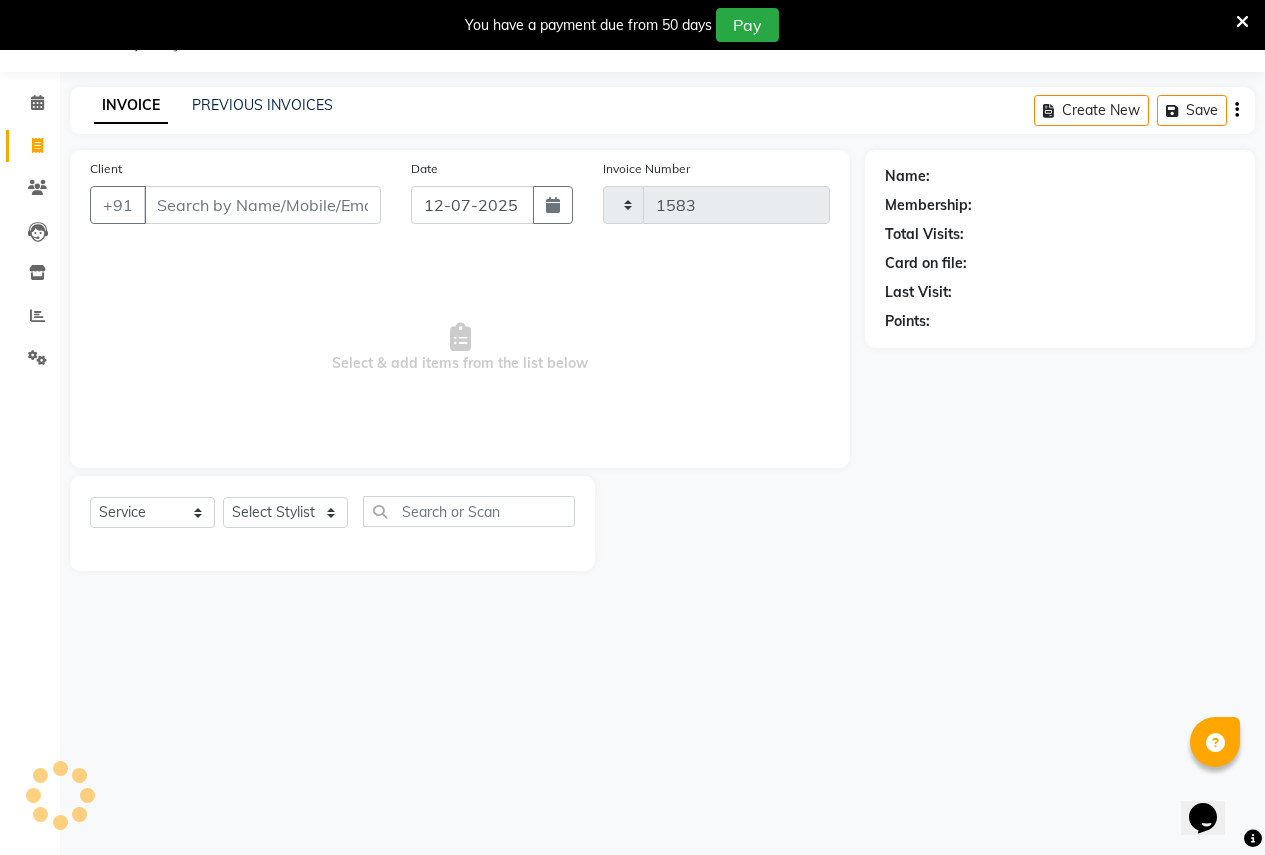 select on "96" 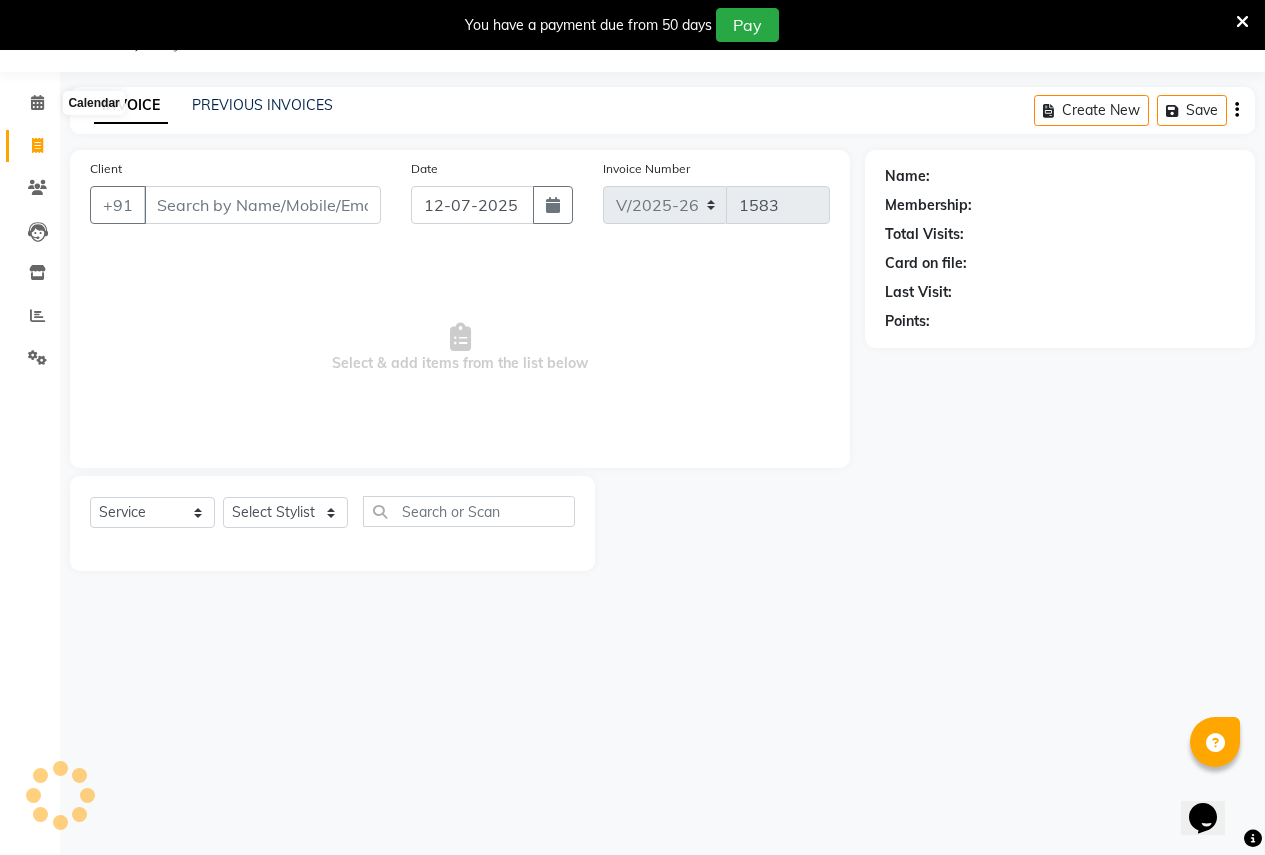 scroll, scrollTop: 0, scrollLeft: 0, axis: both 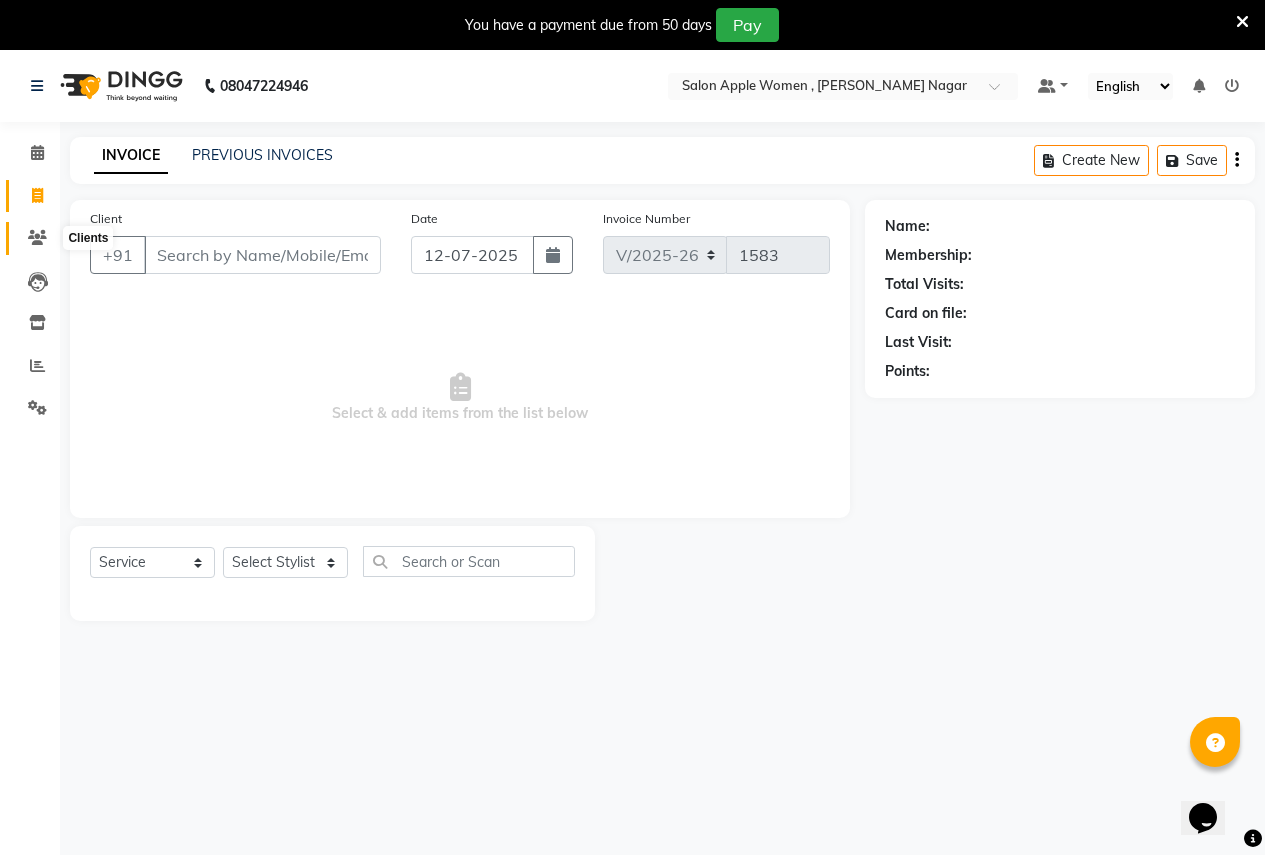 click 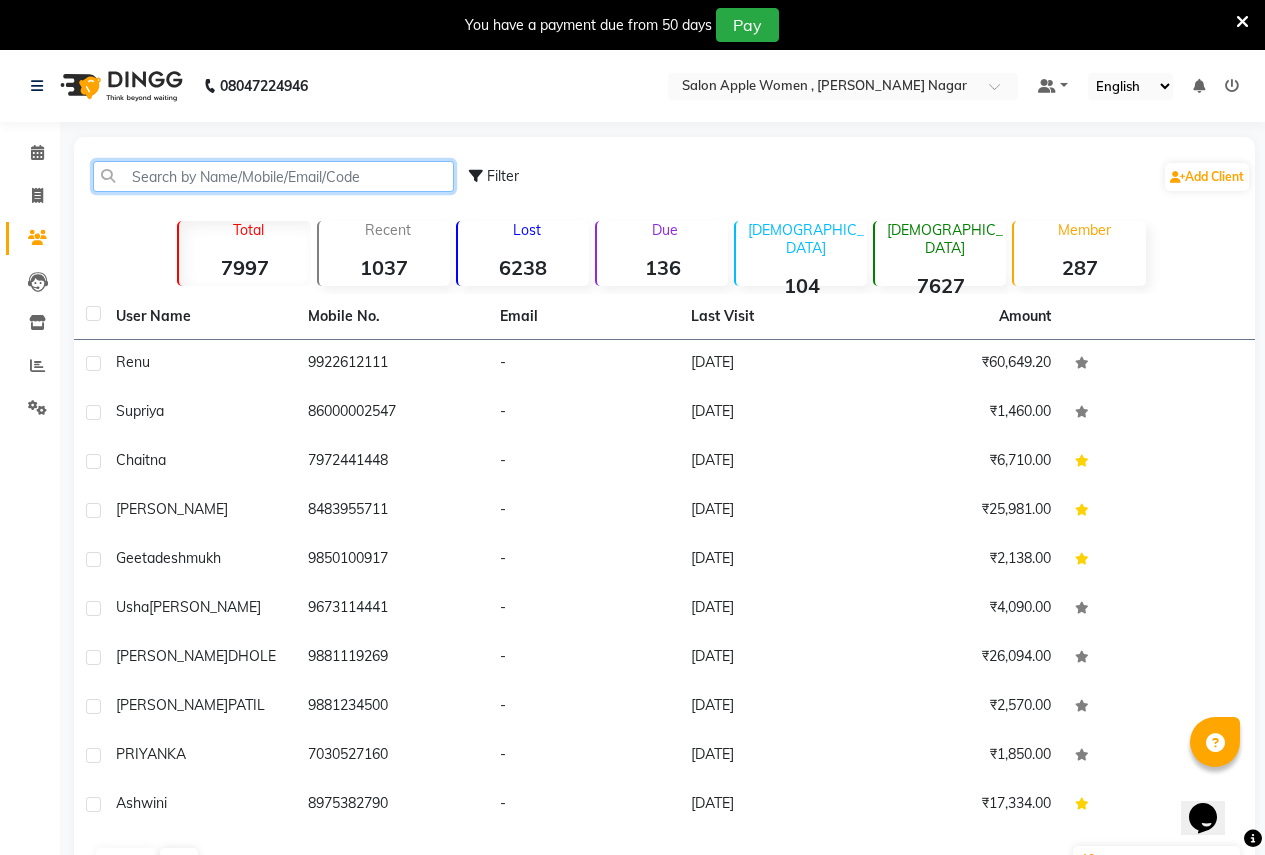 click 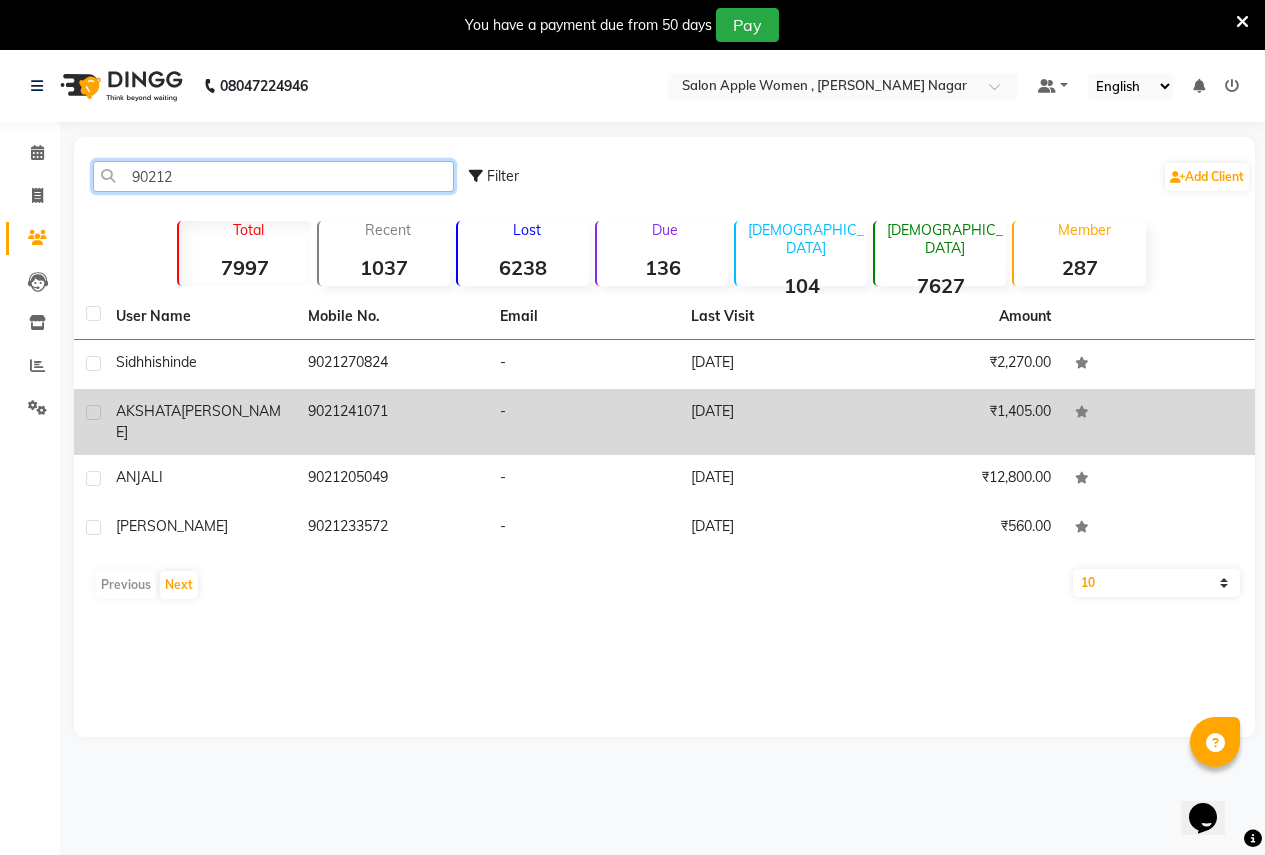 type on "90212" 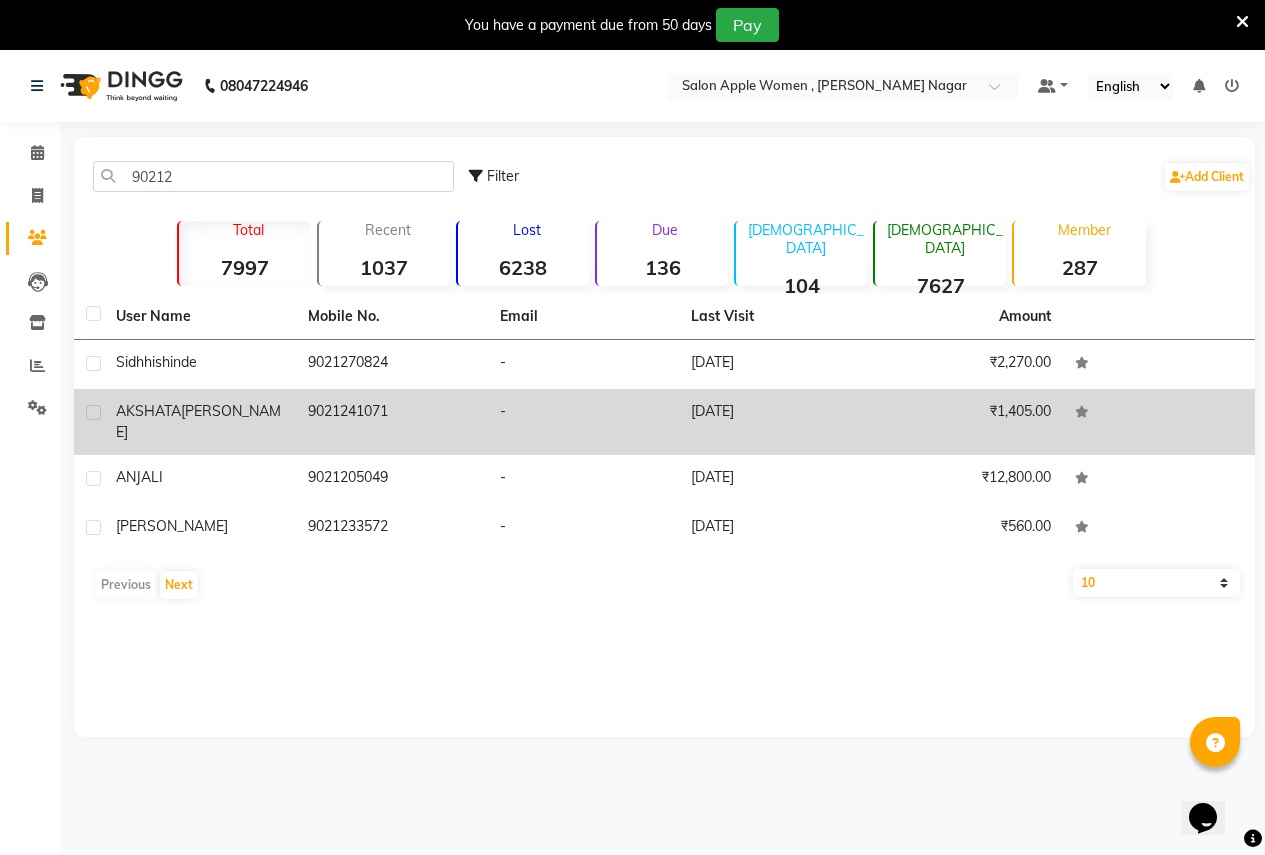 click 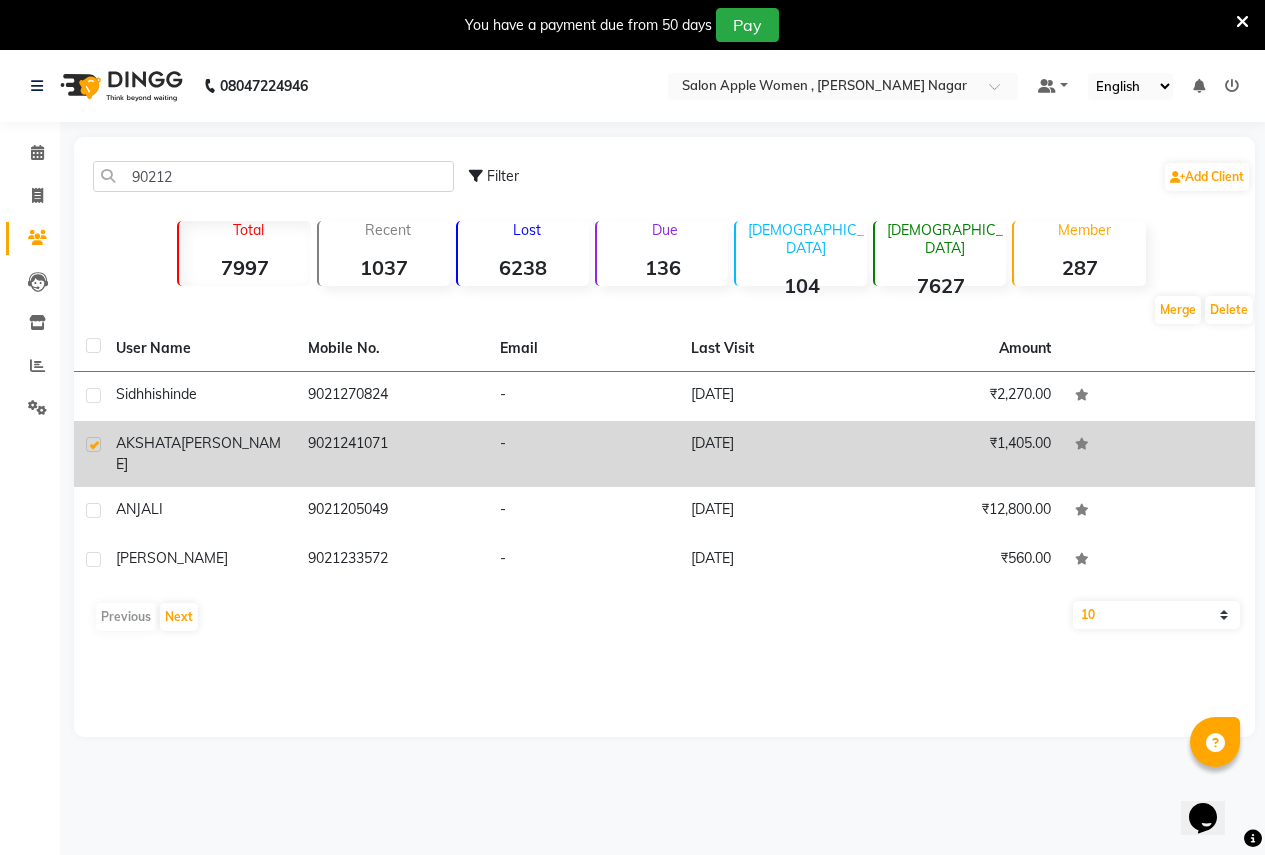 click on "9021241071" 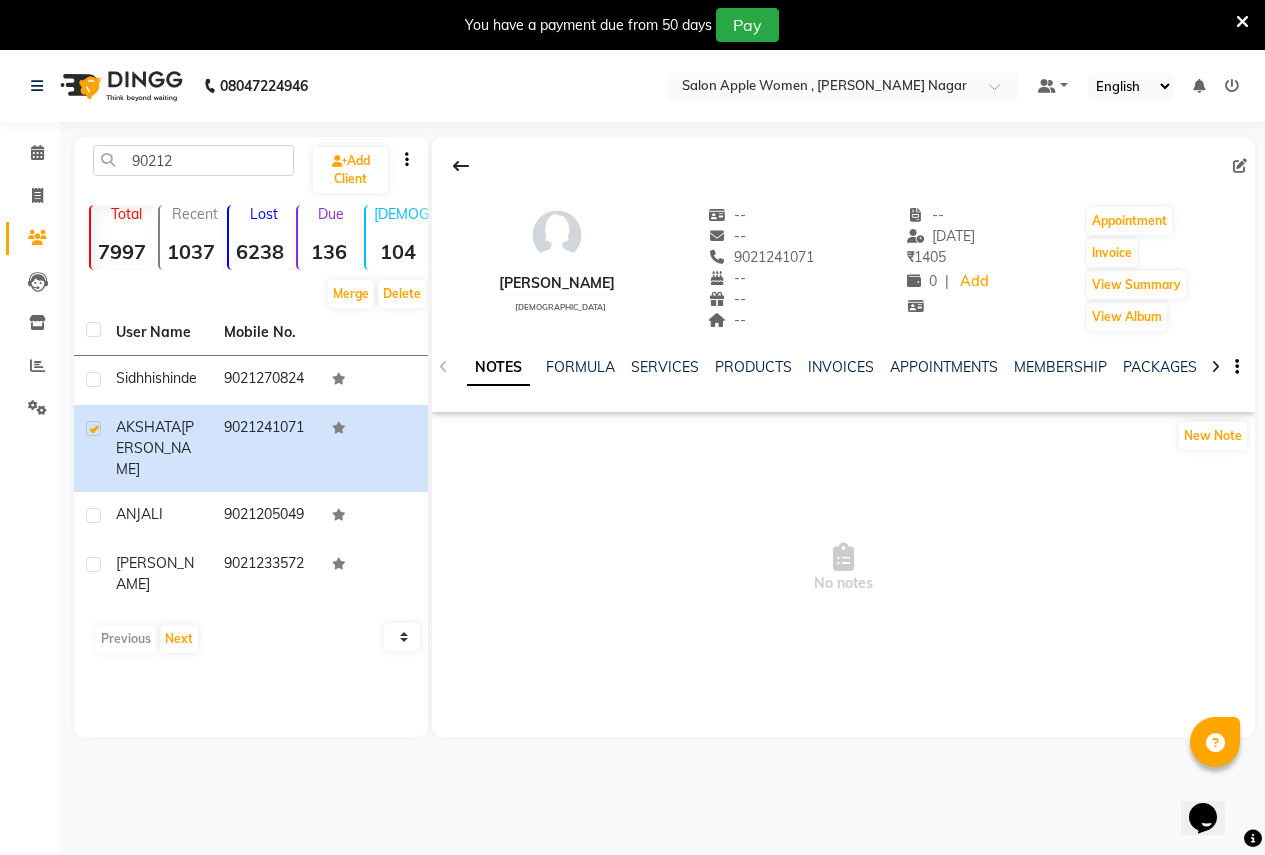 click on "MEMBERSHIP" 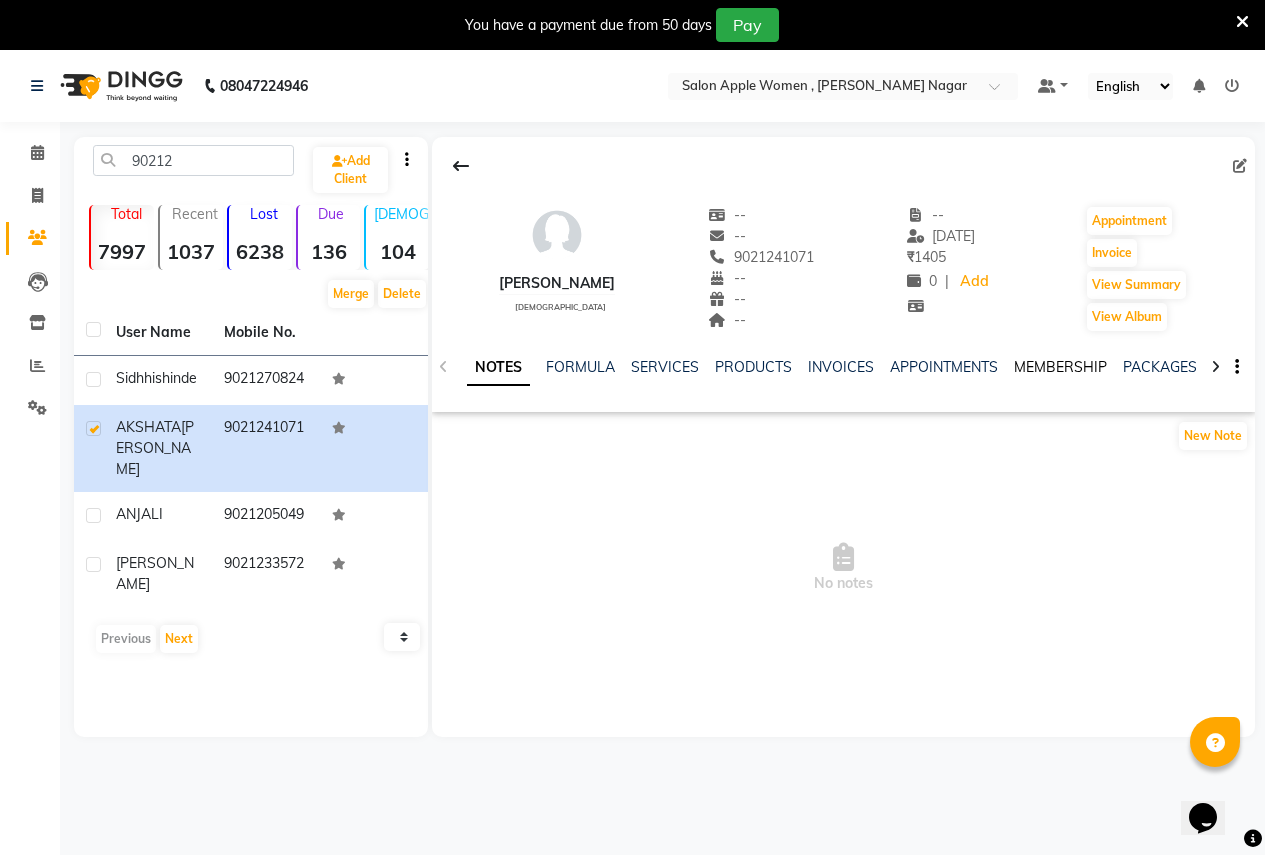 click on "MEMBERSHIP" 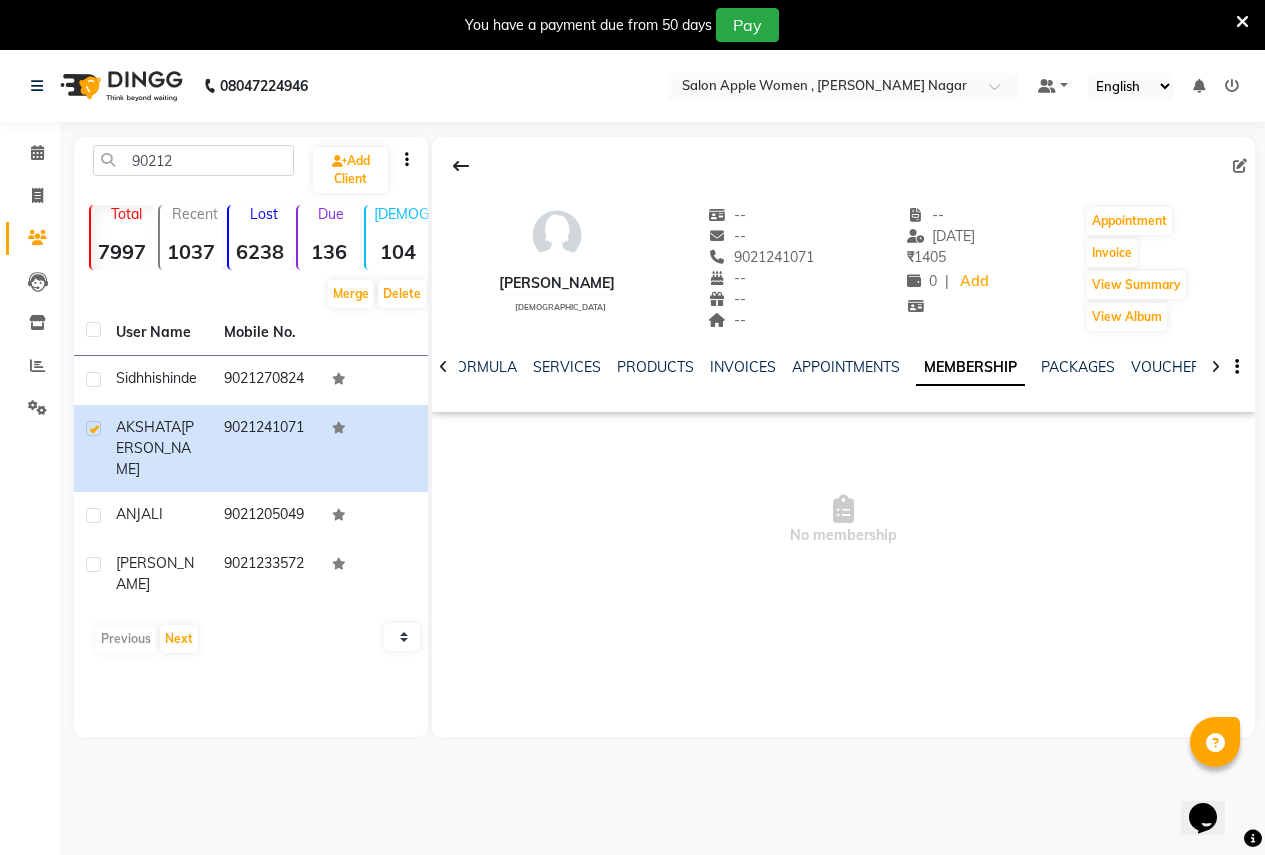 click on "MEMBERSHIP" 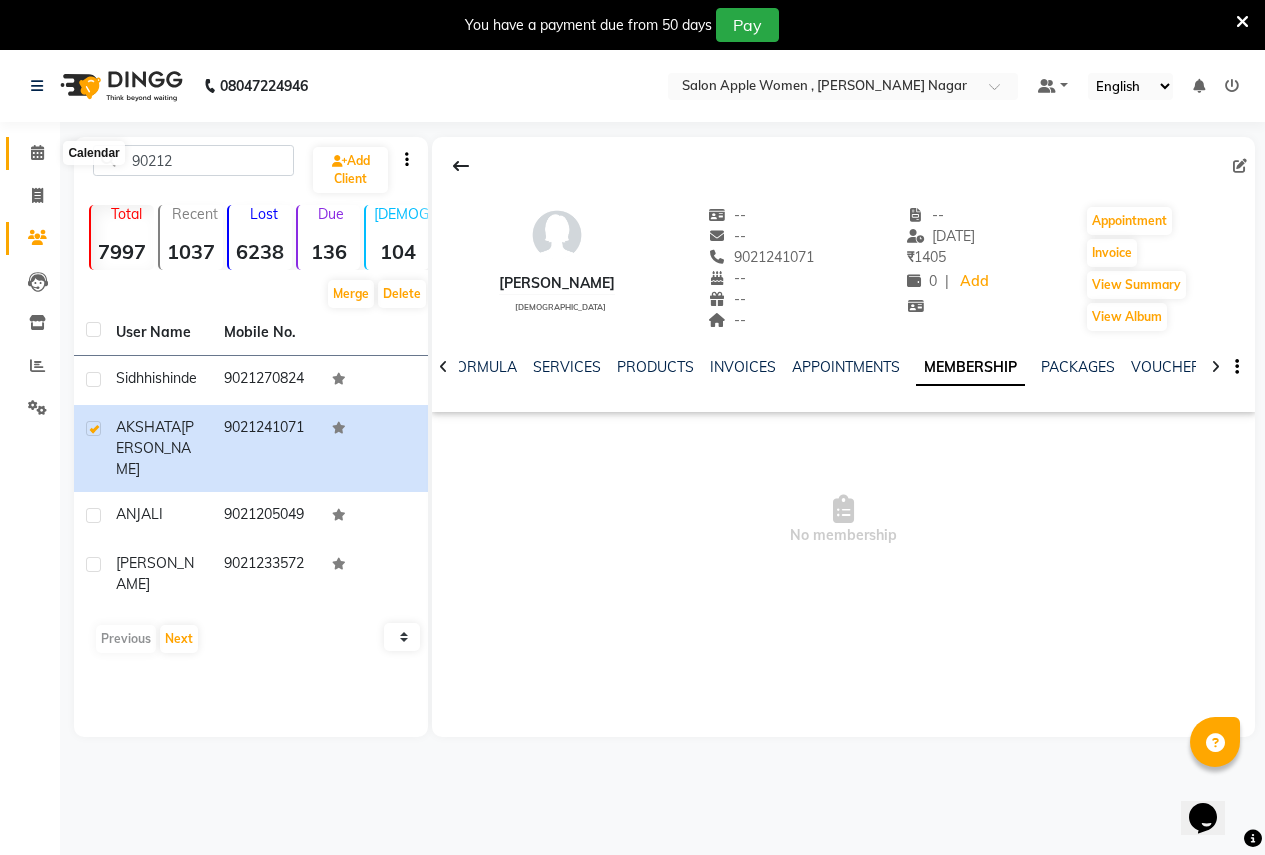 click 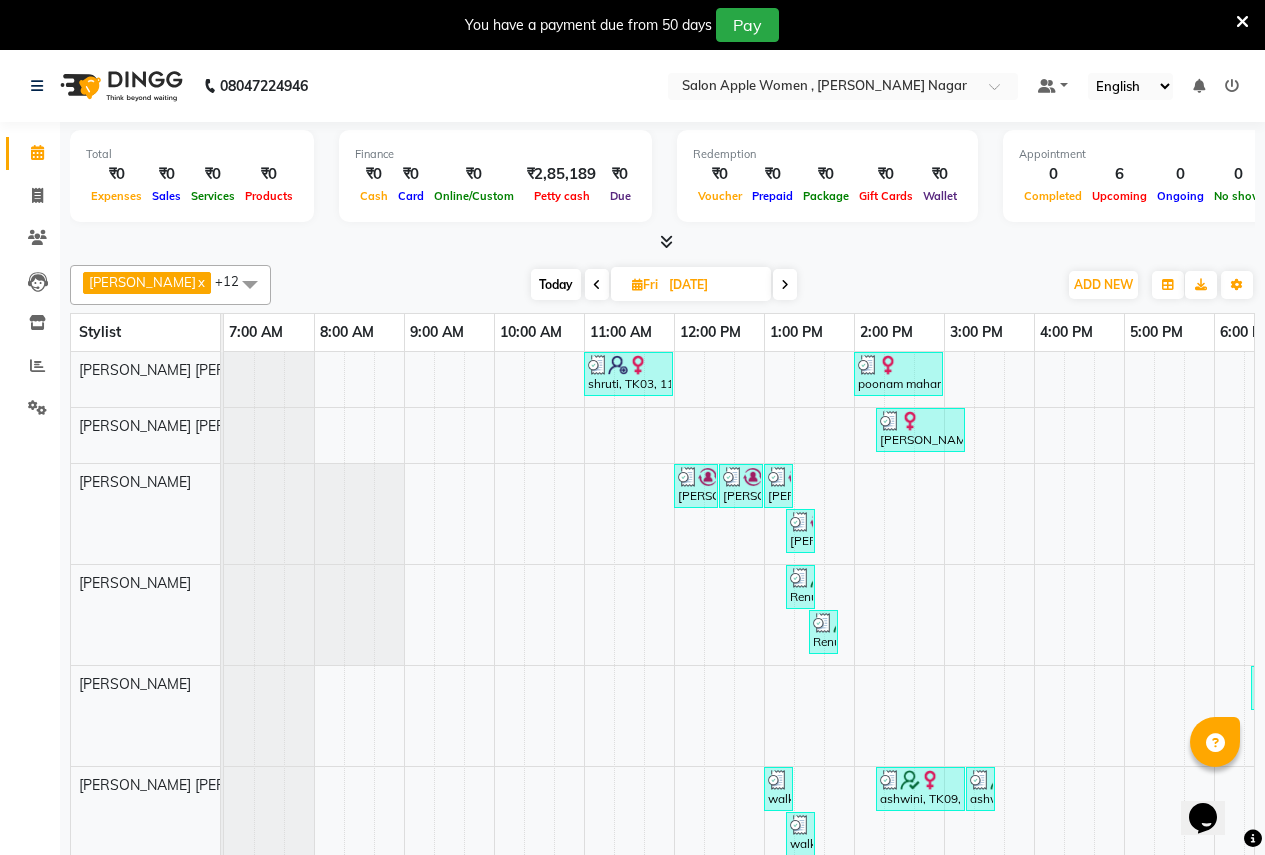 click at bounding box center (785, 284) 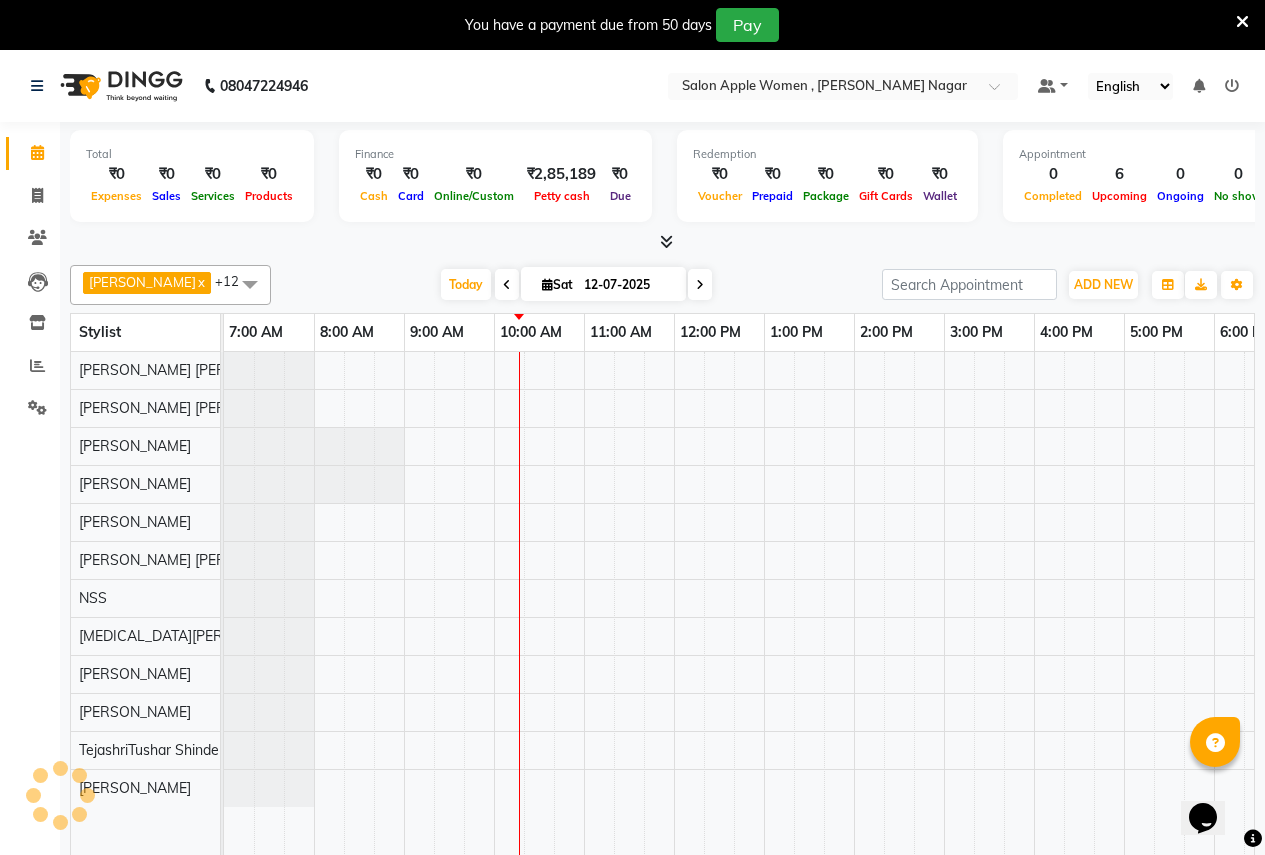 scroll, scrollTop: 0, scrollLeft: 271, axis: horizontal 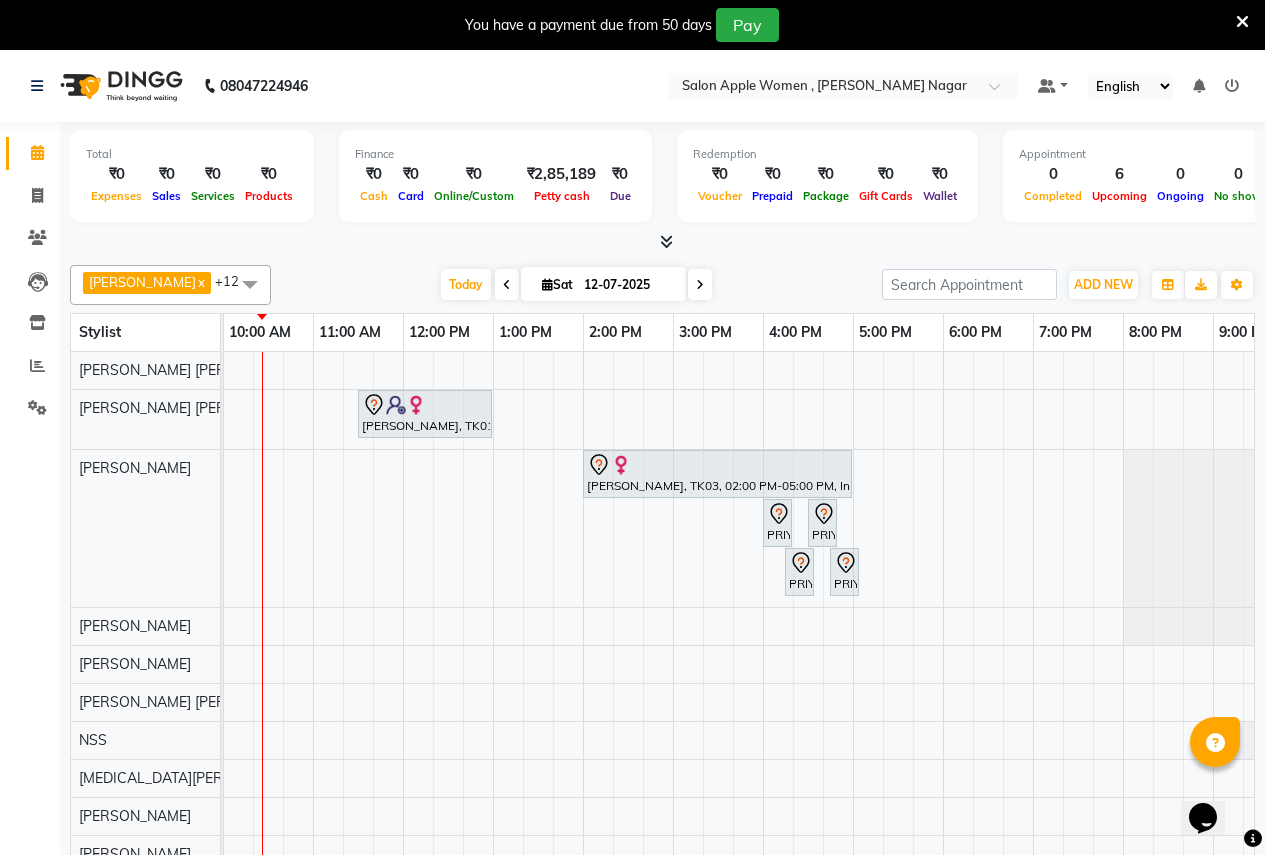click on "[DATE]  [DATE]" at bounding box center [576, 285] 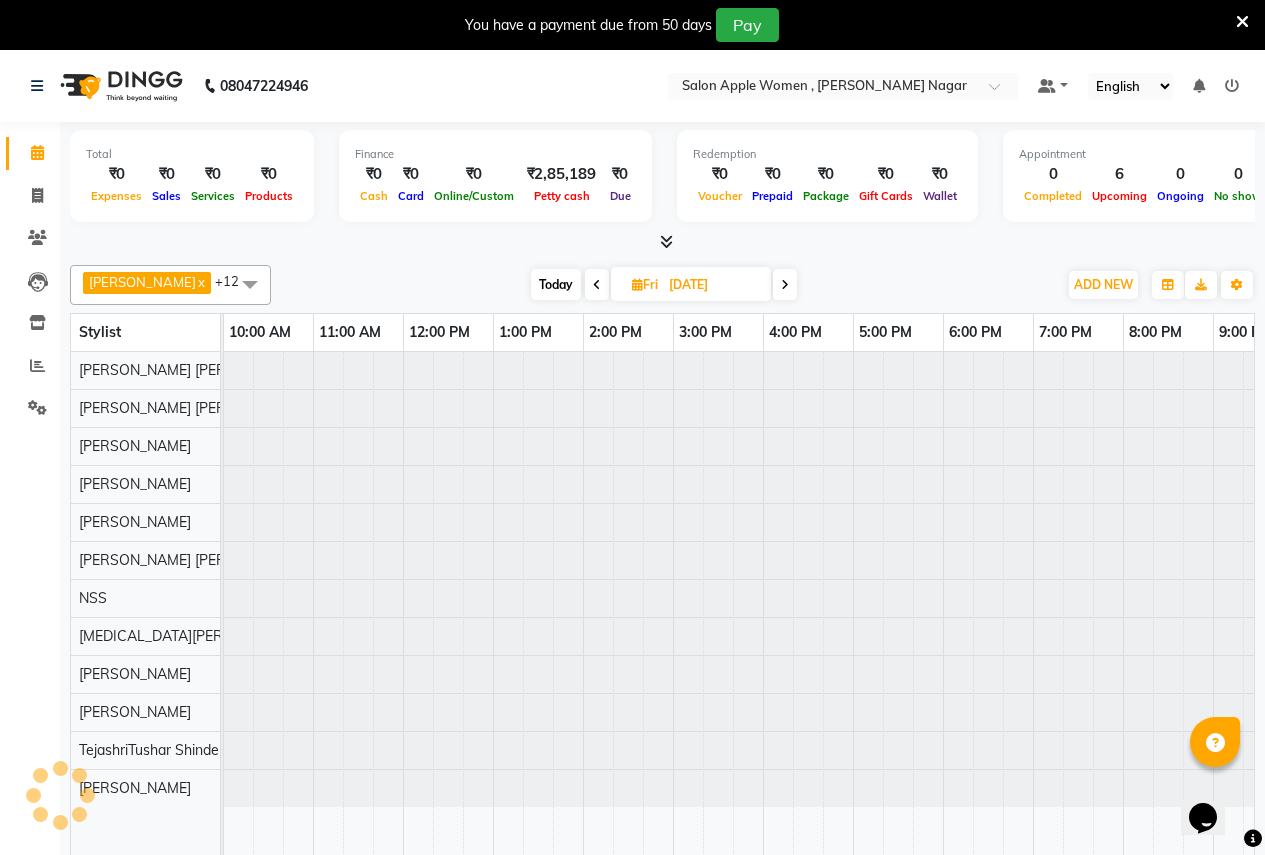scroll, scrollTop: 0, scrollLeft: 271, axis: horizontal 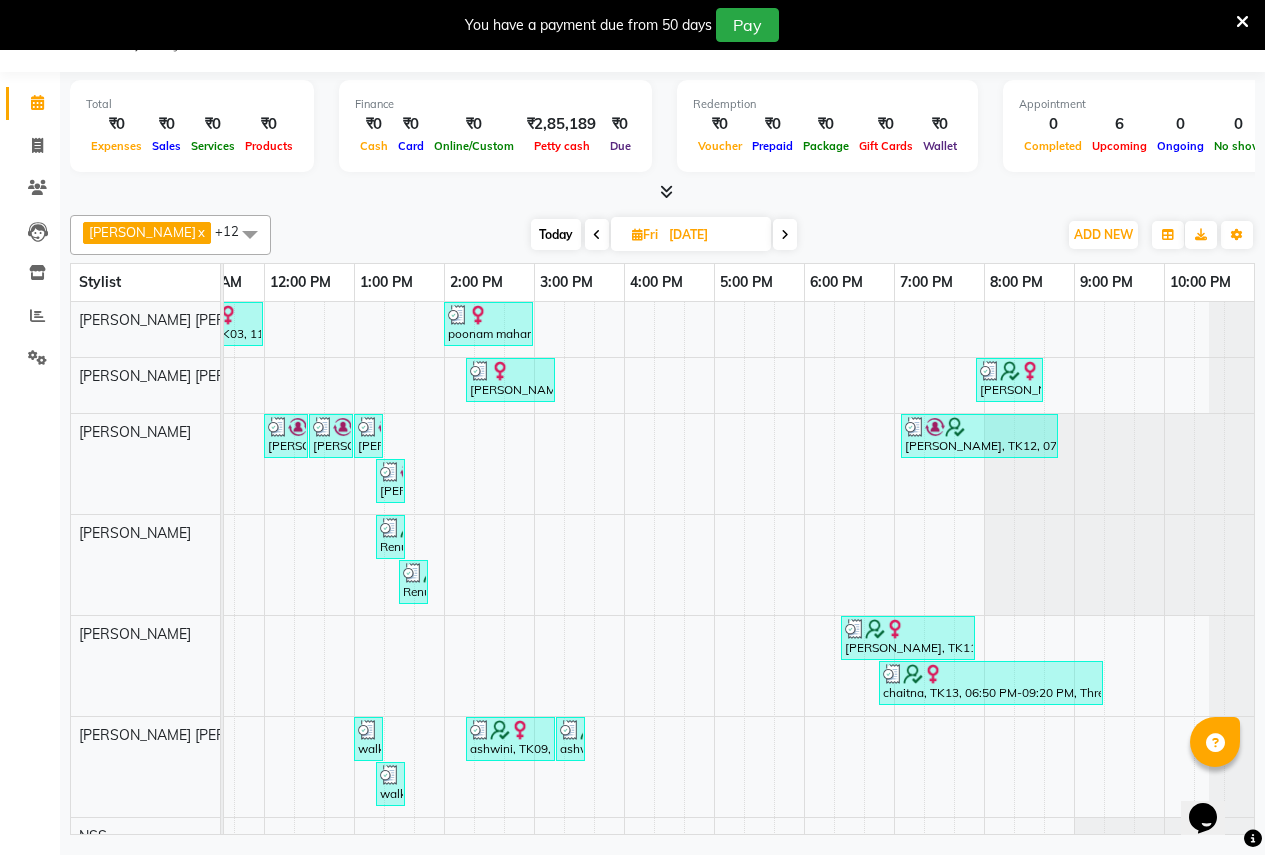 click at bounding box center [597, 235] 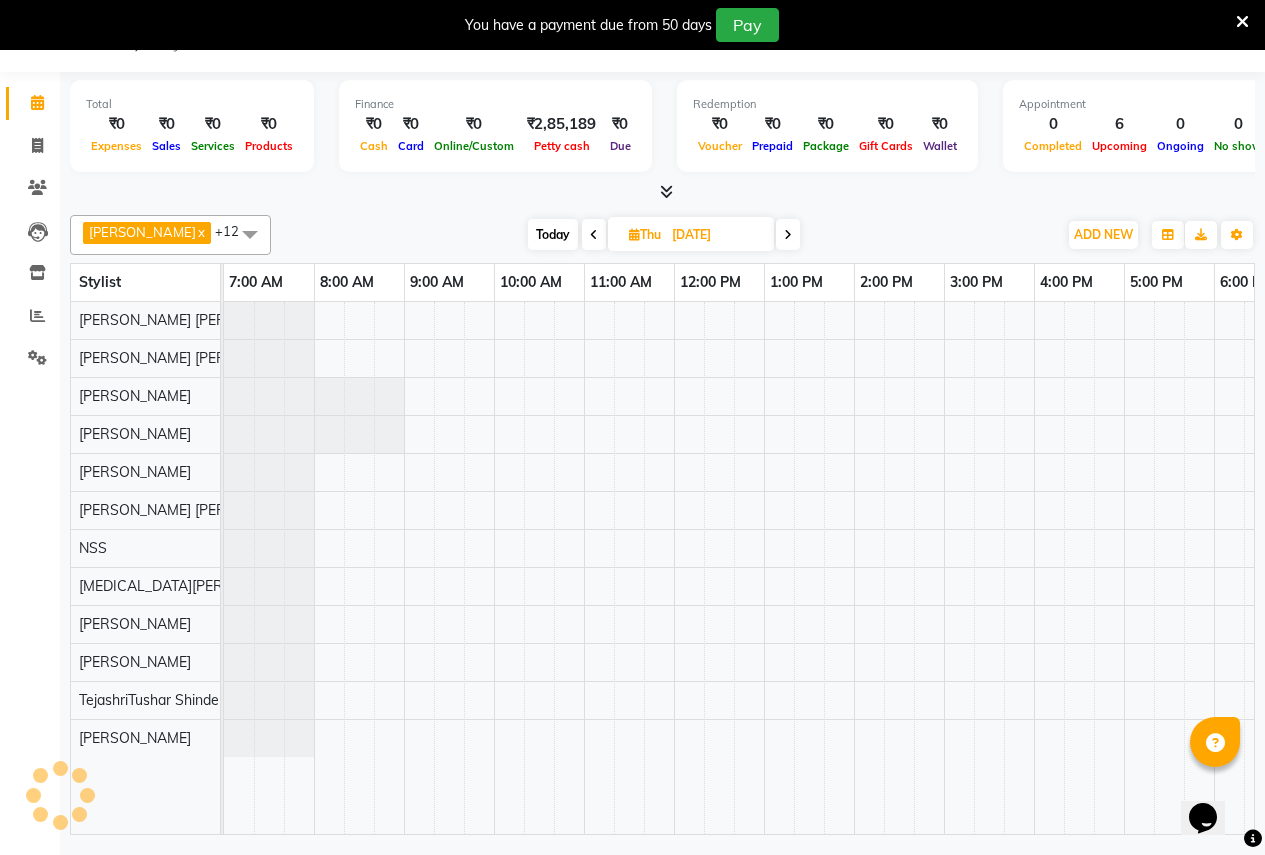 scroll, scrollTop: 0, scrollLeft: 271, axis: horizontal 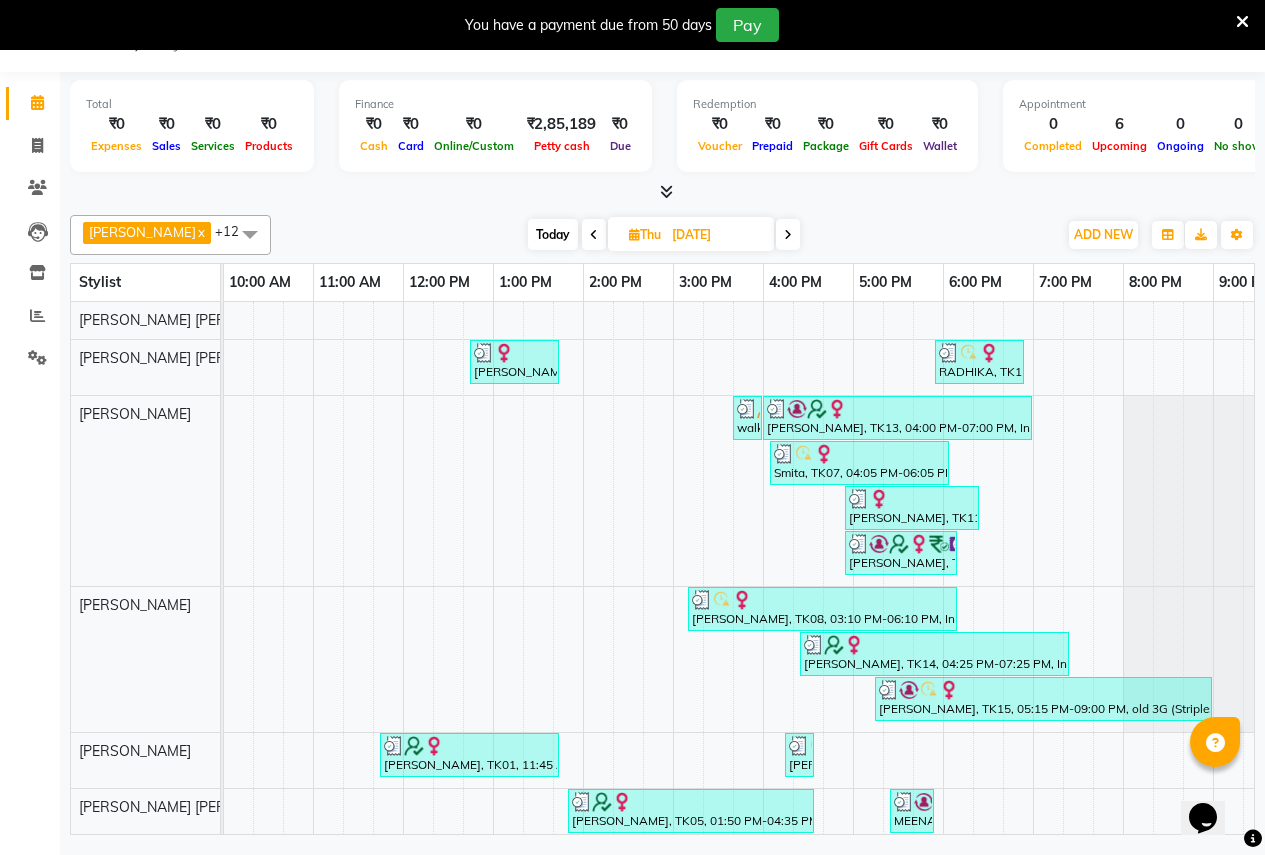 click on "Today" at bounding box center (553, 234) 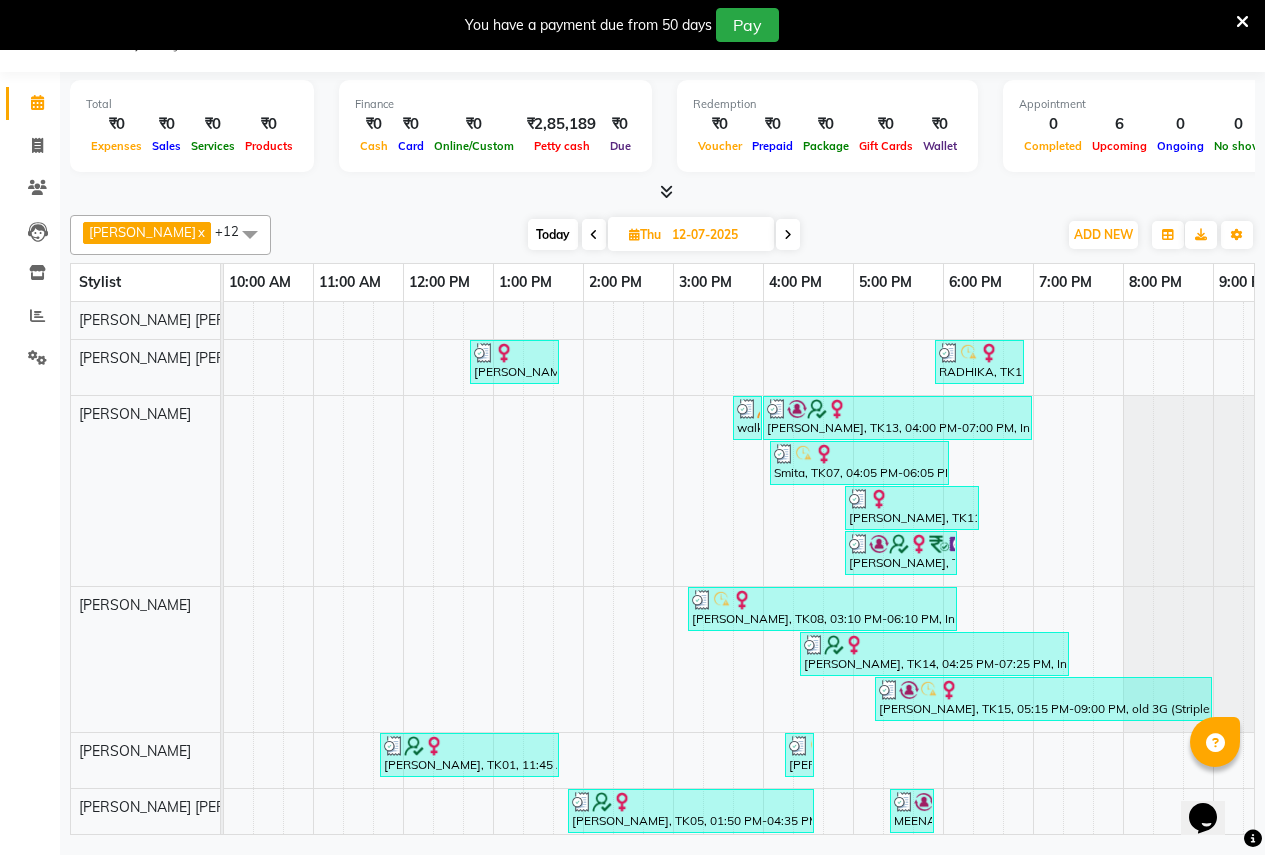 scroll, scrollTop: 0, scrollLeft: 271, axis: horizontal 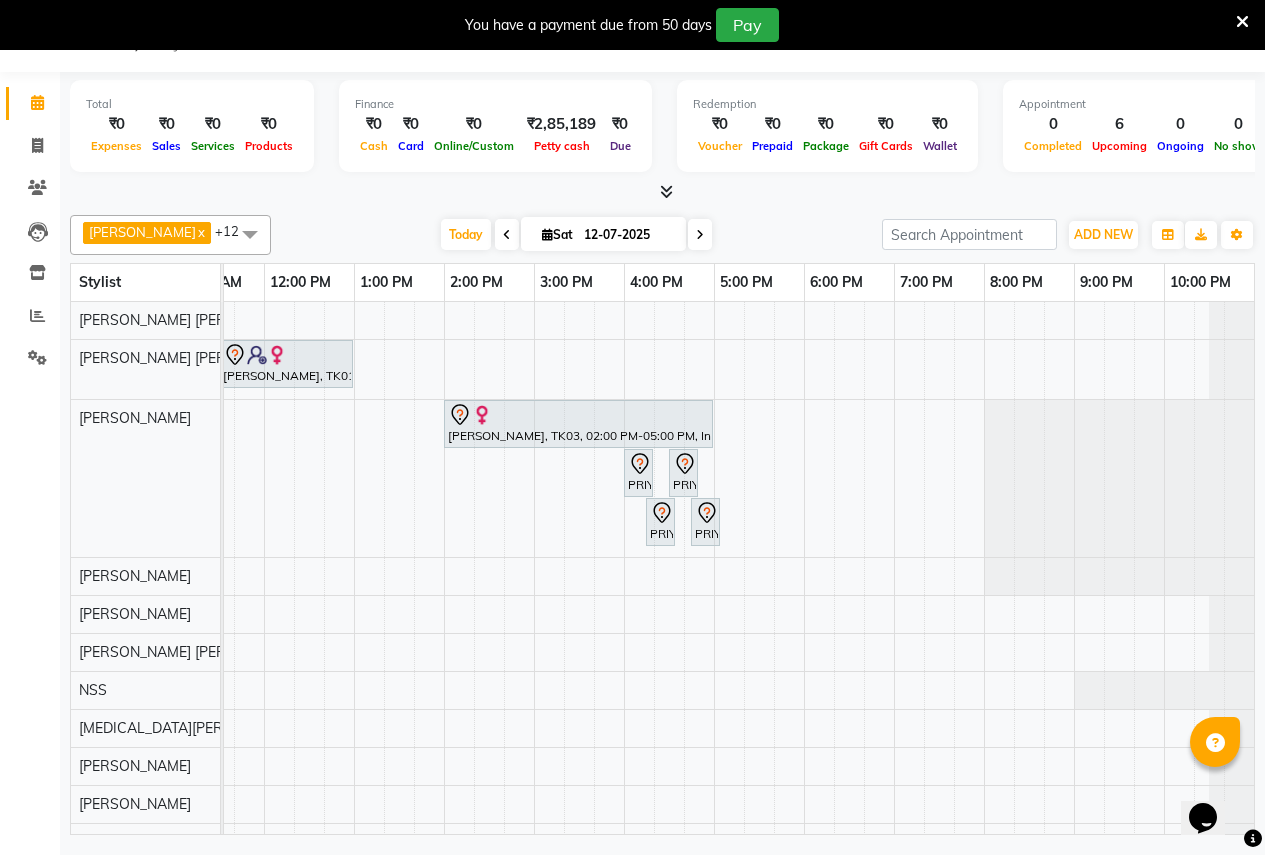 click at bounding box center (700, 234) 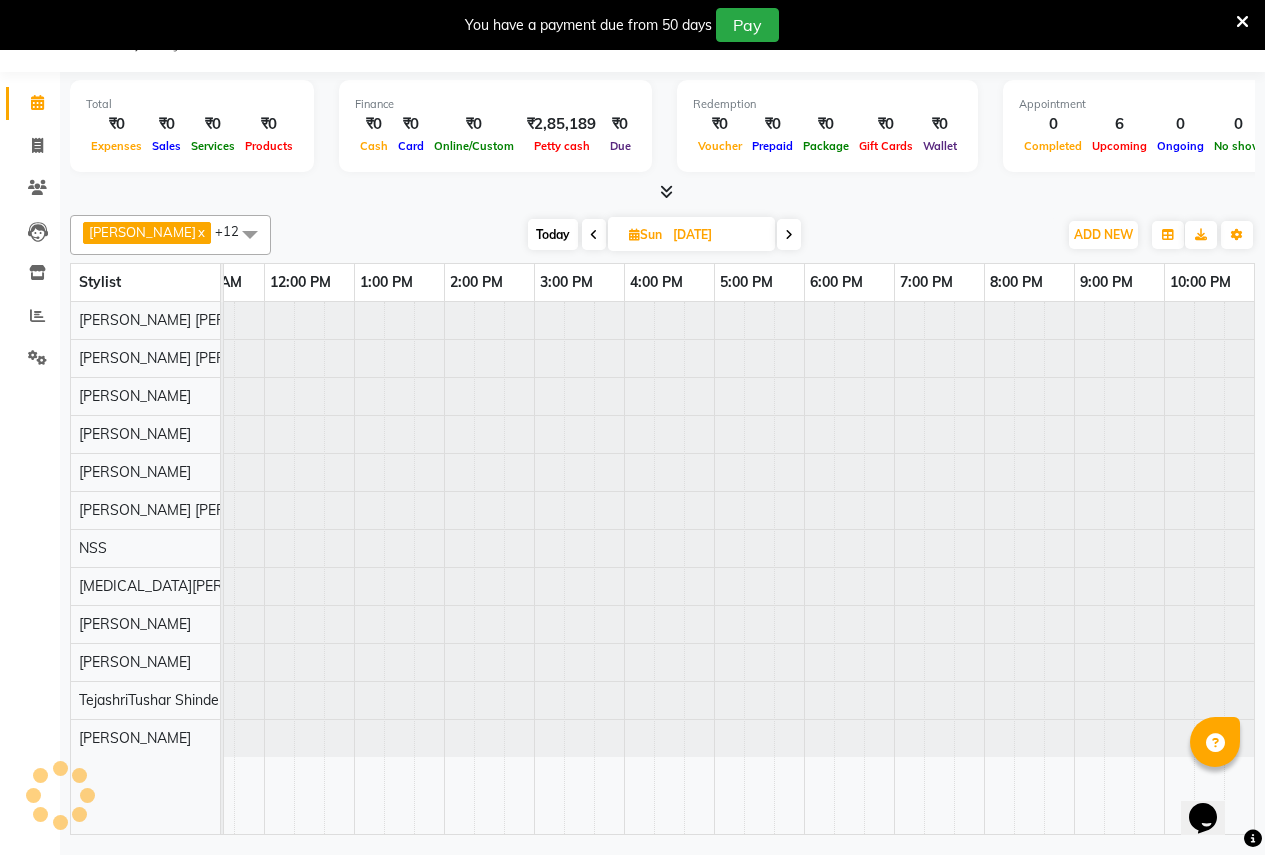 scroll, scrollTop: 0, scrollLeft: 0, axis: both 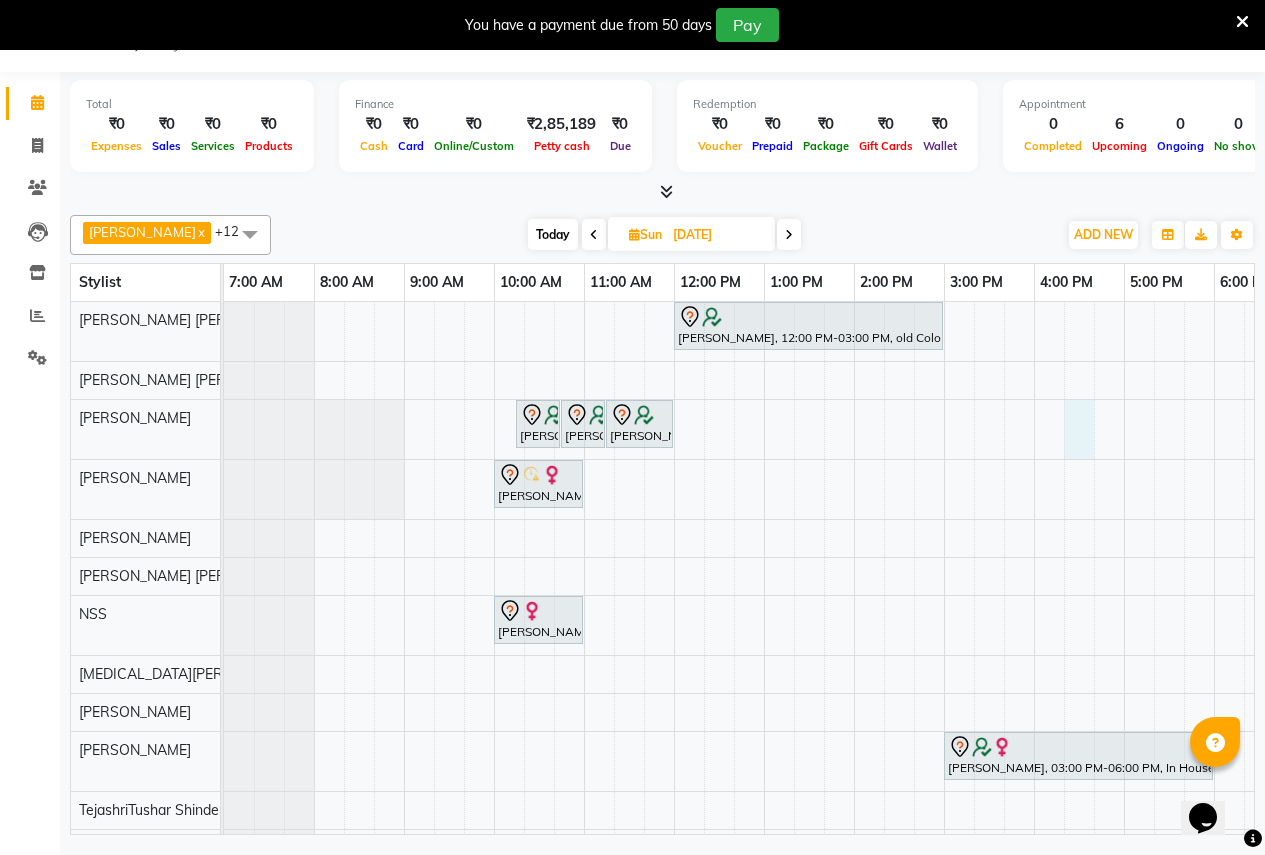 click on "[PERSON_NAME], 12:00 PM-03:00 PM, old Colour Highlights/ Fashion Colour - Shoulder Length ([DEMOGRAPHIC_DATA])             [PERSON_NAME], 10:15 AM-10:45 AM, old Waxing (Sugar Wax - Regular) - Stomach And Chest ([DEMOGRAPHIC_DATA])             [PERSON_NAME], 10:45 AM-11:15 AM, old Waxing (Sugar Wax - Regular) - Full Hands ([DEMOGRAPHIC_DATA])             [PERSON_NAME], 11:15 AM-12:00 PM, old Waxing (Sugar Wax - Regular) - Full Body ([DEMOGRAPHIC_DATA])             [PERSON_NAME], 10:00 AM-11:00 AM, old Facial - Signature Facial Oily Skin ([DEMOGRAPHIC_DATA])             [PERSON_NAME], 10:00 AM-11:00 AM, Hair Styling - Tong Setting (upper midback length) - [DEMOGRAPHIC_DATA]             [PERSON_NAME], 03:00 PM-06:00 PM, In House Packages - [DEMOGRAPHIC_DATA] beauty package 1800" at bounding box center [944, 584] 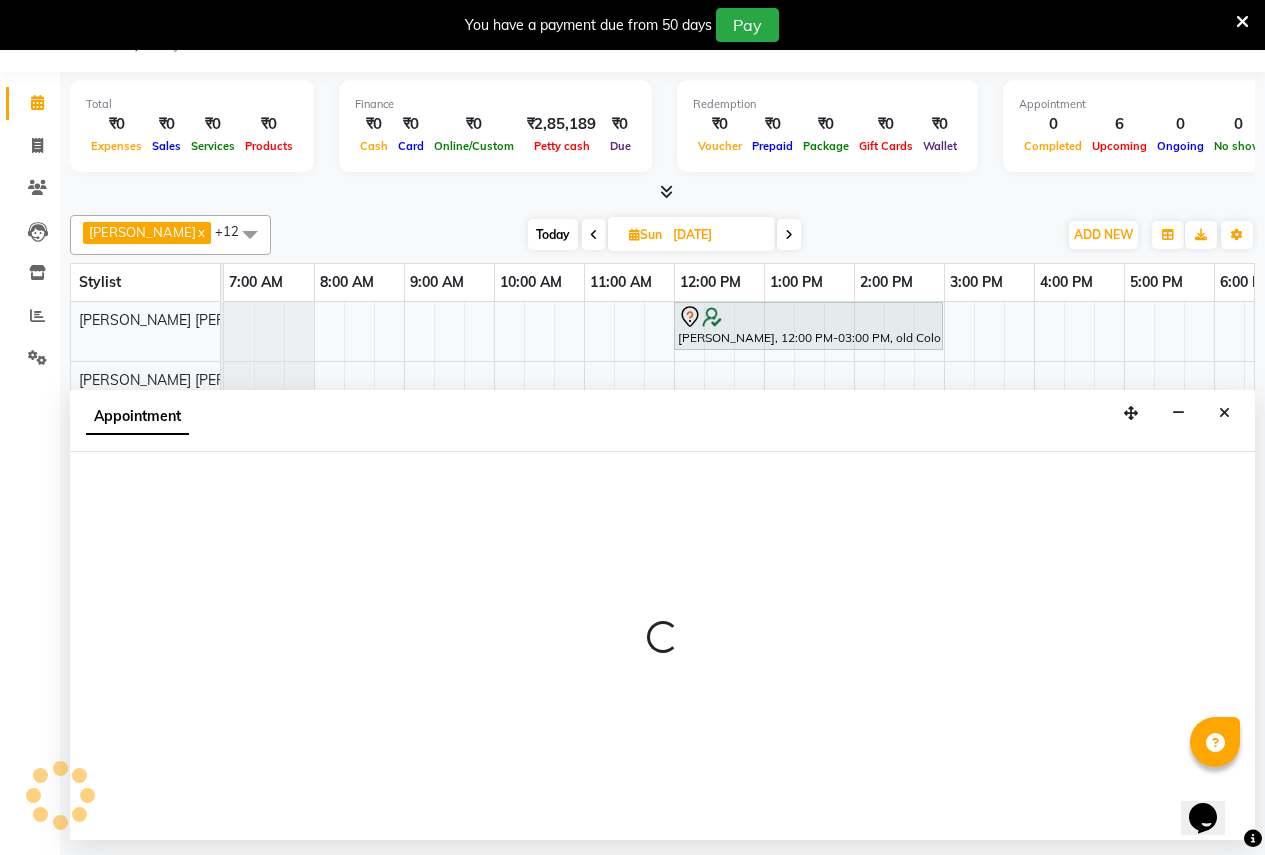 select on "3151" 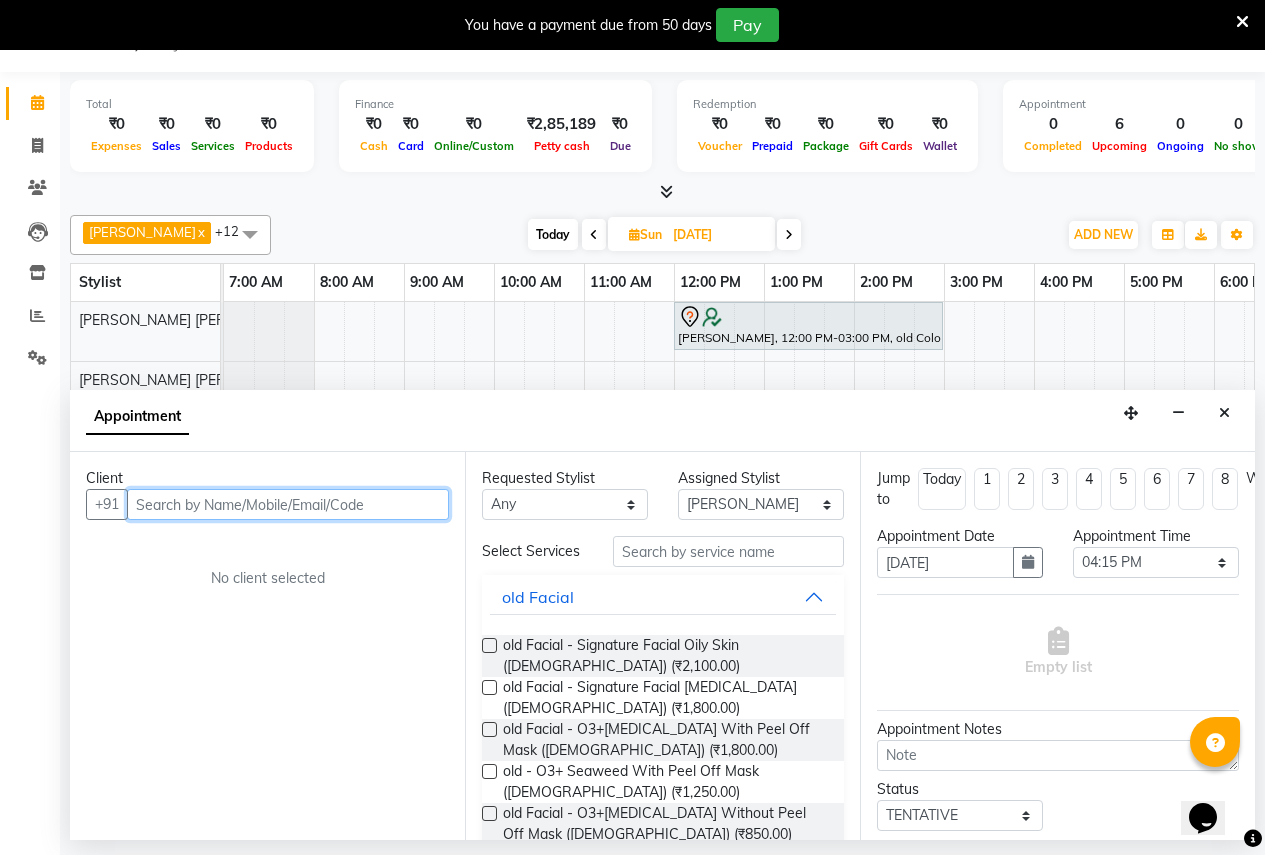 click at bounding box center (288, 504) 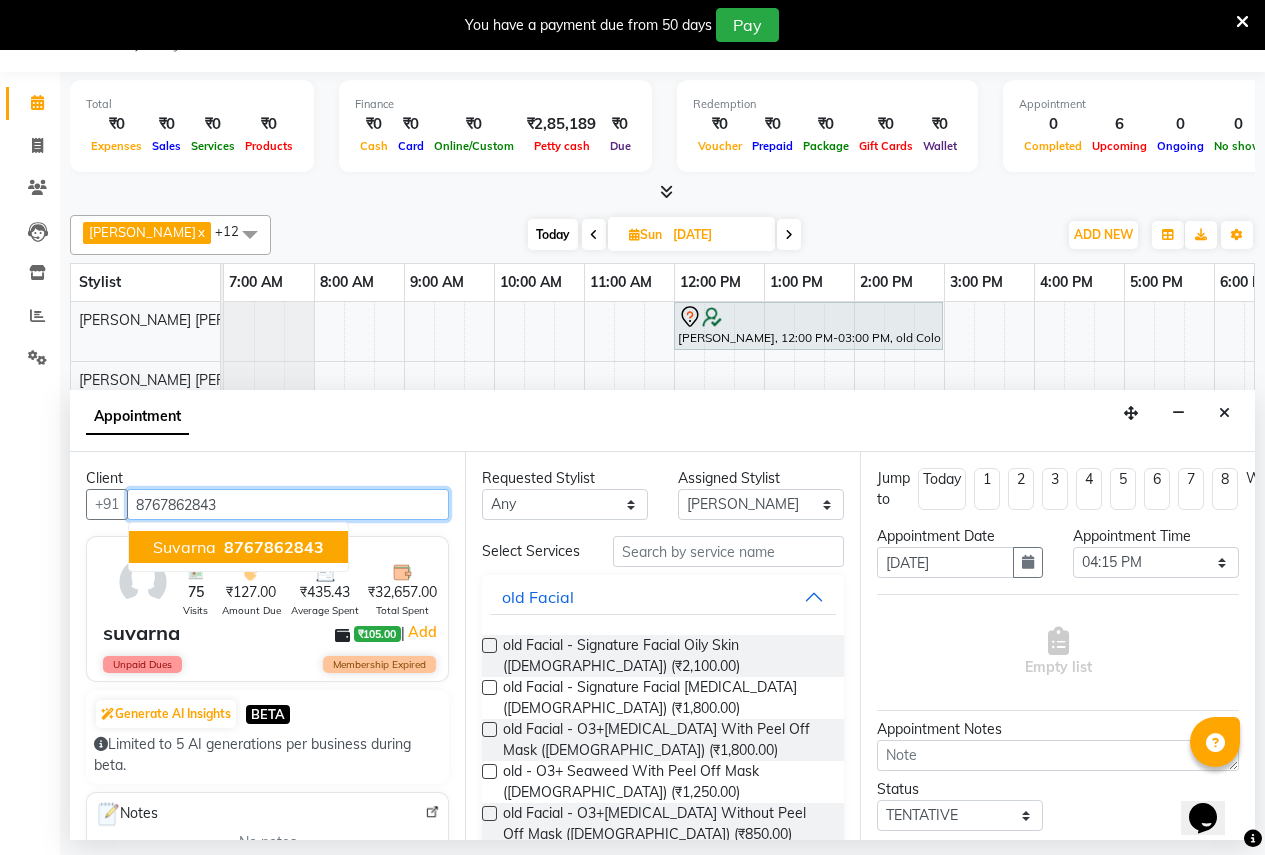 click on "suvarna   8767862843" at bounding box center [238, 547] 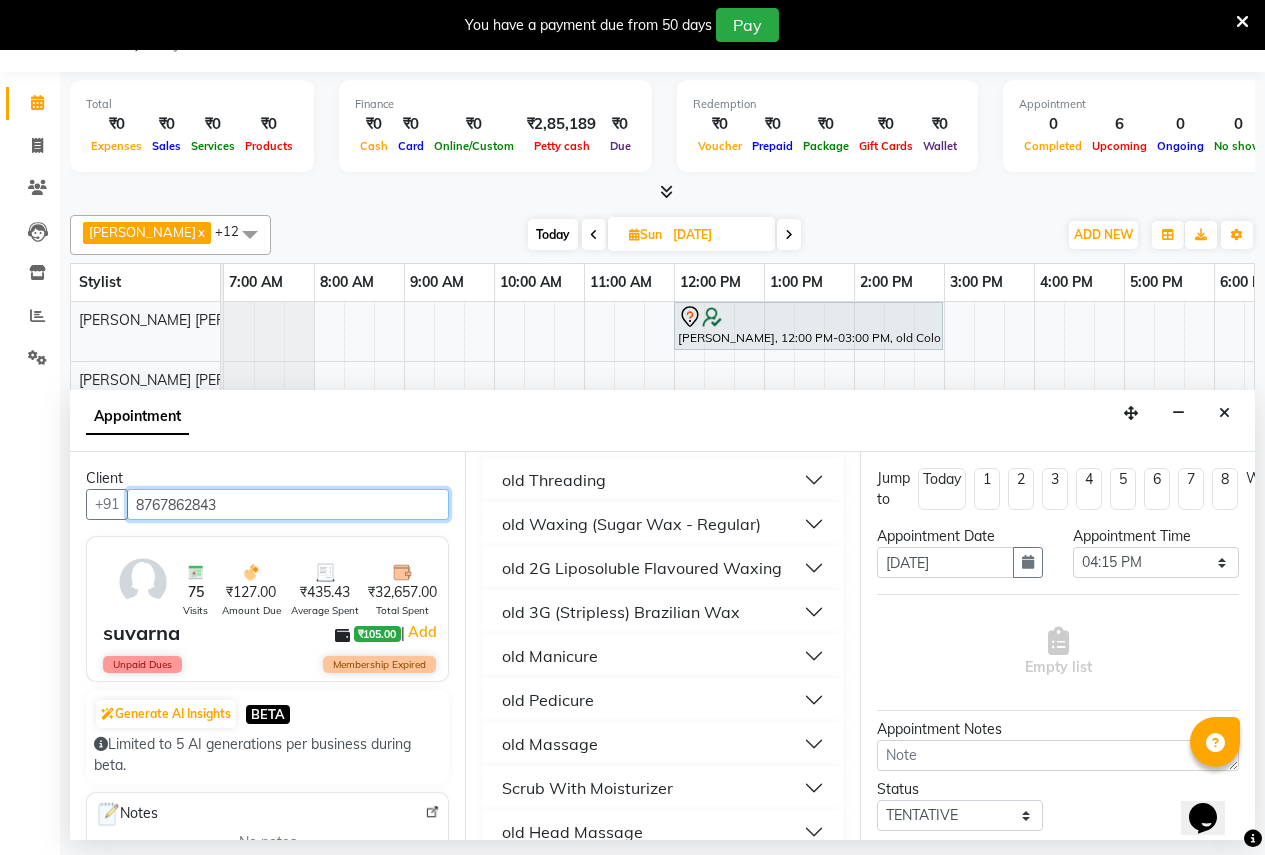 scroll, scrollTop: 600, scrollLeft: 0, axis: vertical 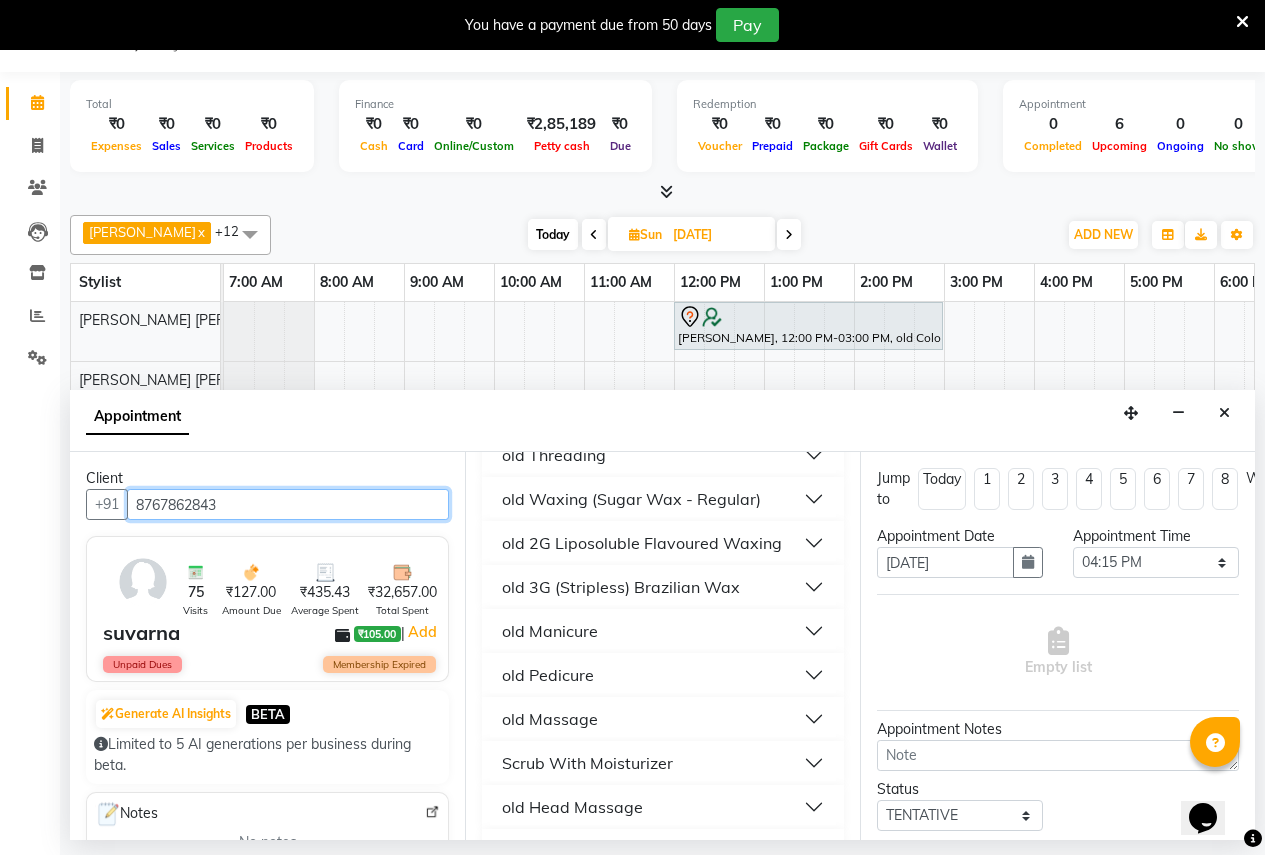 type on "8767862843" 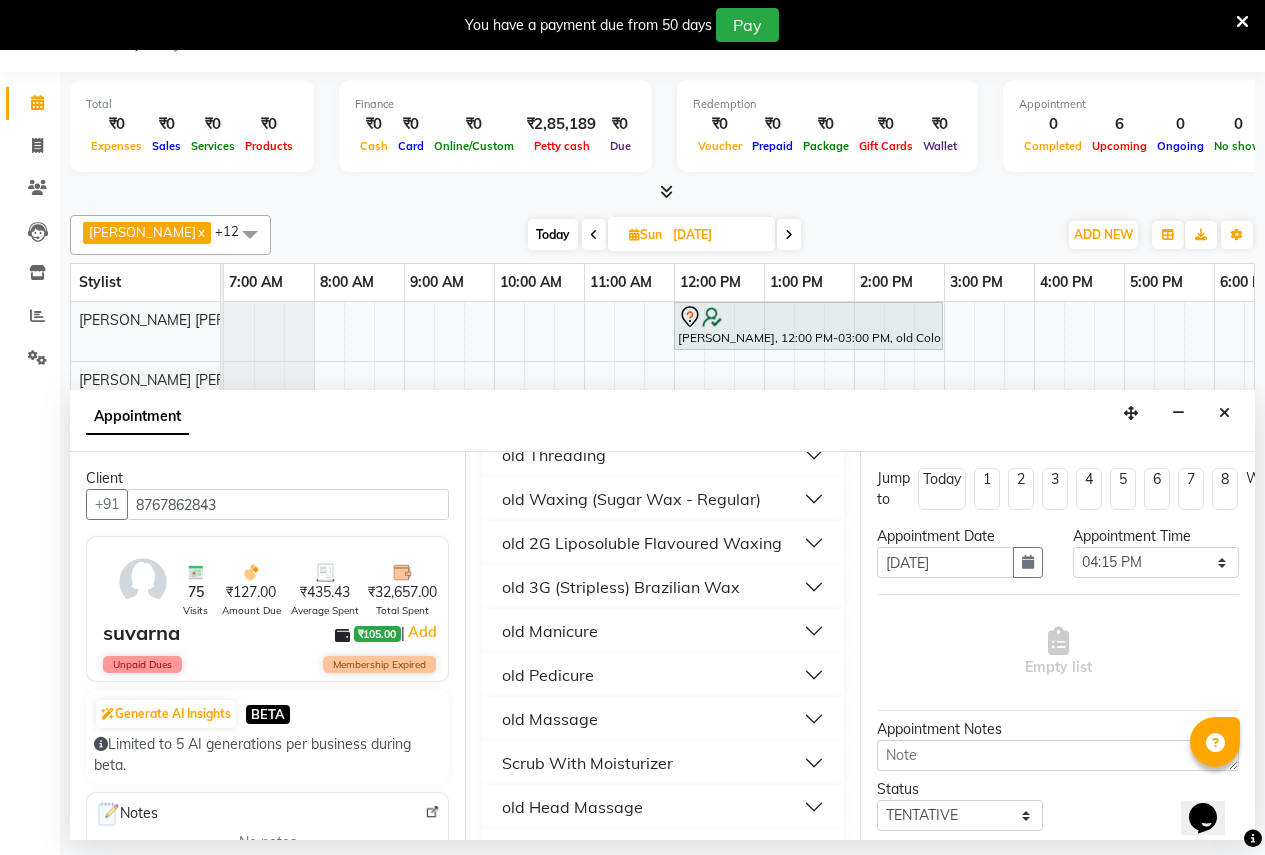 click on "old 2G Liposoluble Flavoured Waxing" at bounding box center [642, 543] 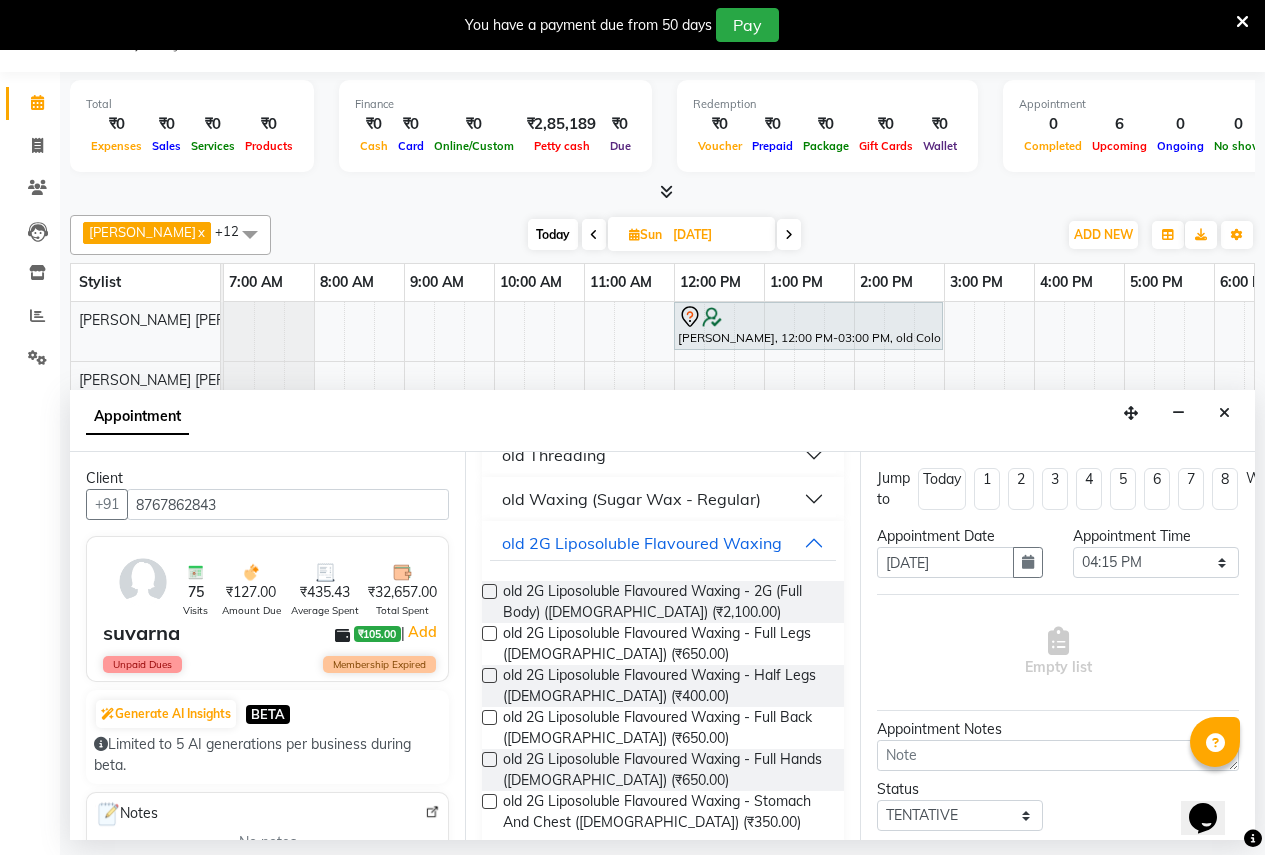 click at bounding box center [489, 633] 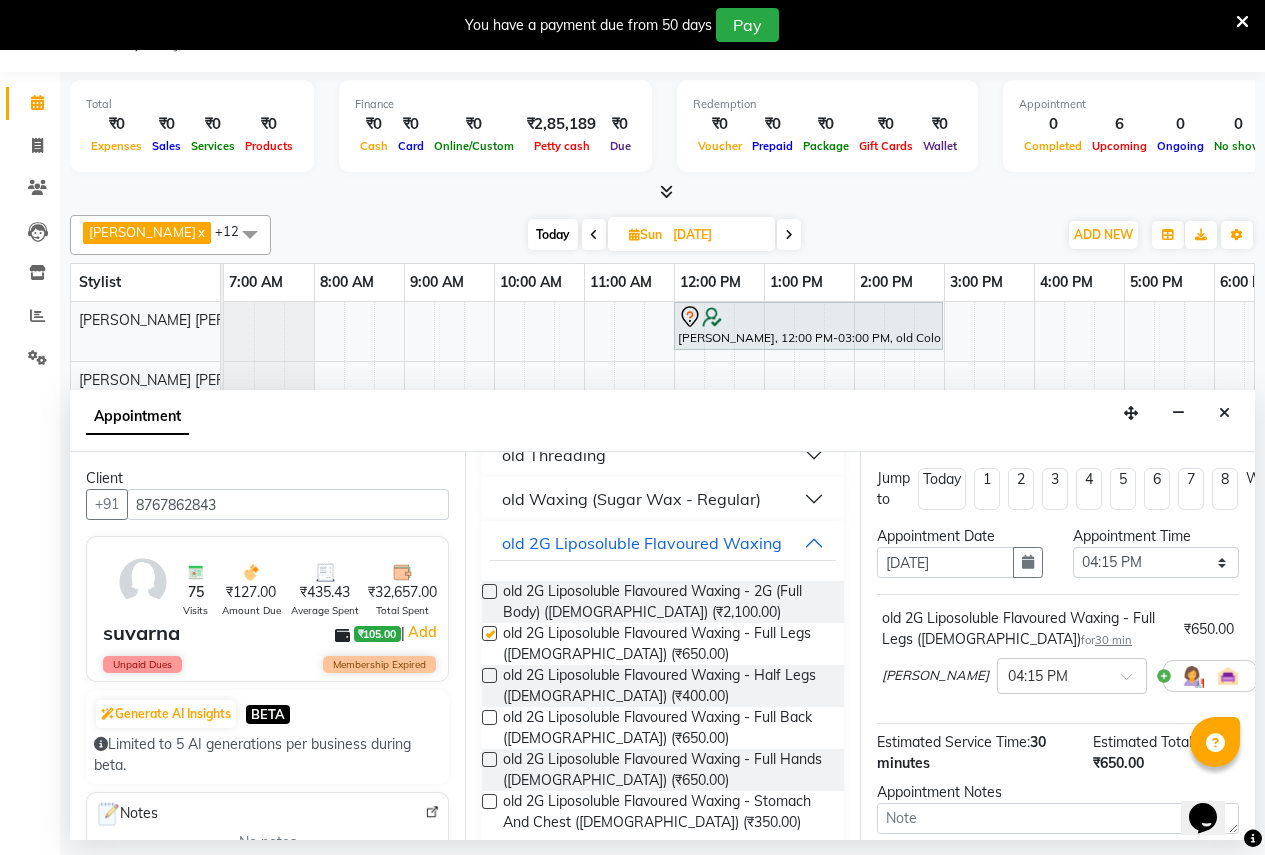 checkbox on "false" 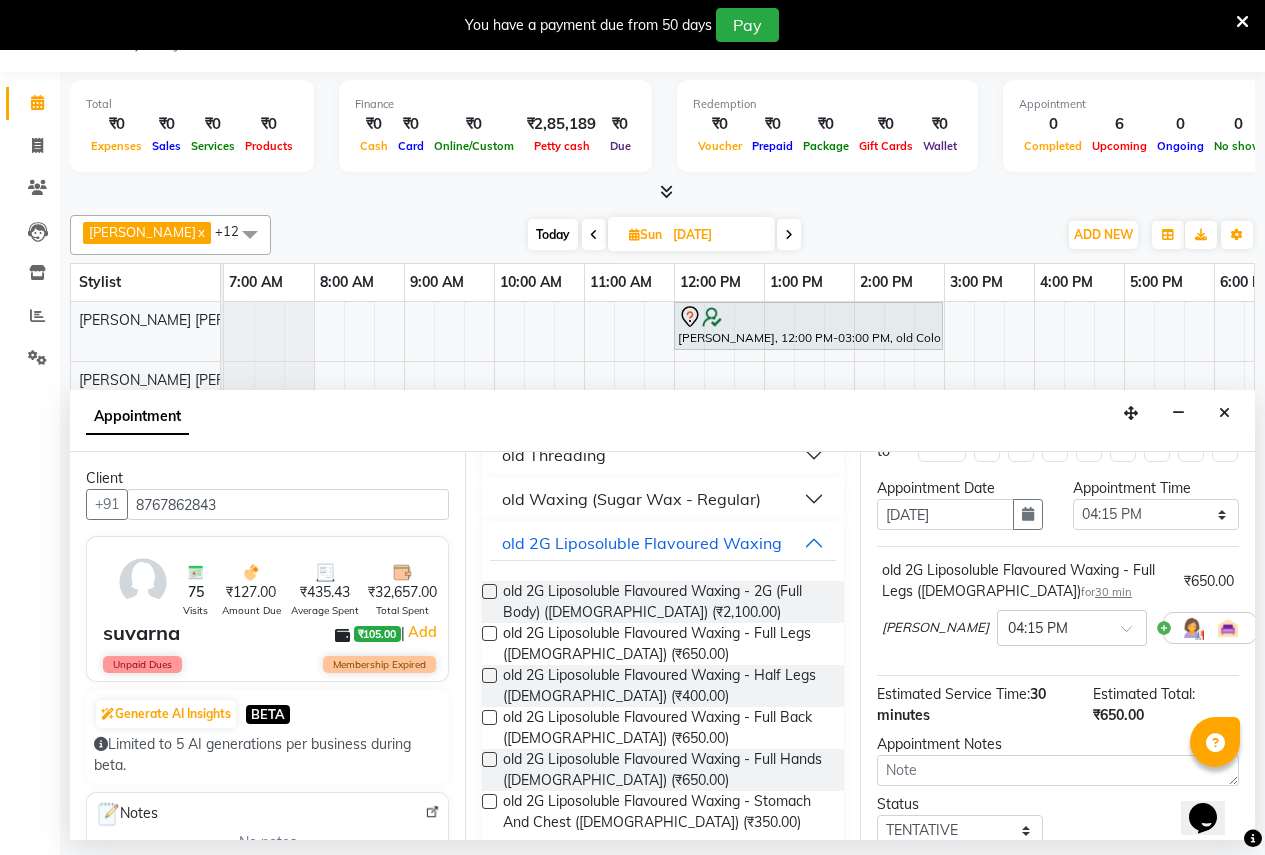 scroll, scrollTop: 218, scrollLeft: 0, axis: vertical 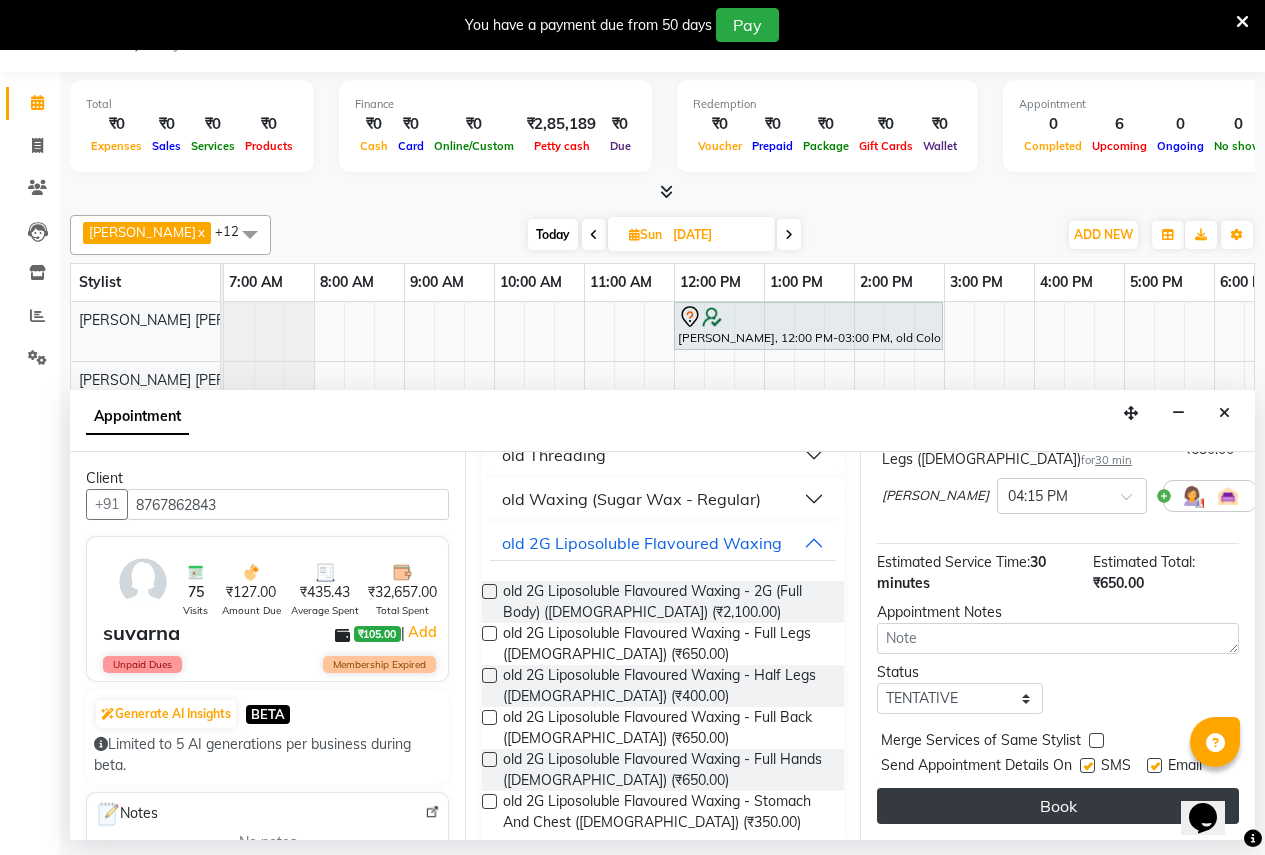 click on "Book" at bounding box center (1058, 806) 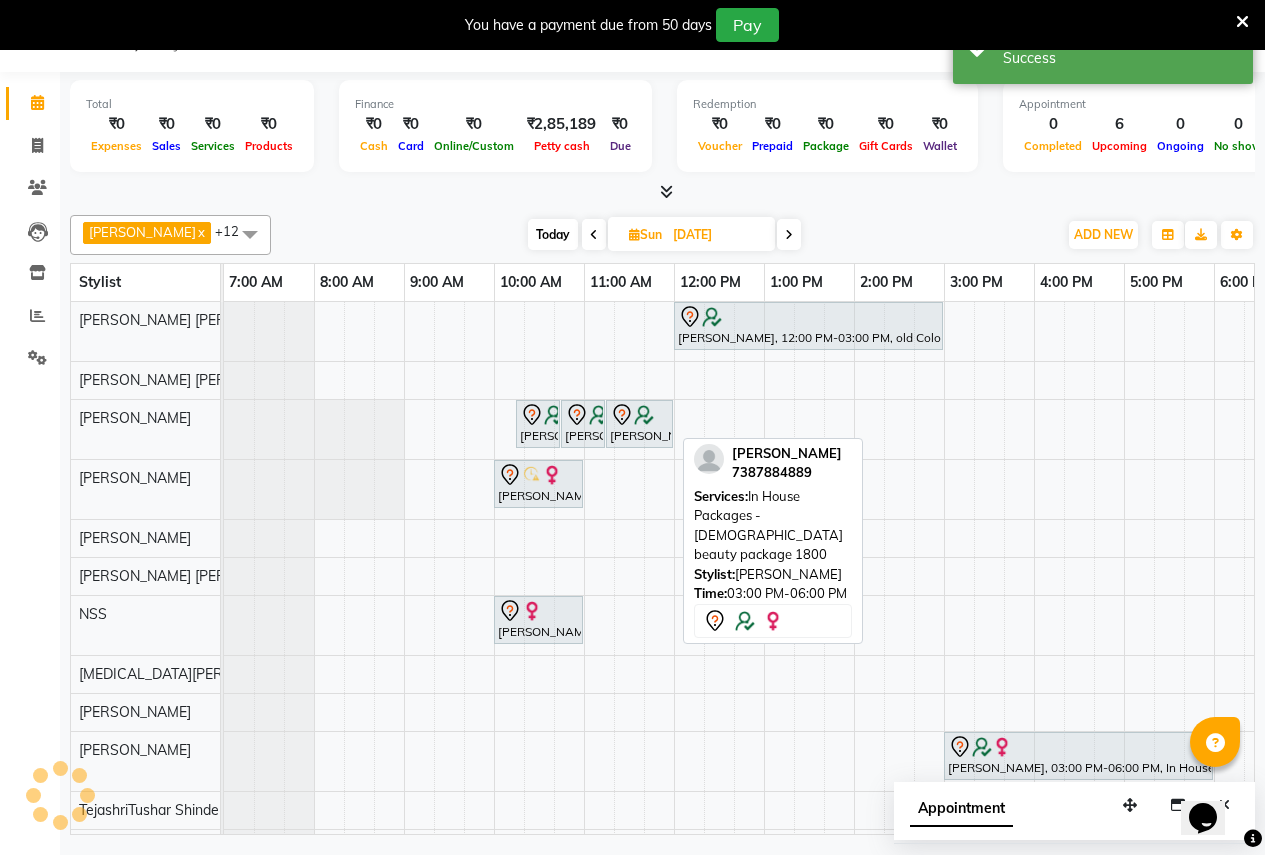 scroll, scrollTop: 0, scrollLeft: 0, axis: both 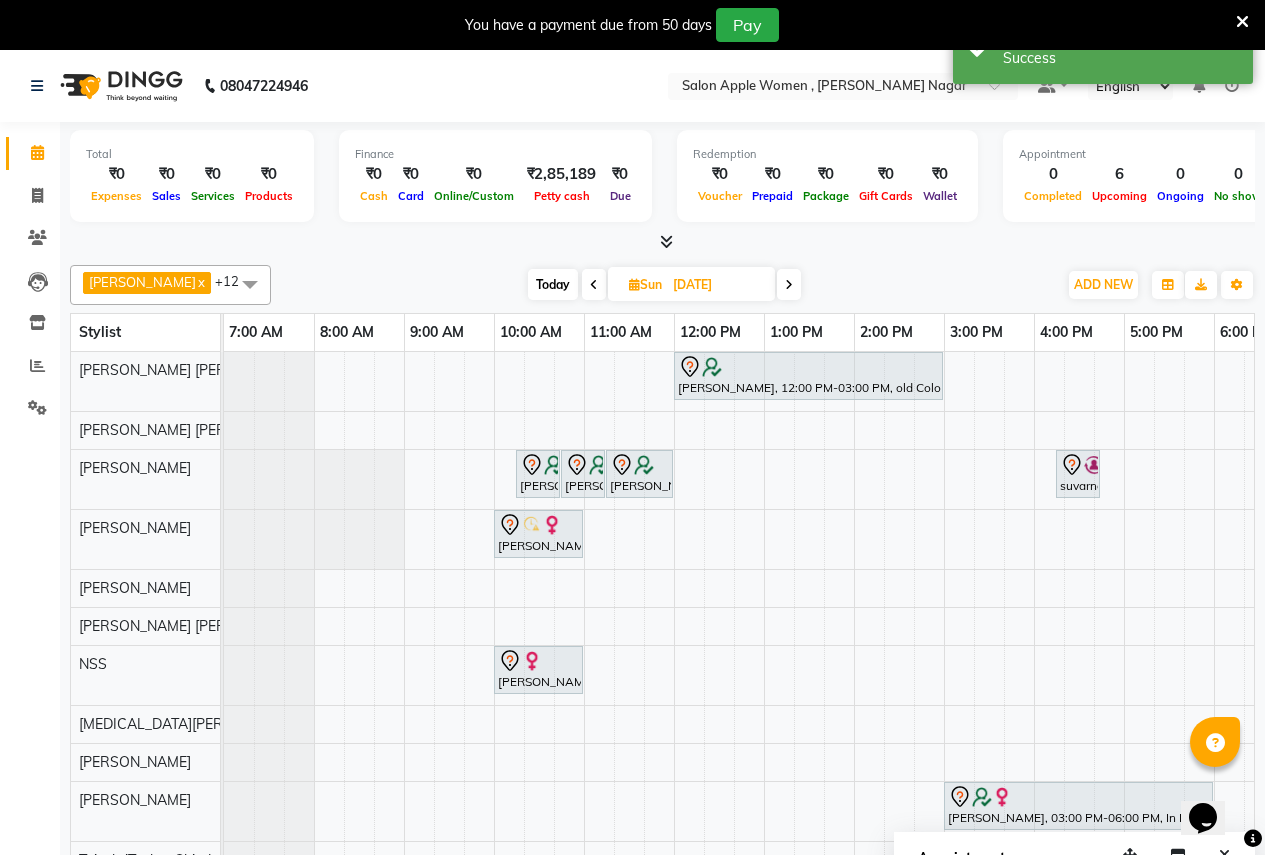 click on "Today" at bounding box center [553, 284] 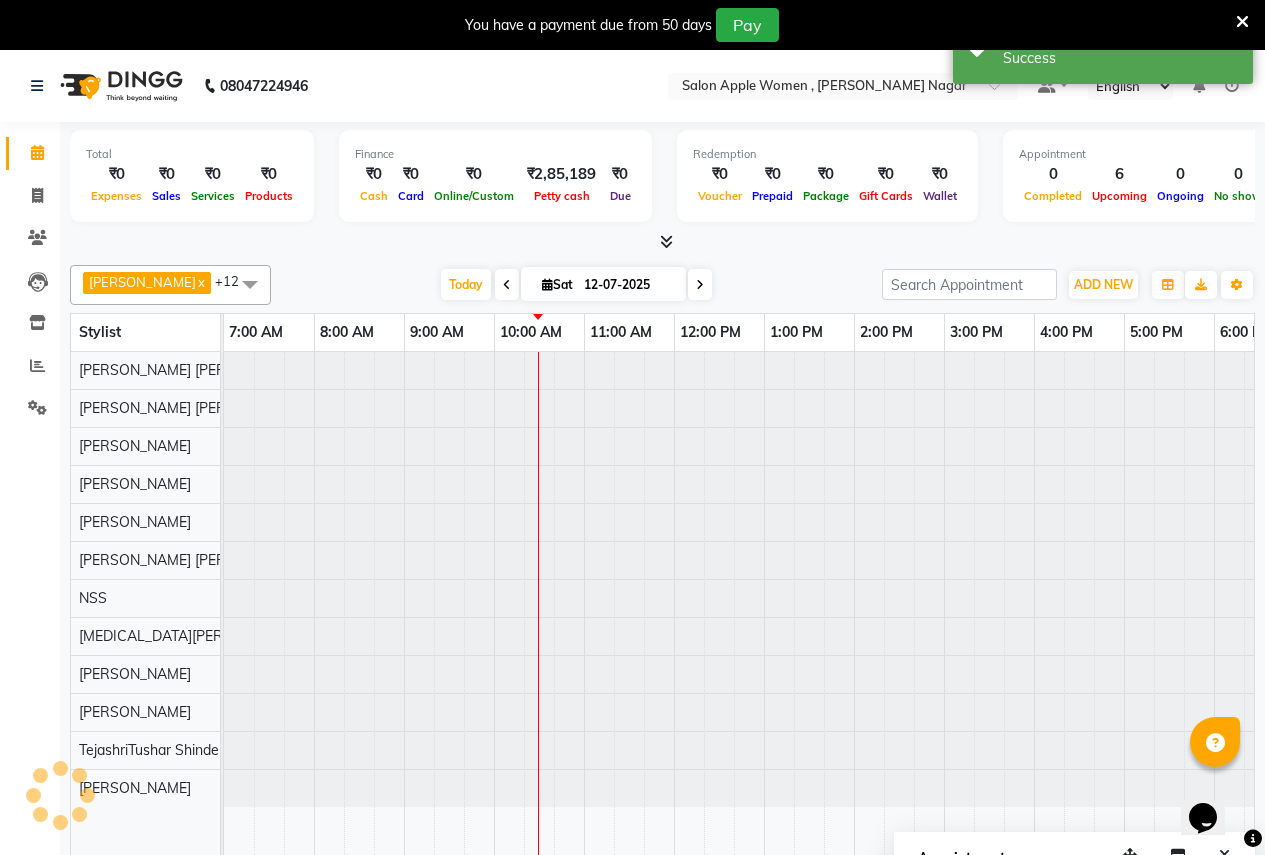 scroll, scrollTop: 0, scrollLeft: 271, axis: horizontal 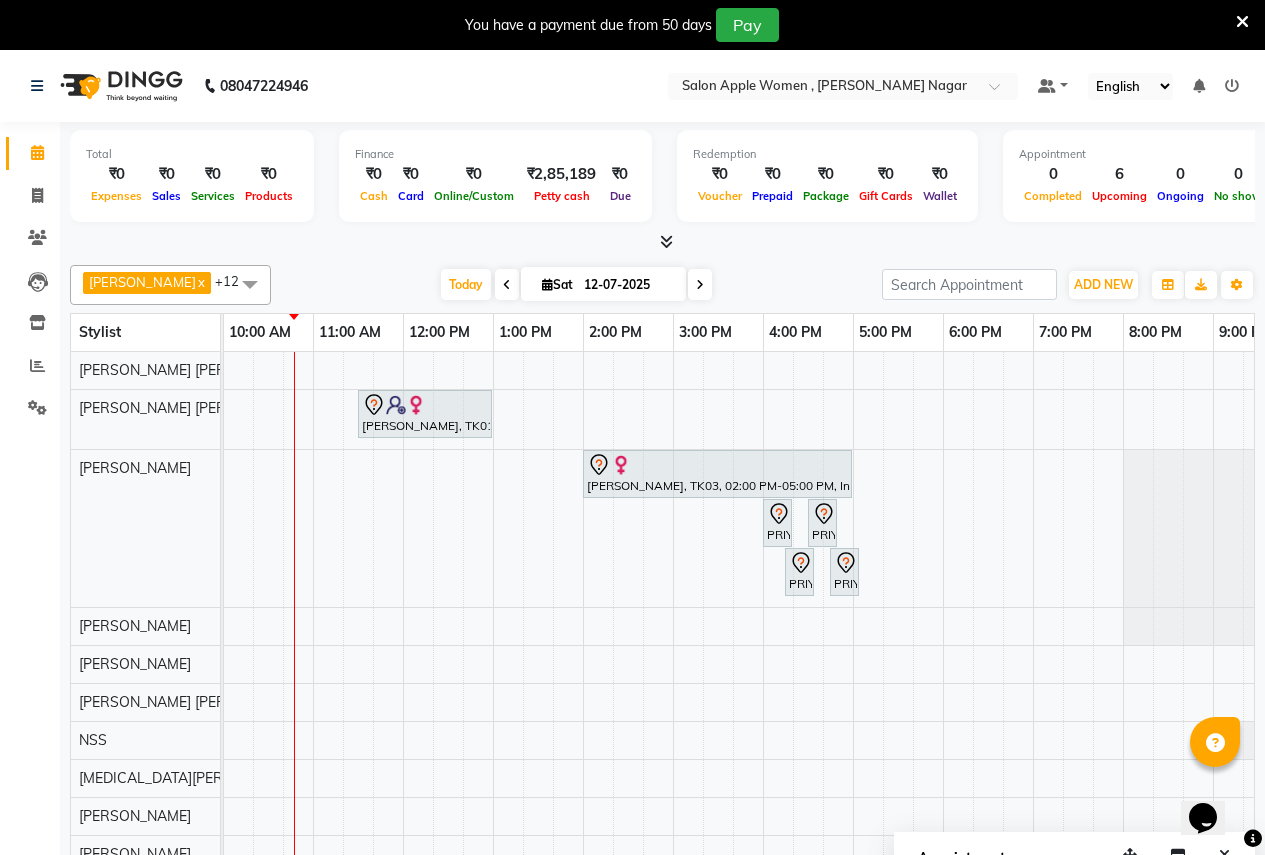 click at bounding box center (1242, 21) 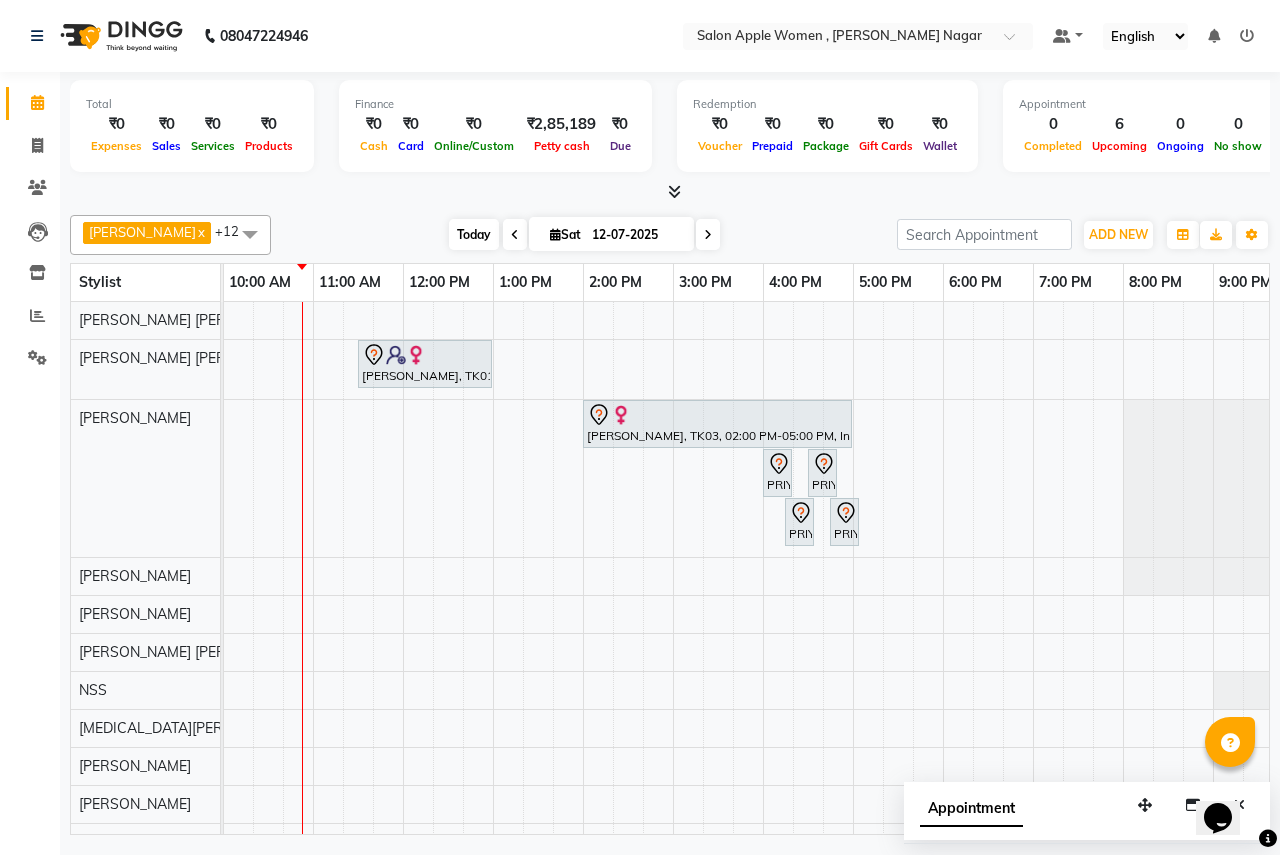 click on "Today" at bounding box center [474, 234] 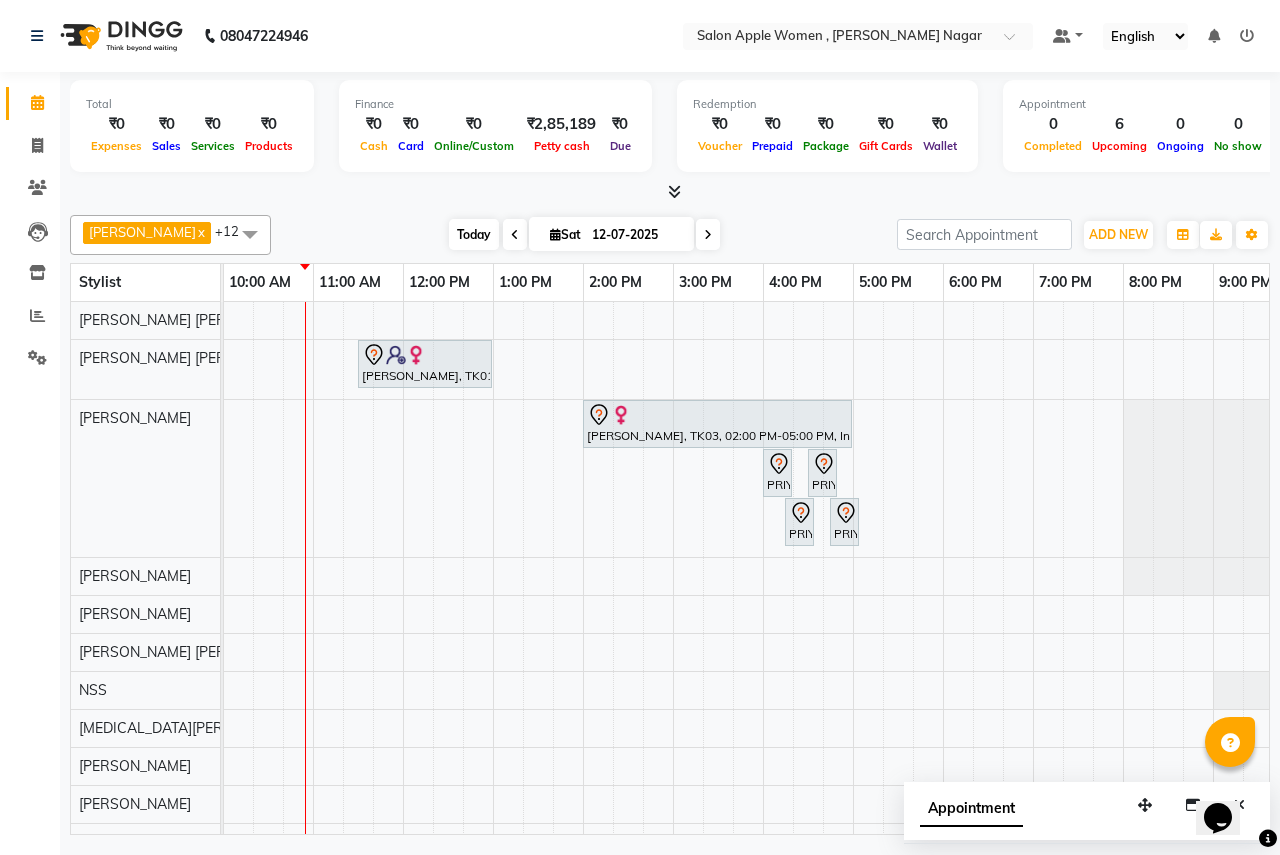 click on "Today" at bounding box center (474, 234) 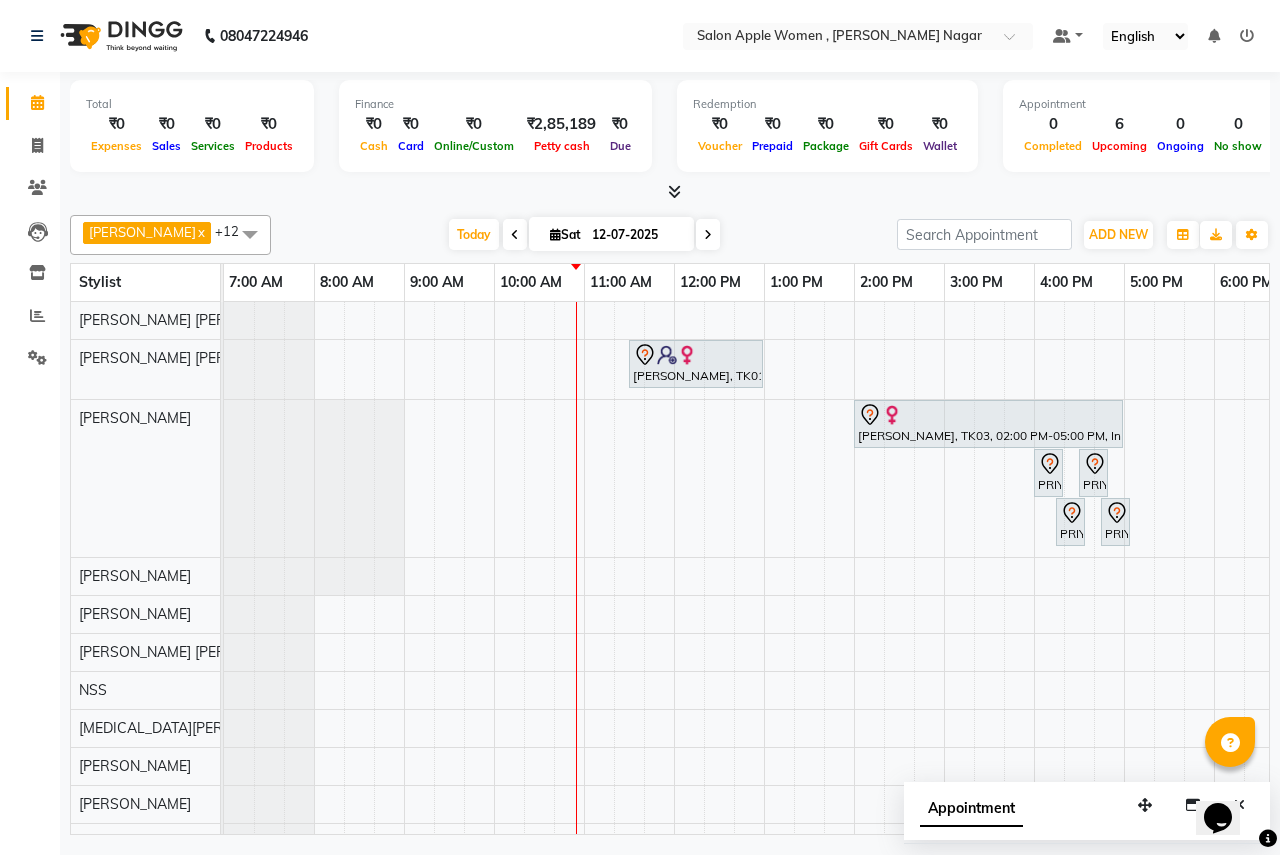 scroll, scrollTop: 0, scrollLeft: 271, axis: horizontal 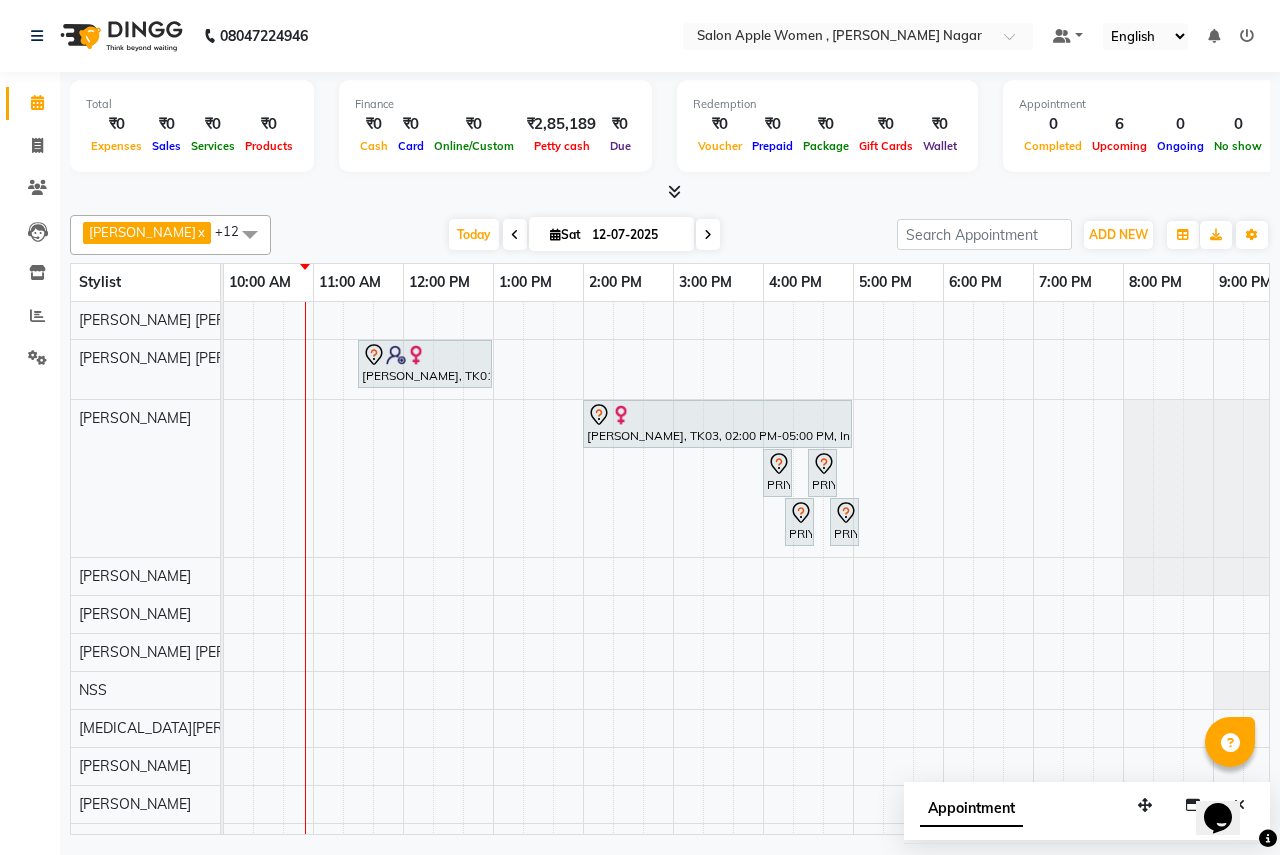click at bounding box center [708, 234] 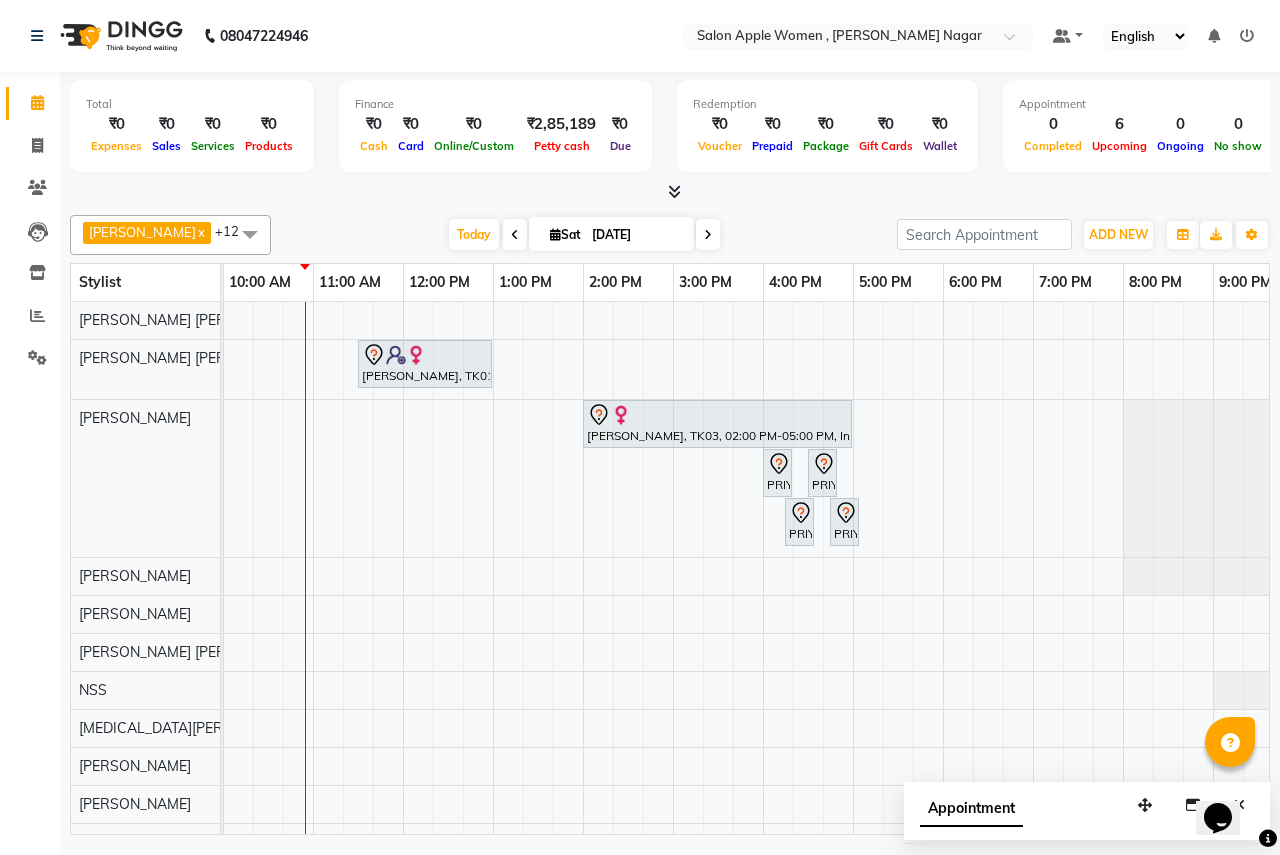 scroll, scrollTop: 0, scrollLeft: 271, axis: horizontal 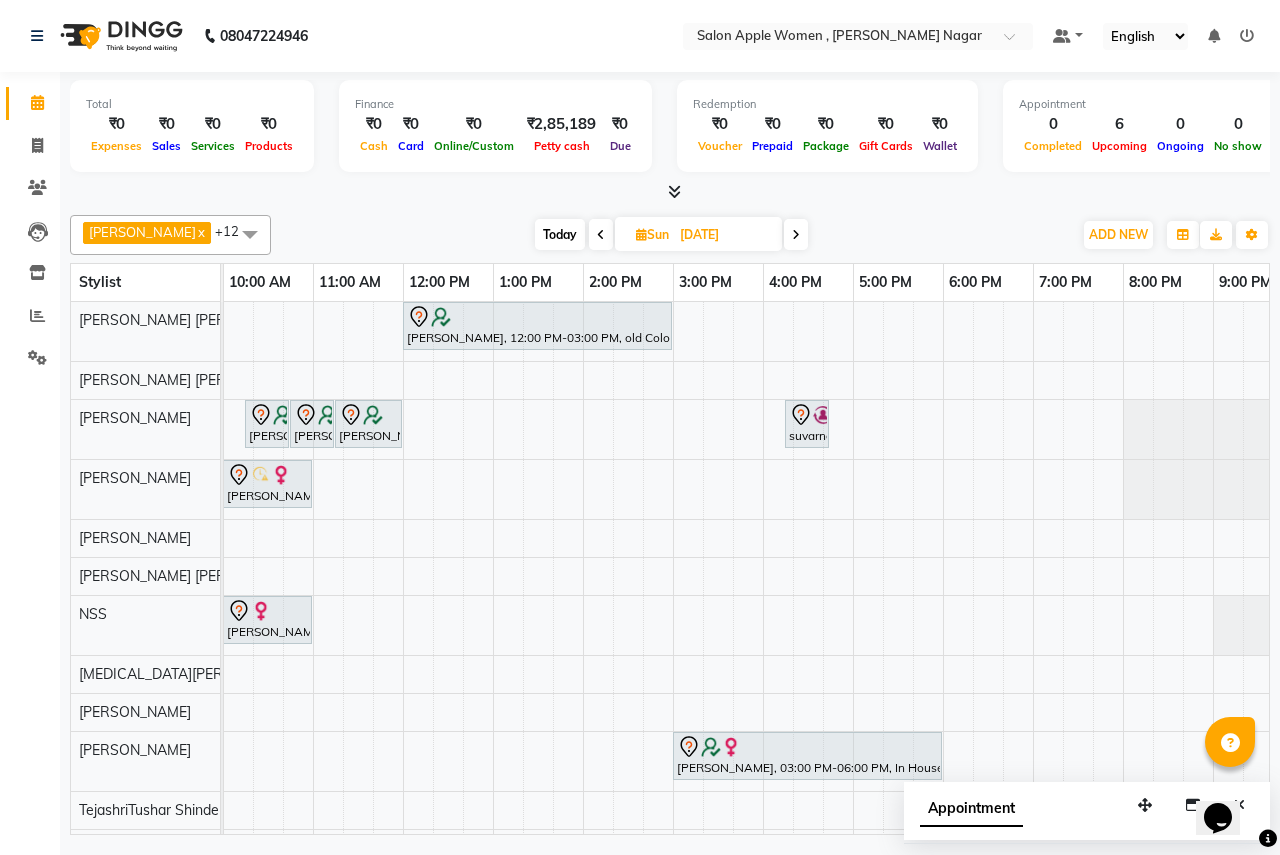 click on "[PERSON_NAME], 12:00 PM-03:00 PM, old Colour Highlights/ Fashion Colour - Shoulder Length ([DEMOGRAPHIC_DATA])             [PERSON_NAME], 10:15 AM-10:45 AM, old Waxing (Sugar Wax - Regular) - Stomach And Chest ([DEMOGRAPHIC_DATA])             [PERSON_NAME], 10:45 AM-11:15 AM, old Waxing (Sugar Wax - Regular) - Full Hands ([DEMOGRAPHIC_DATA])             [PERSON_NAME], 11:15 AM-12:00 PM, old Waxing (Sugar Wax - Regular) - Full Body ([DEMOGRAPHIC_DATA])             suvarna, 04:15 PM-04:45 PM, old  2G Liposoluble Flavoured Waxing - Full Legs ([DEMOGRAPHIC_DATA])             [PERSON_NAME], 10:00 AM-11:00 AM, old Facial - Signature Facial Oily Skin ([DEMOGRAPHIC_DATA])             [PERSON_NAME], 10:00 AM-11:00 AM, Hair Styling - Tong Setting (upper midback length) - [DEMOGRAPHIC_DATA]             [PERSON_NAME], 03:00 PM-06:00 PM, In House Packages - [DEMOGRAPHIC_DATA] beauty package 1800" at bounding box center [673, 584] 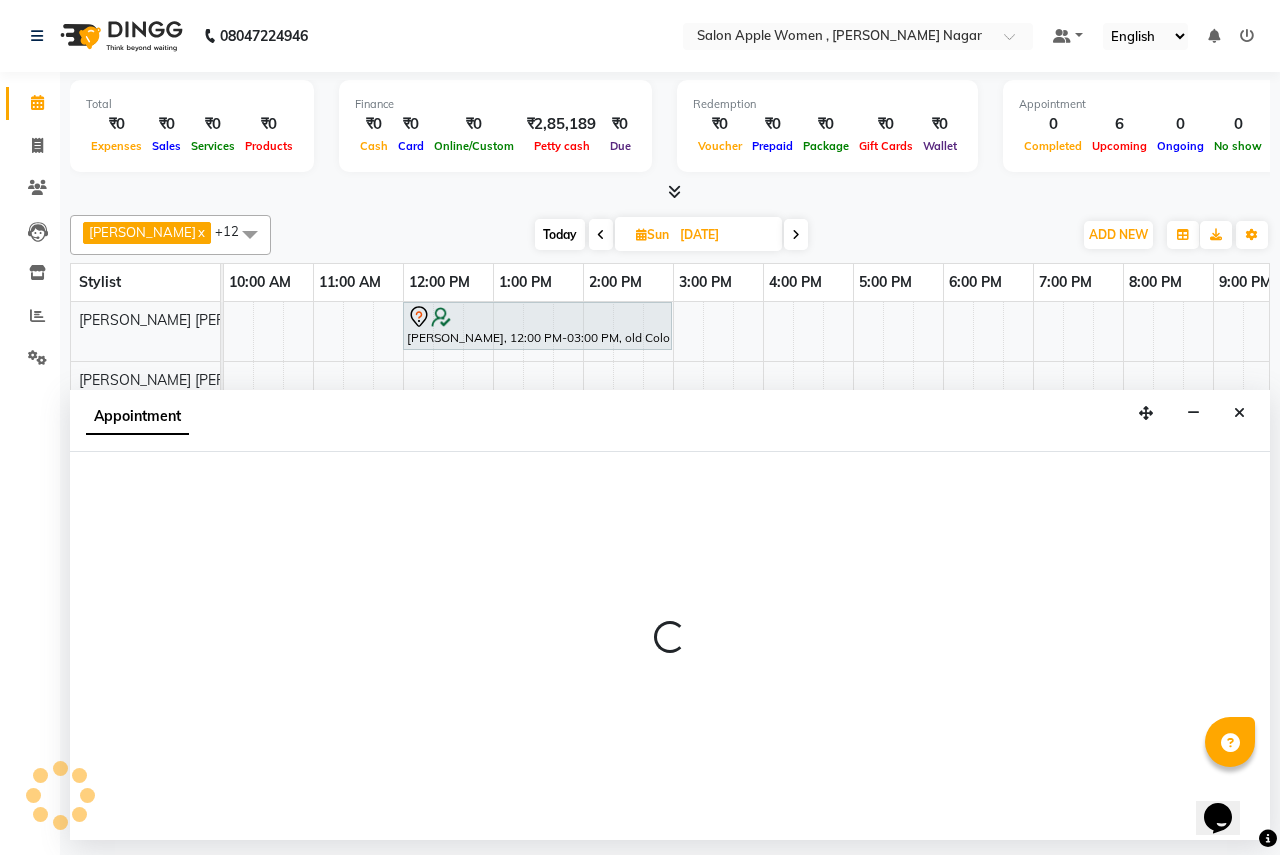 select on "3151" 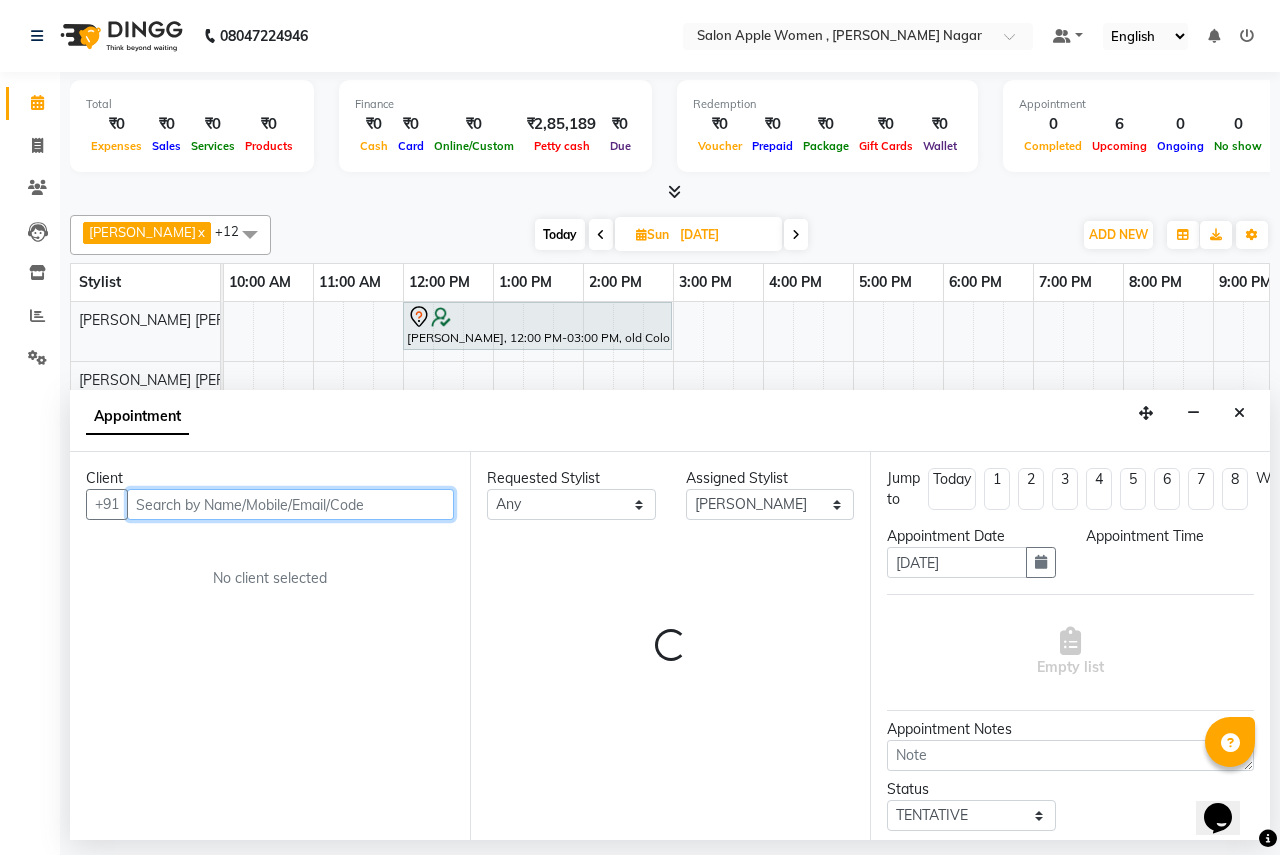 select on "840" 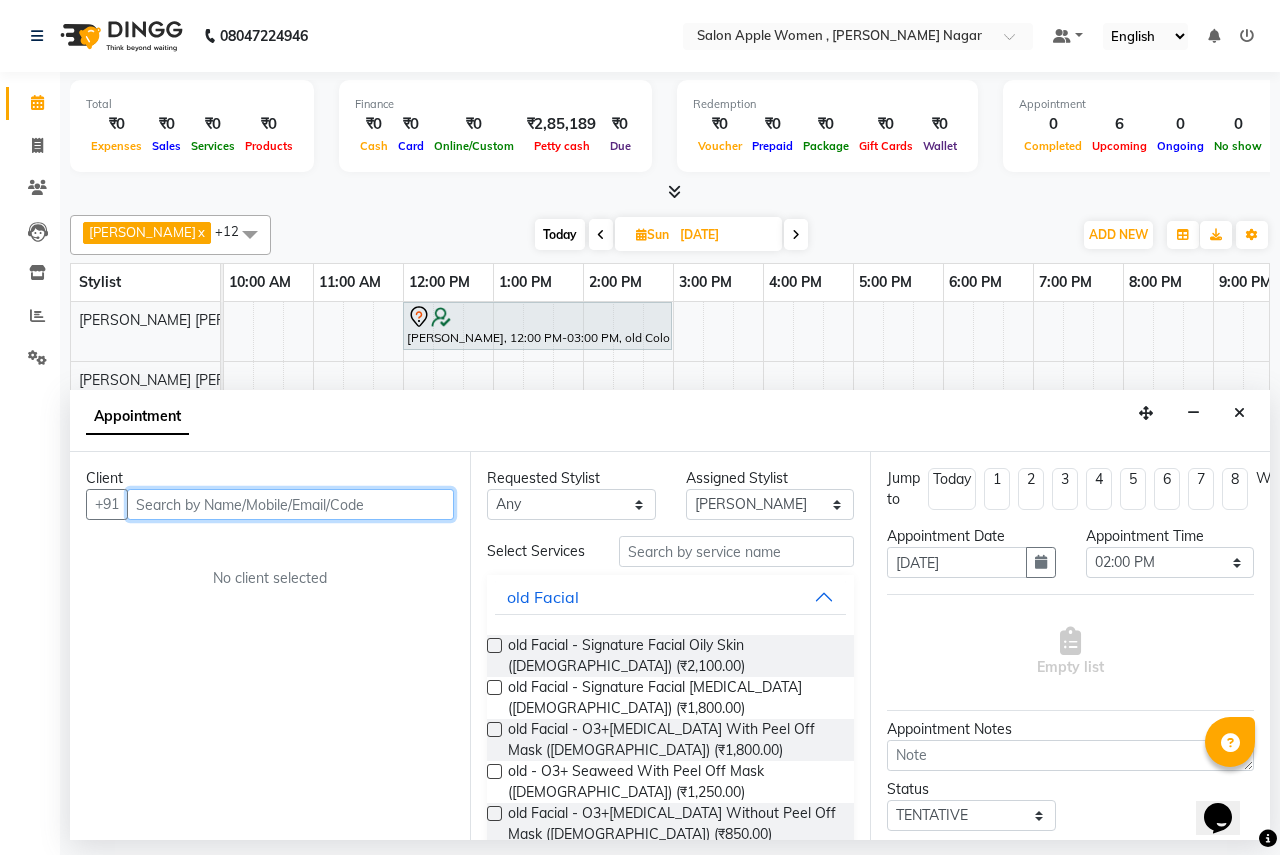 click at bounding box center (290, 504) 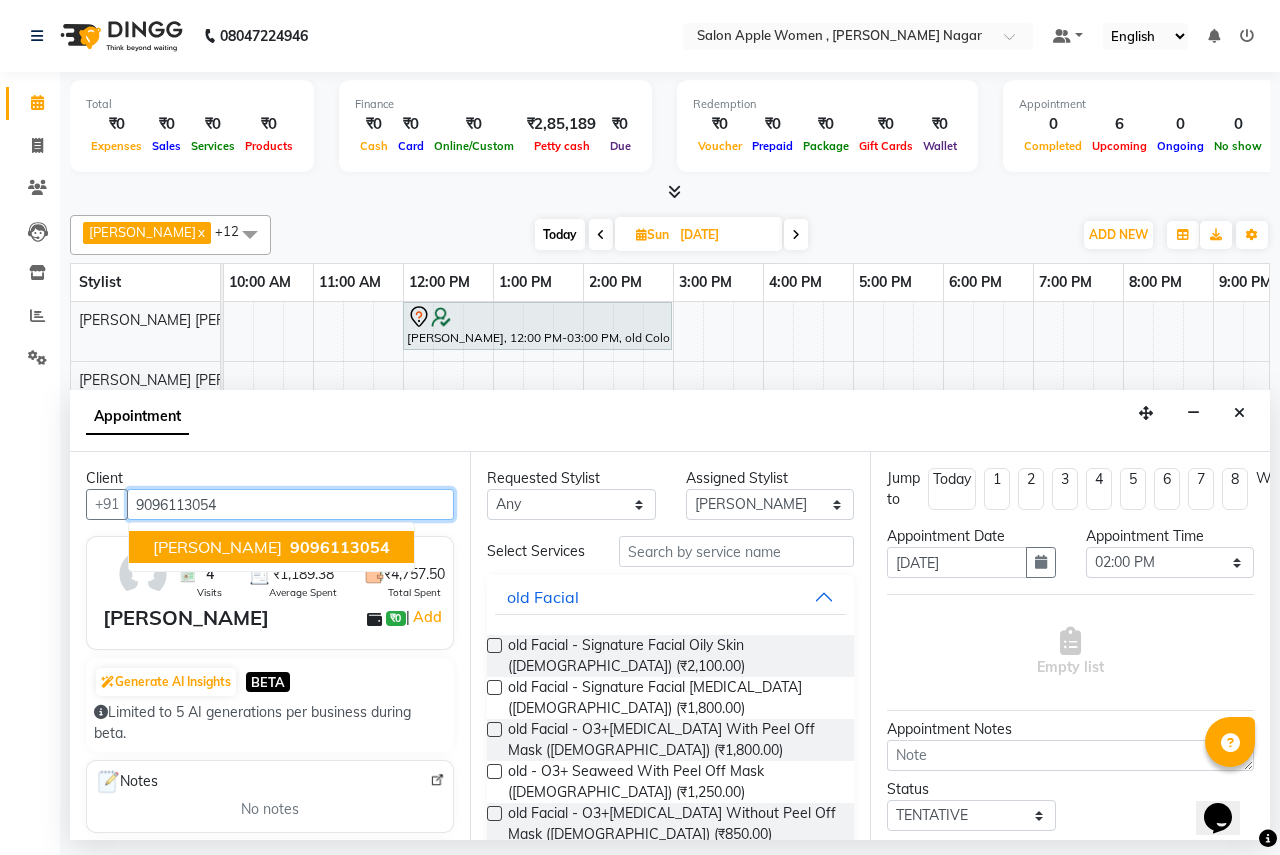 click on "[PERSON_NAME]" at bounding box center [217, 547] 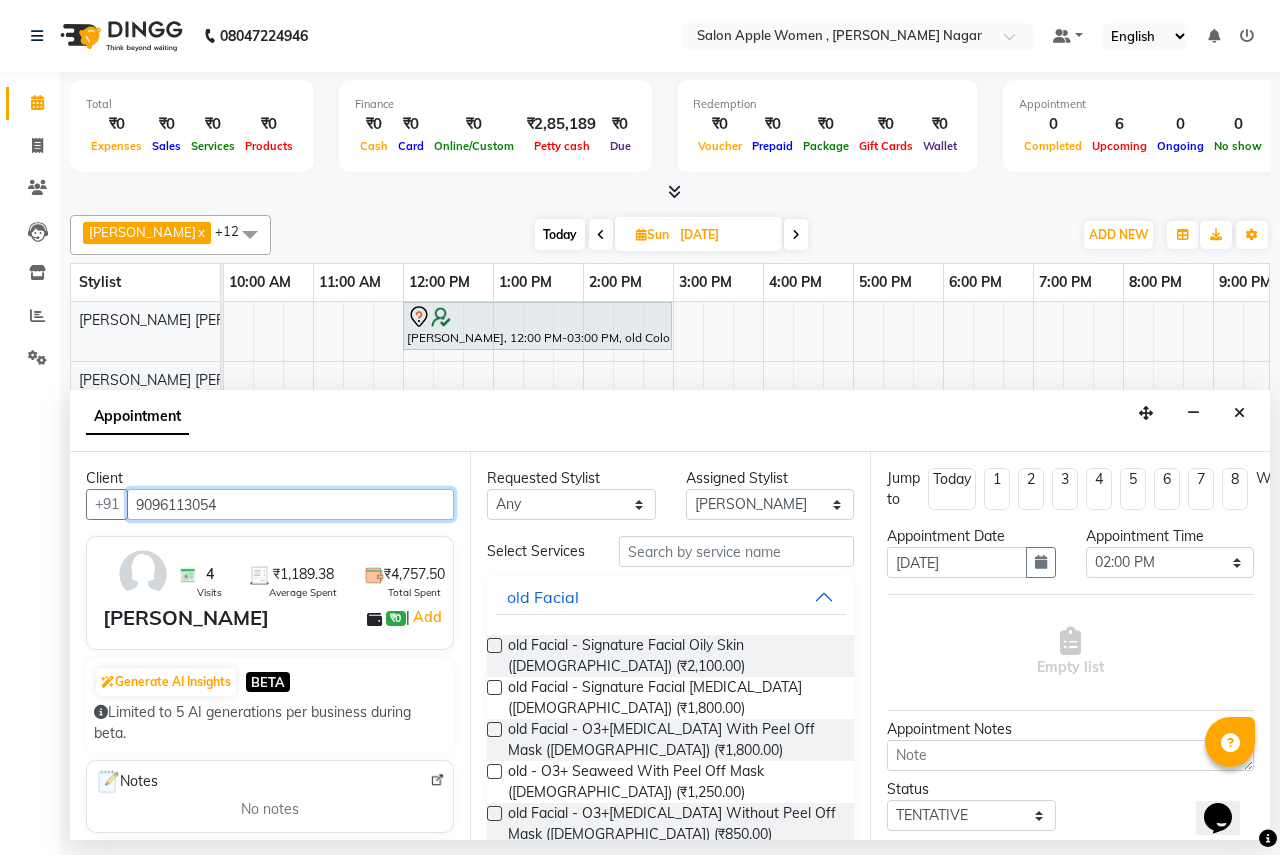type on "9096113054" 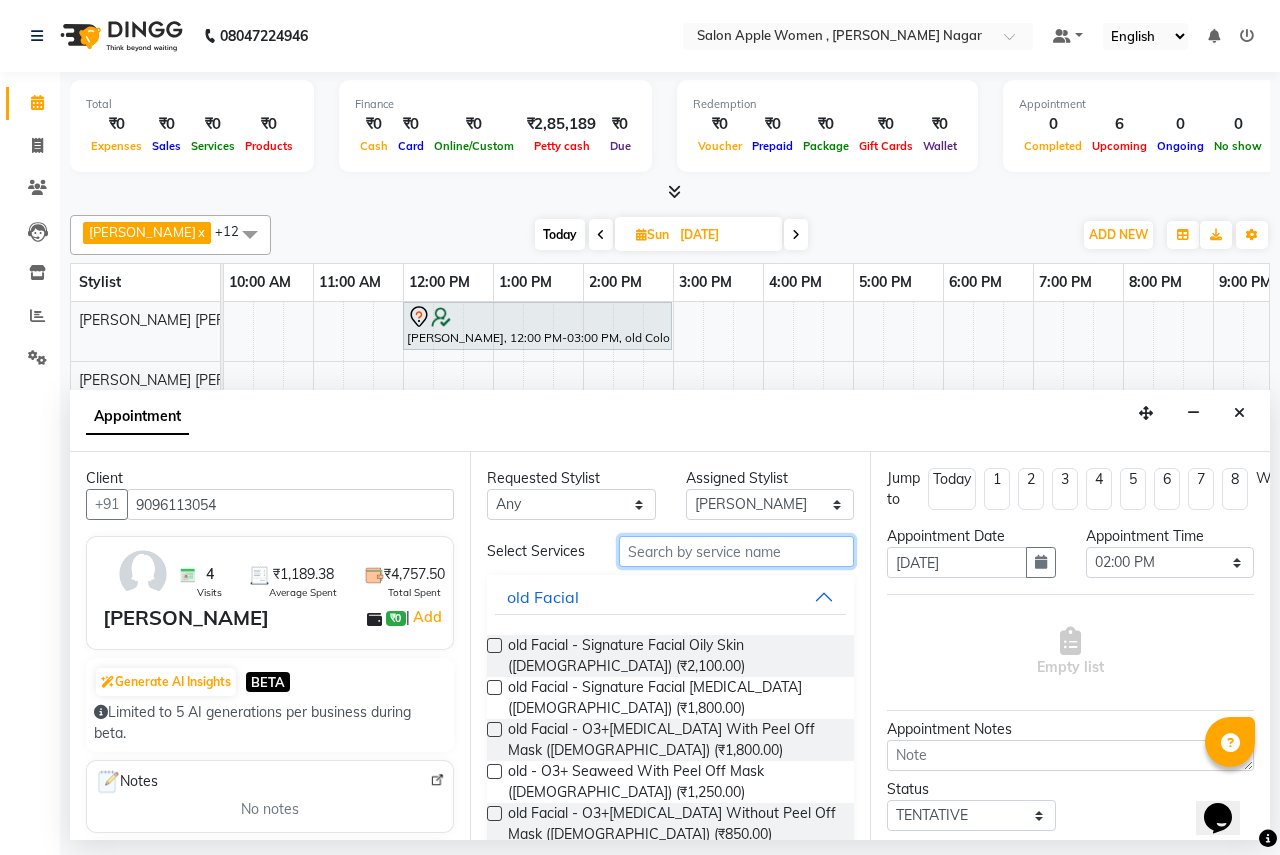 click at bounding box center (736, 551) 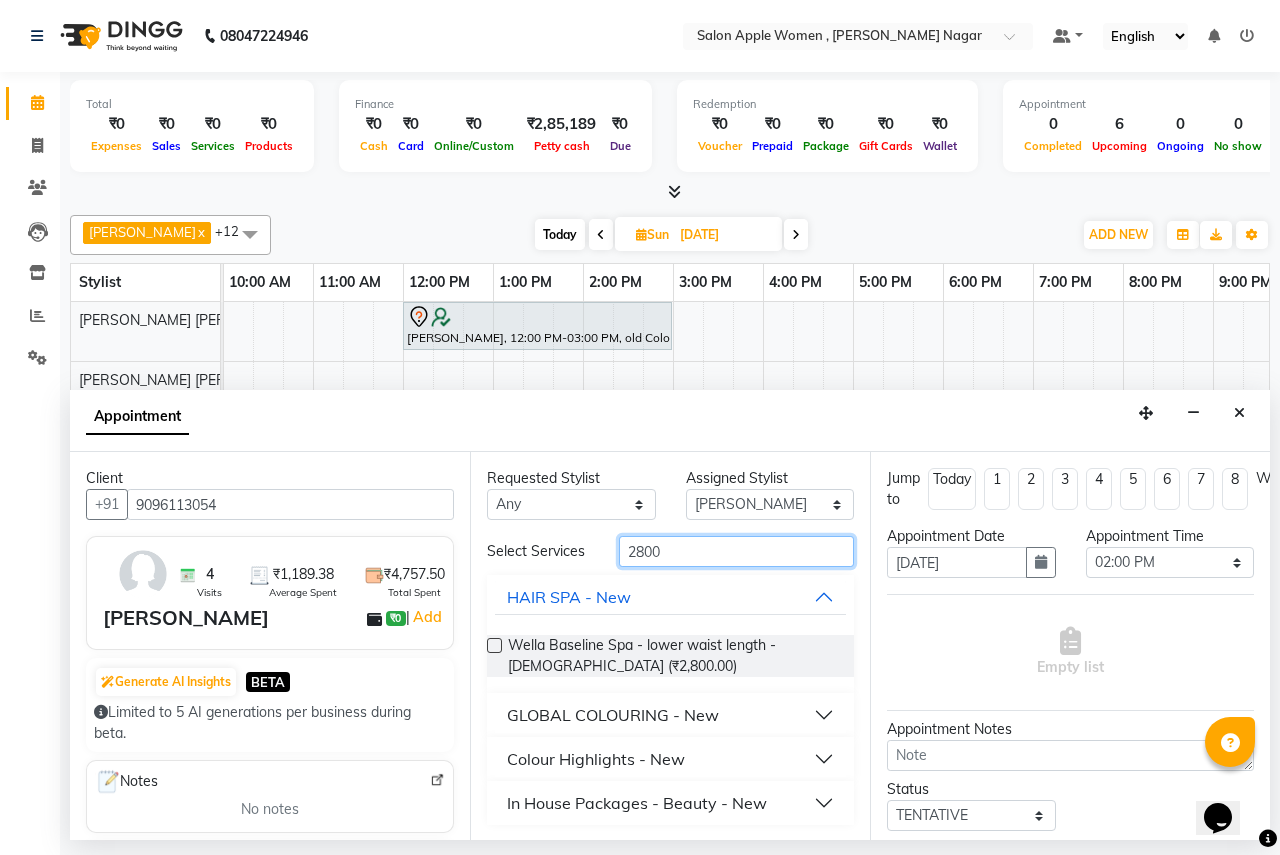 type on "2800" 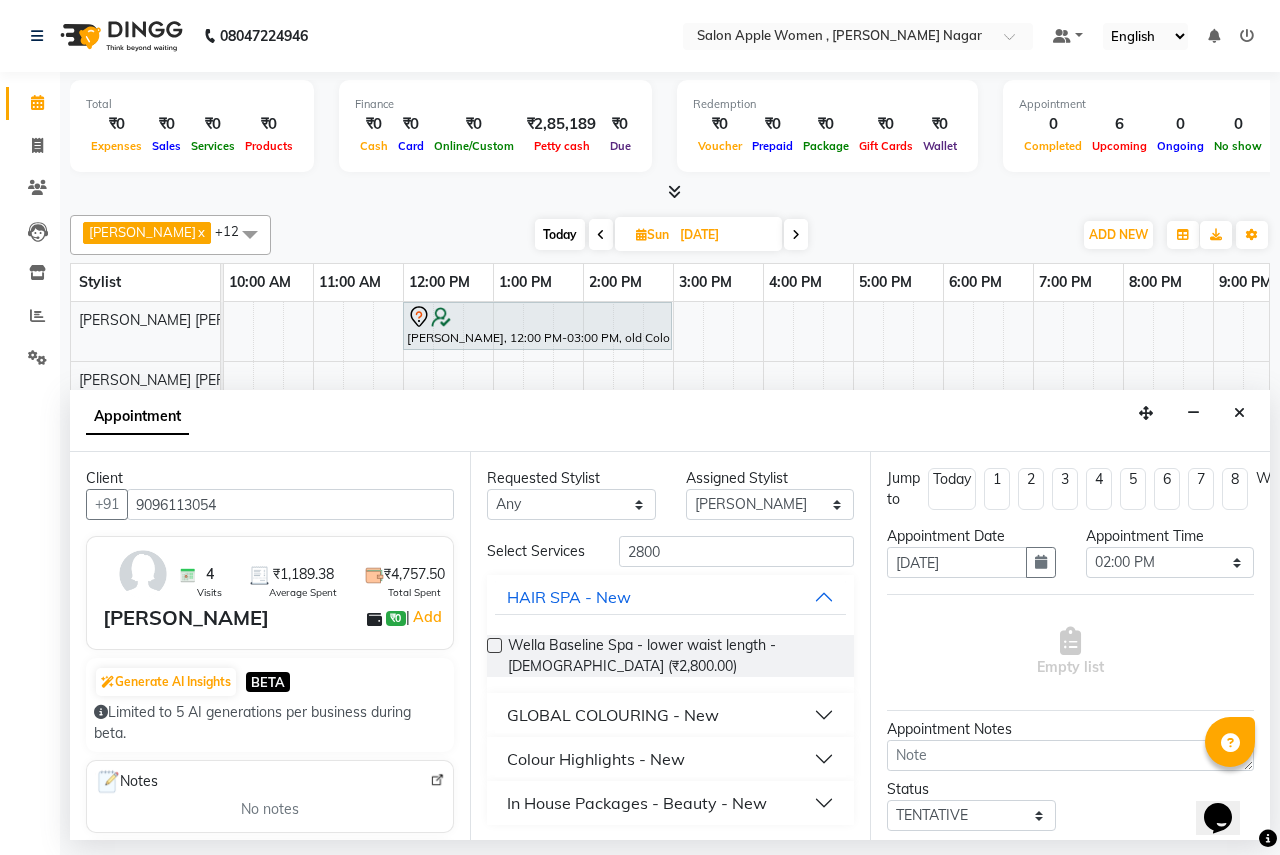 click on "In House Packages - Beauty - New" at bounding box center (670, 803) 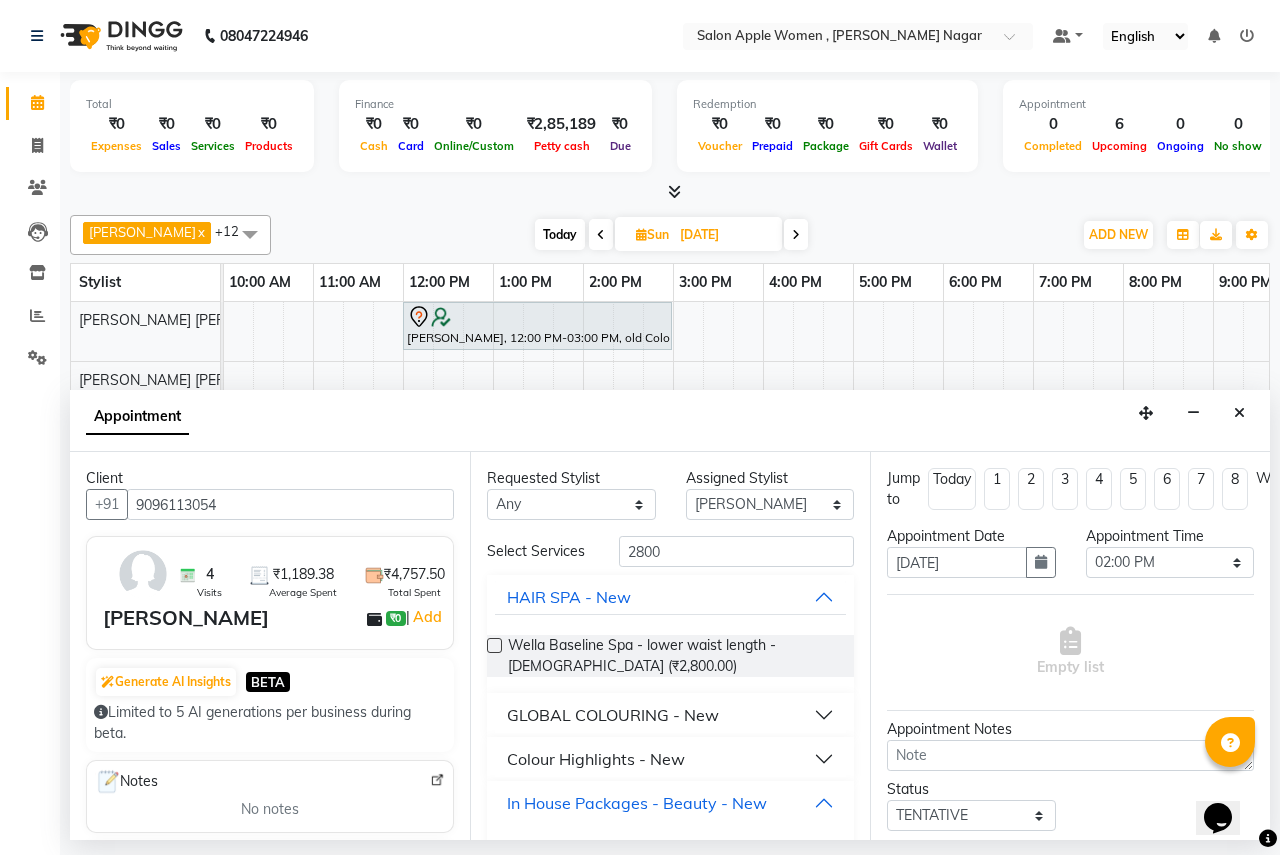 scroll, scrollTop: 74, scrollLeft: 0, axis: vertical 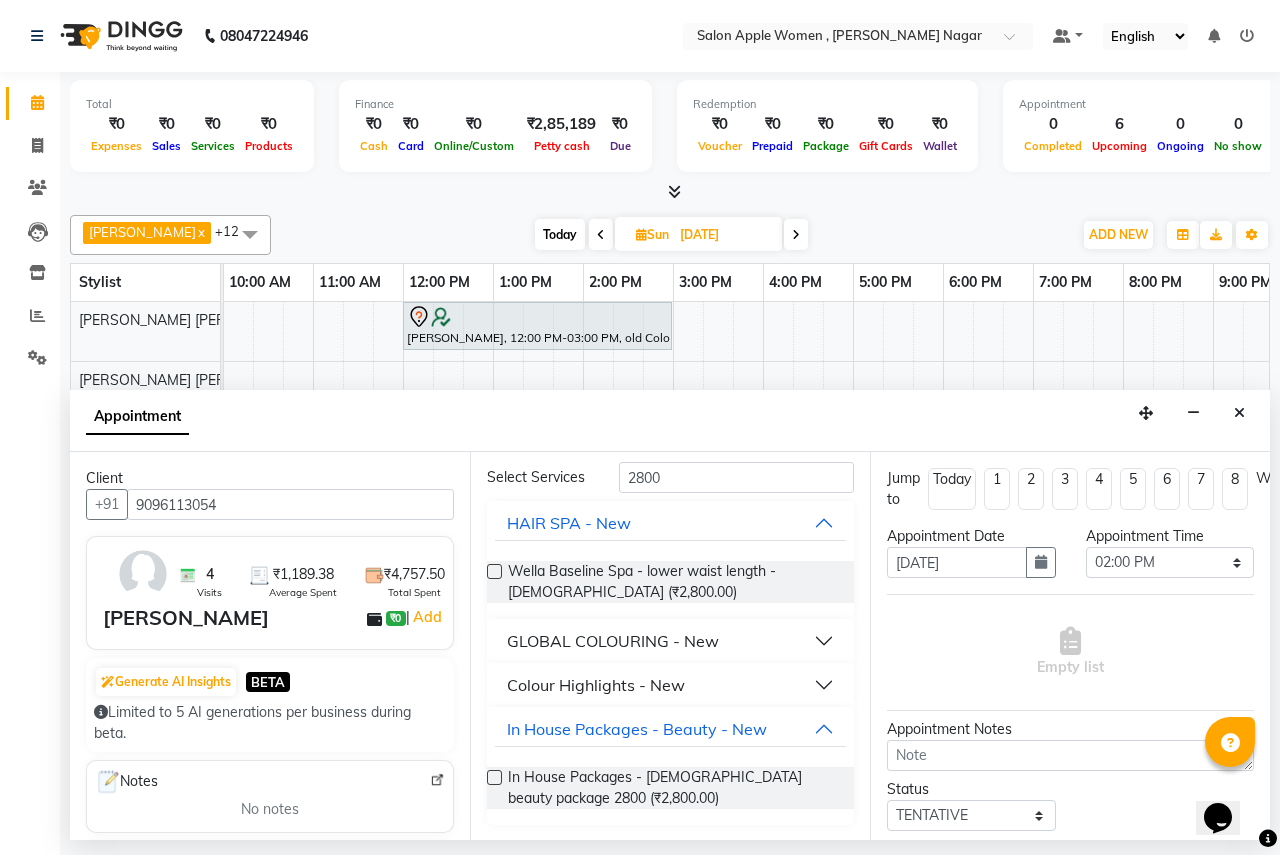 click at bounding box center [494, 777] 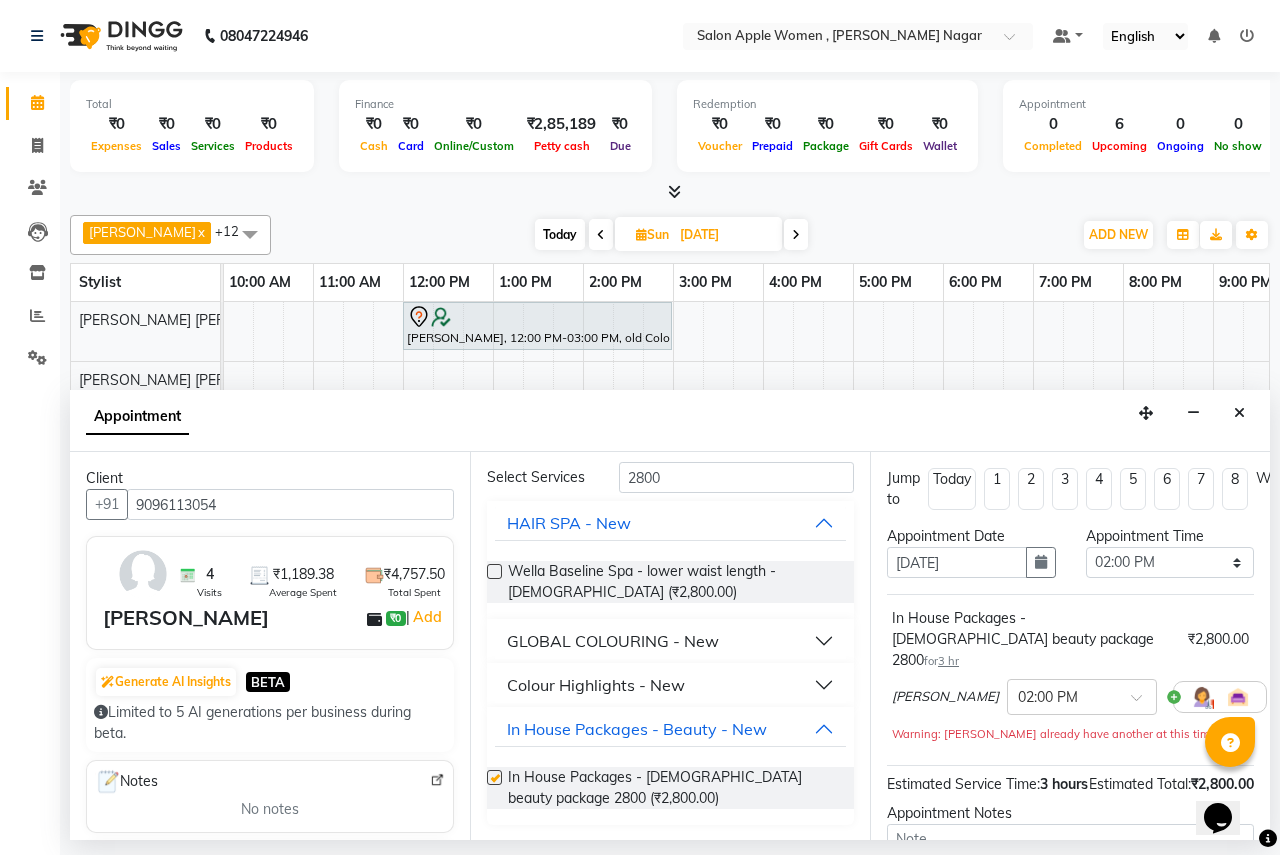 scroll, scrollTop: 239, scrollLeft: 0, axis: vertical 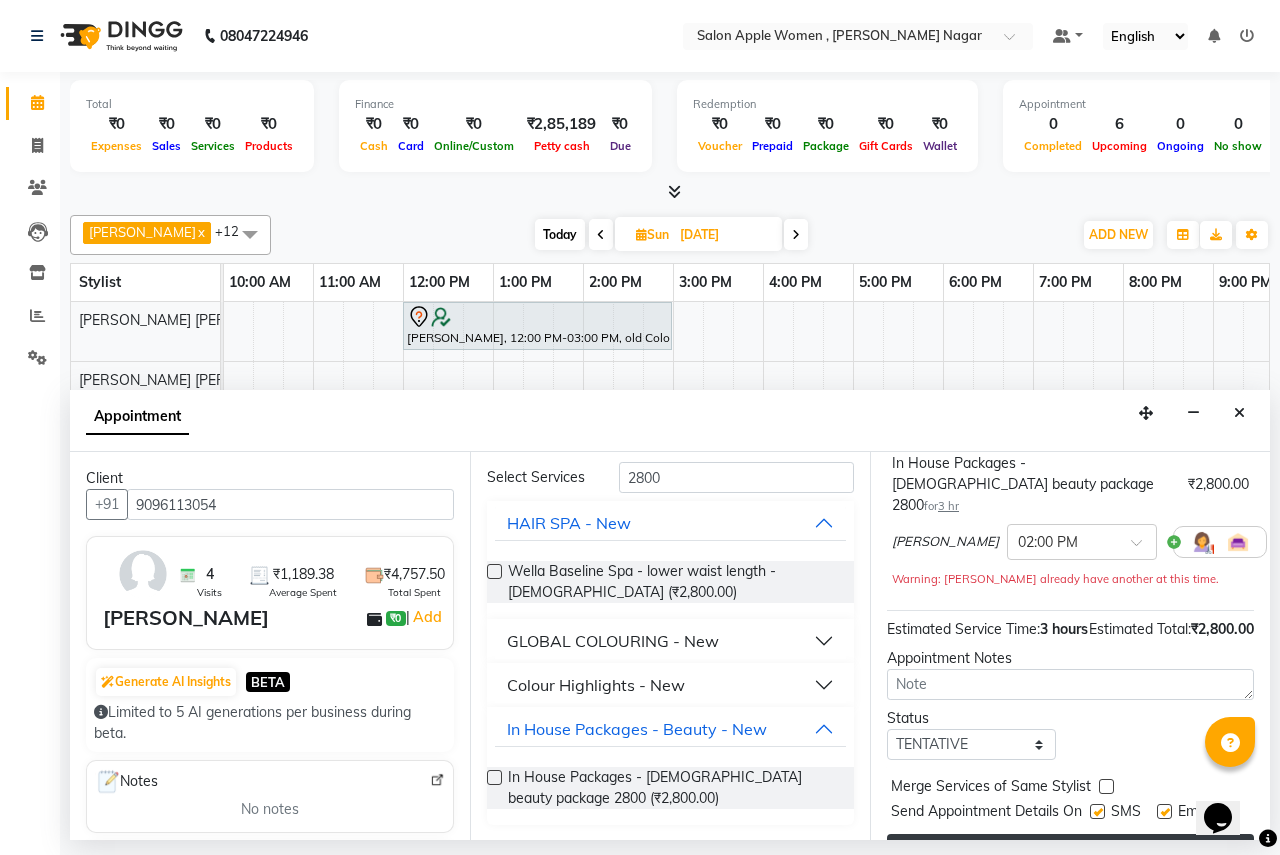 checkbox on "false" 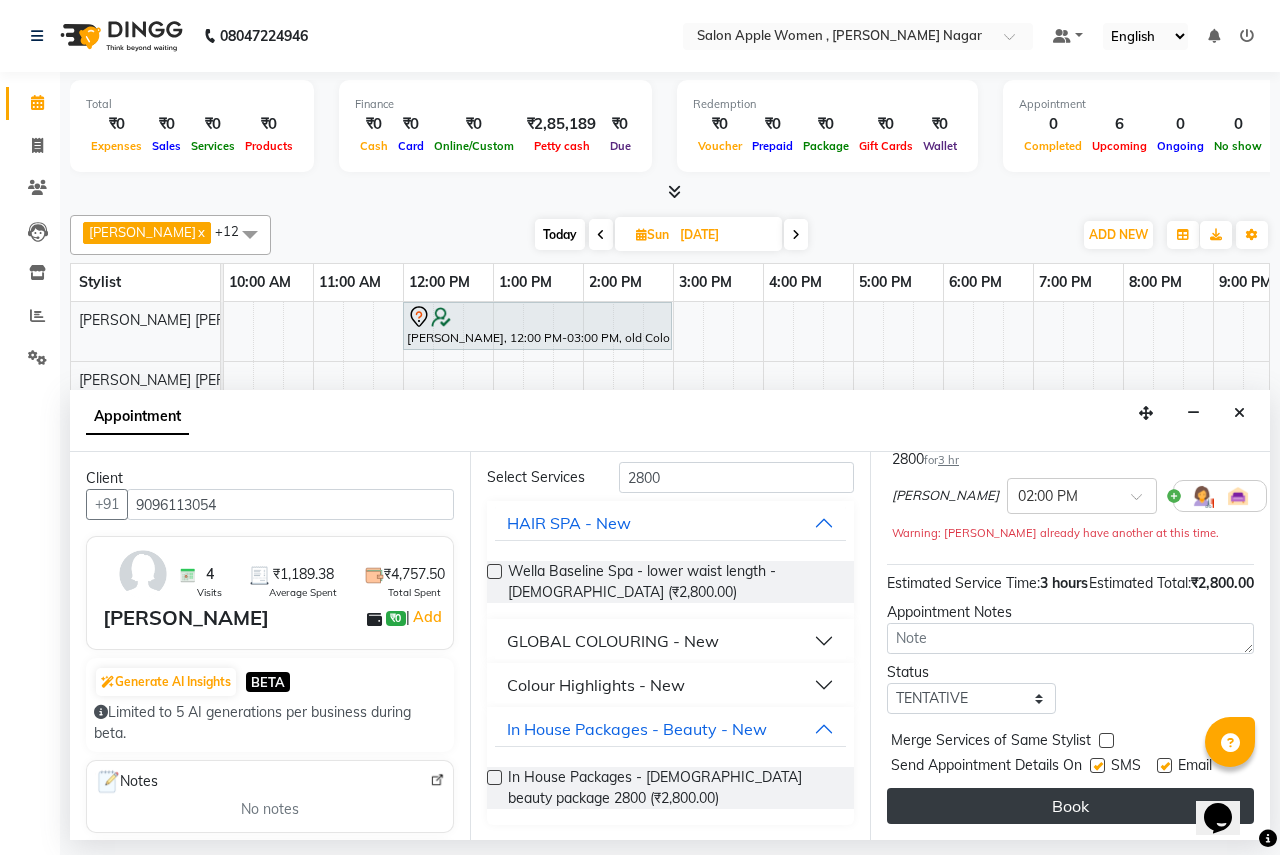 click on "Book" at bounding box center [1070, 806] 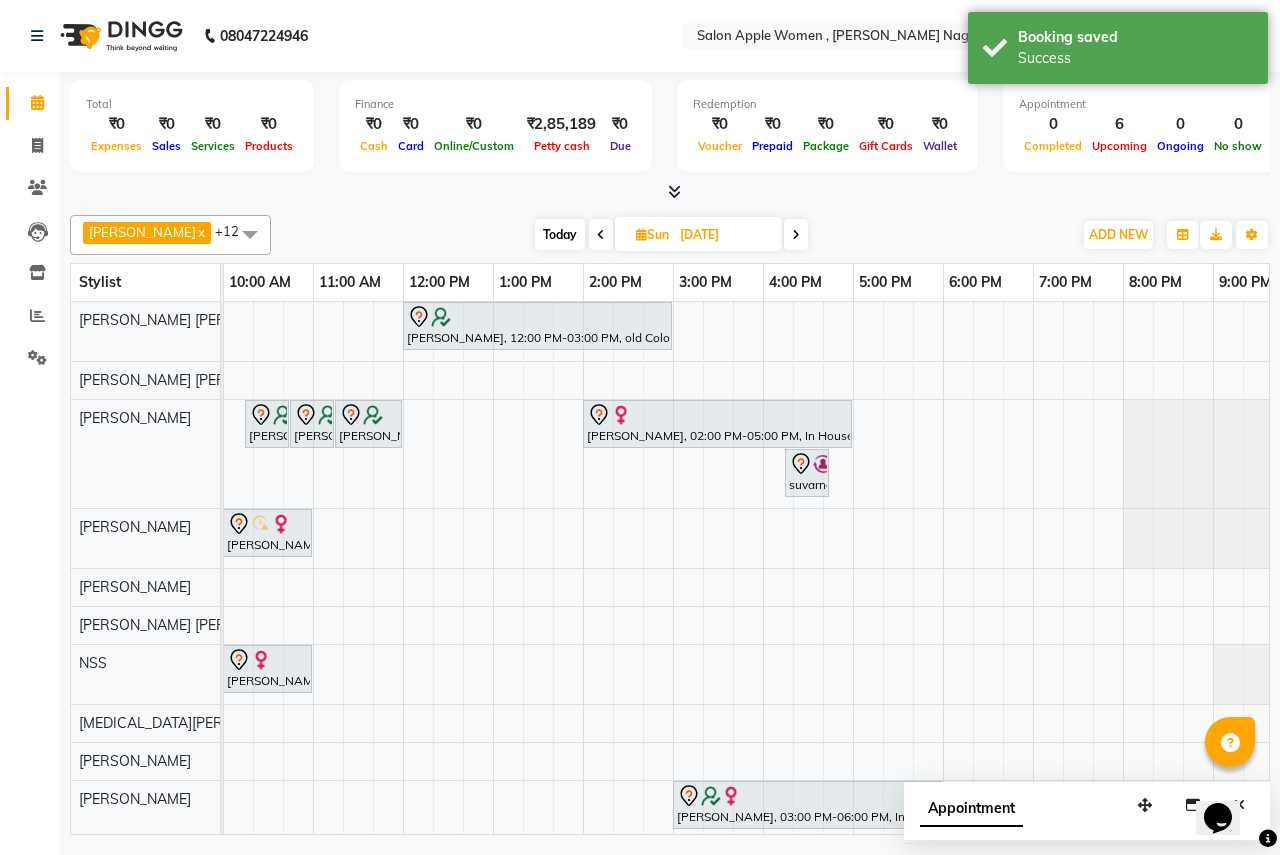 click on "Today" at bounding box center (560, 234) 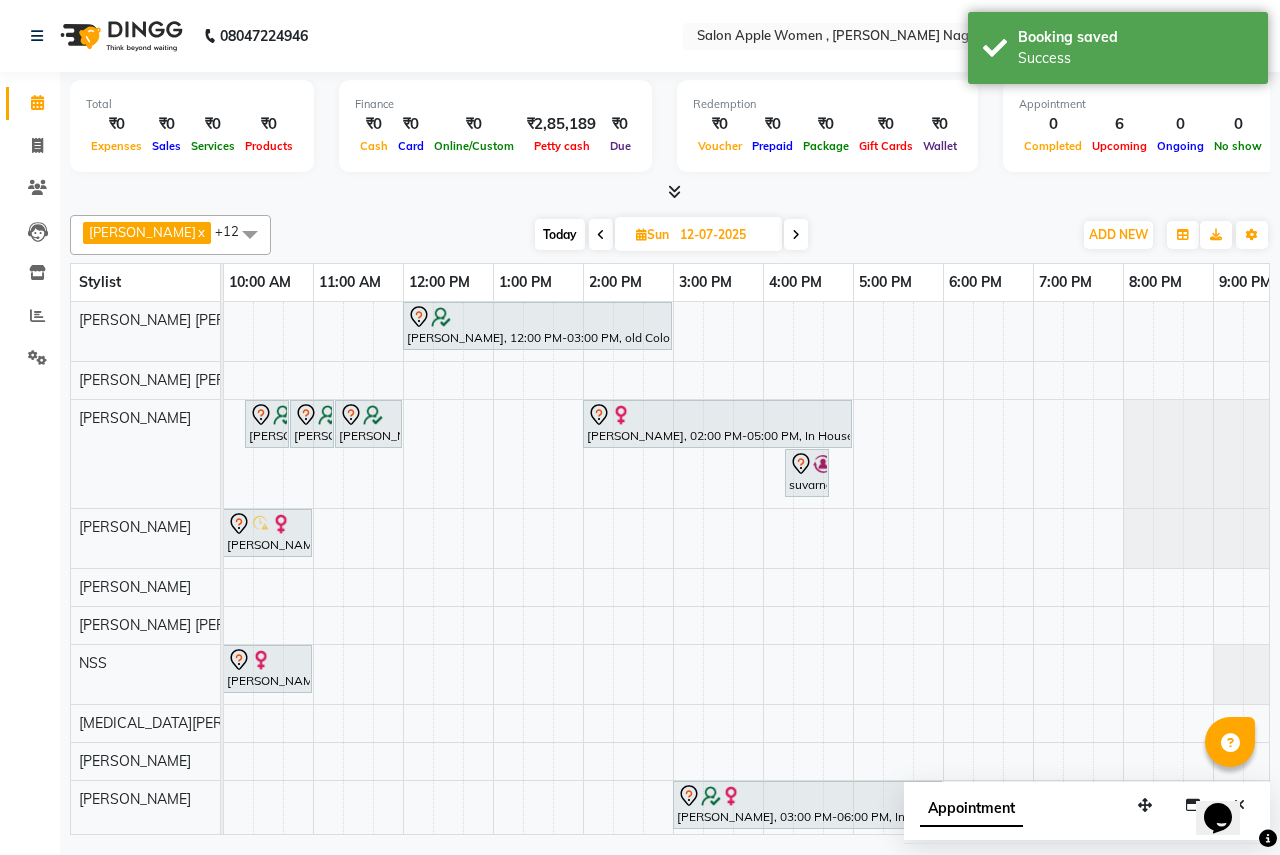 scroll, scrollTop: 0, scrollLeft: 271, axis: horizontal 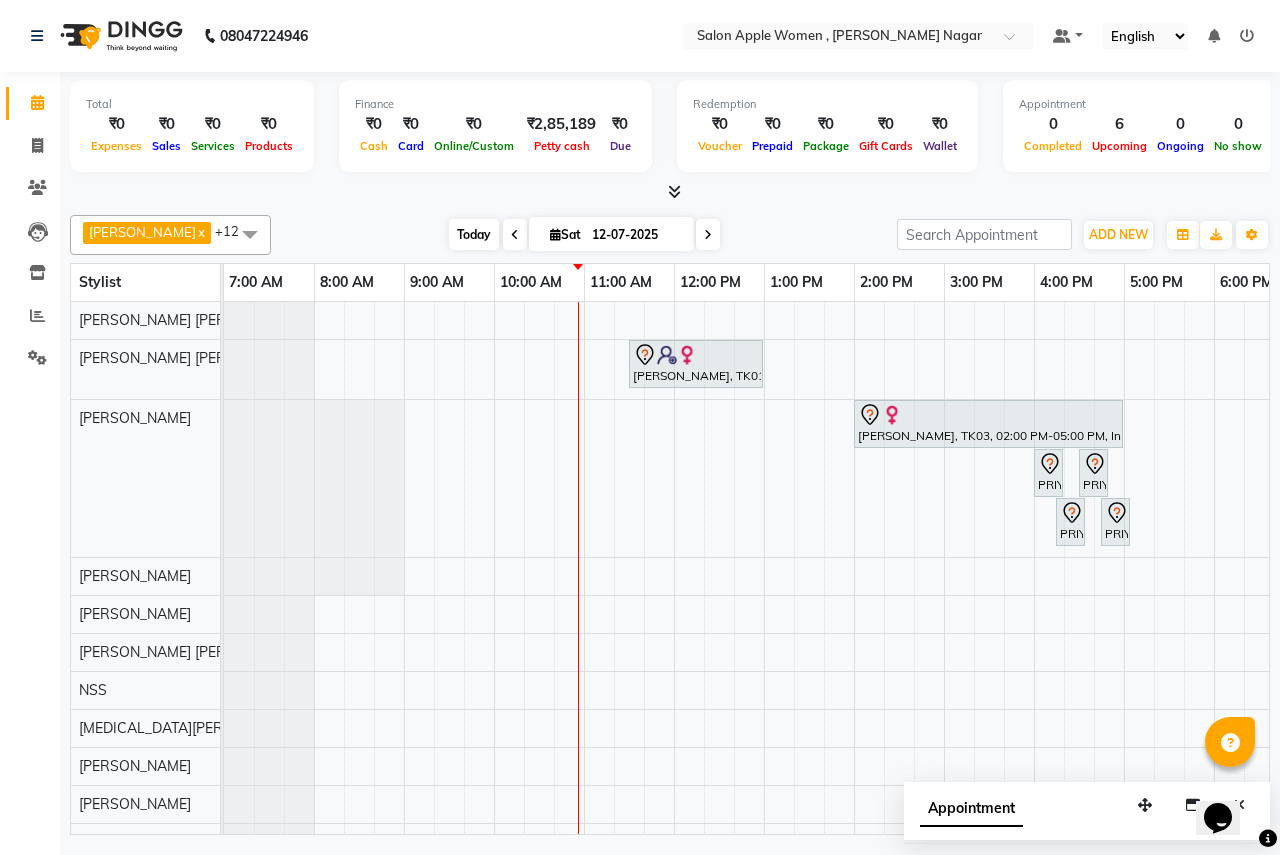 click on "Today" at bounding box center [474, 234] 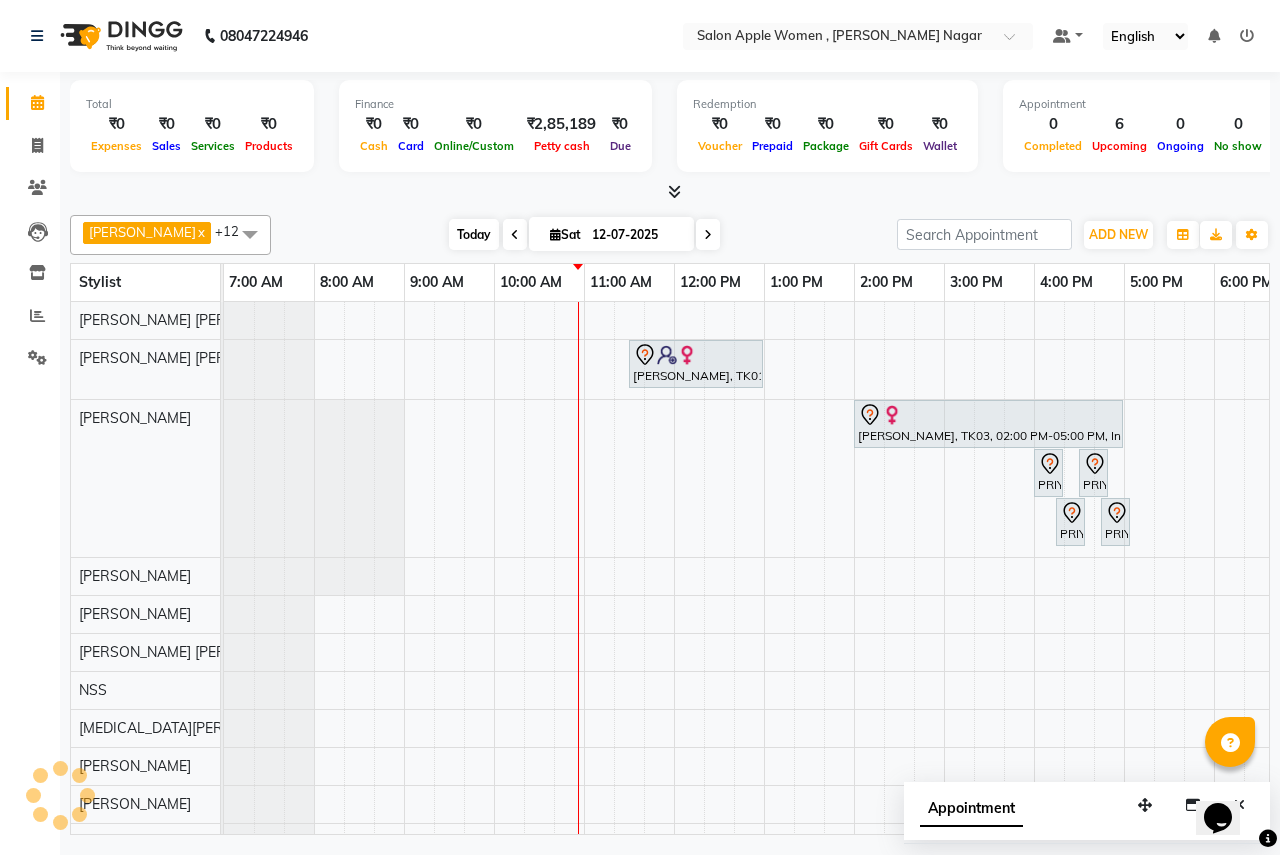 scroll, scrollTop: 0, scrollLeft: 271, axis: horizontal 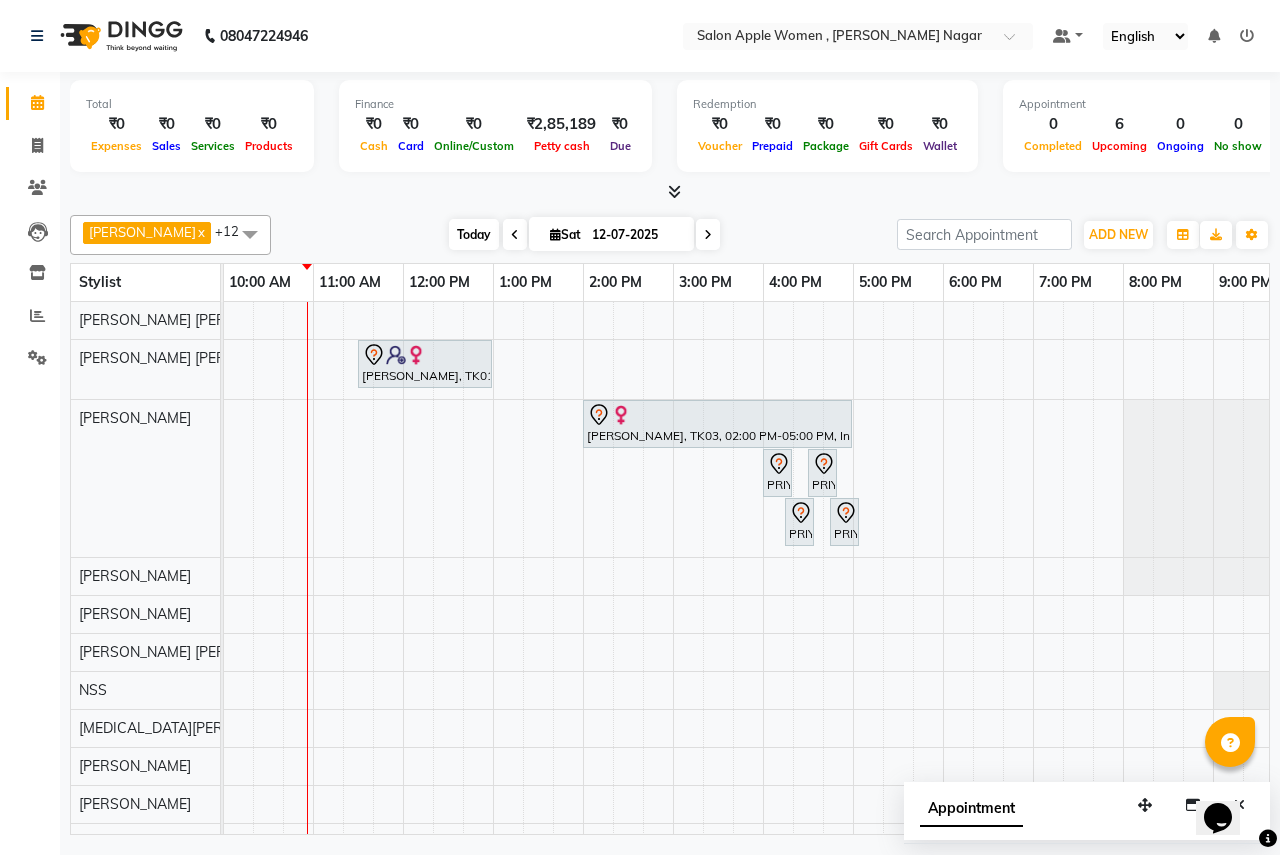 click on "Today" at bounding box center [474, 234] 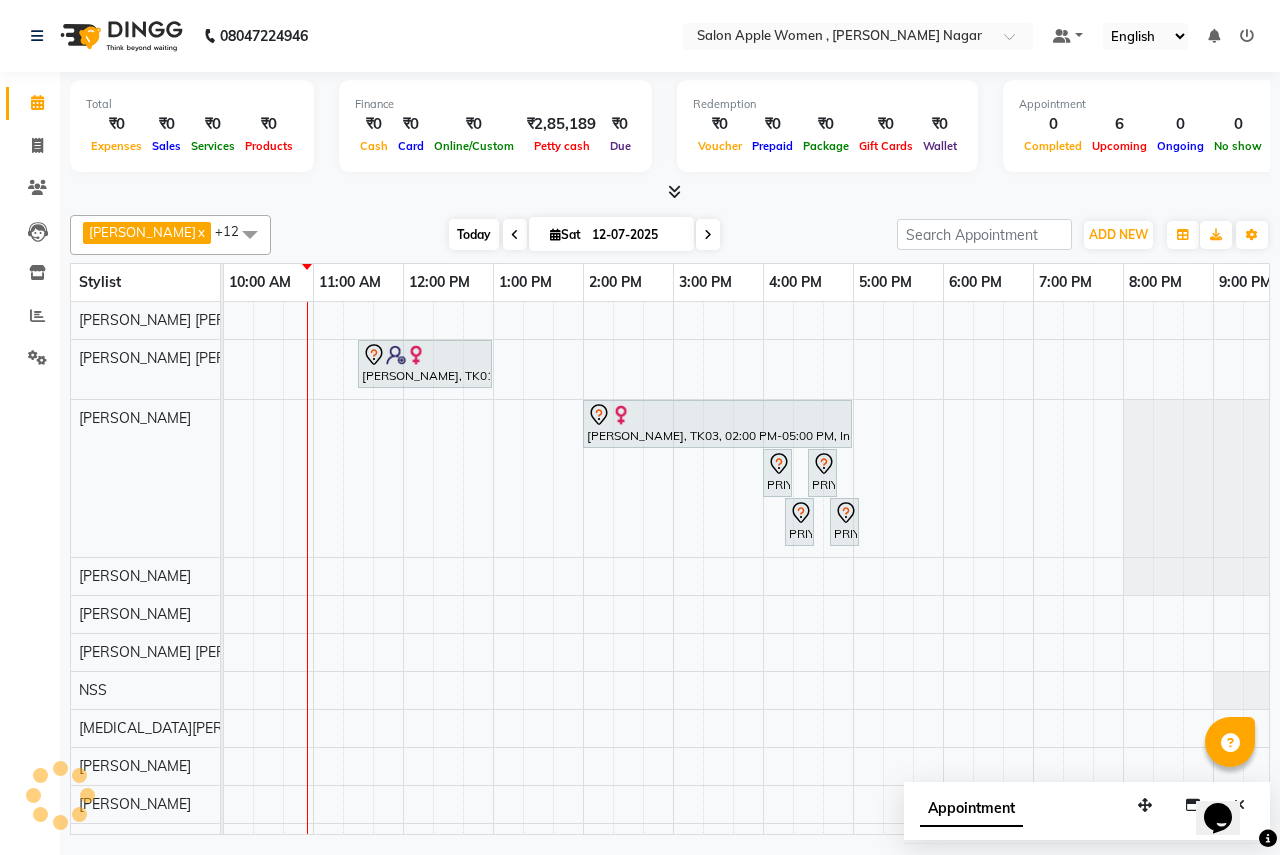 scroll, scrollTop: 0, scrollLeft: 271, axis: horizontal 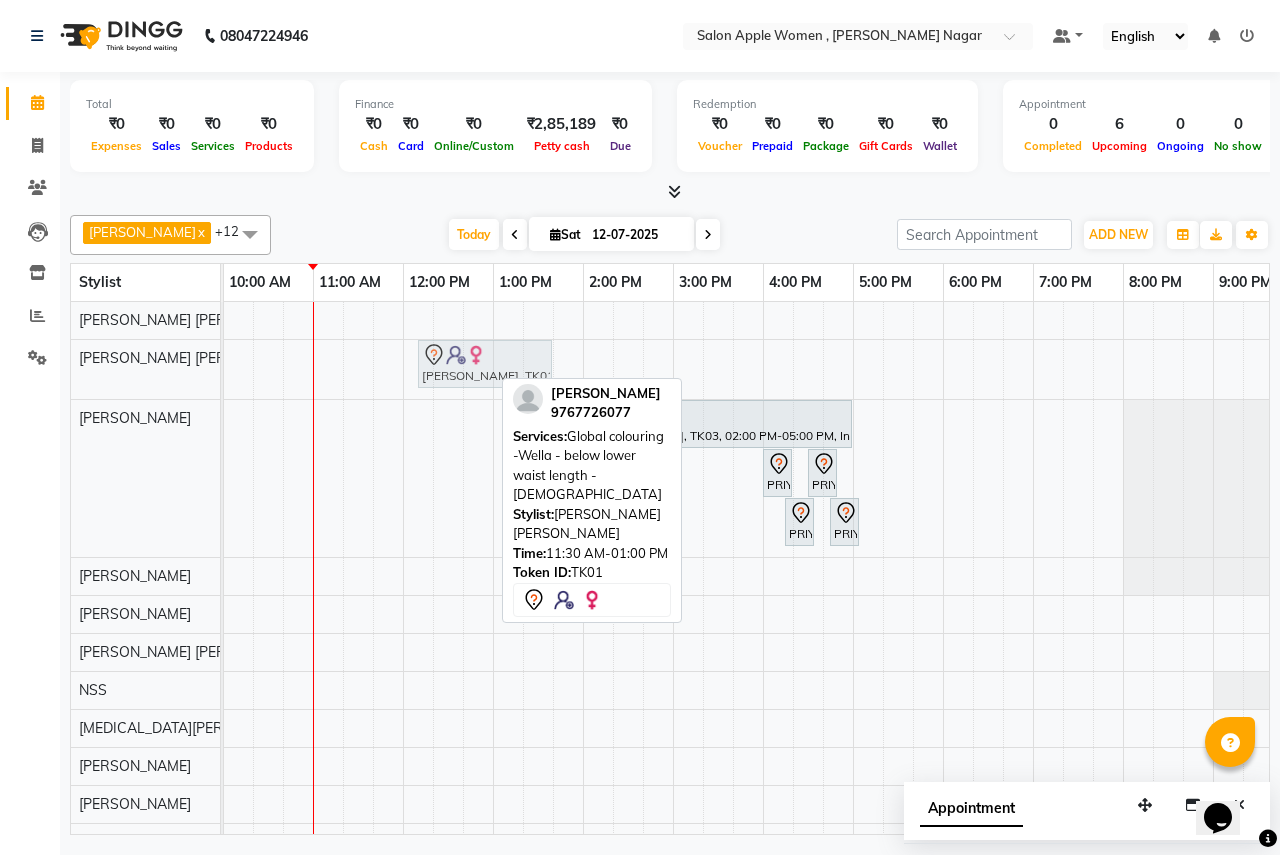 drag, startPoint x: 472, startPoint y: 368, endPoint x: 523, endPoint y: 366, distance: 51.0392 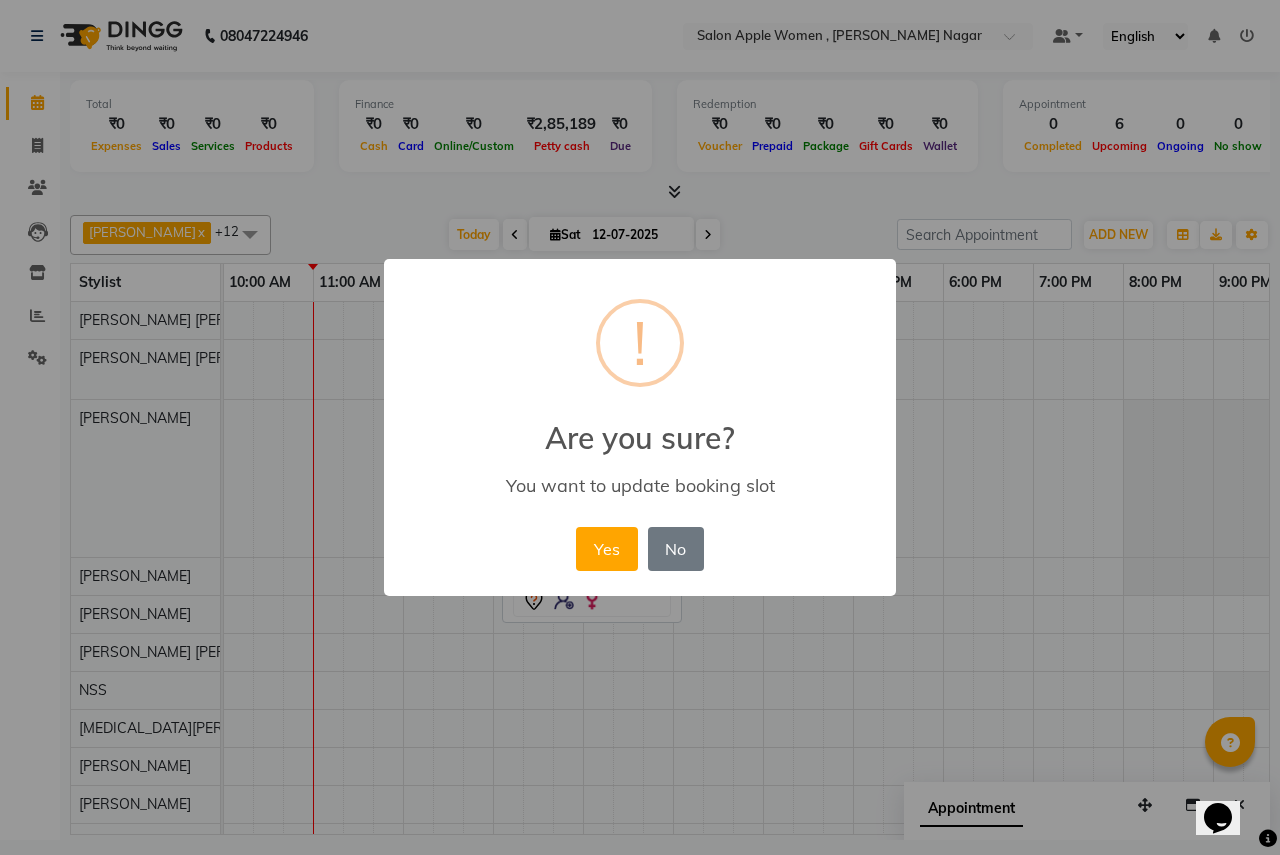 drag, startPoint x: 599, startPoint y: 539, endPoint x: 639, endPoint y: 592, distance: 66.4003 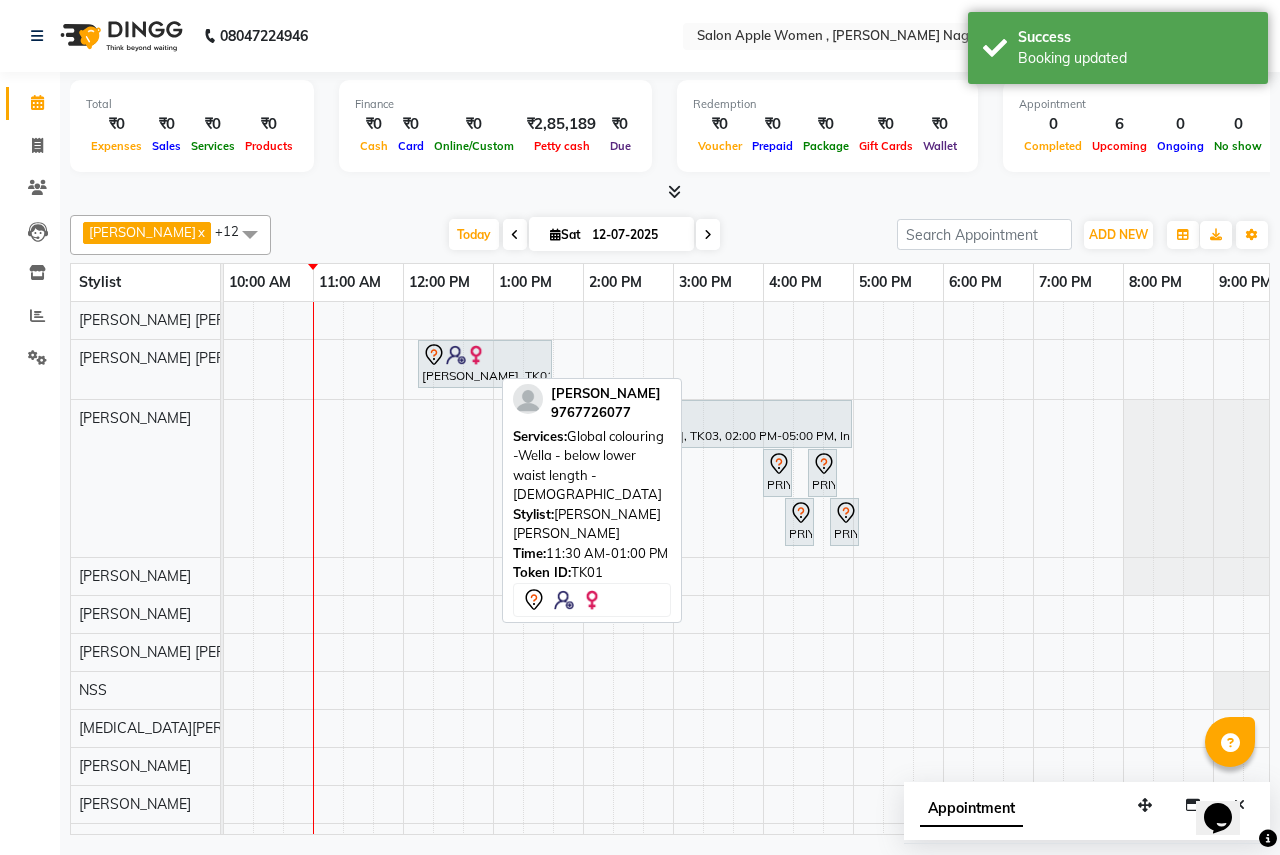click on "[PERSON_NAME], TK01, 12:10 PM-01:40 PM, Global colouring -Wella -  below lower waist length - [DEMOGRAPHIC_DATA]             [PERSON_NAME], TK03, 02:00 PM-05:00 PM, In House Packages - [DEMOGRAPHIC_DATA] beauty package 3500             PRIYANKA, TK02, 04:00 PM-04:15 PM, Threading - Eyebrows - [DEMOGRAPHIC_DATA]             PRIYANKA, TK02, 04:30 PM-04:45 PM, Threading - Forehead - [DEMOGRAPHIC_DATA]             PRIYANKA, TK02, 04:15 PM-04:30 PM, Threading - Upper lips - [DEMOGRAPHIC_DATA]             PRIYANKA, TK02, 04:45 PM-05:00 PM, Threading - Chin - [DEMOGRAPHIC_DATA]" at bounding box center [673, 600] 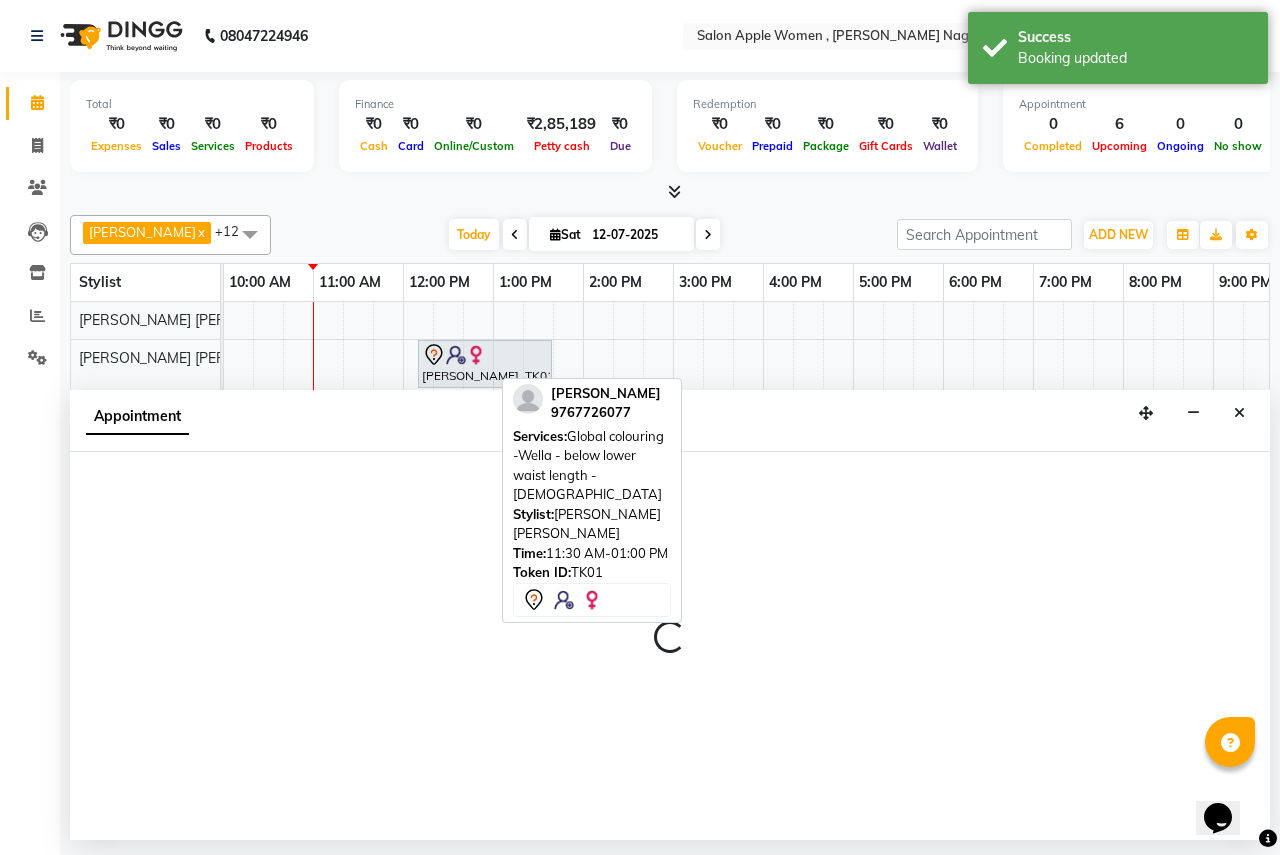 select on "12123" 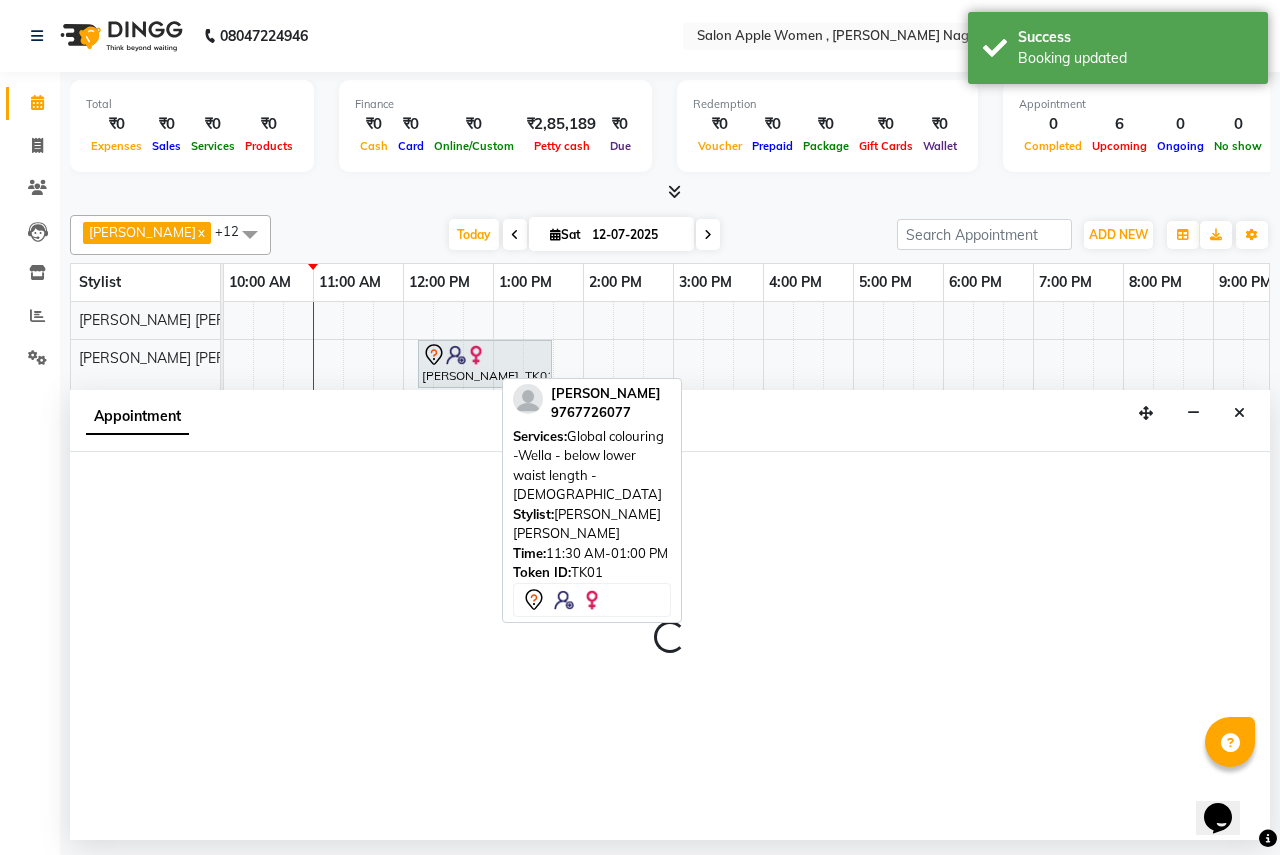 select on "1065" 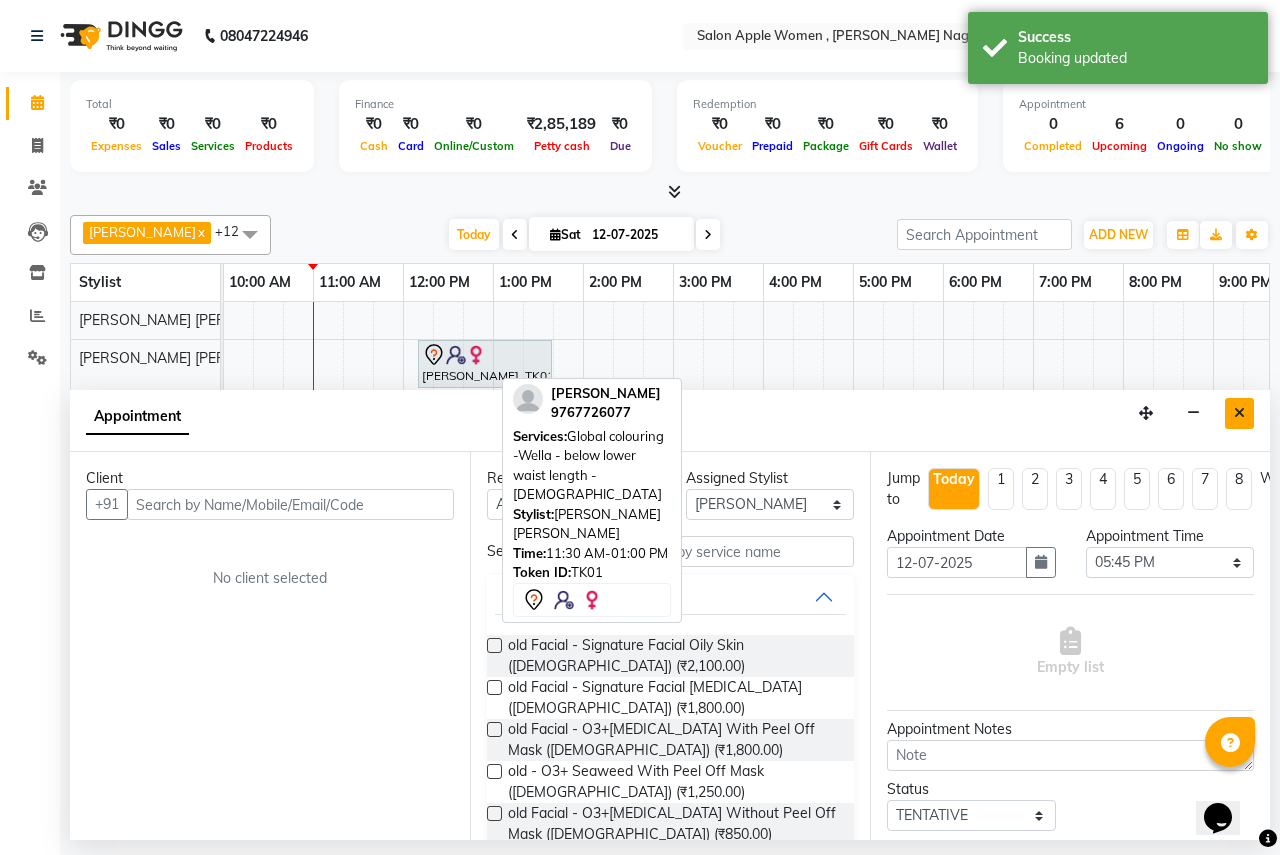 click at bounding box center [1239, 413] 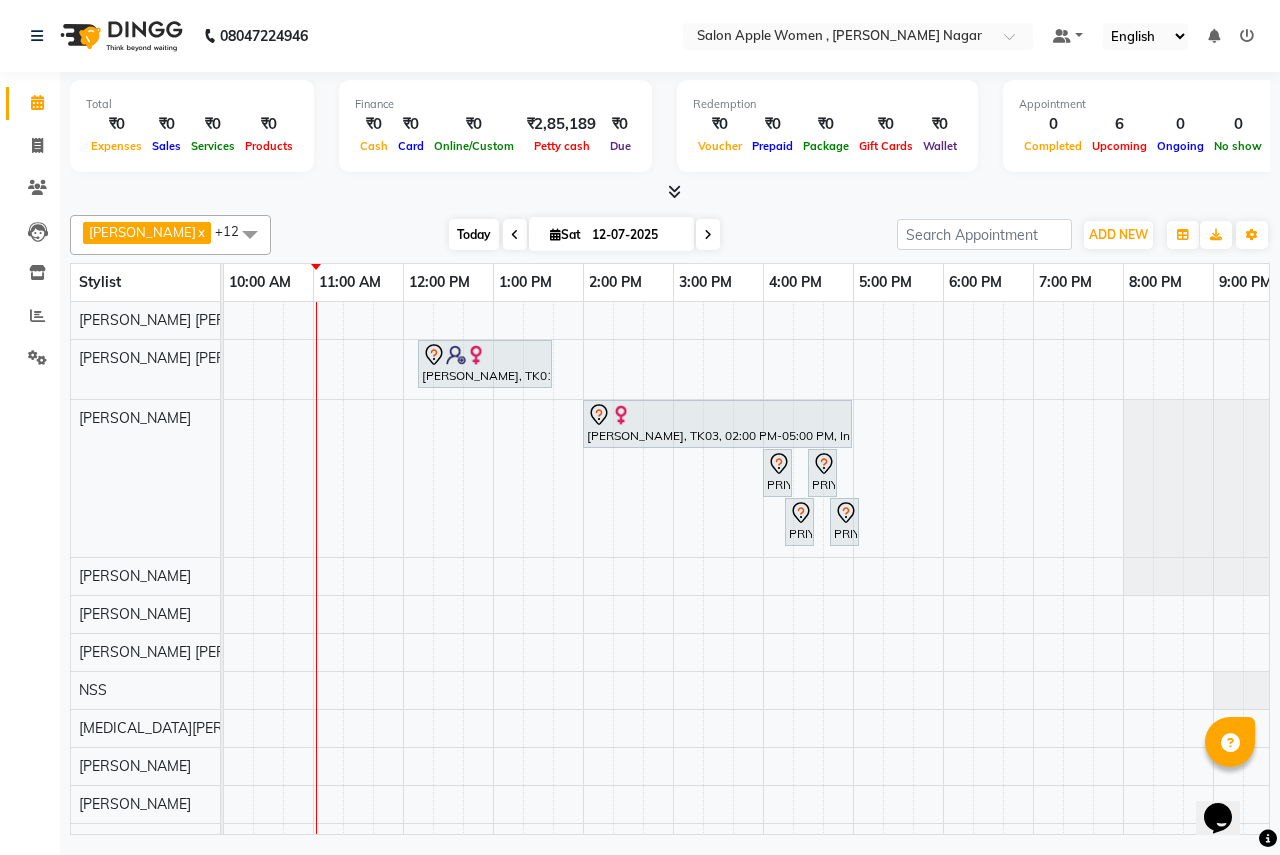 click on "Today" at bounding box center (474, 234) 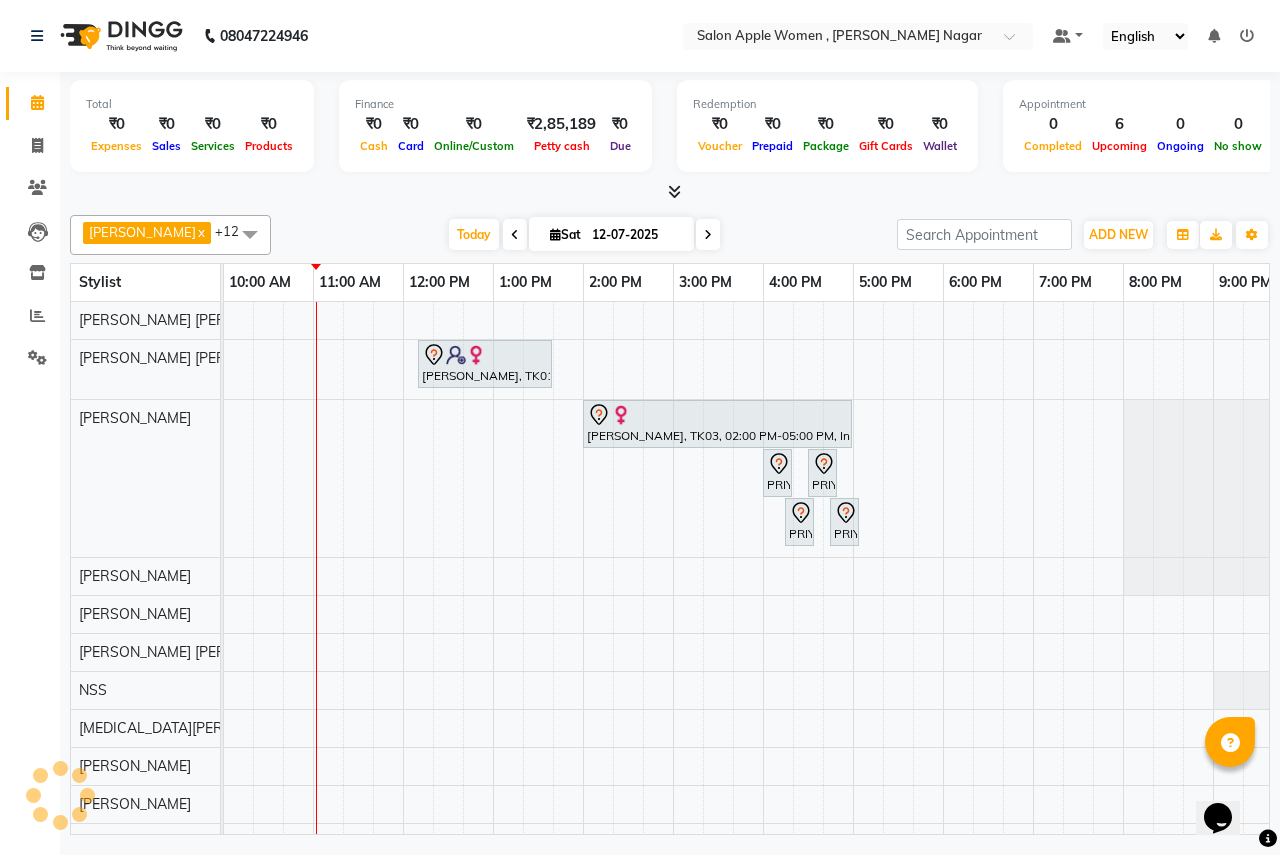 scroll, scrollTop: 0, scrollLeft: 361, axis: horizontal 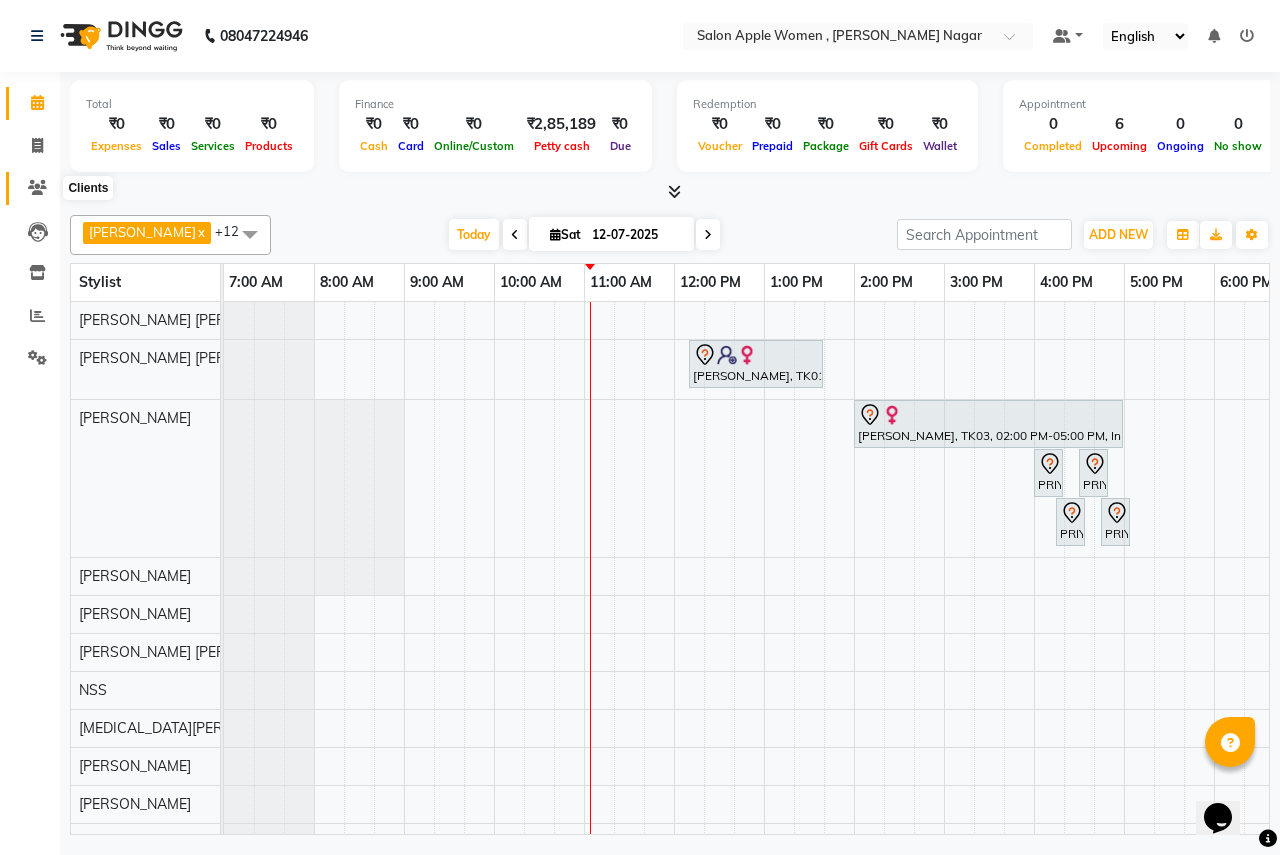 click 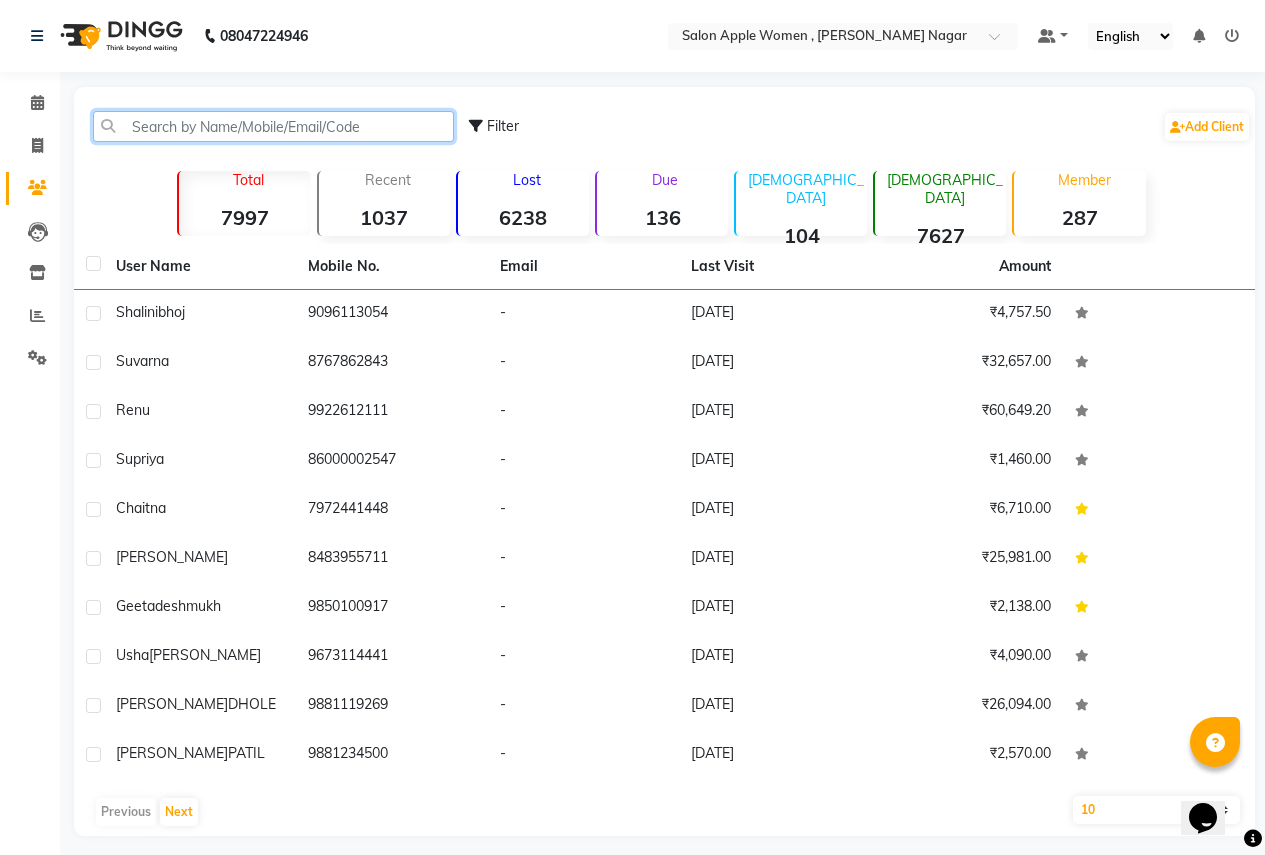 click 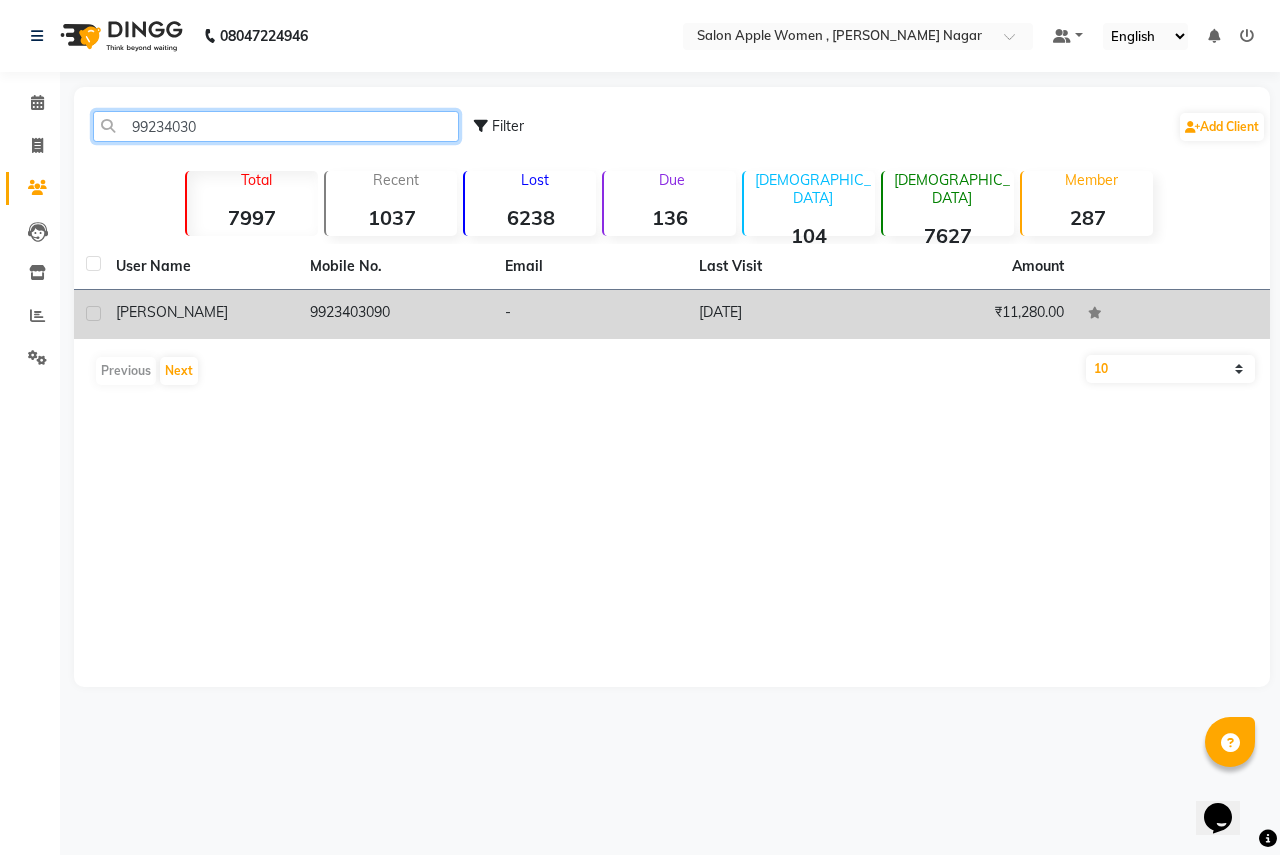 type on "99234030" 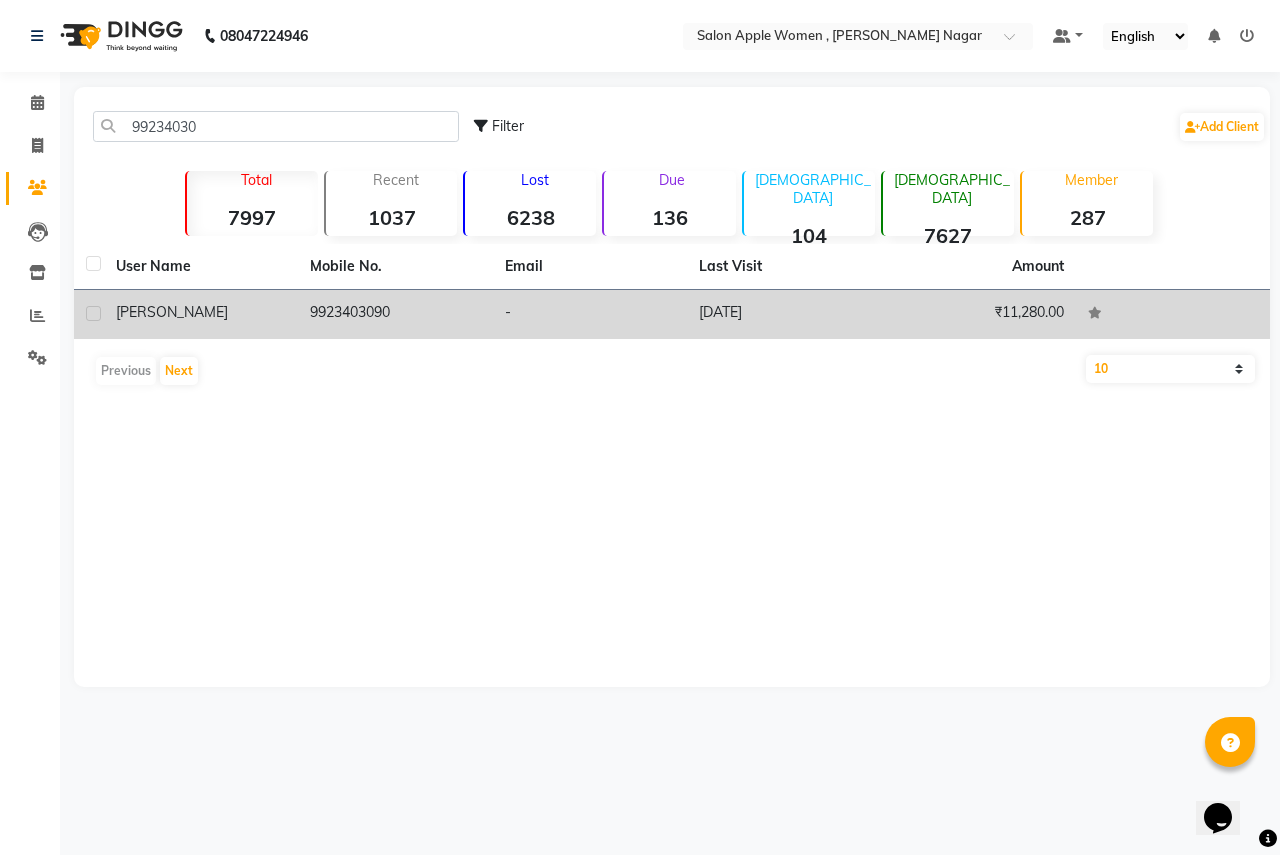 click on "[PERSON_NAME]" 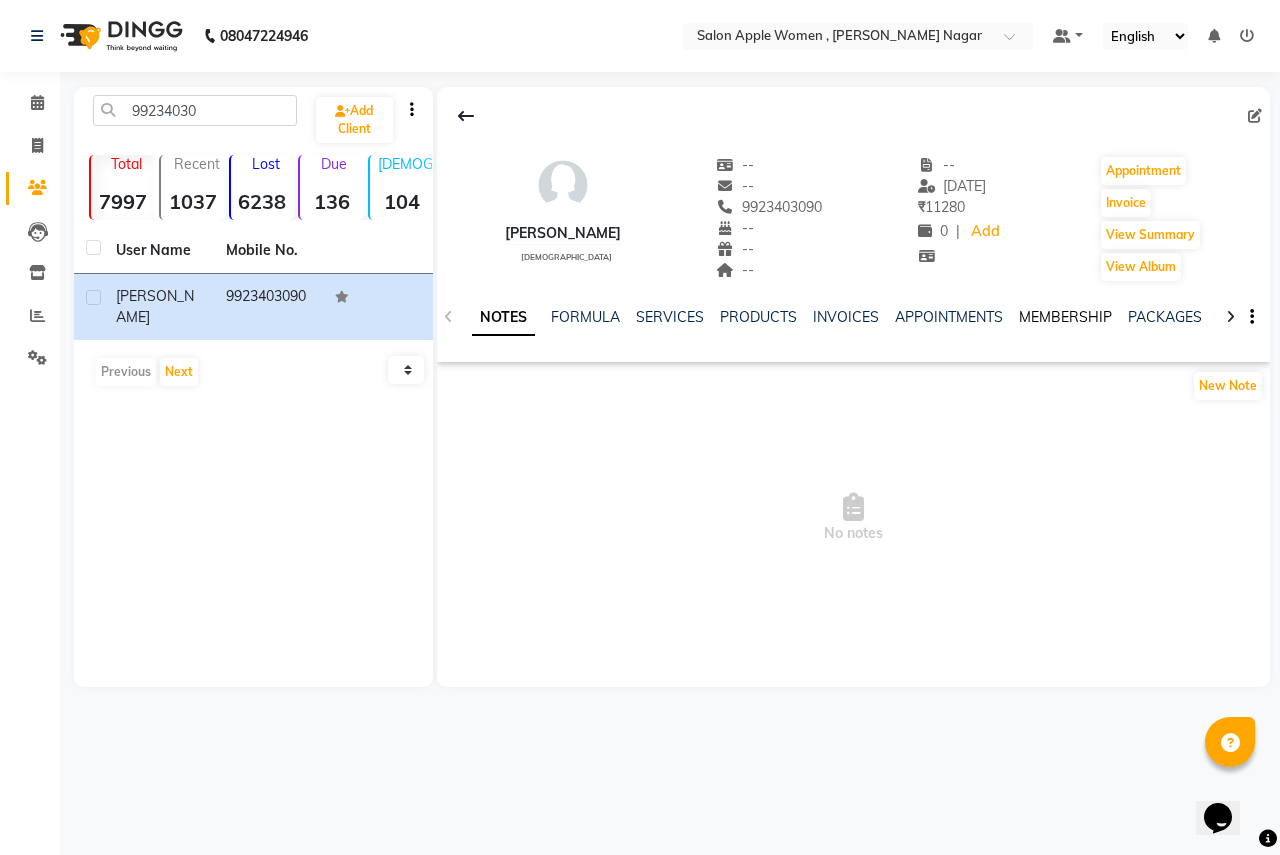 click on "MEMBERSHIP" 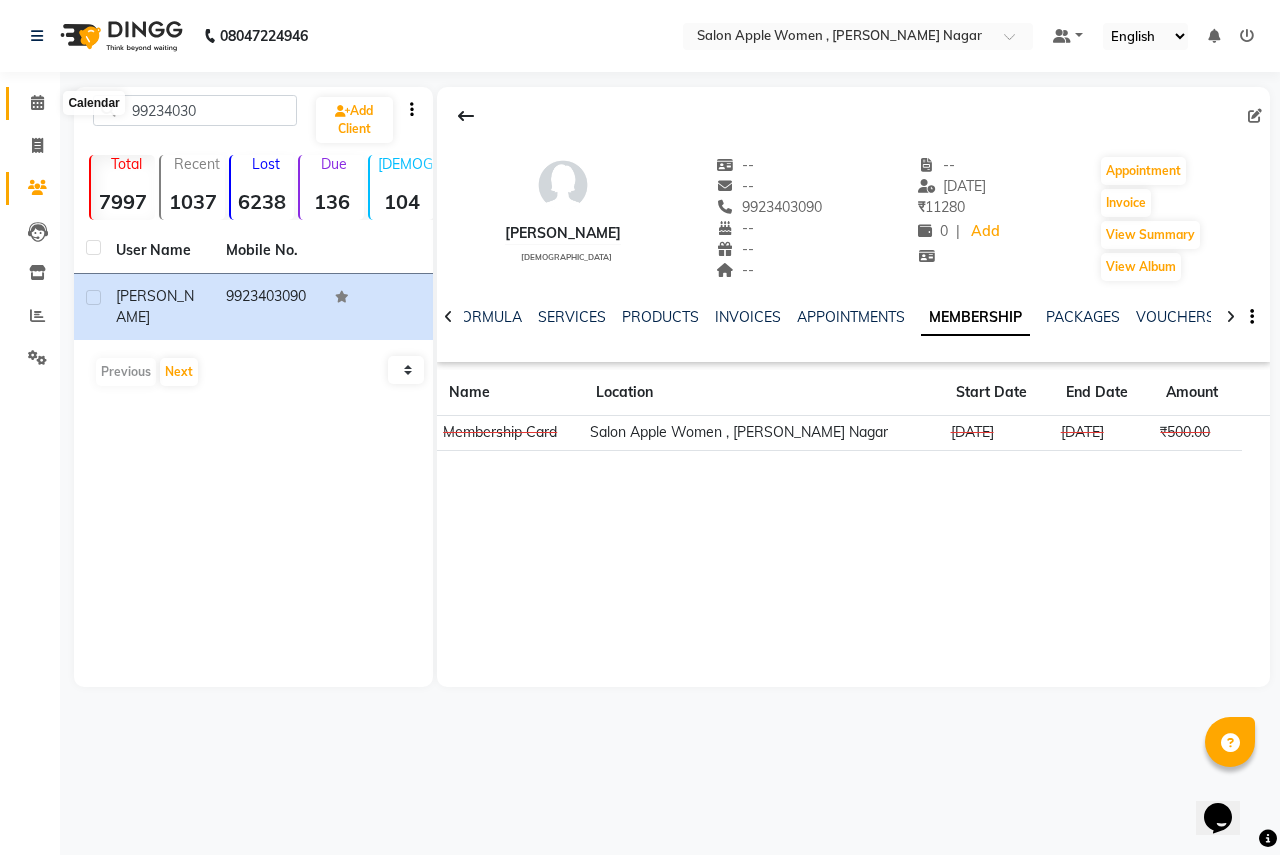 click 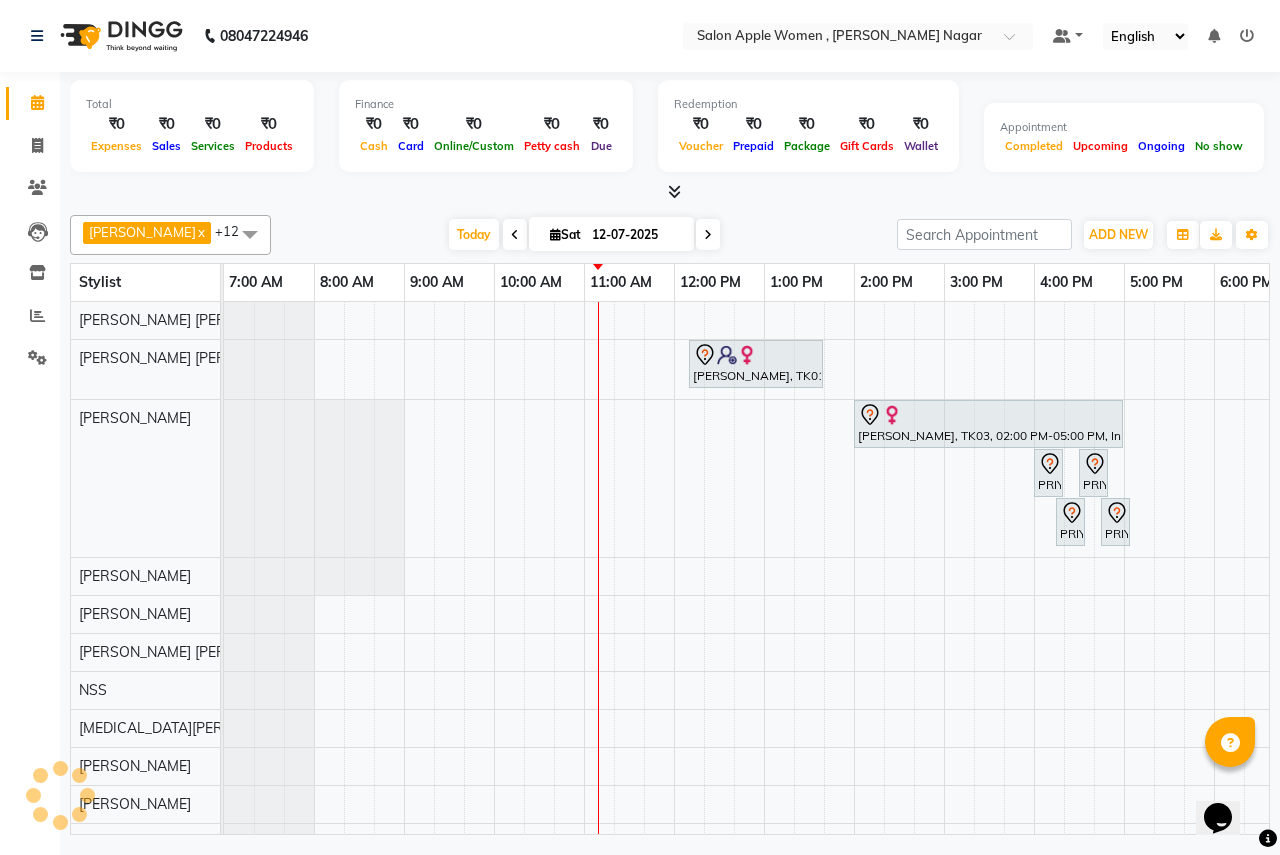scroll, scrollTop: 0, scrollLeft: 361, axis: horizontal 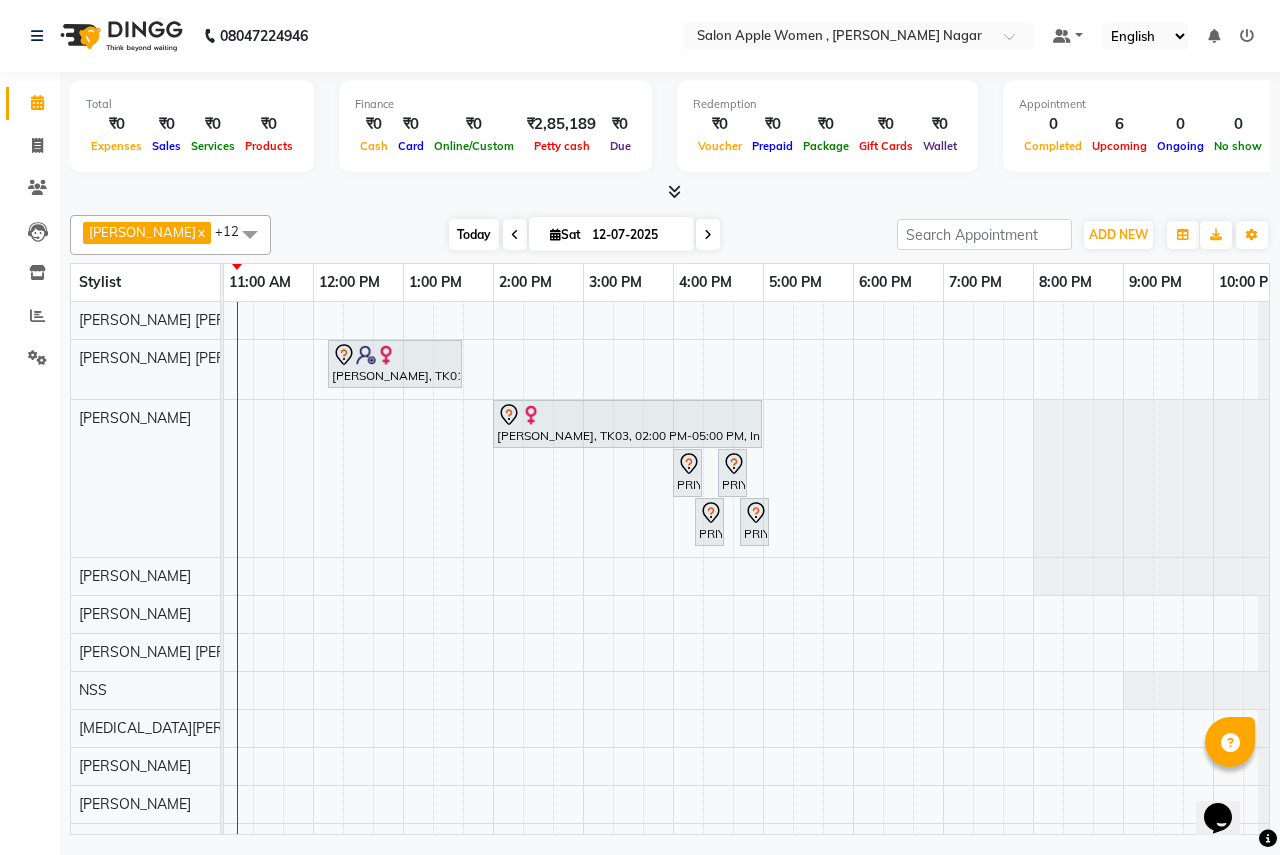 click on "Today" at bounding box center [474, 234] 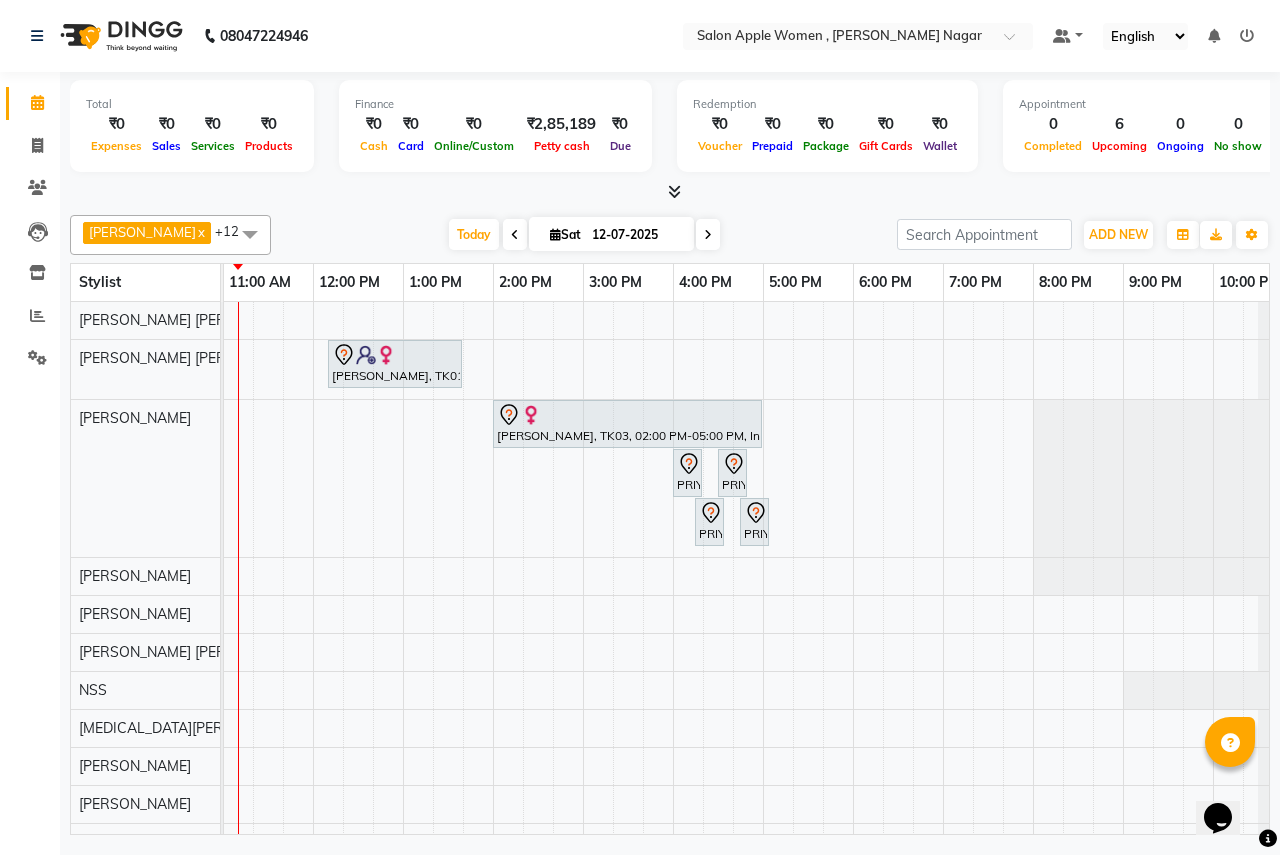 scroll, scrollTop: 0, scrollLeft: 180, axis: horizontal 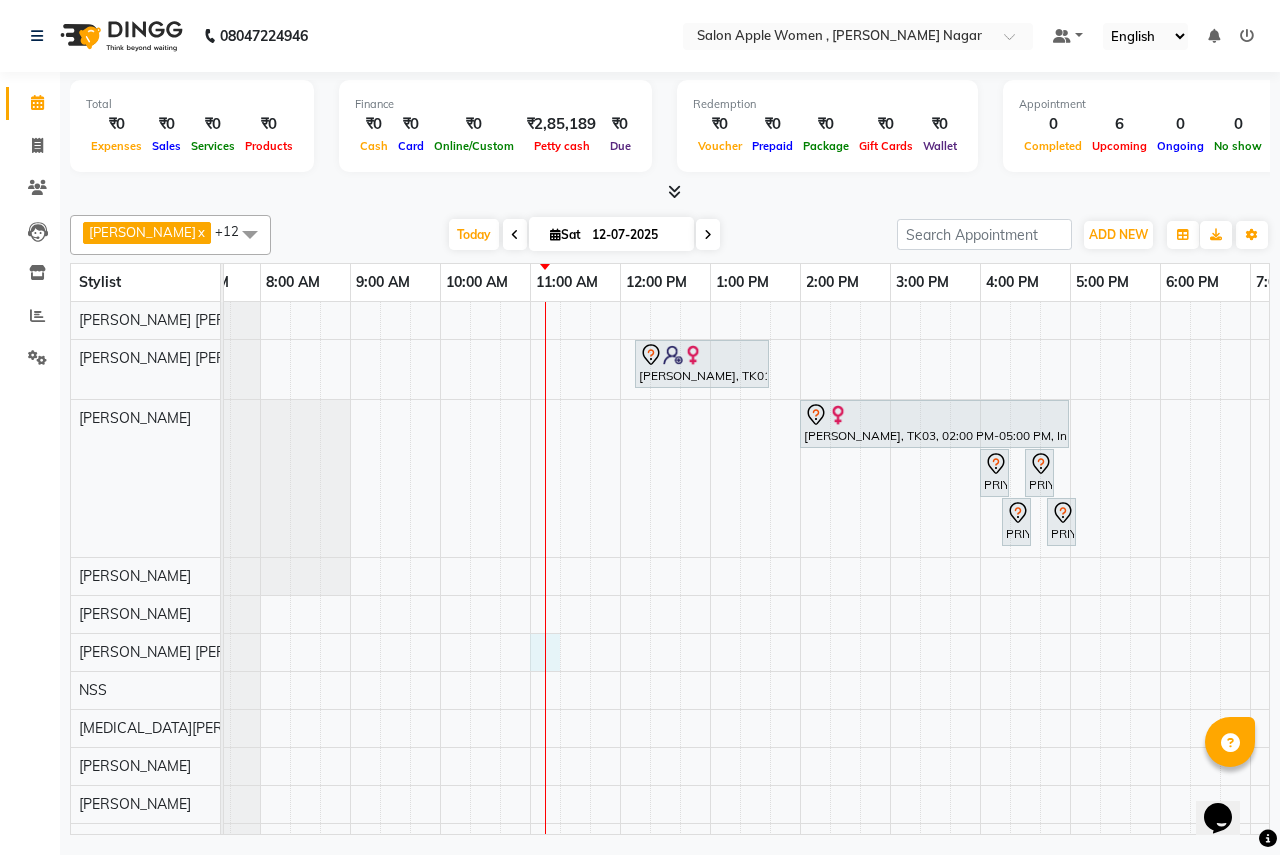 click on "[PERSON_NAME], TK01, 12:10 PM-01:40 PM, Global colouring -Wella -  below lower waist length - [DEMOGRAPHIC_DATA]             [PERSON_NAME], TK03, 02:00 PM-05:00 PM, In House Packages - [DEMOGRAPHIC_DATA] beauty package 3500             PRIYANKA, TK02, 04:00 PM-04:15 PM, Threading - Eyebrows - [DEMOGRAPHIC_DATA]             PRIYANKA, TK02, 04:30 PM-04:45 PM, Threading - Forehead - [DEMOGRAPHIC_DATA]             PRIYANKA, TK02, 04:15 PM-04:30 PM, Threading - Upper lips - [DEMOGRAPHIC_DATA]             PRIYANKA, TK02, 04:45 PM-05:00 PM, Threading - Chin - [DEMOGRAPHIC_DATA]" at bounding box center (890, 600) 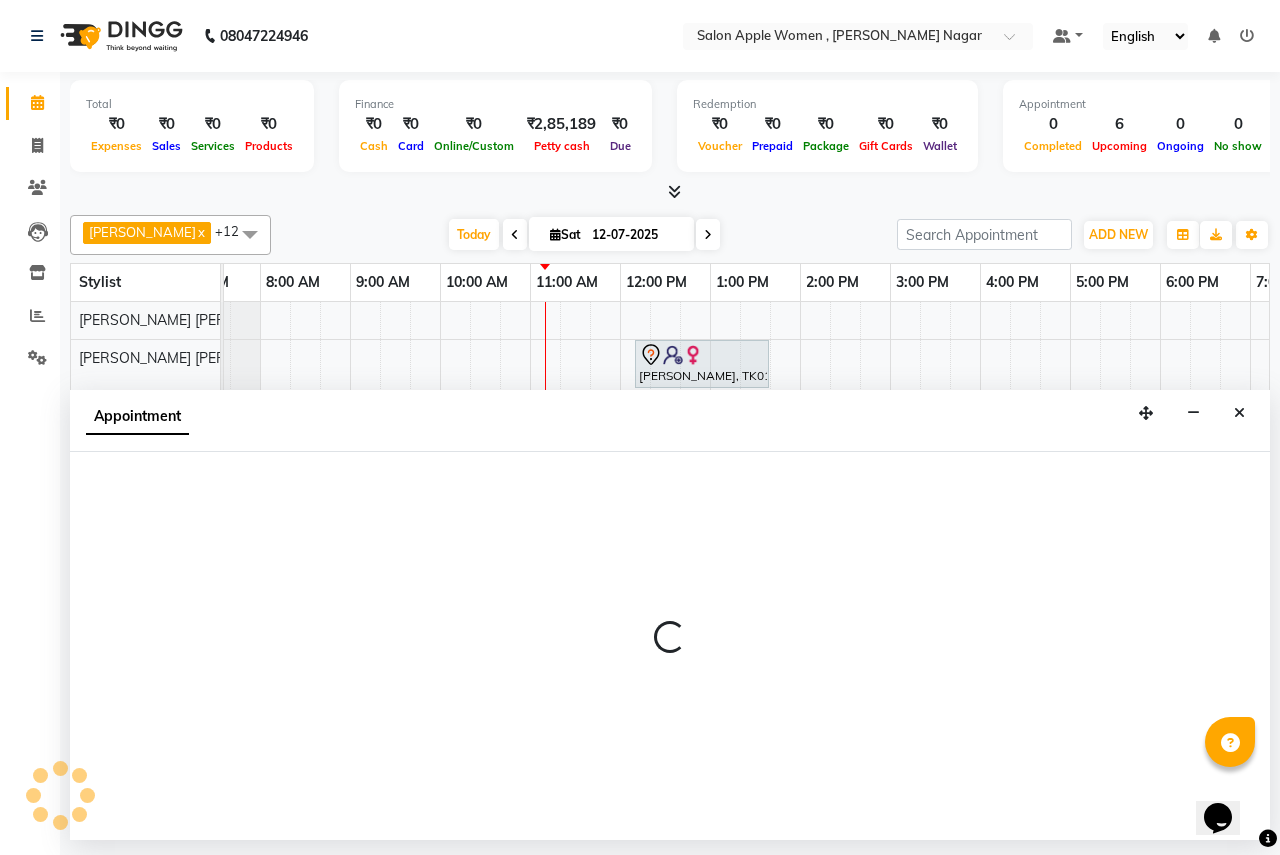 select on "21394" 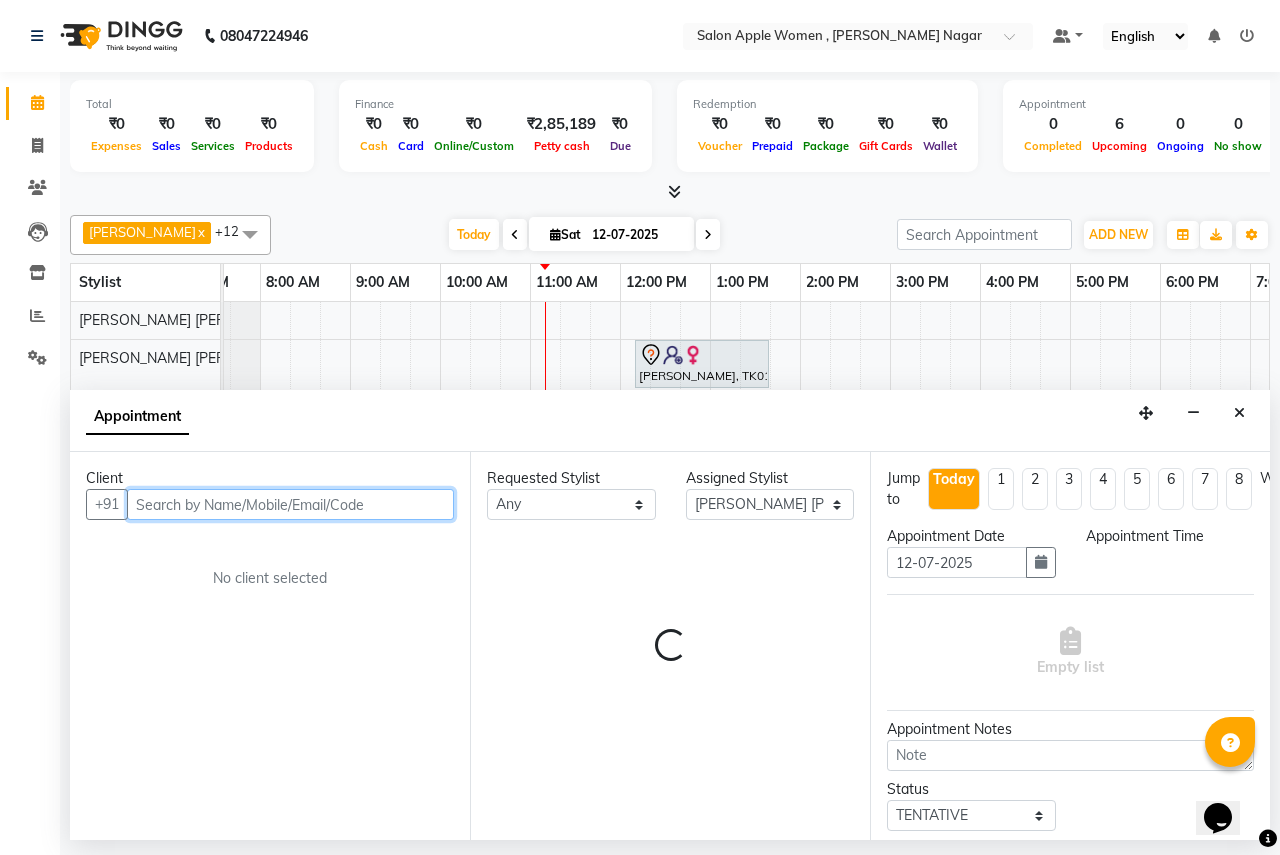 select on "660" 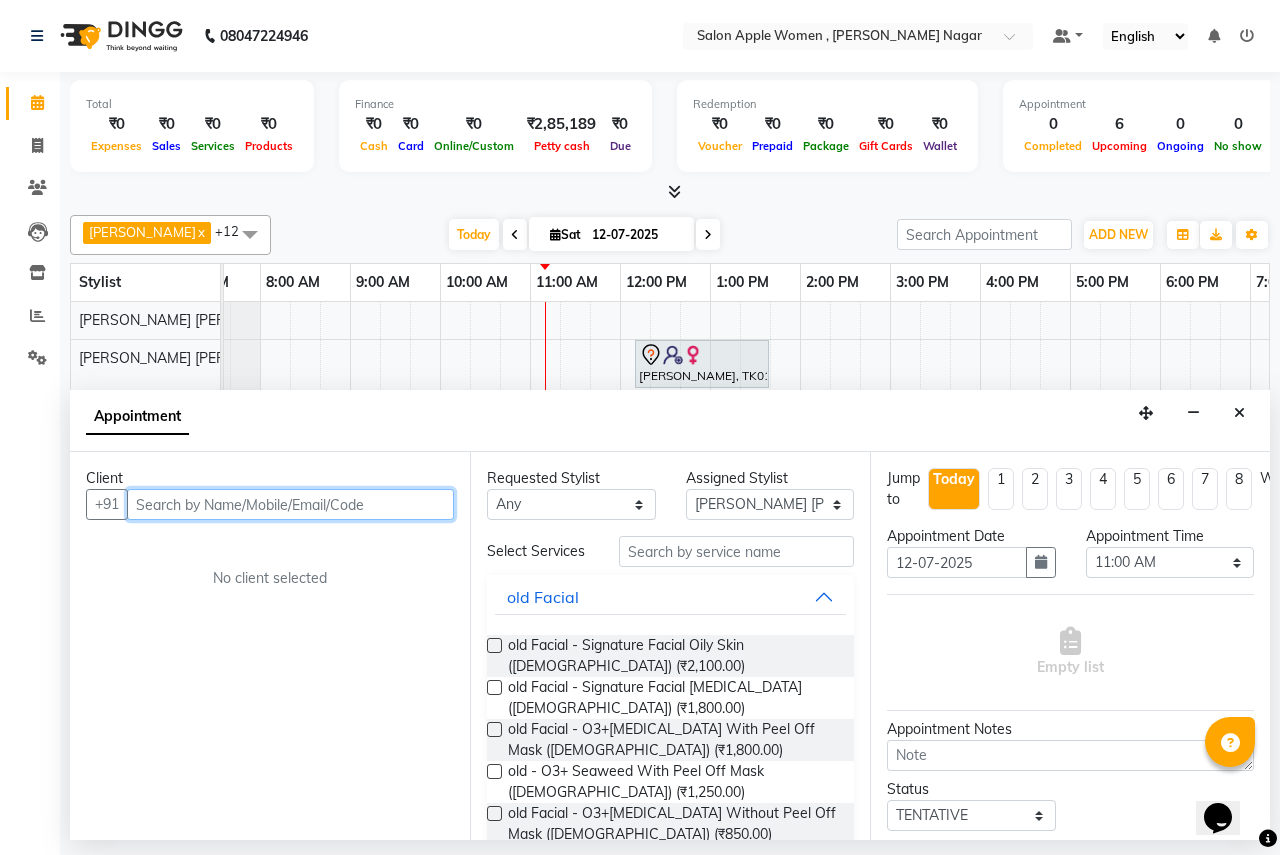 click at bounding box center [290, 504] 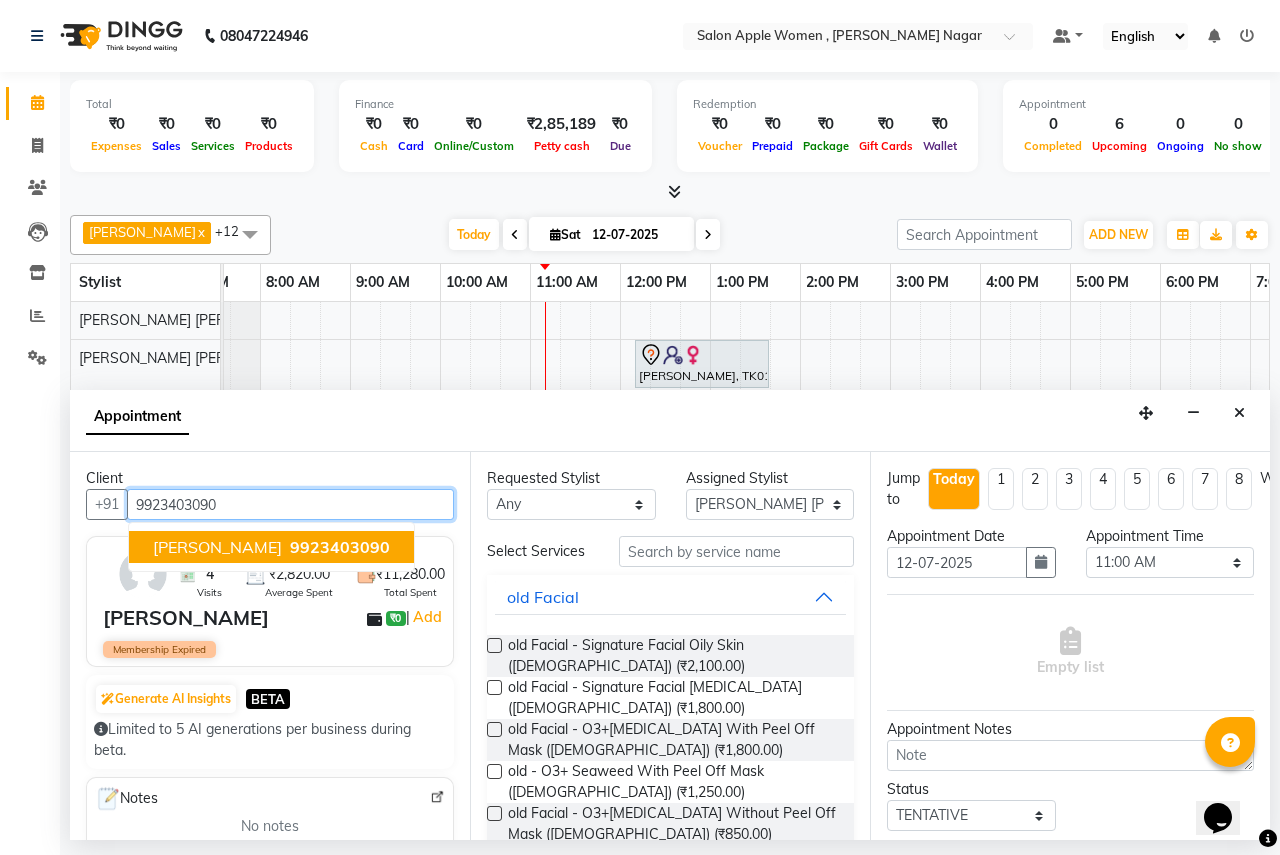 click on "9923403090" at bounding box center (340, 547) 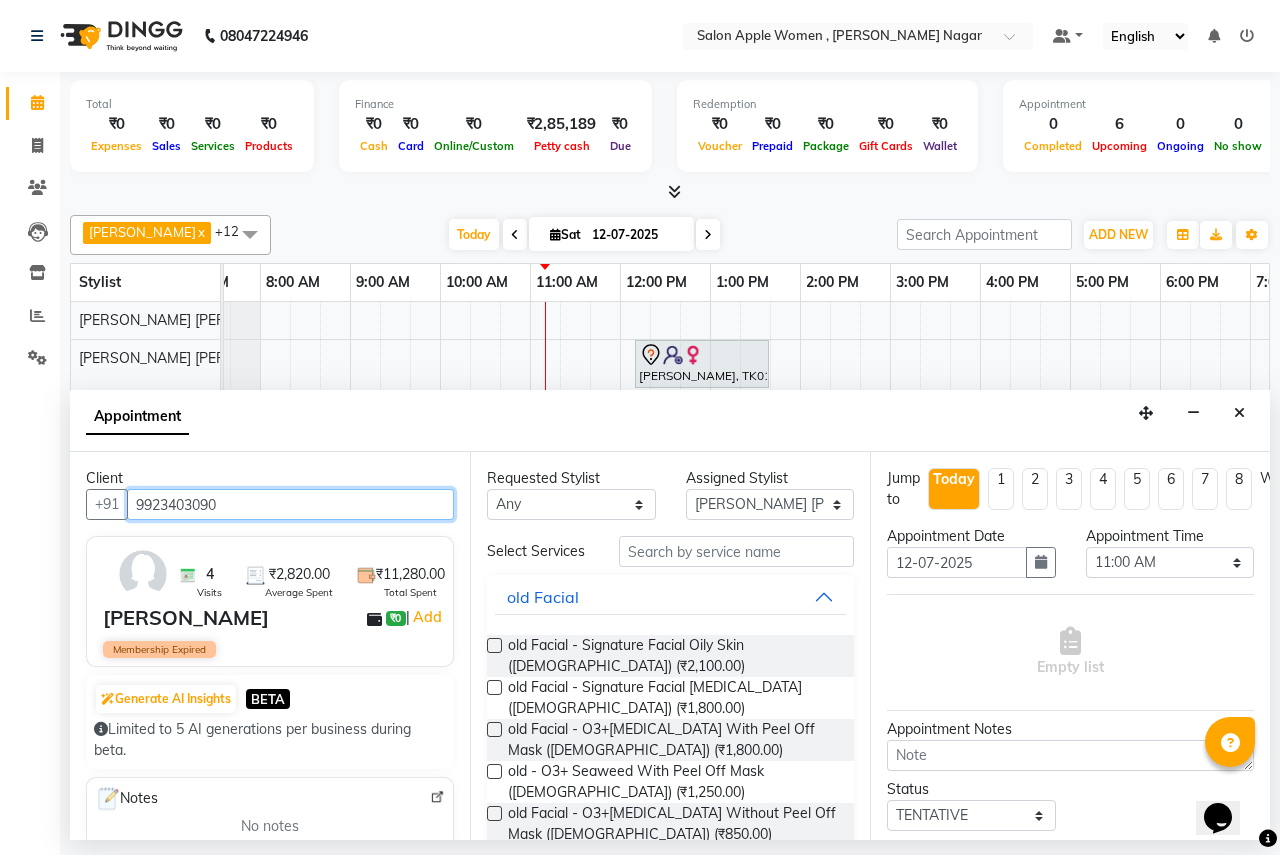 type on "9923403090" 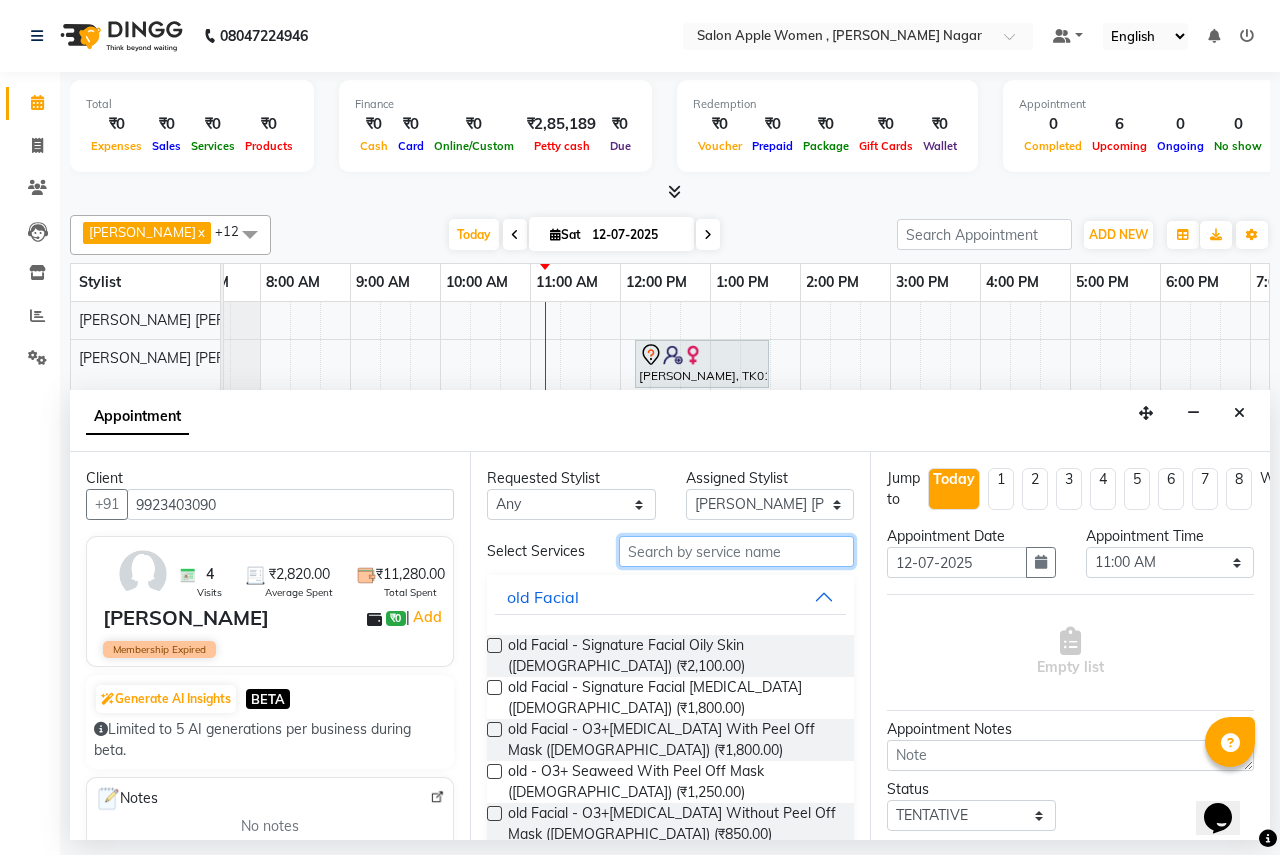 click at bounding box center [736, 551] 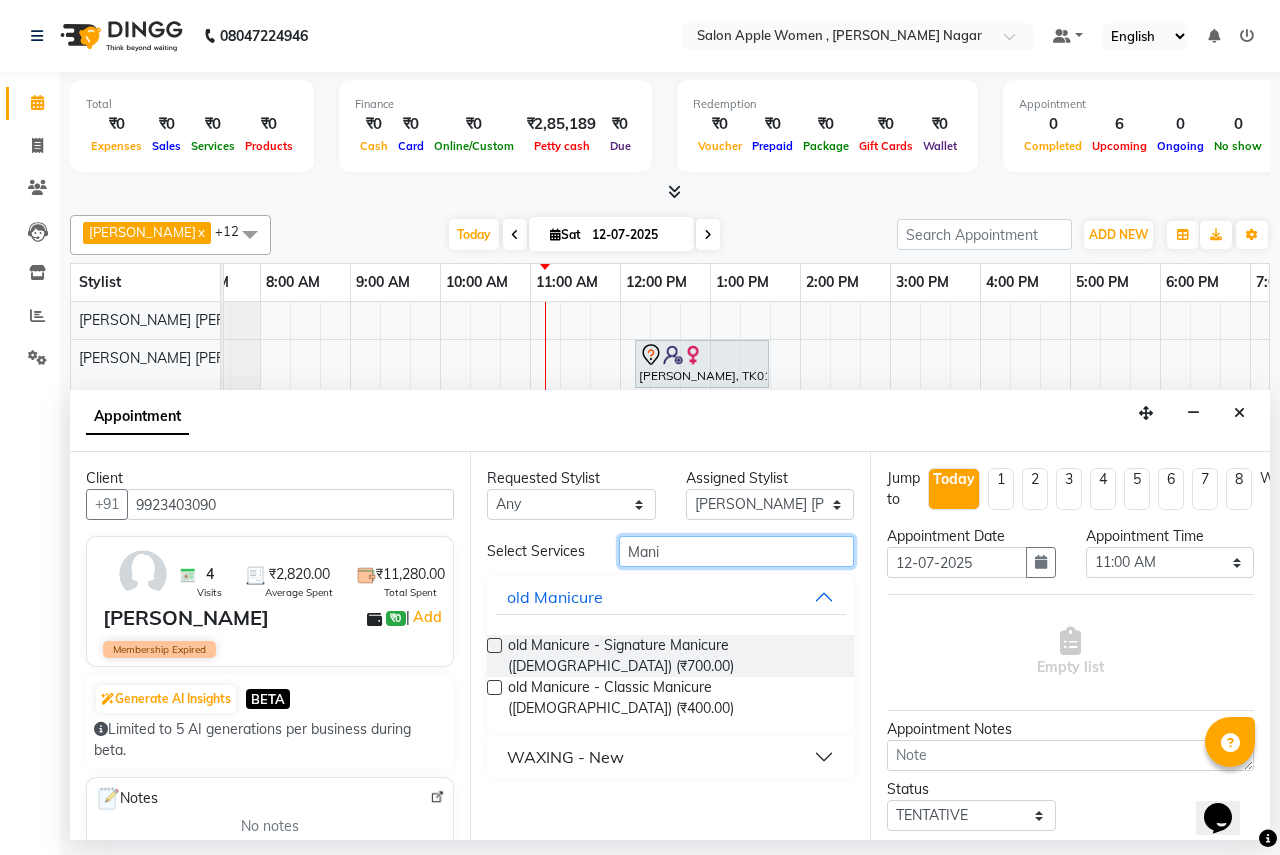 type on "Mani" 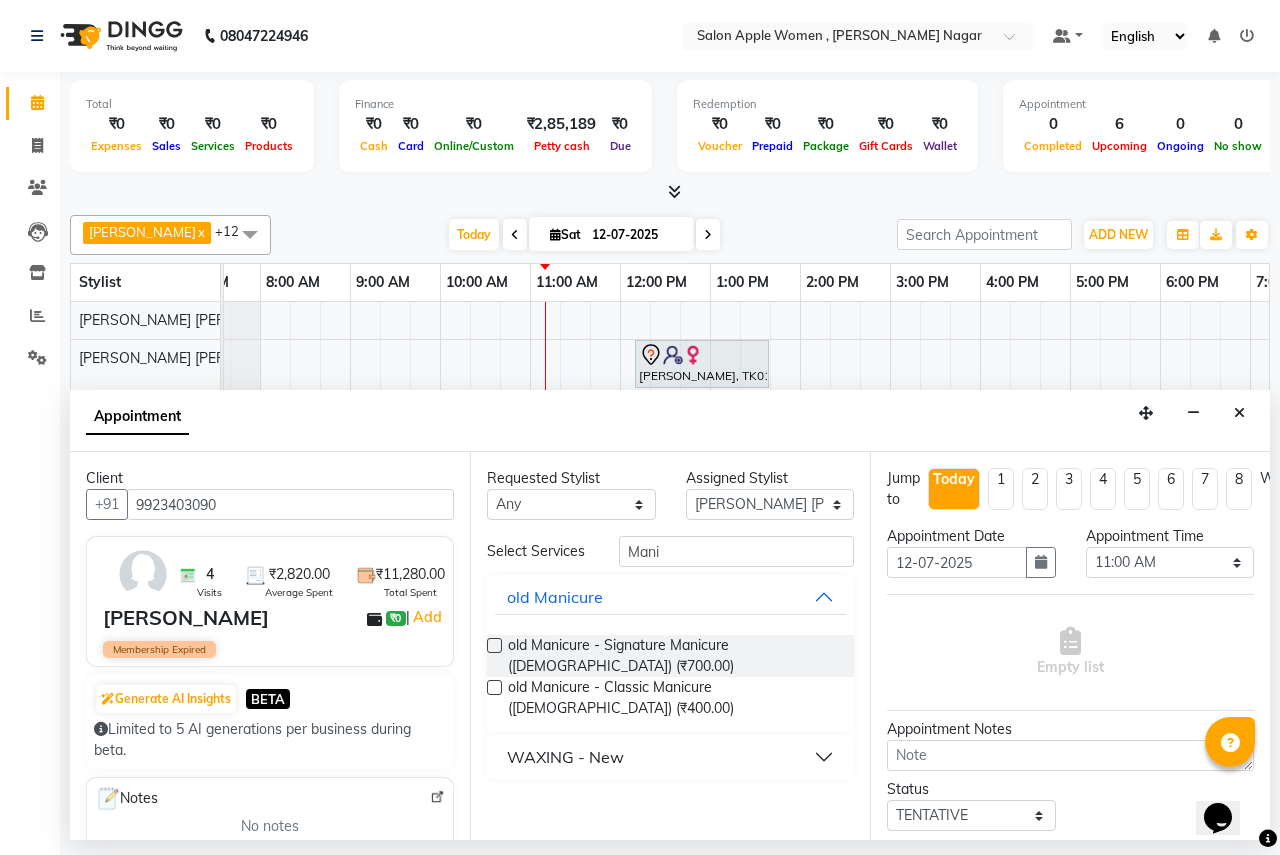click at bounding box center (494, 645) 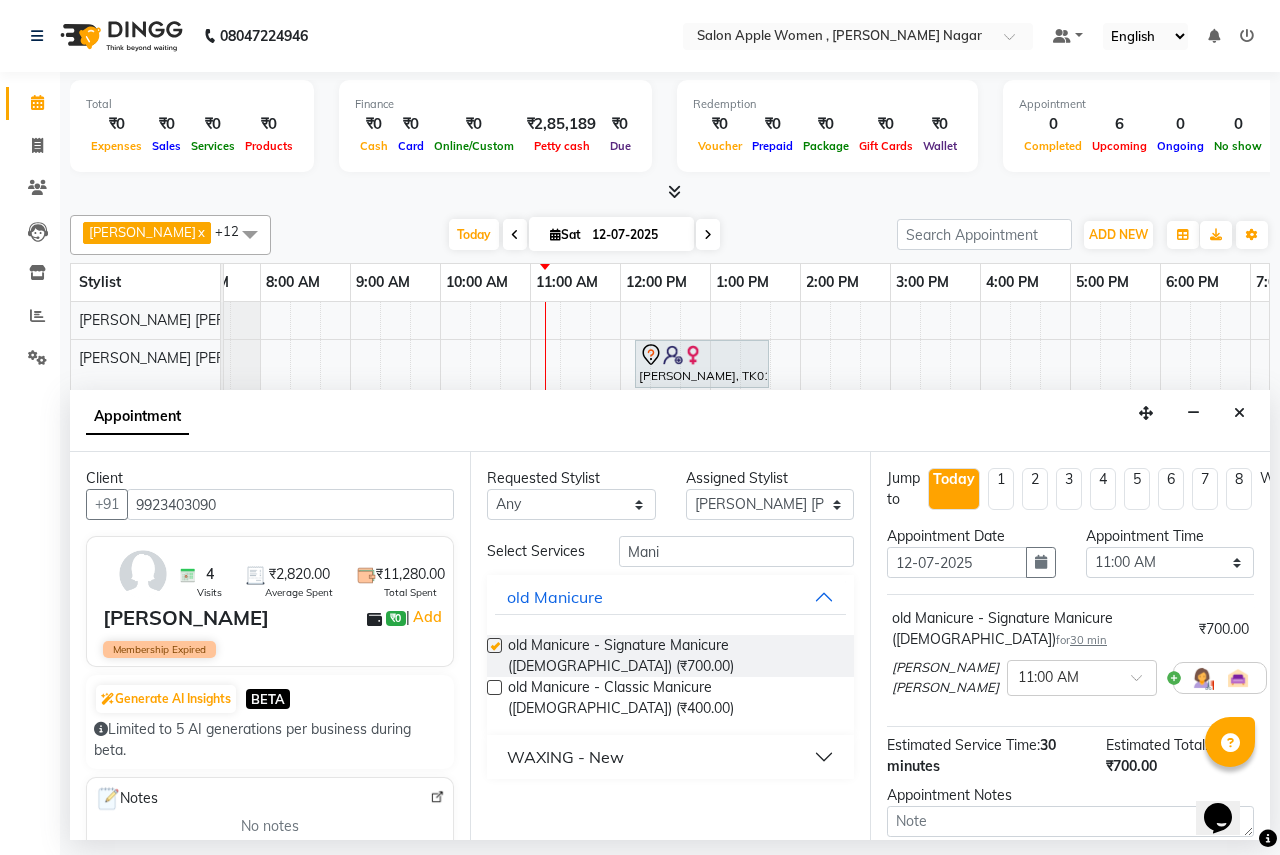 checkbox on "false" 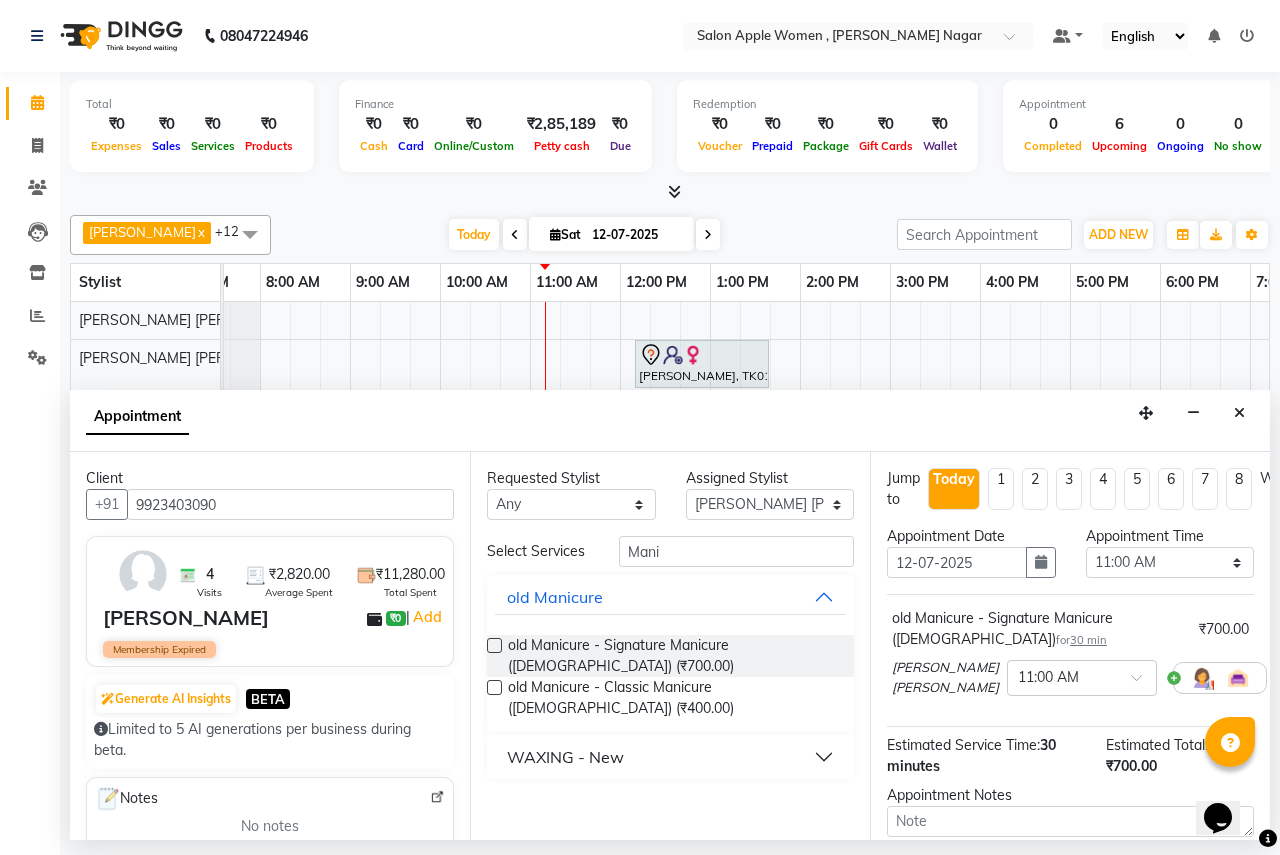 click at bounding box center [494, 687] 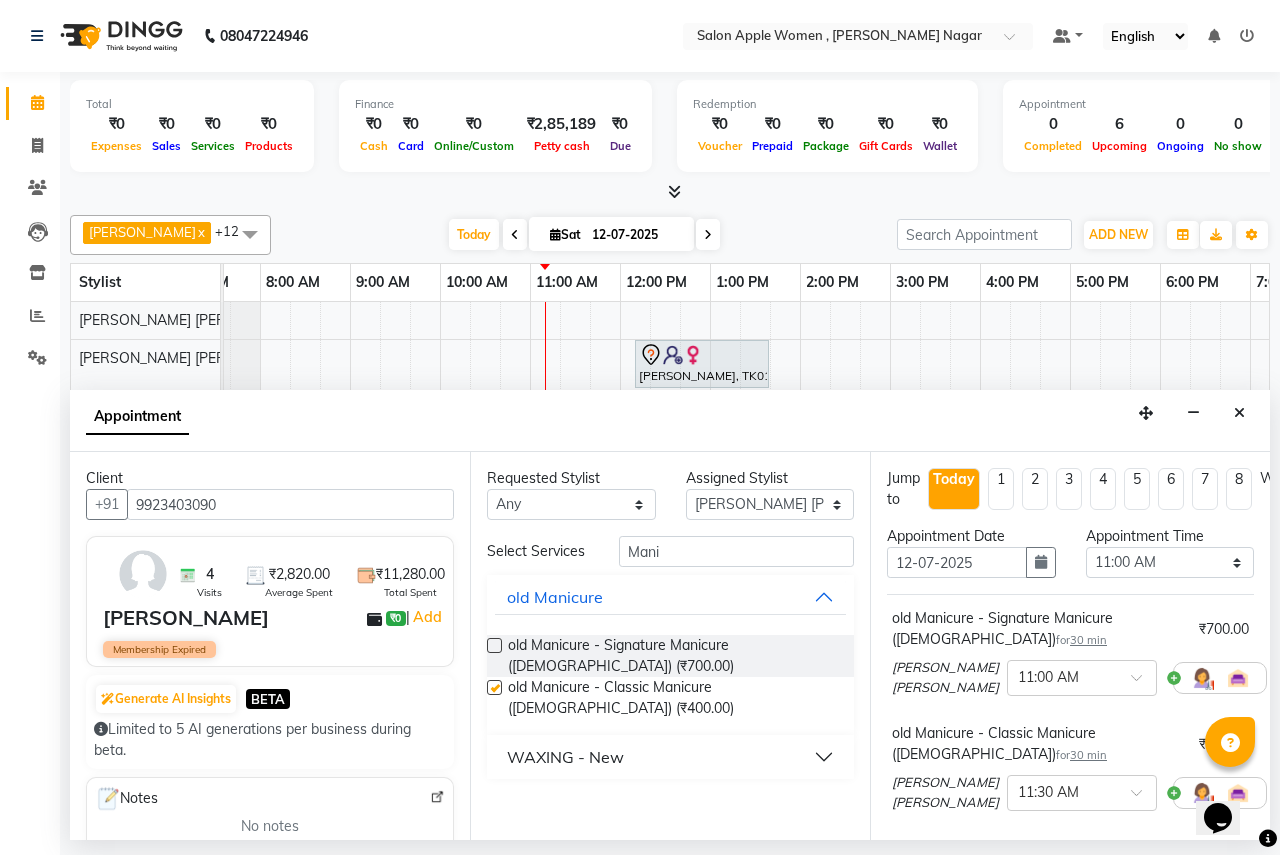 checkbox on "false" 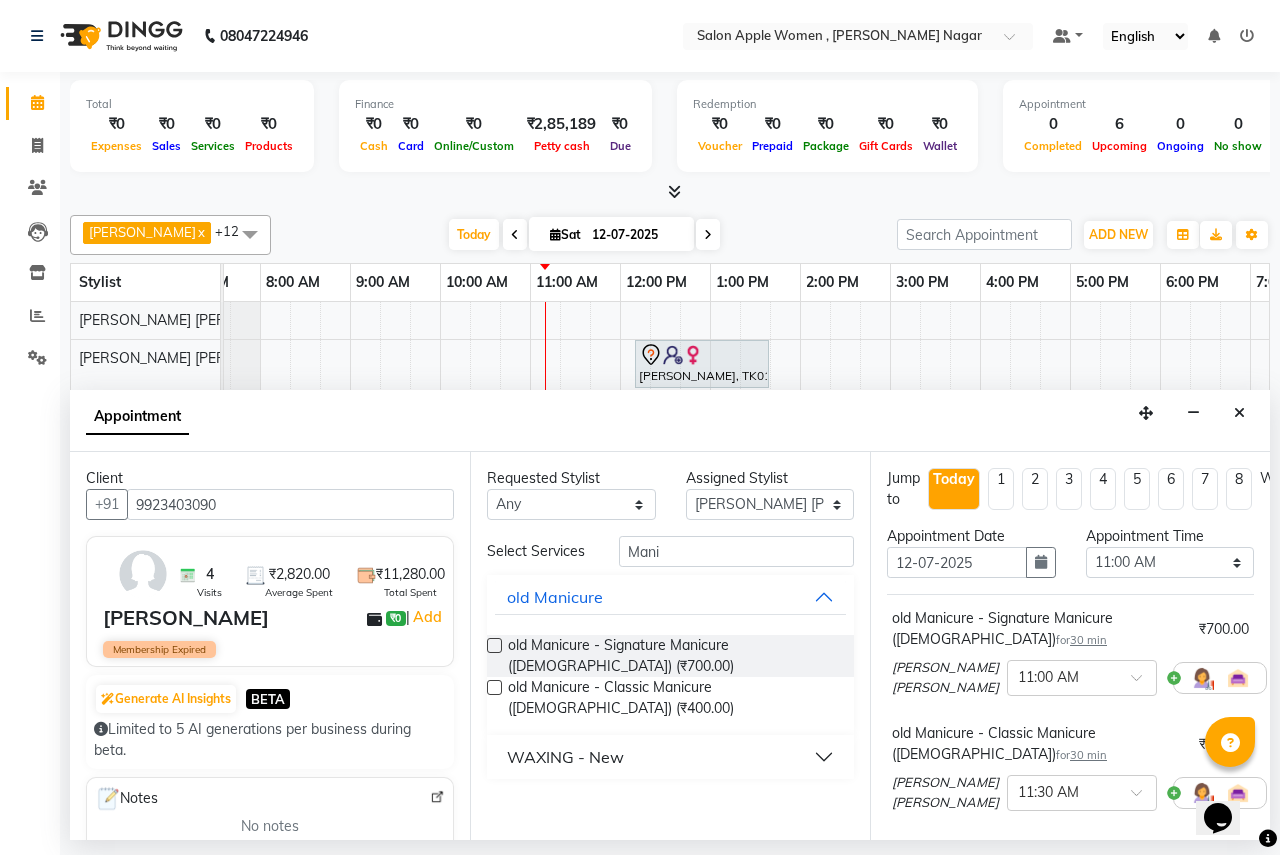 scroll, scrollTop: 352, scrollLeft: 0, axis: vertical 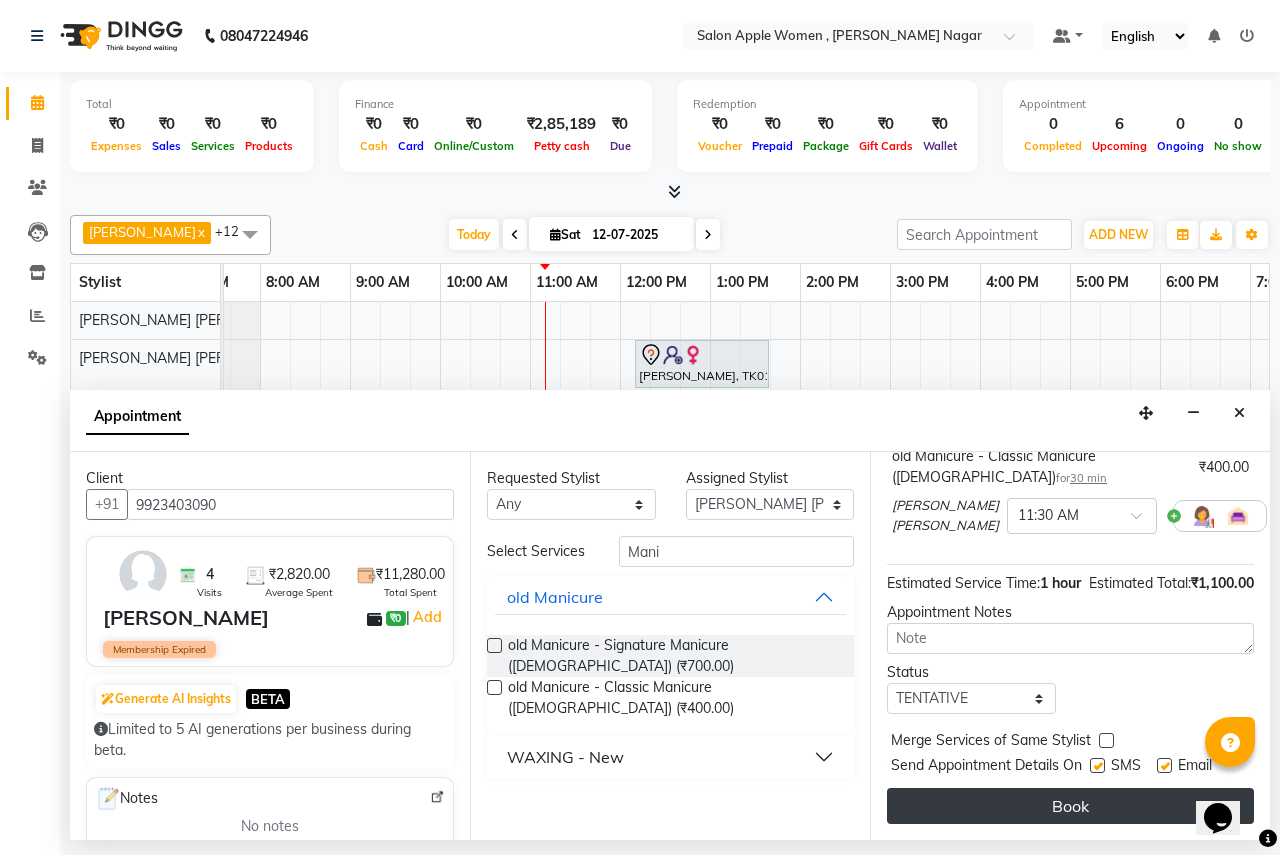 click on "Book" at bounding box center [1070, 806] 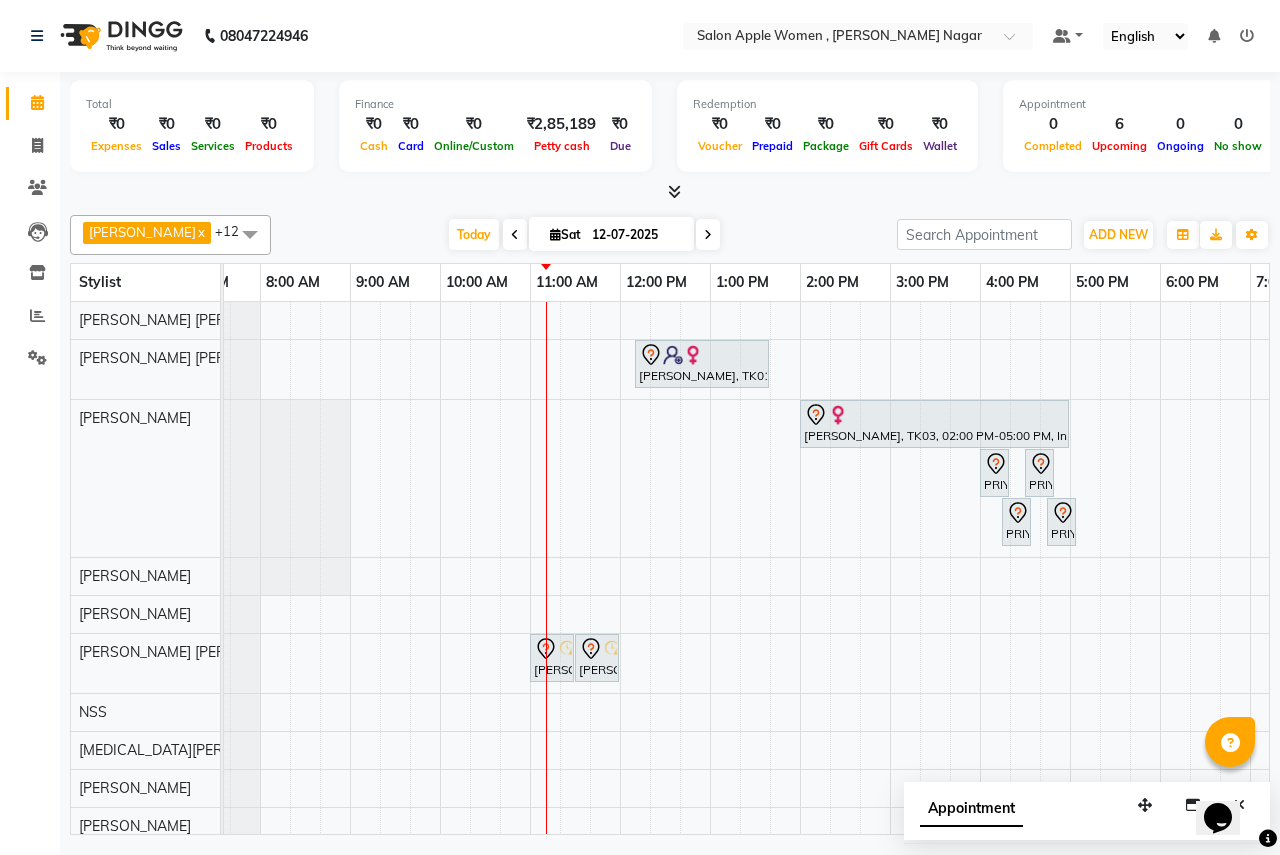 click on "[PERSON_NAME], TK01, 12:10 PM-01:40 PM, Global colouring -Wella -  below lower waist length - [DEMOGRAPHIC_DATA]             [PERSON_NAME], TK03, 02:00 PM-05:00 PM, In House Packages - [DEMOGRAPHIC_DATA] beauty package 3500             PRIYANKA, TK02, 04:00 PM-04:15 PM, Threading - Eyebrows - [DEMOGRAPHIC_DATA]             PRIYANKA, TK02, 04:30 PM-04:45 PM, Threading - Forehead - [DEMOGRAPHIC_DATA]             PRIYANKA, TK02, 04:15 PM-04:30 PM, Threading - Upper lips - [DEMOGRAPHIC_DATA]             PRIYANKA, TK02, 04:45 PM-05:00 PM, Threading - Chin - [DEMOGRAPHIC_DATA]             [PERSON_NAME], TK04, 11:00 AM-11:30 AM, old Manicure - Signature Manicure ([DEMOGRAPHIC_DATA])             [PERSON_NAME], TK04, 11:30 AM-12:00 PM, old Manicure - Classic Manicure ([DEMOGRAPHIC_DATA])" at bounding box center [890, 611] 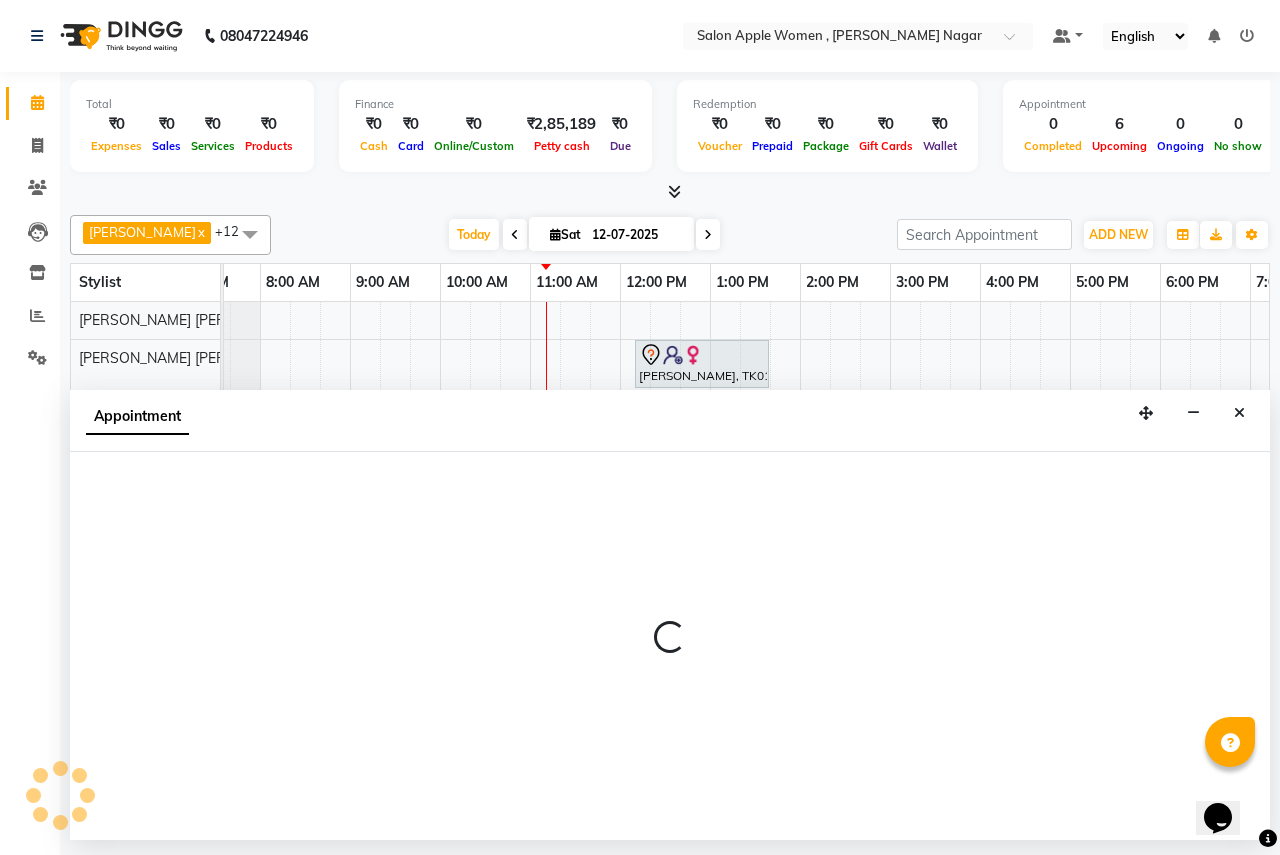 select on "12123" 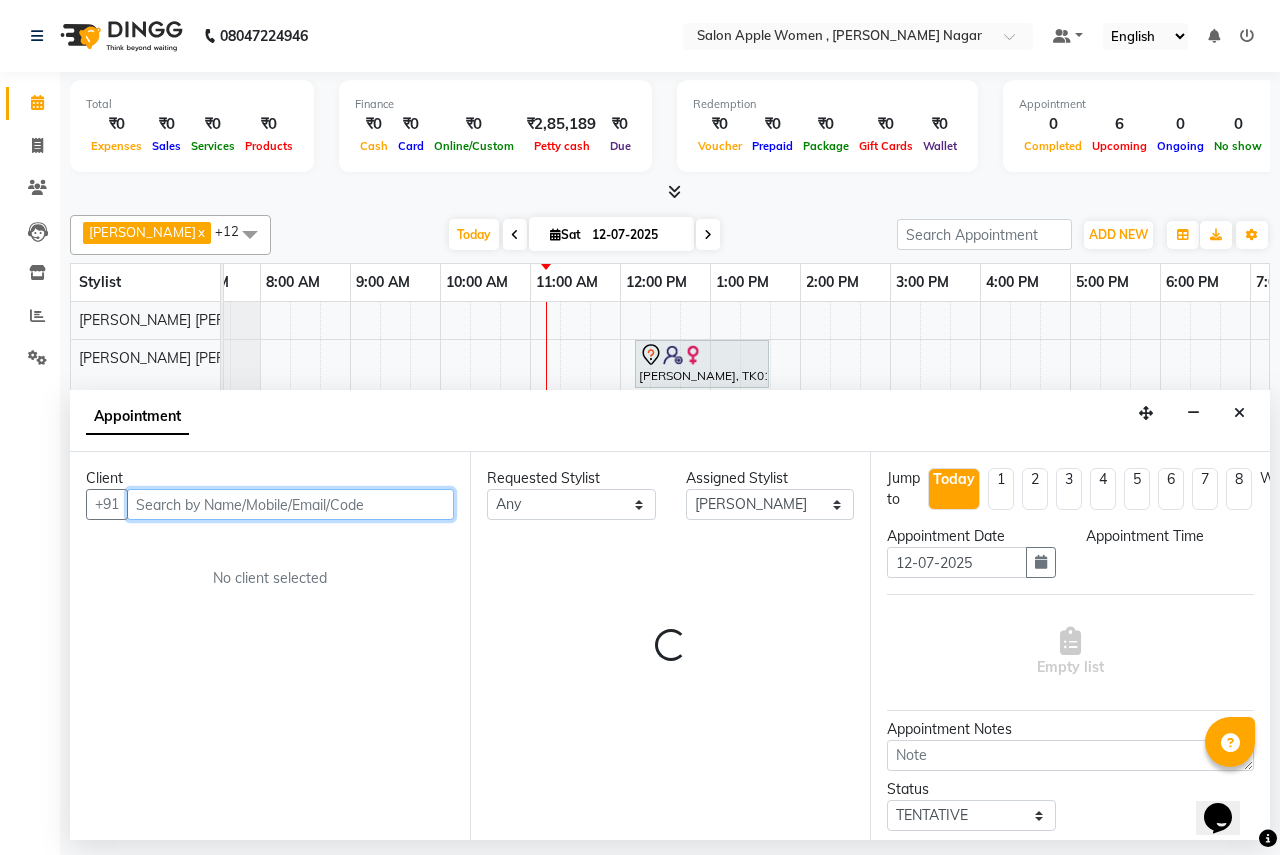 select on "660" 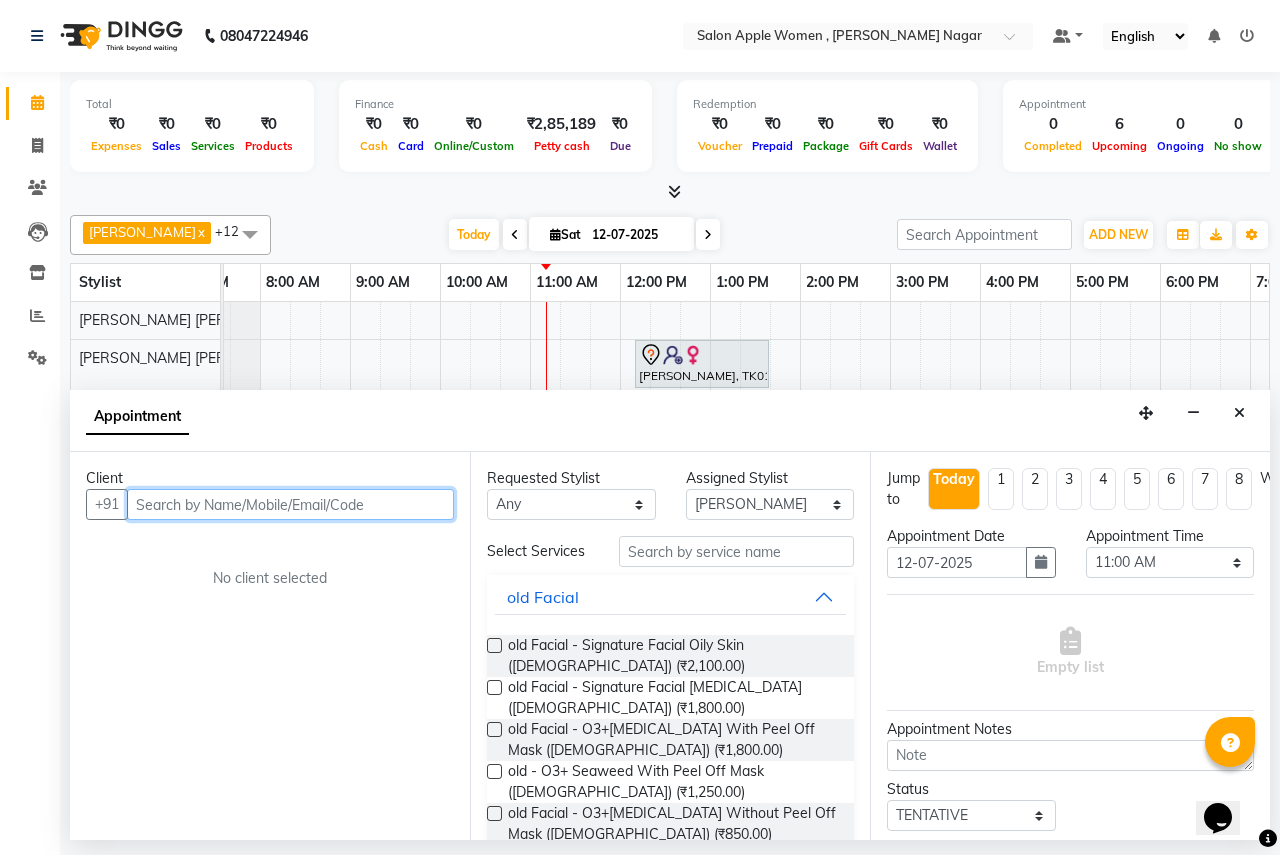 click at bounding box center (290, 504) 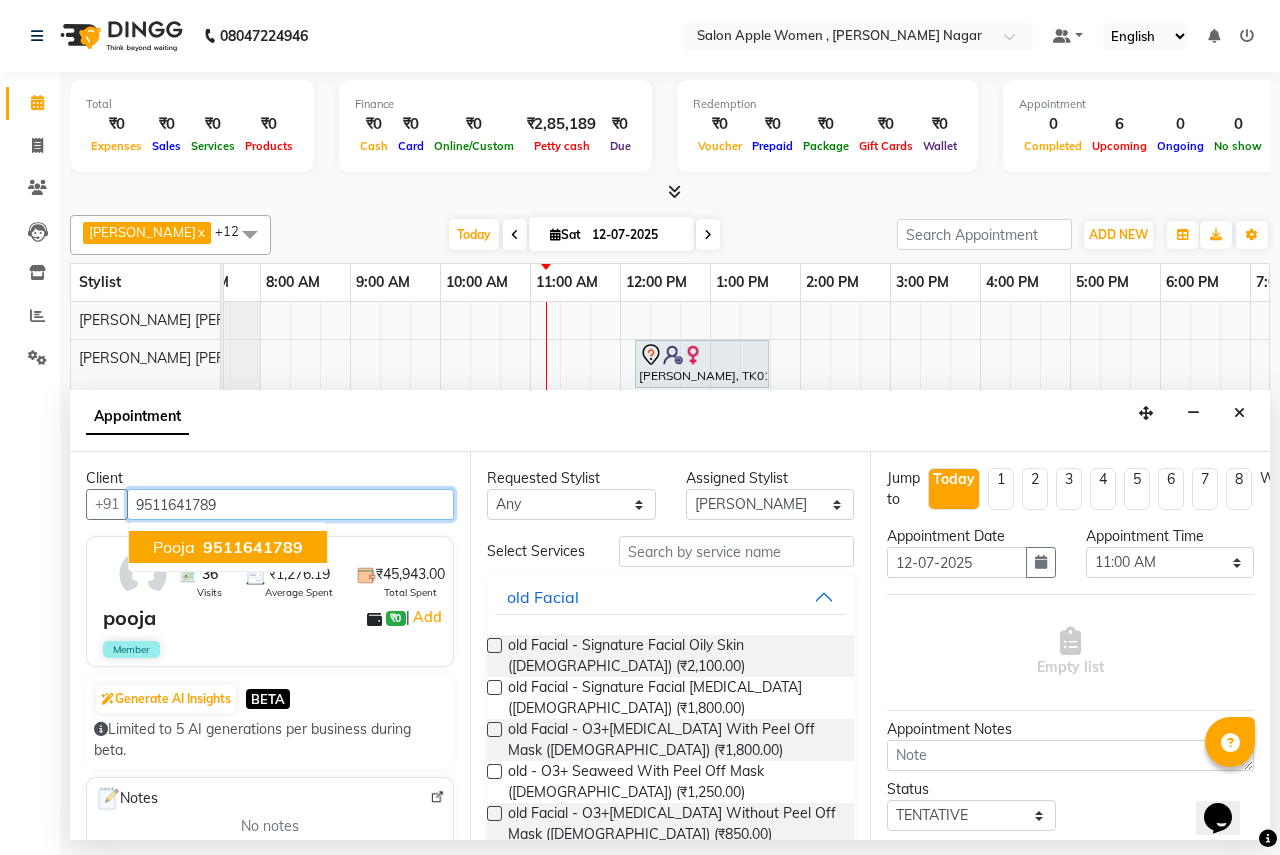 click on "9511641789" at bounding box center [253, 547] 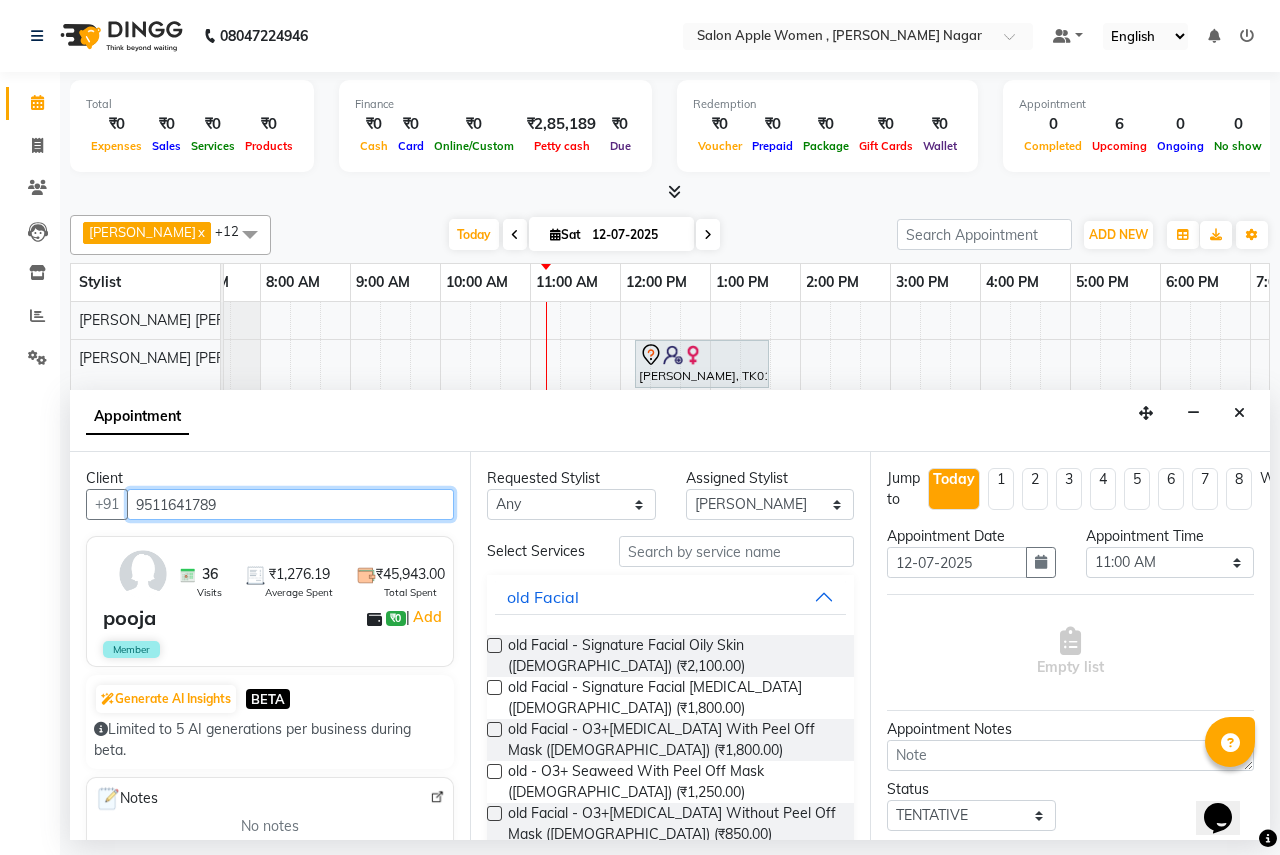 type on "9511641789" 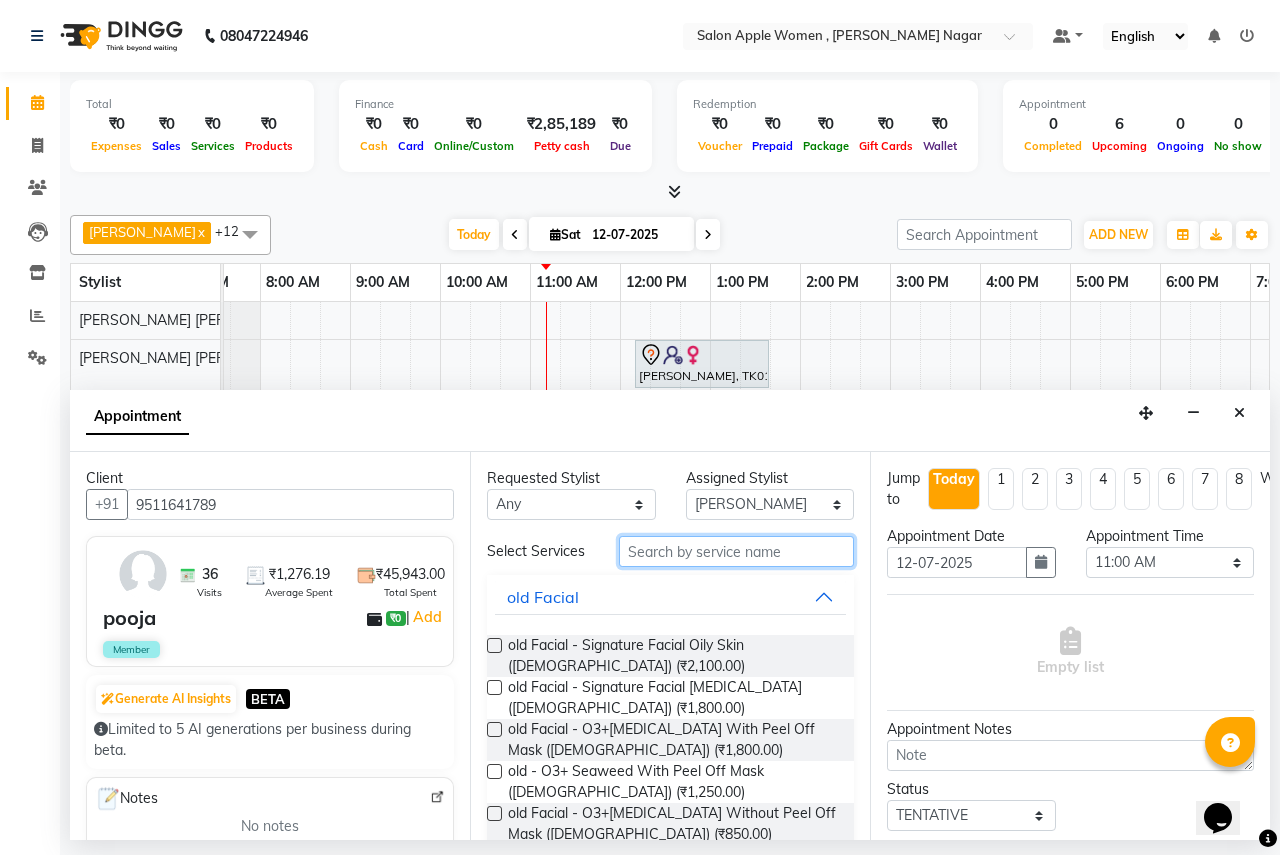 click at bounding box center (736, 551) 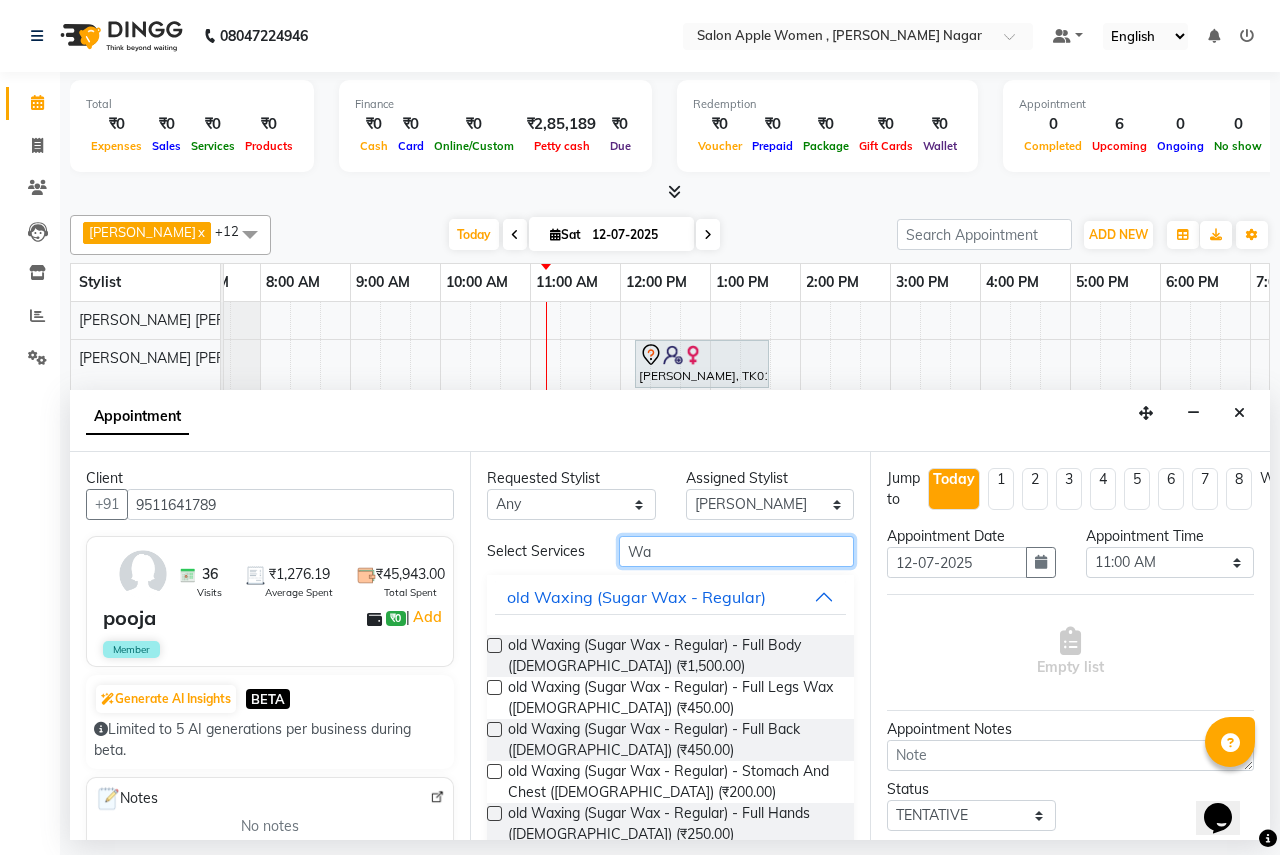 type on "Wa" 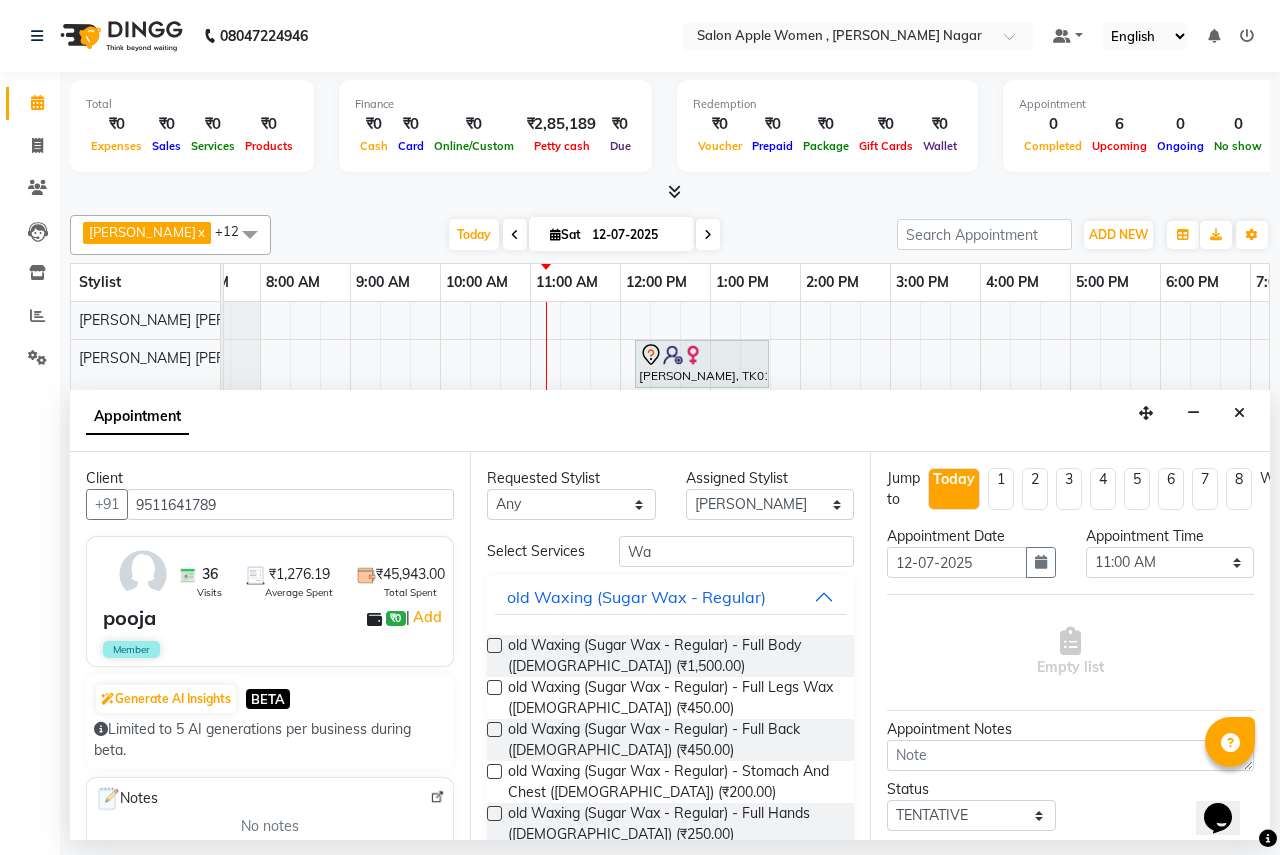 click at bounding box center [494, 645] 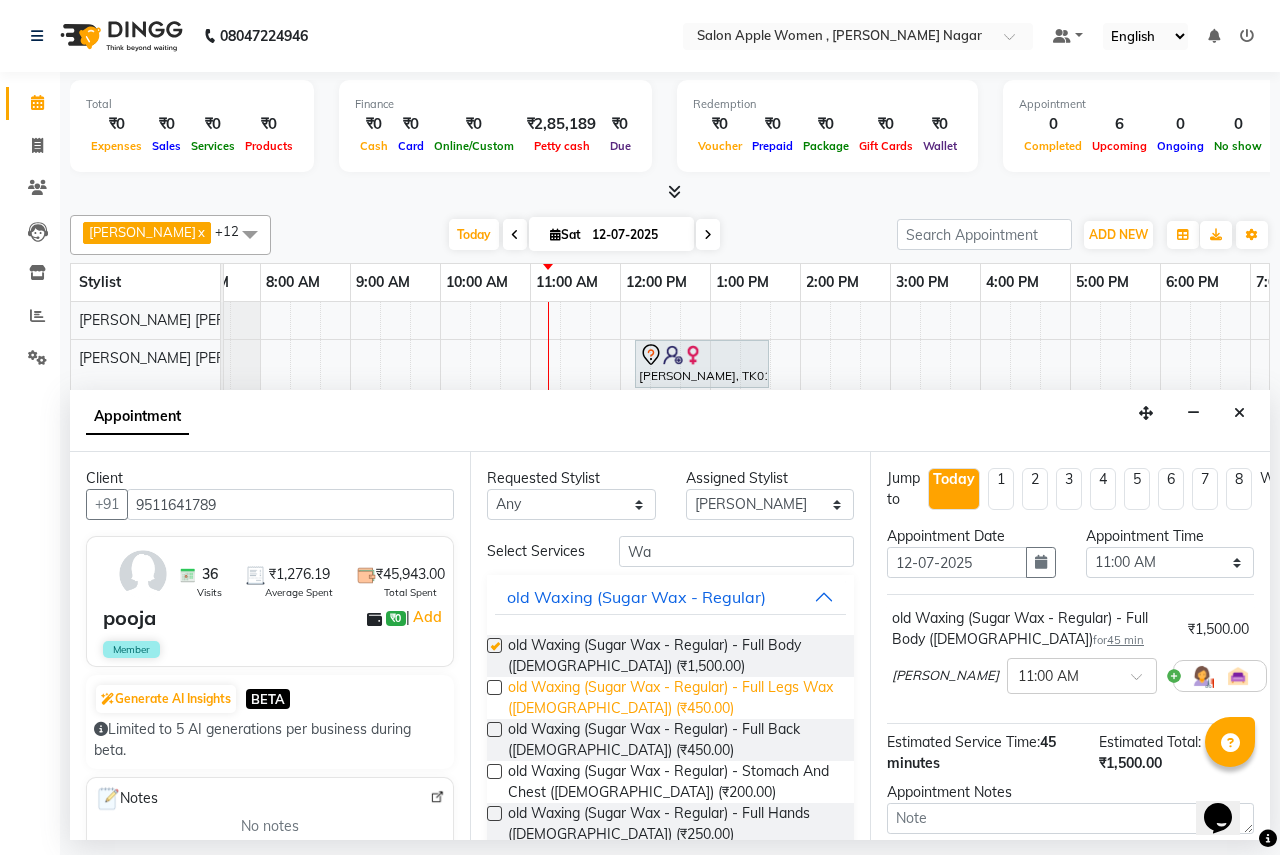 checkbox on "false" 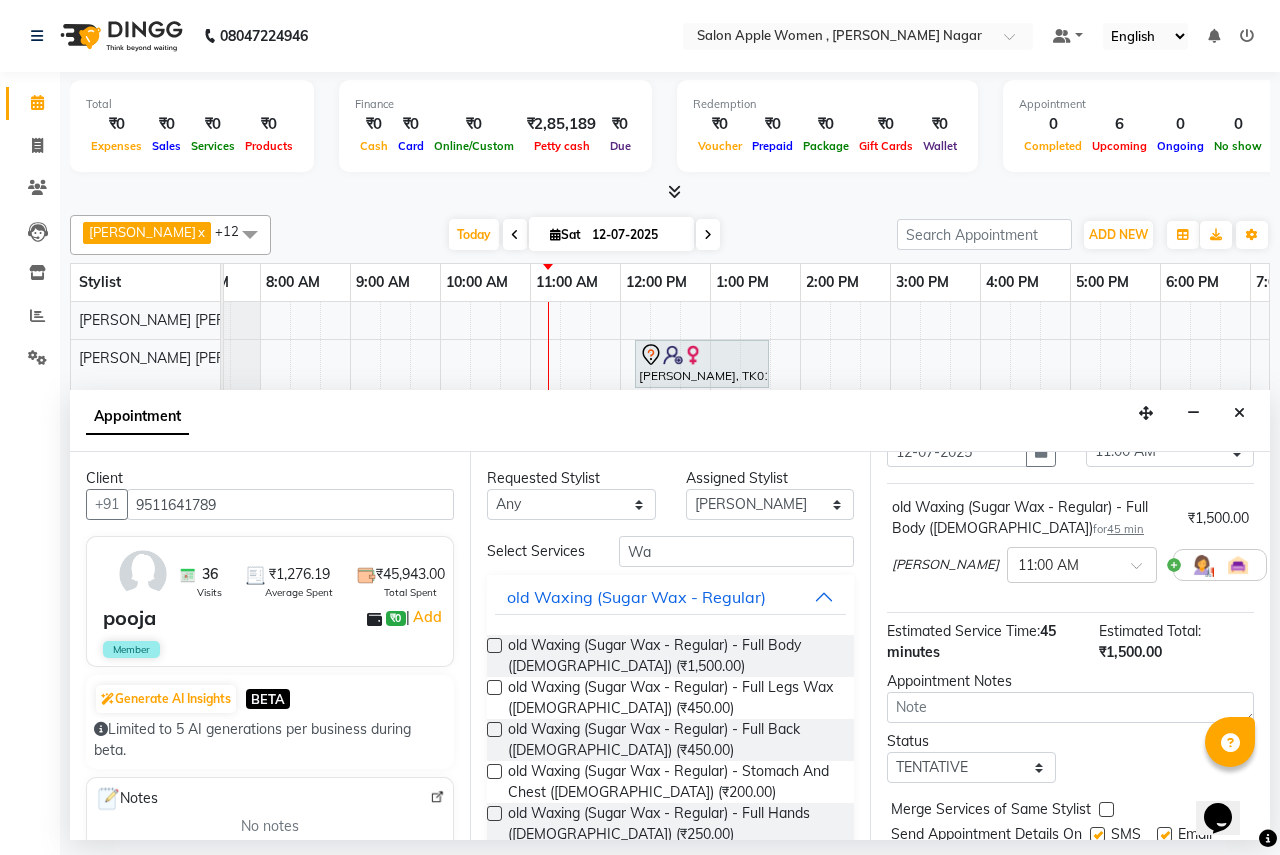scroll, scrollTop: 198, scrollLeft: 0, axis: vertical 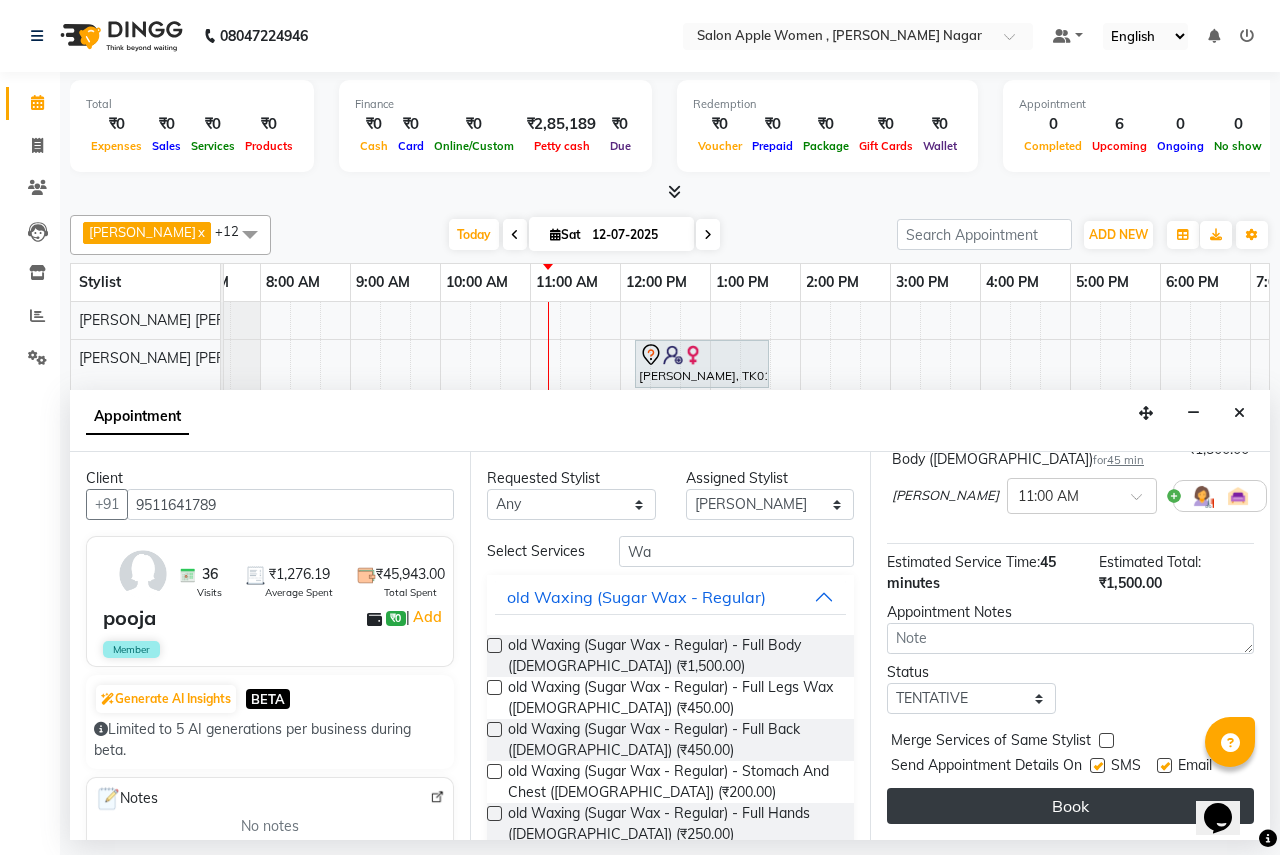 click on "Book" at bounding box center [1070, 806] 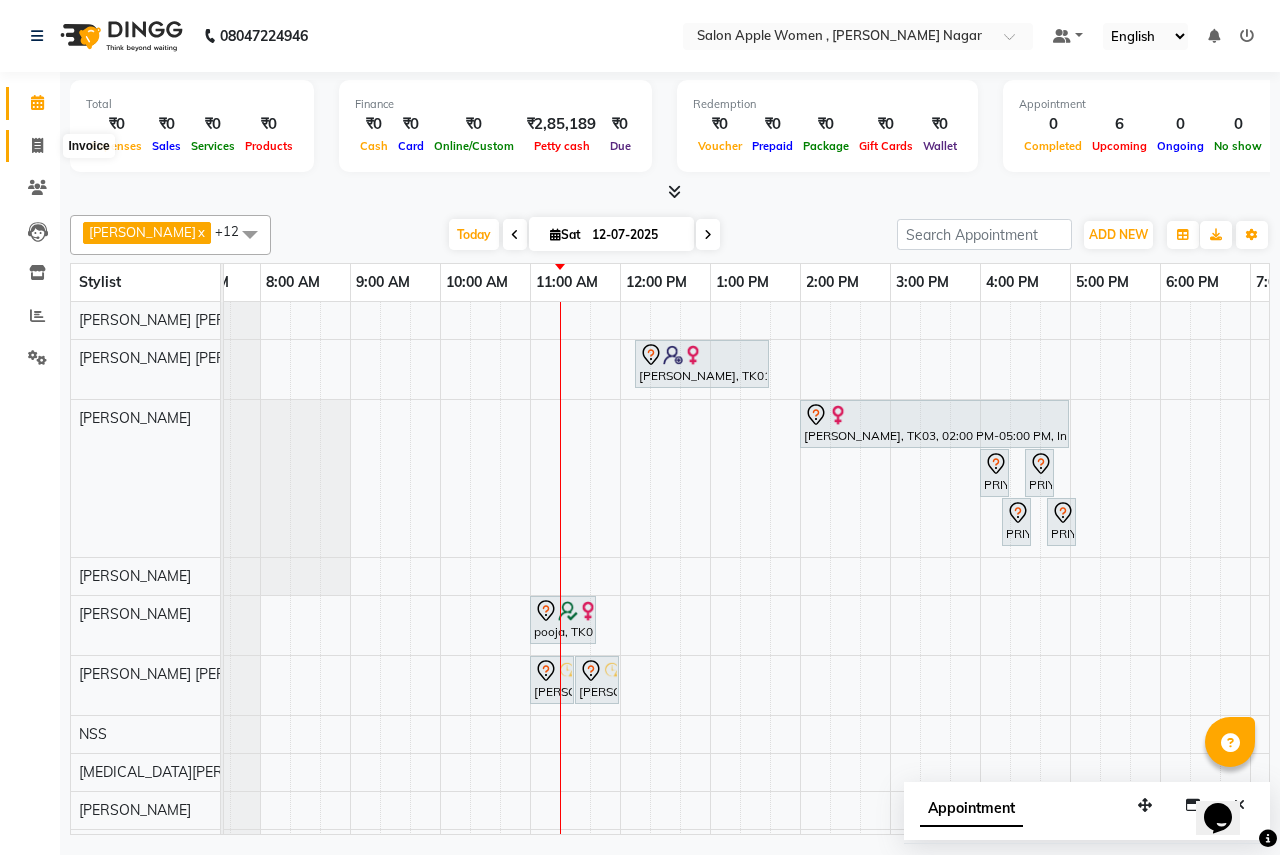 click 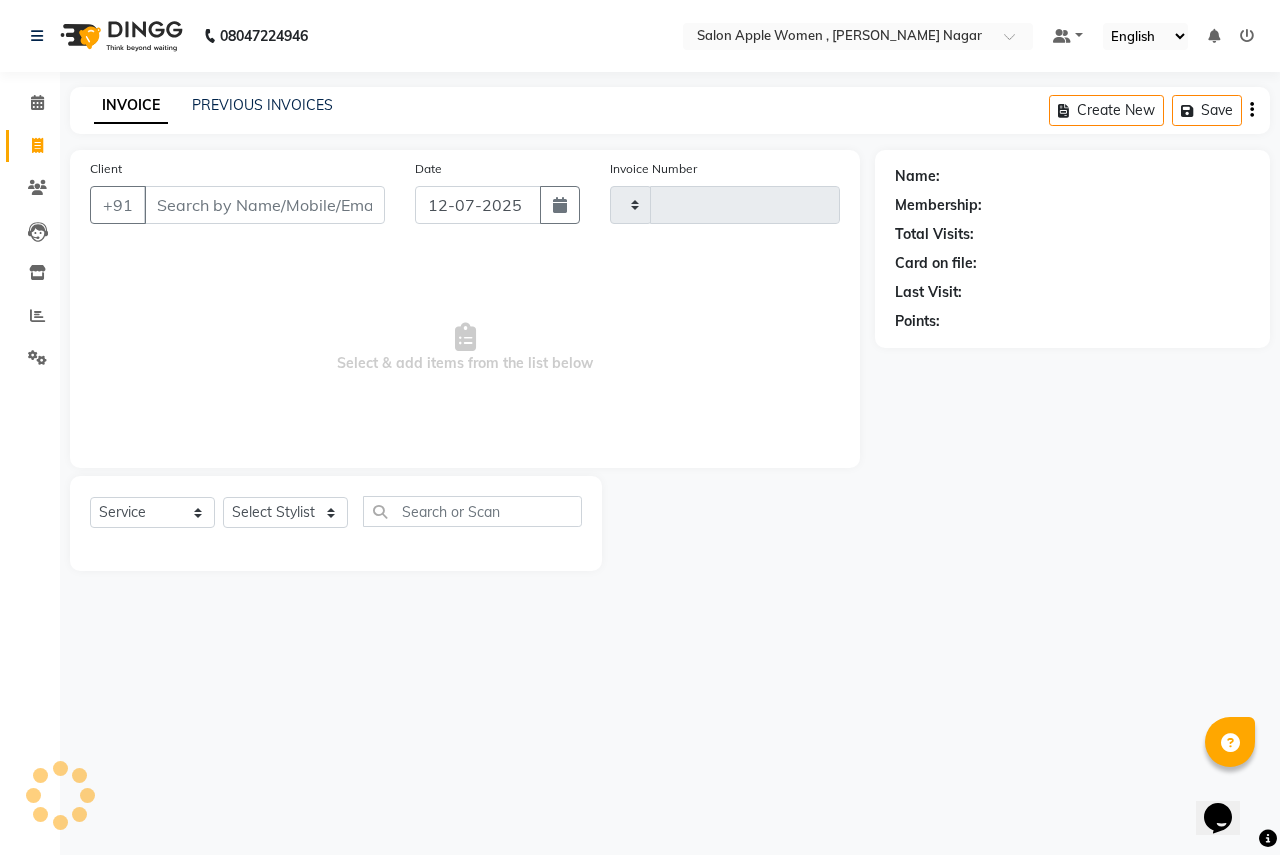 type on "1583" 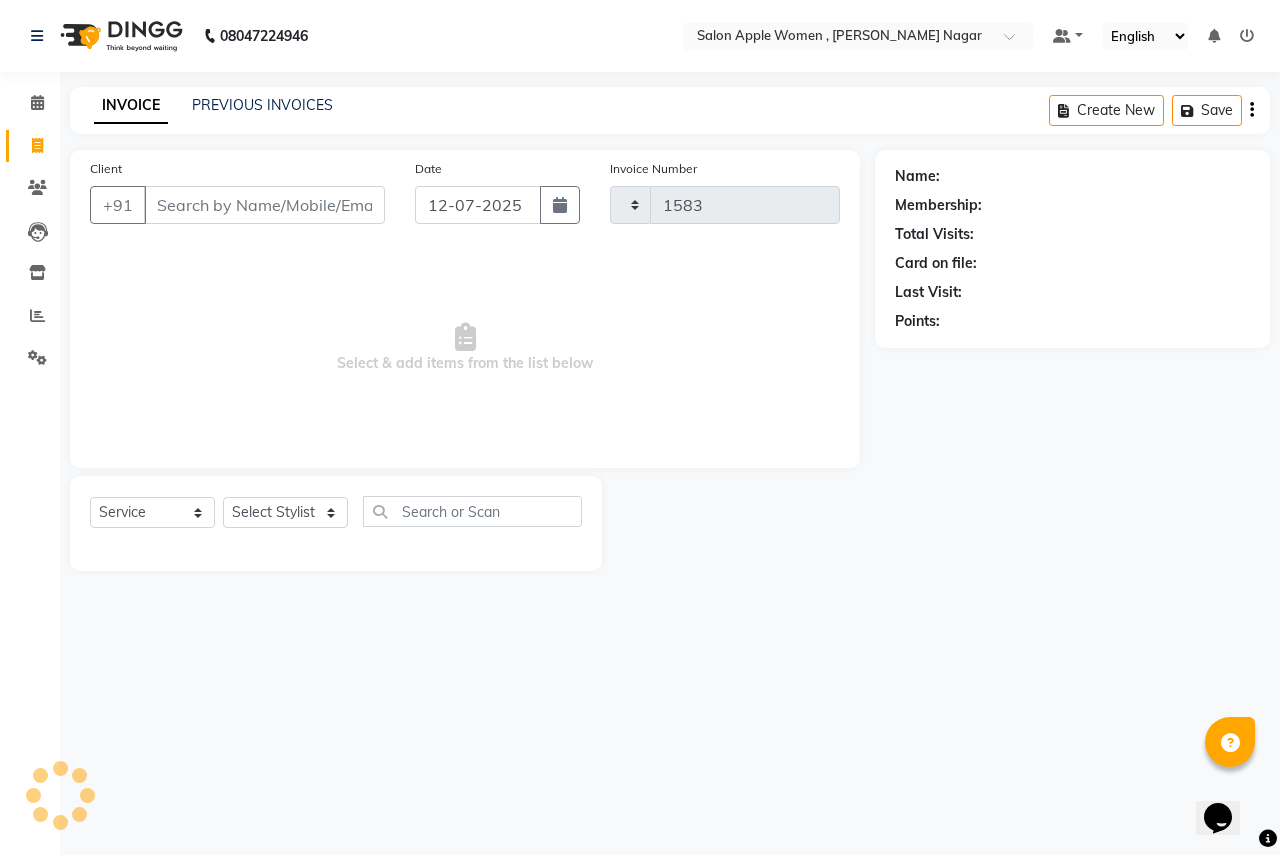 select on "96" 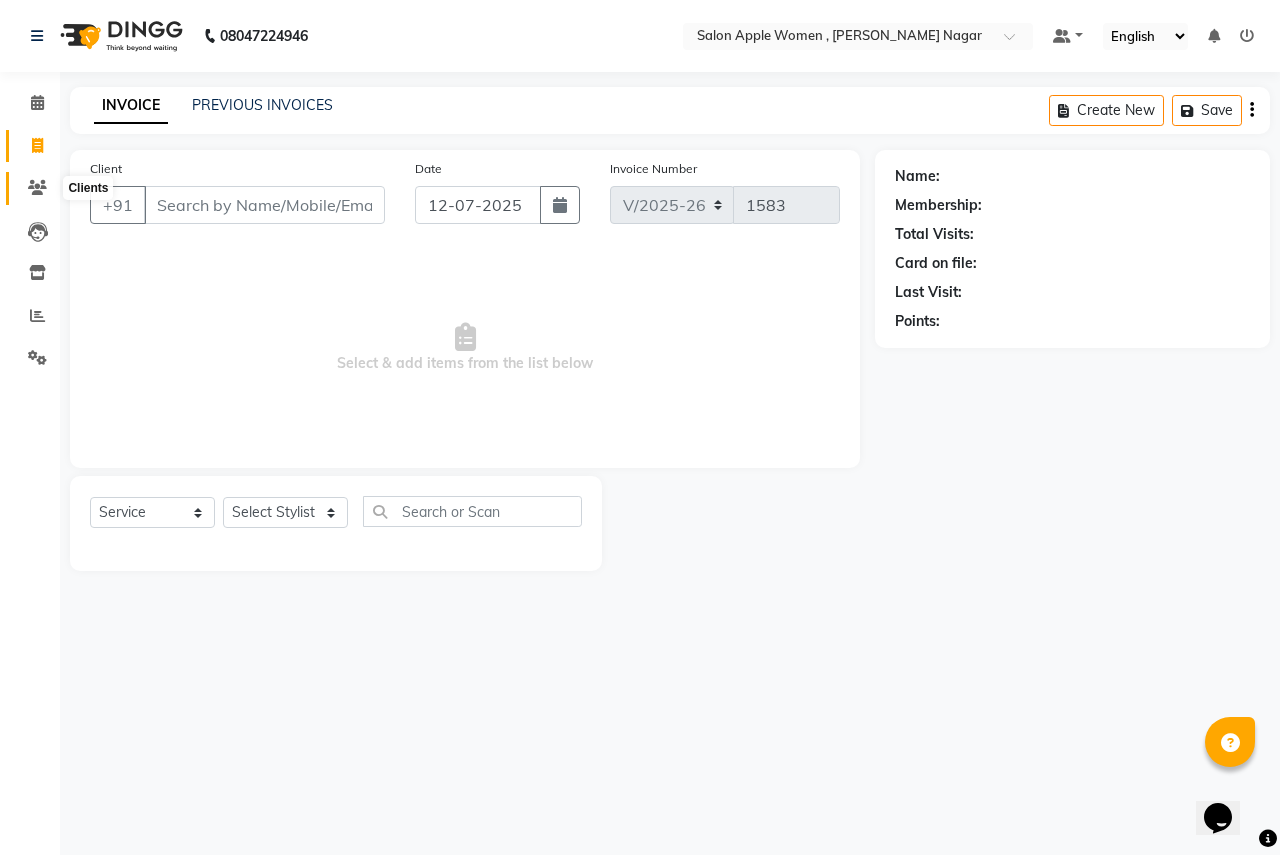 click 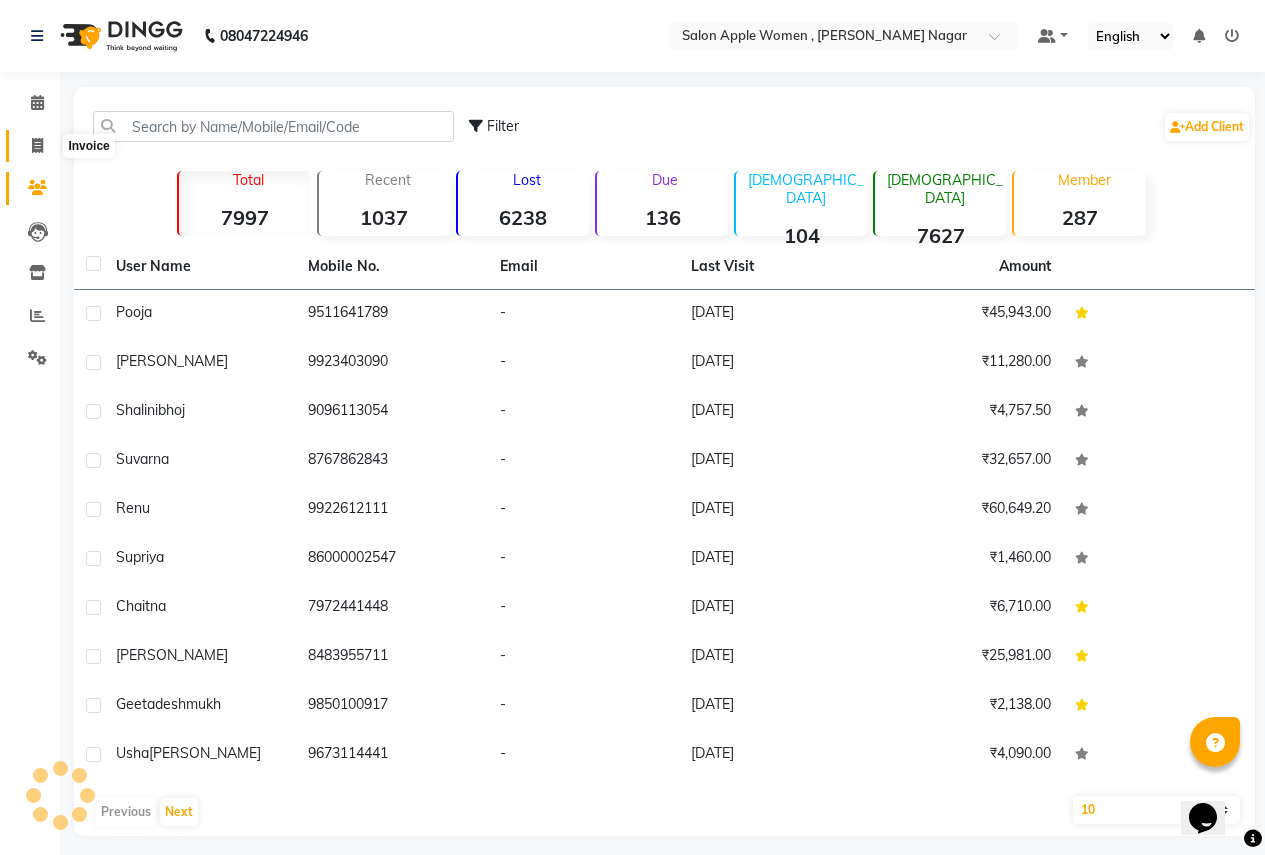 click 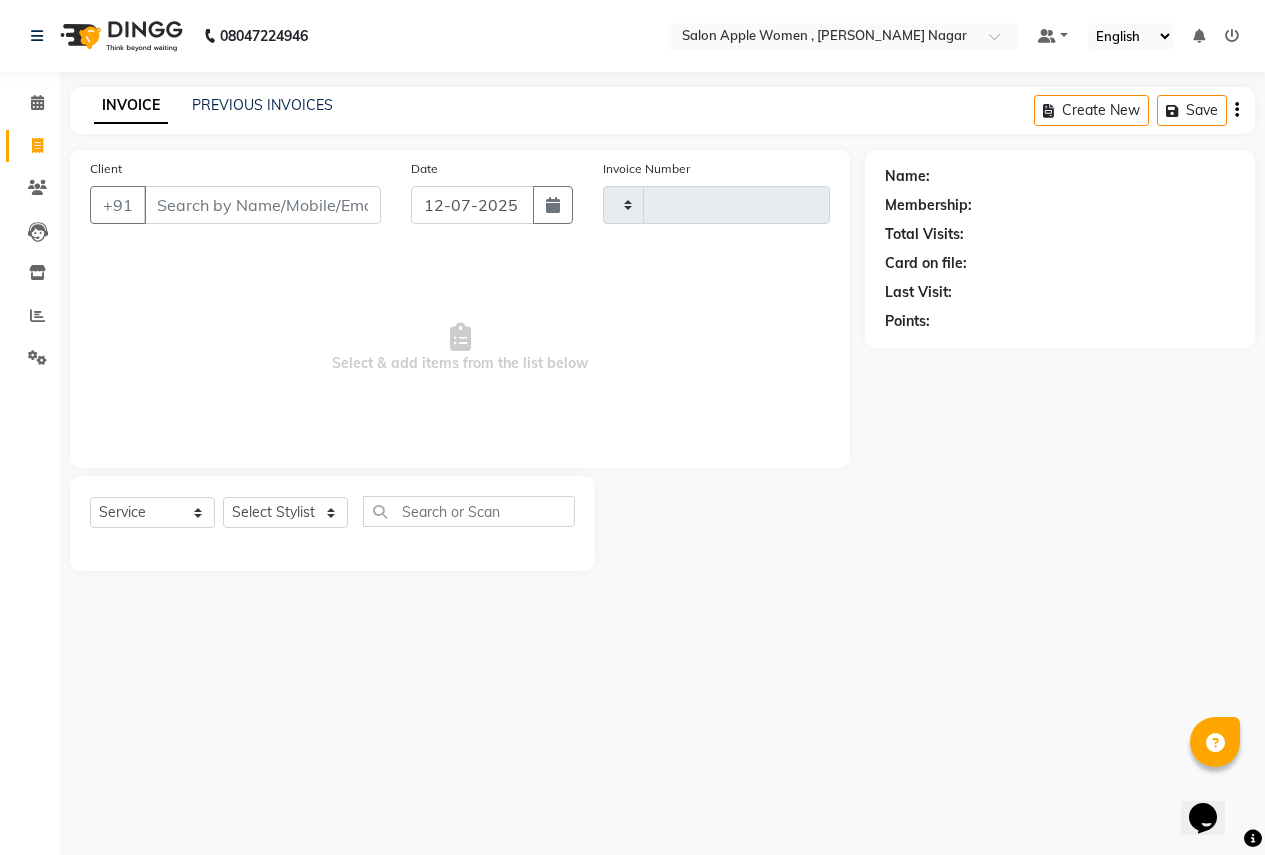 type on "1583" 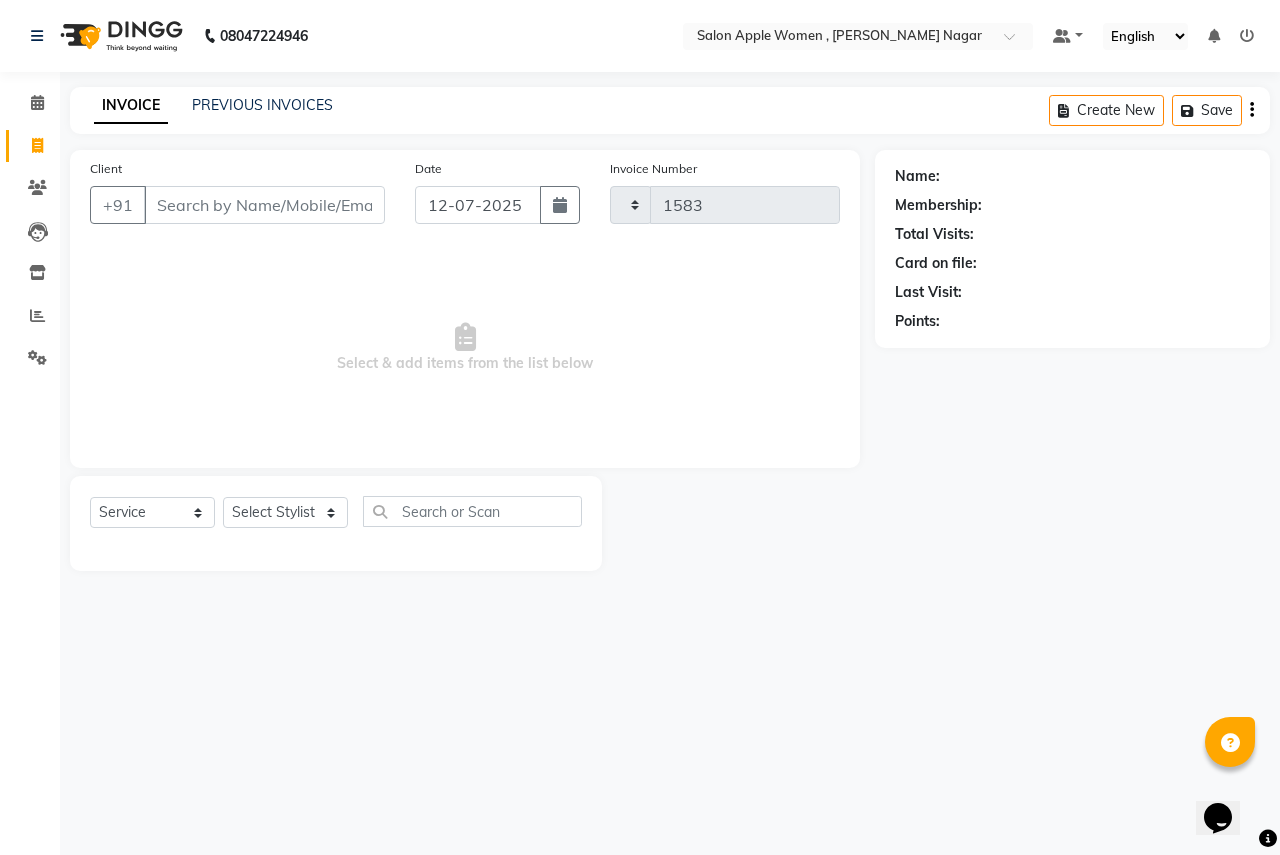 select on "96" 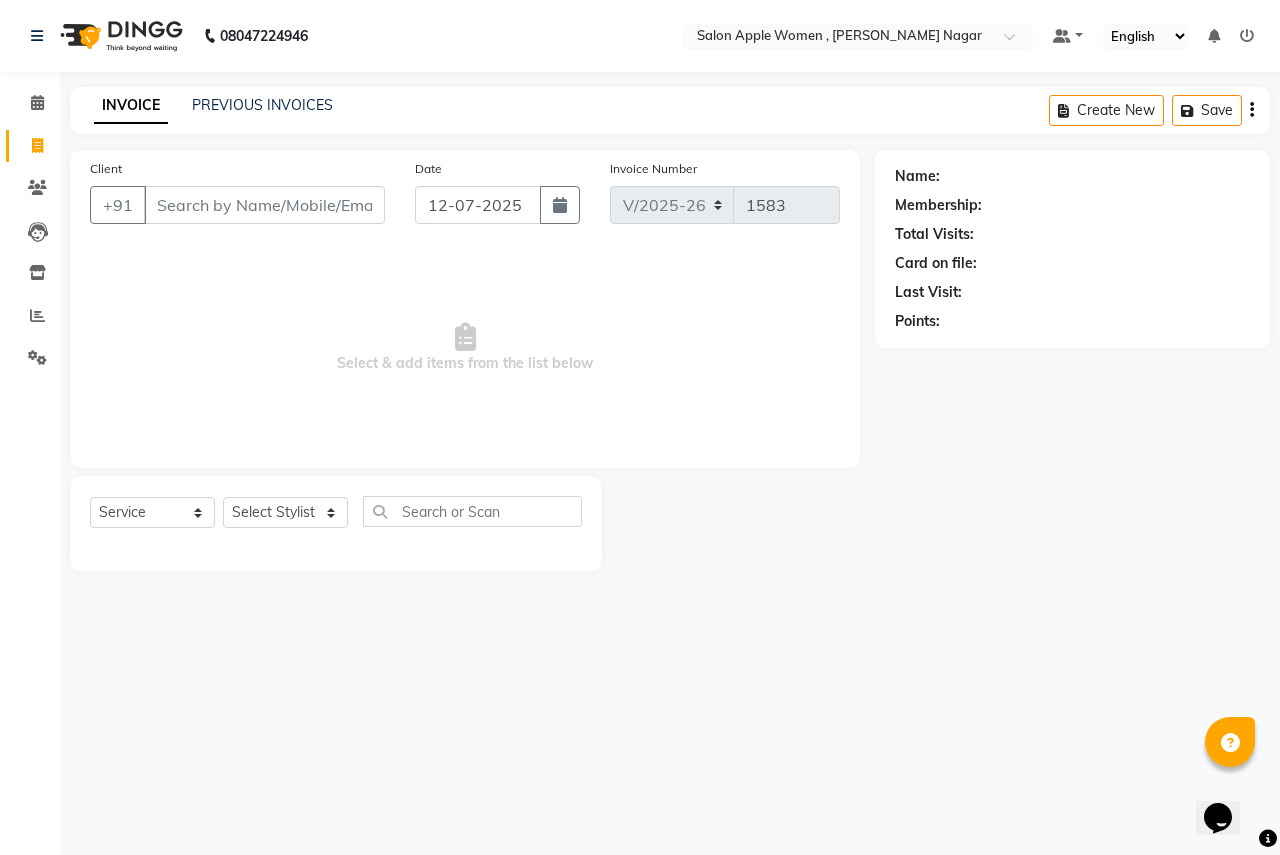 click on "Client" at bounding box center (264, 205) 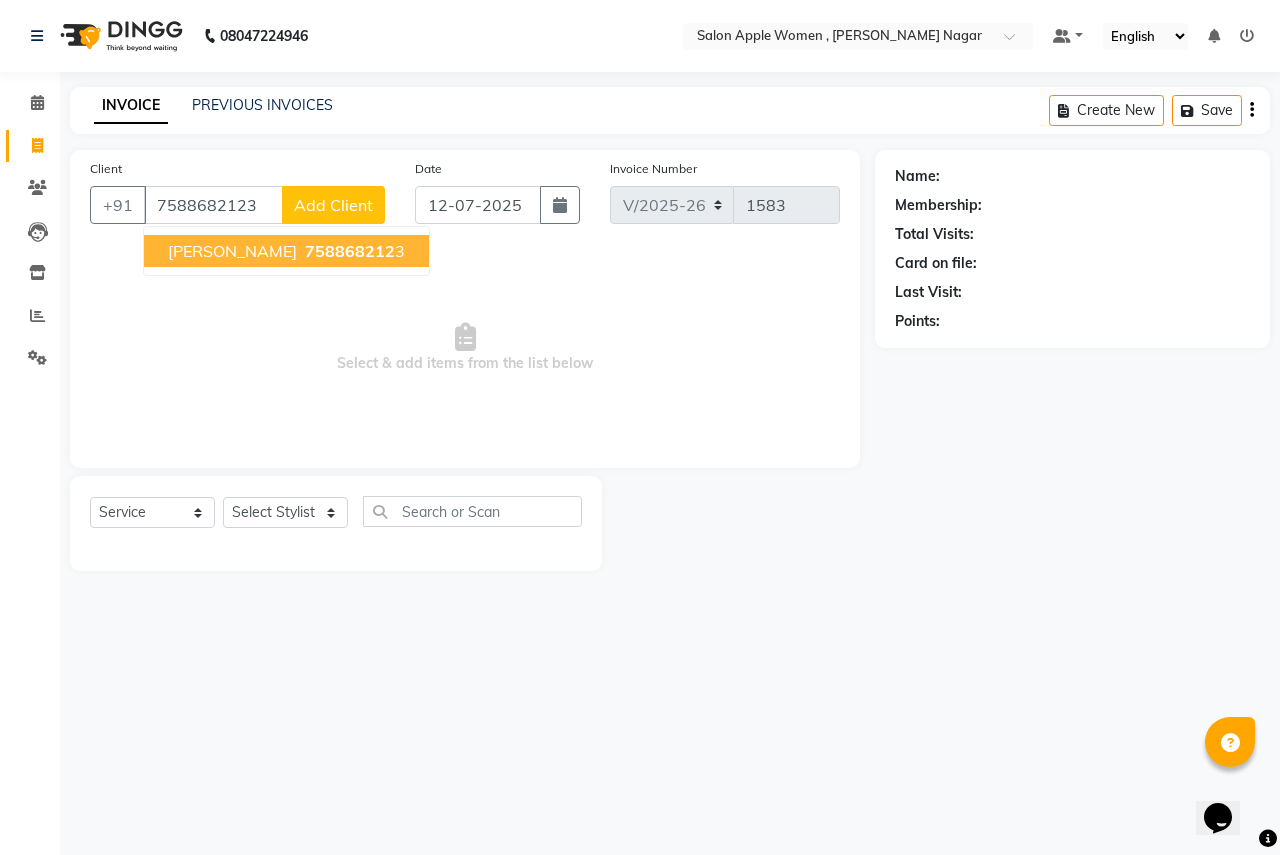 type on "7588682123" 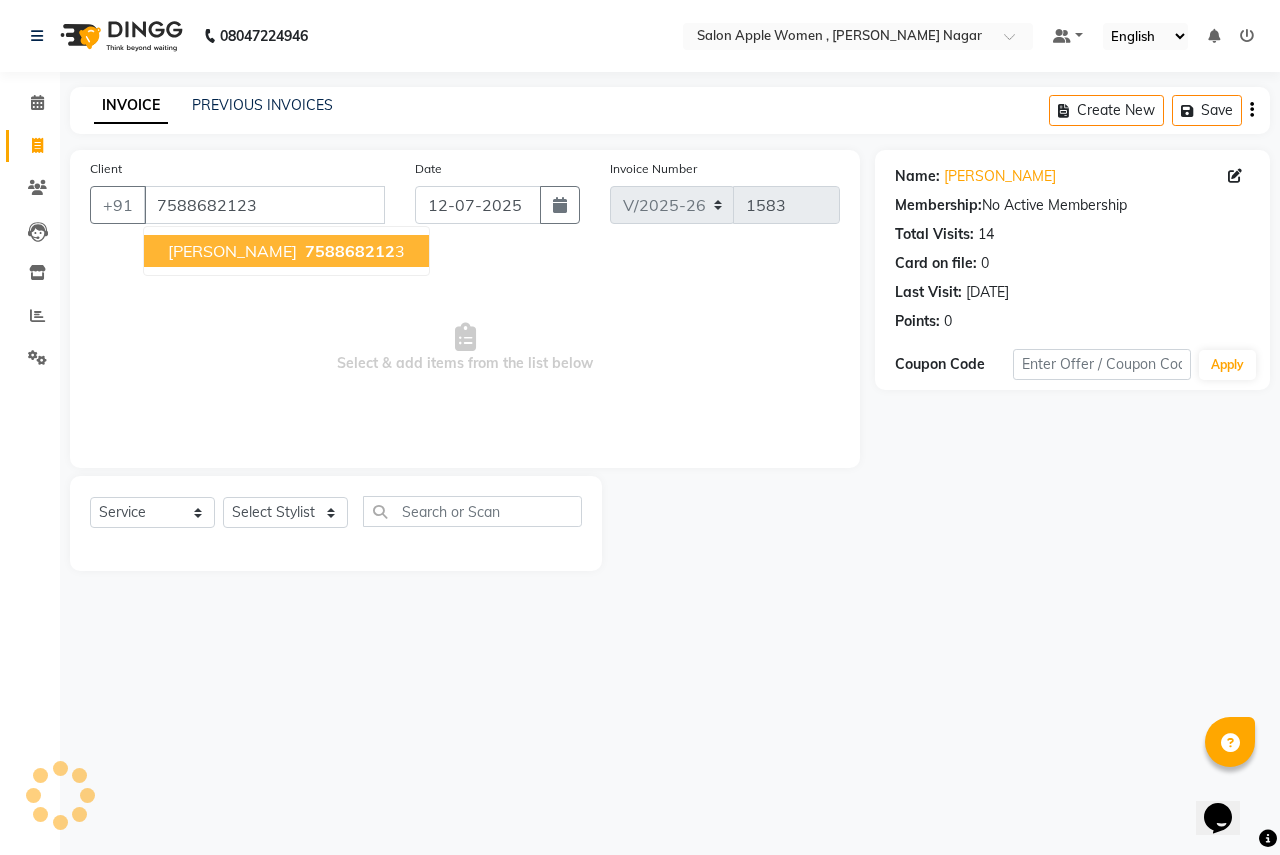 click on "758868212" at bounding box center [350, 251] 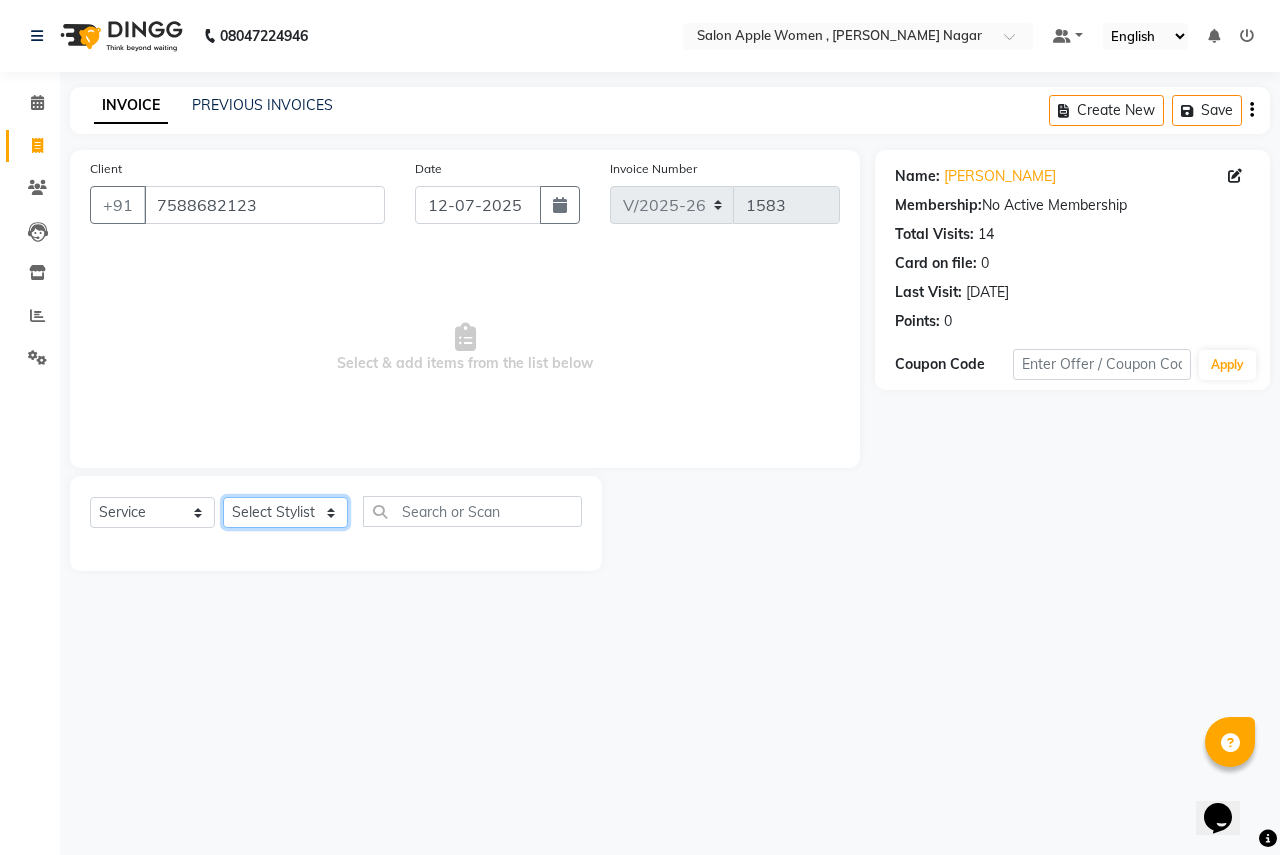 click on "Select Stylist [PERSON_NAME] [PERSON_NAME] [PERSON_NAME] [PERSON_NAME] Jyoti Rahul [PERSON_NAME] [MEDICAL_DATA][PERSON_NAME] [PERSON_NAME] NSS Pratibha Paswan [PERSON_NAME] [PERSON_NAME] Reception  Reshma Operations Head [PERSON_NAME] [PERSON_NAME] [PERSON_NAME]" 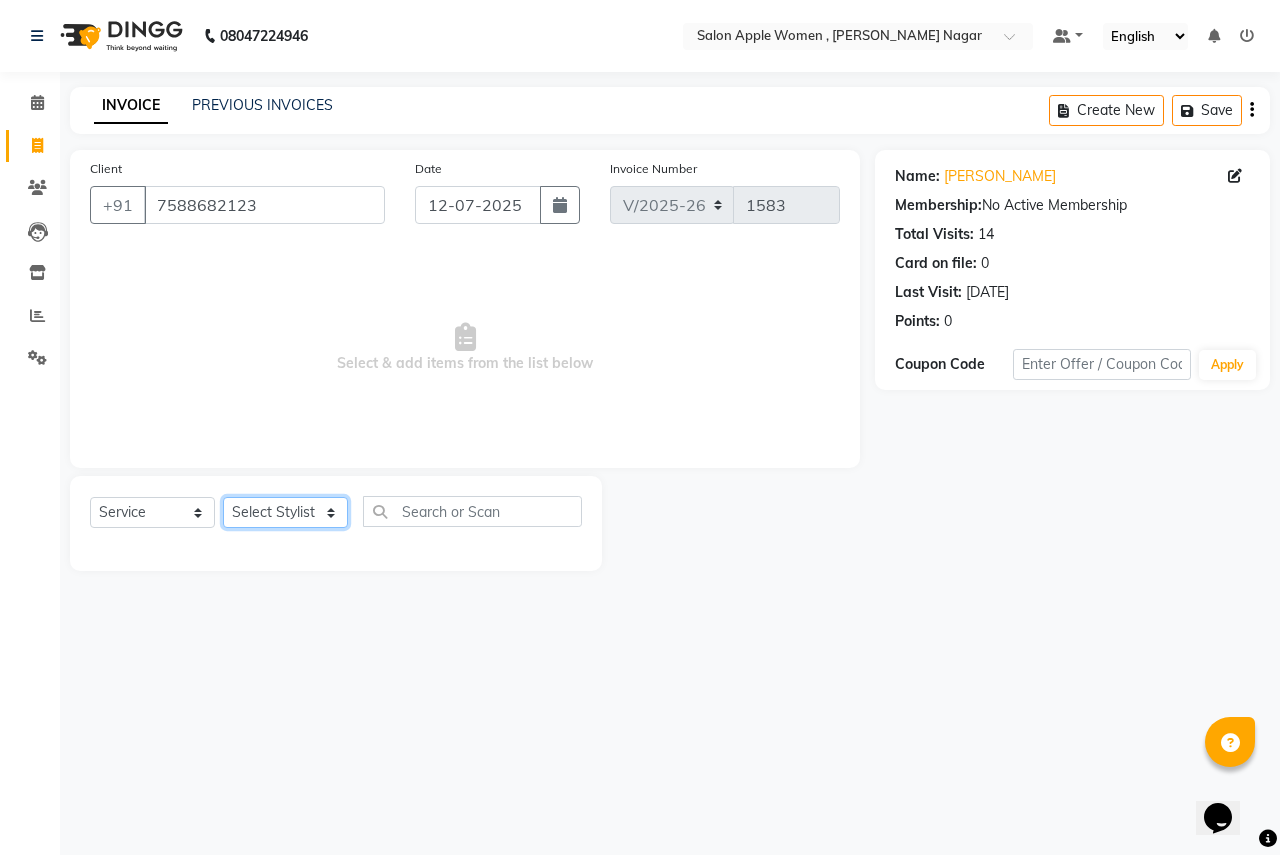 select on "21394" 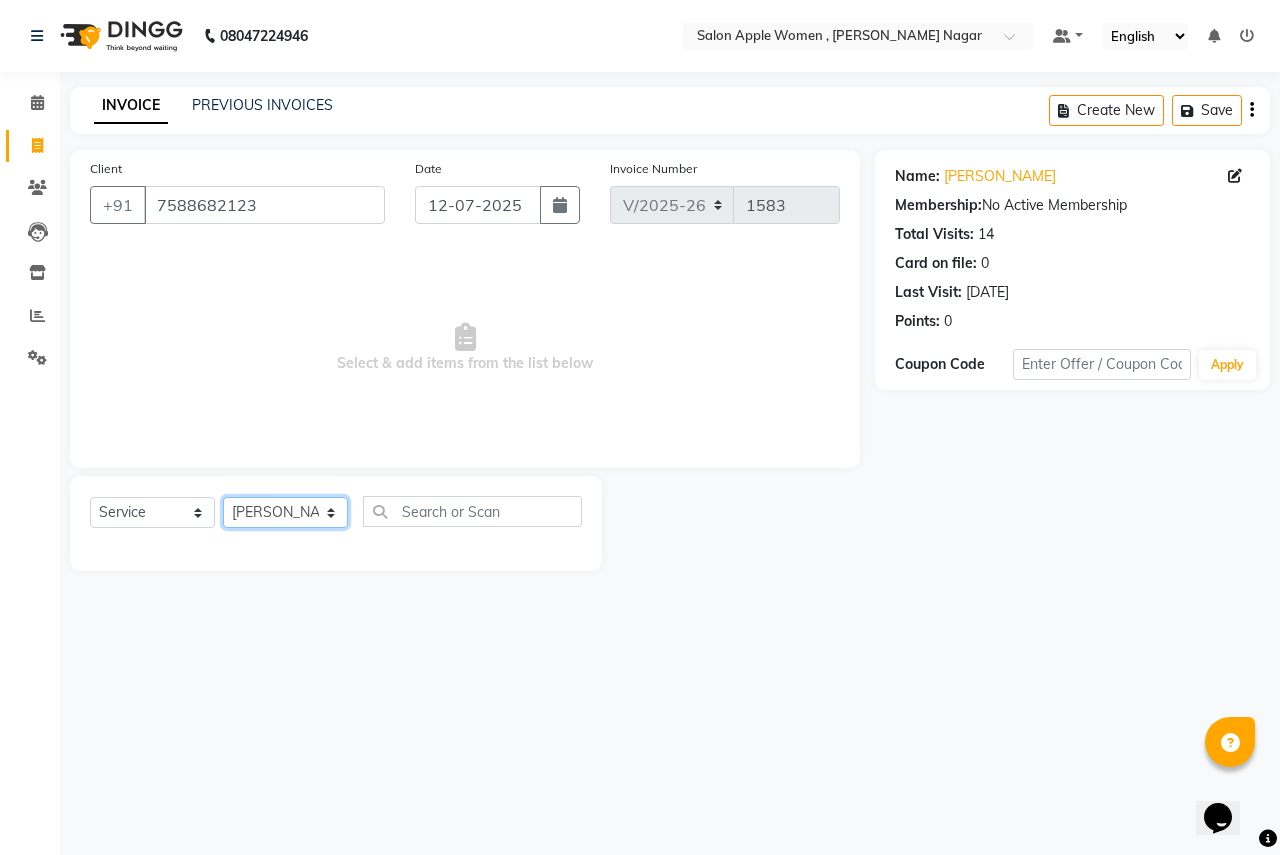 click on "Select Stylist [PERSON_NAME] [PERSON_NAME] [PERSON_NAME] [PERSON_NAME] Jyoti Rahul [PERSON_NAME] [MEDICAL_DATA][PERSON_NAME] [PERSON_NAME] NSS Pratibha Paswan [PERSON_NAME] [PERSON_NAME] Reception  Reshma Operations Head [PERSON_NAME] [PERSON_NAME] [PERSON_NAME]" 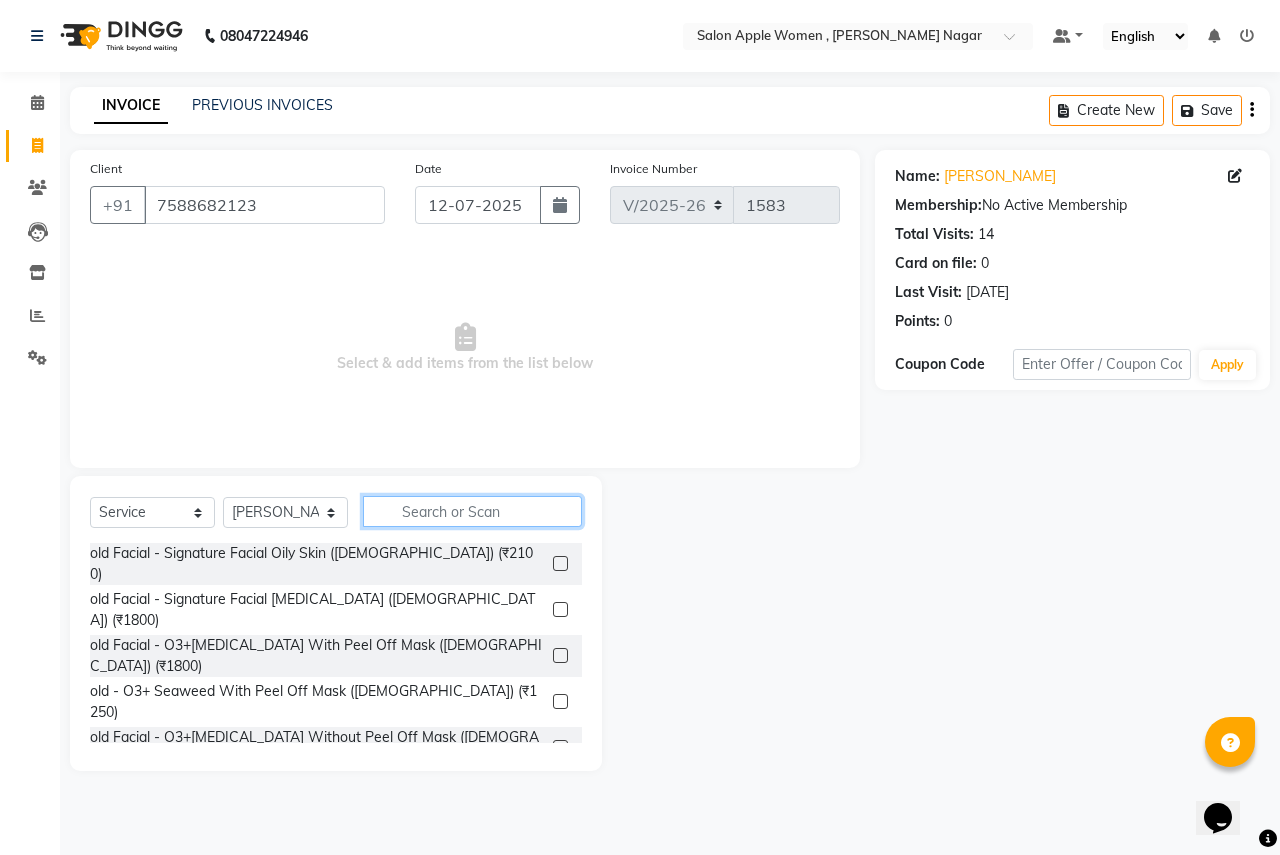 click 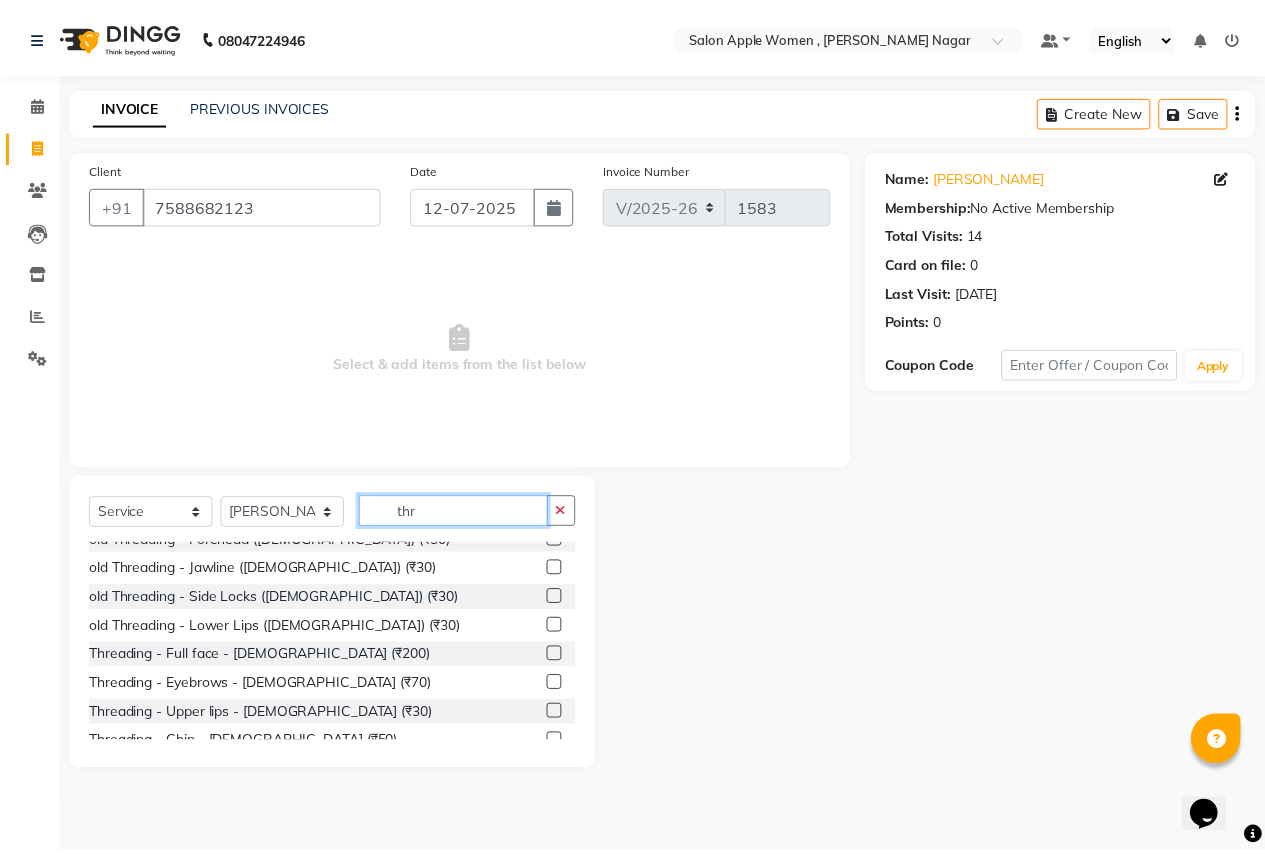 scroll, scrollTop: 264, scrollLeft: 0, axis: vertical 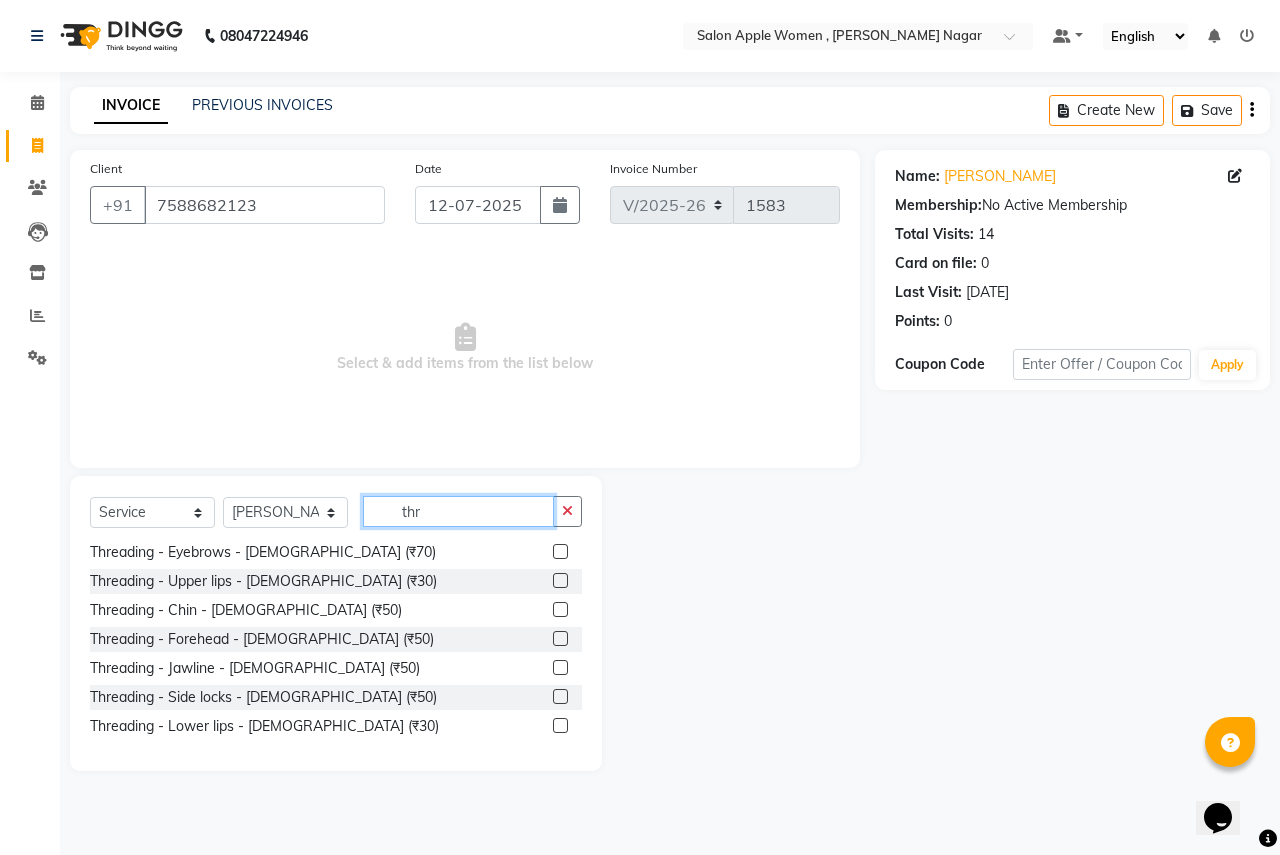 type on "thr" 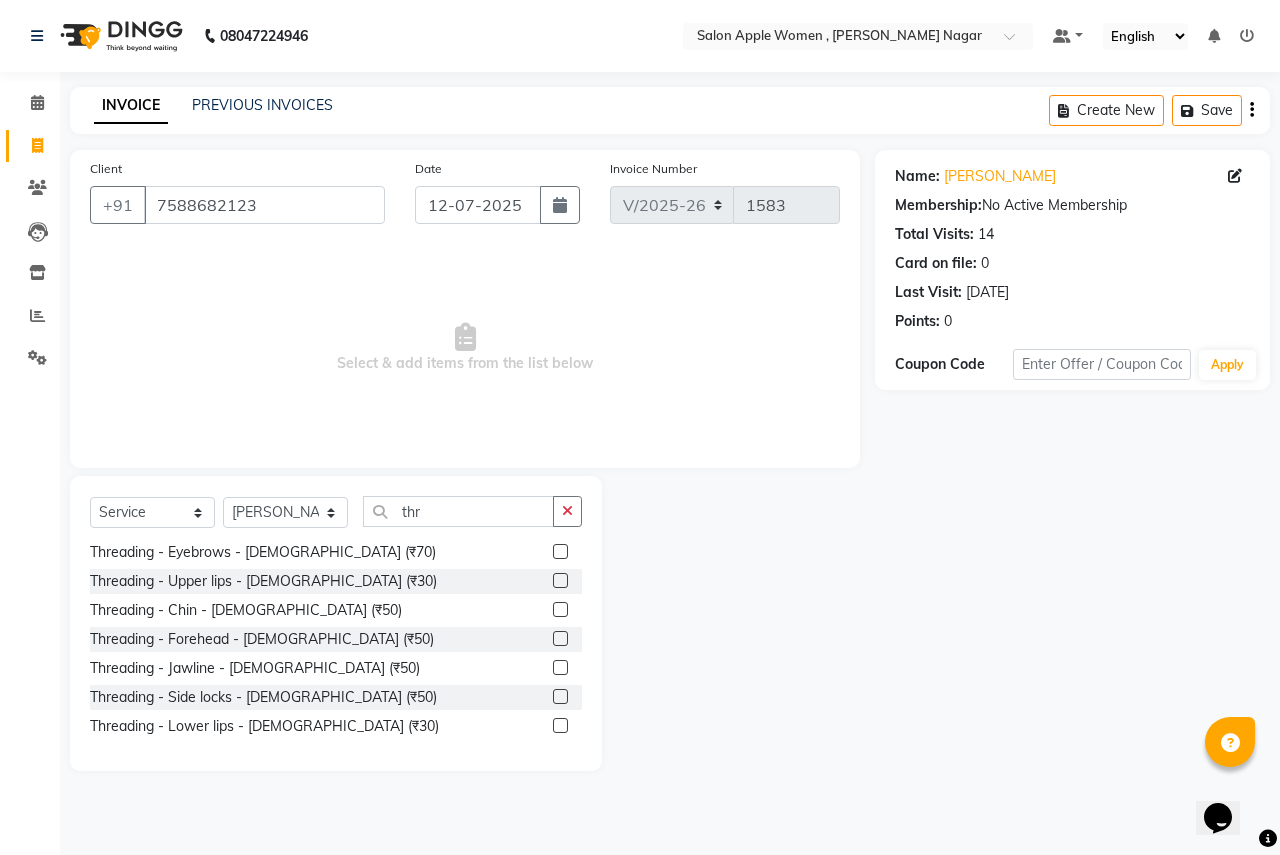 click 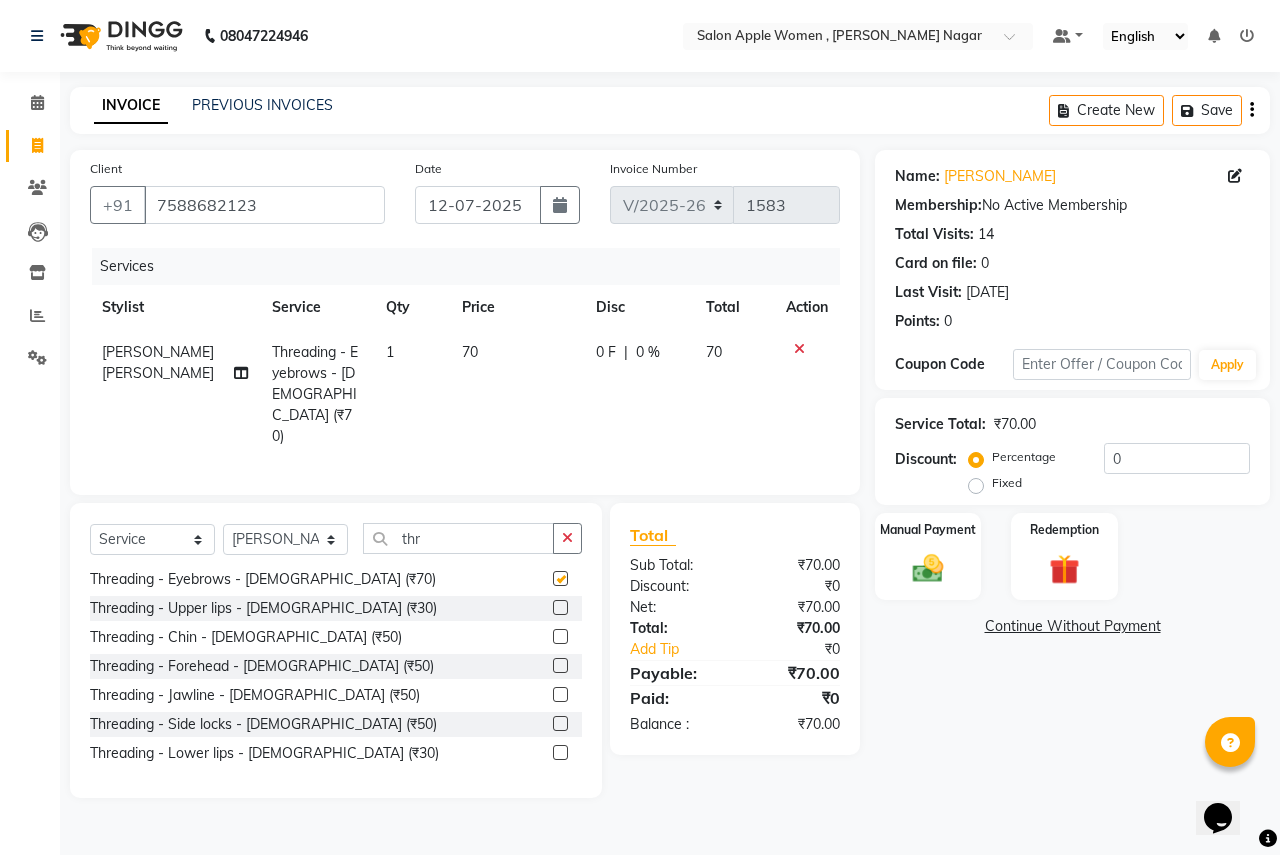 checkbox on "false" 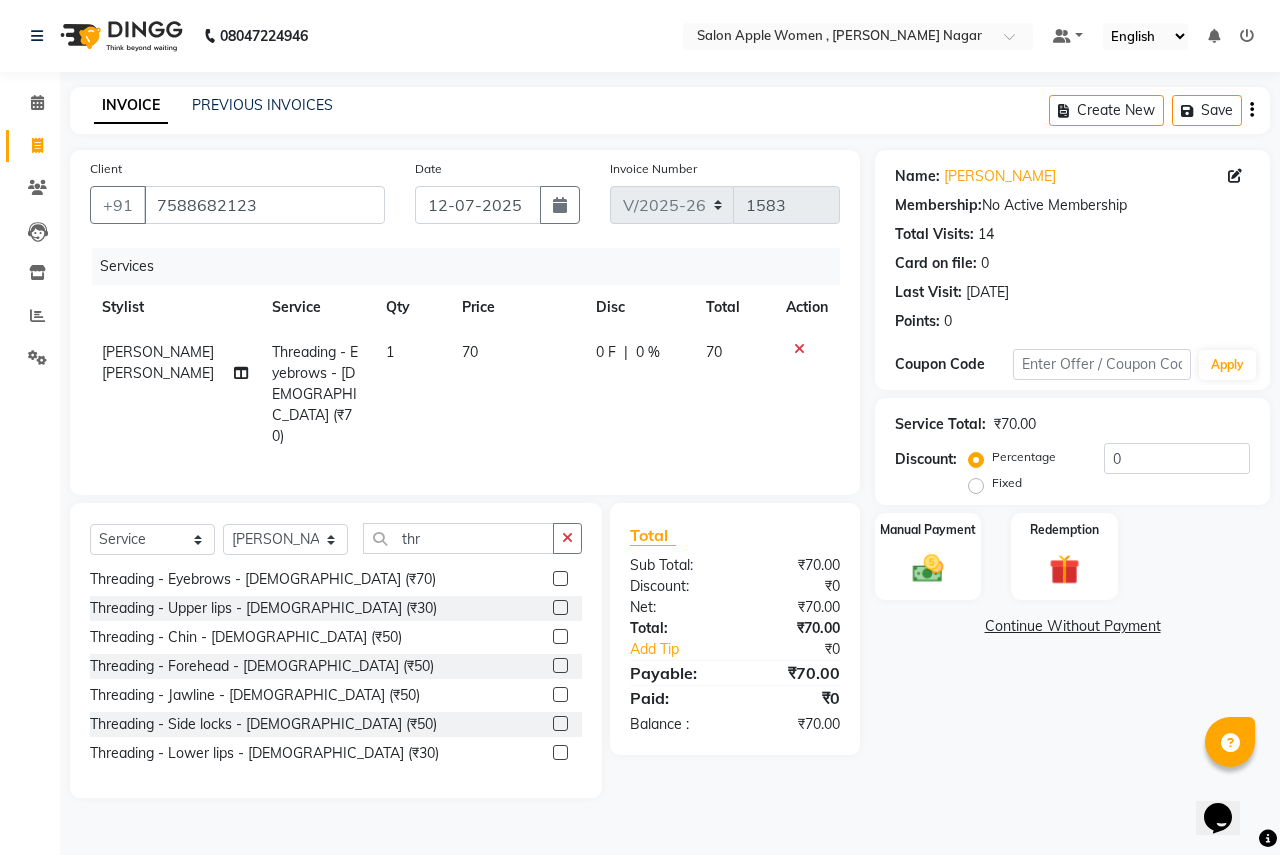 click 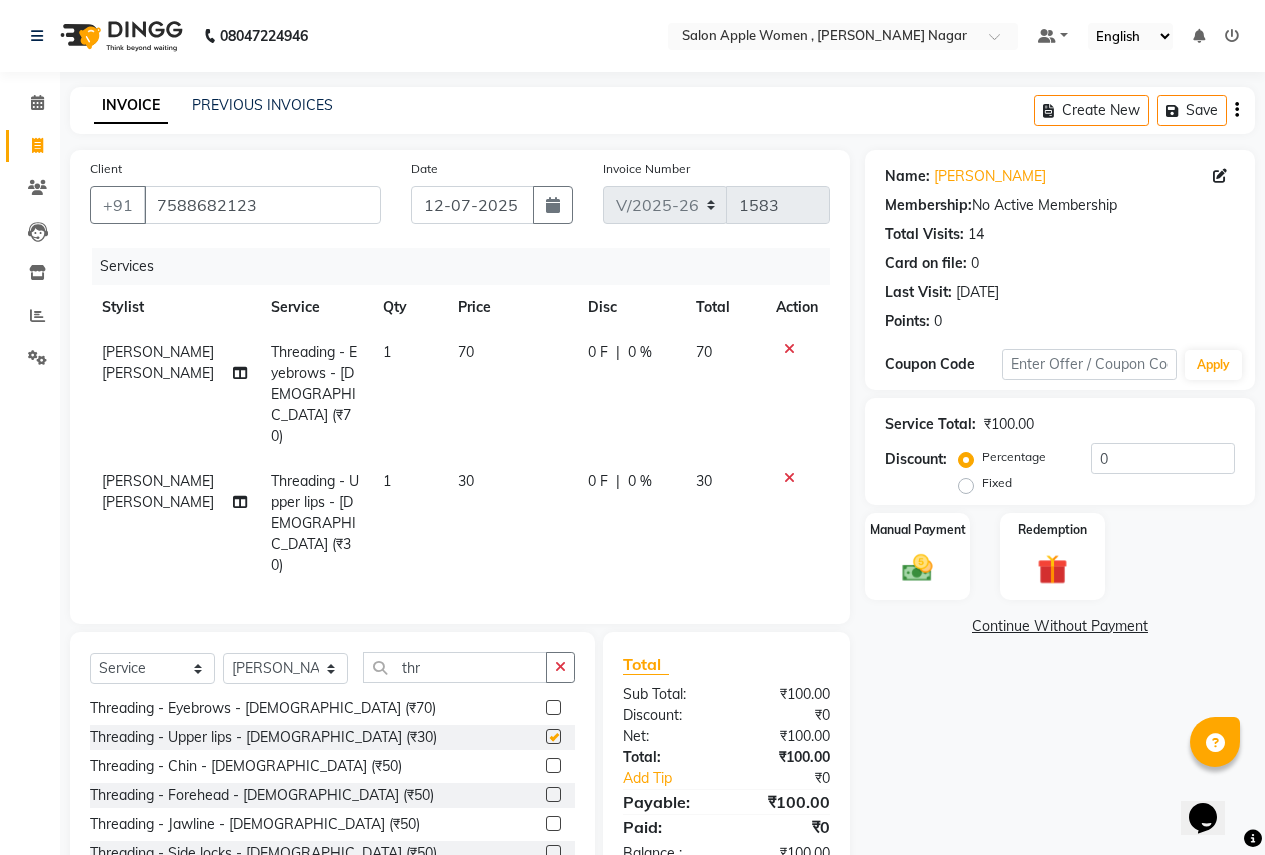 checkbox on "false" 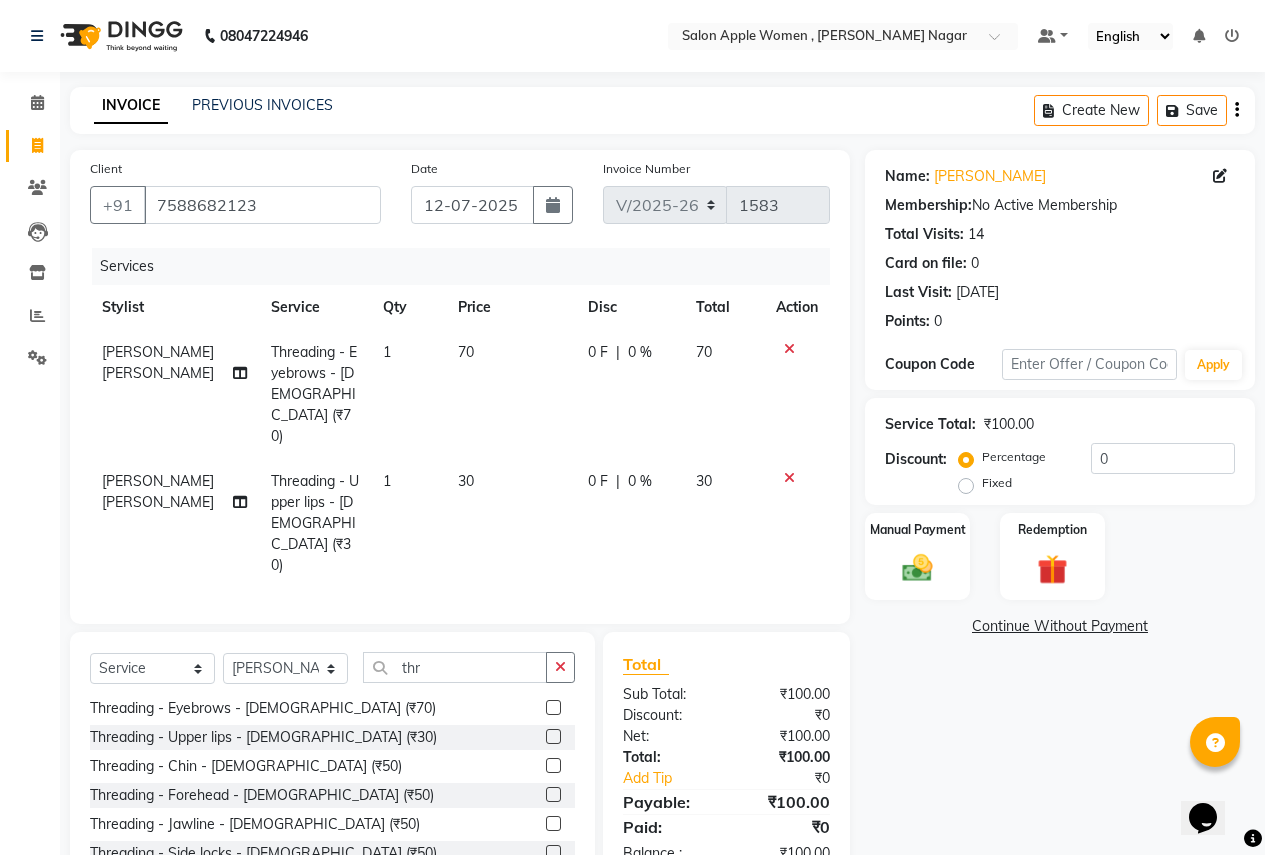 click 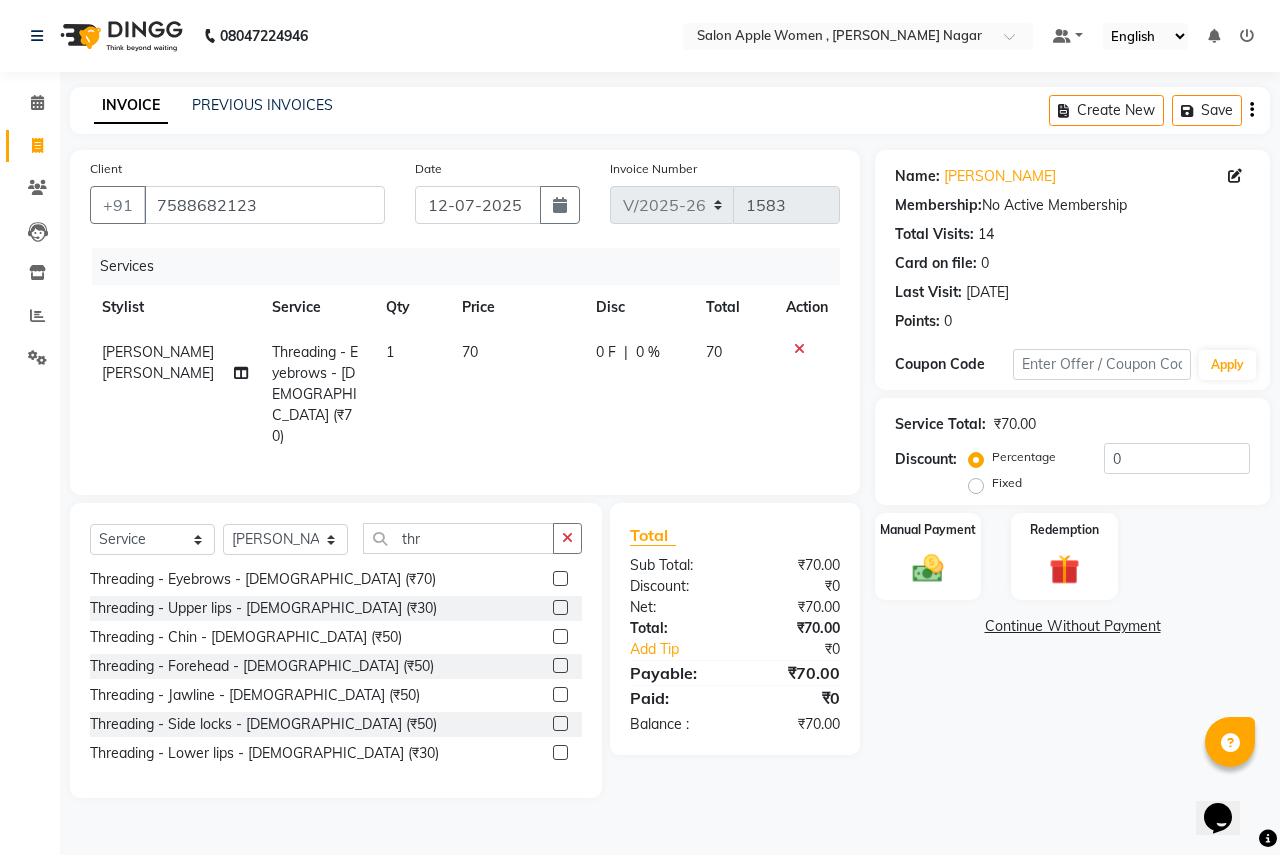 click 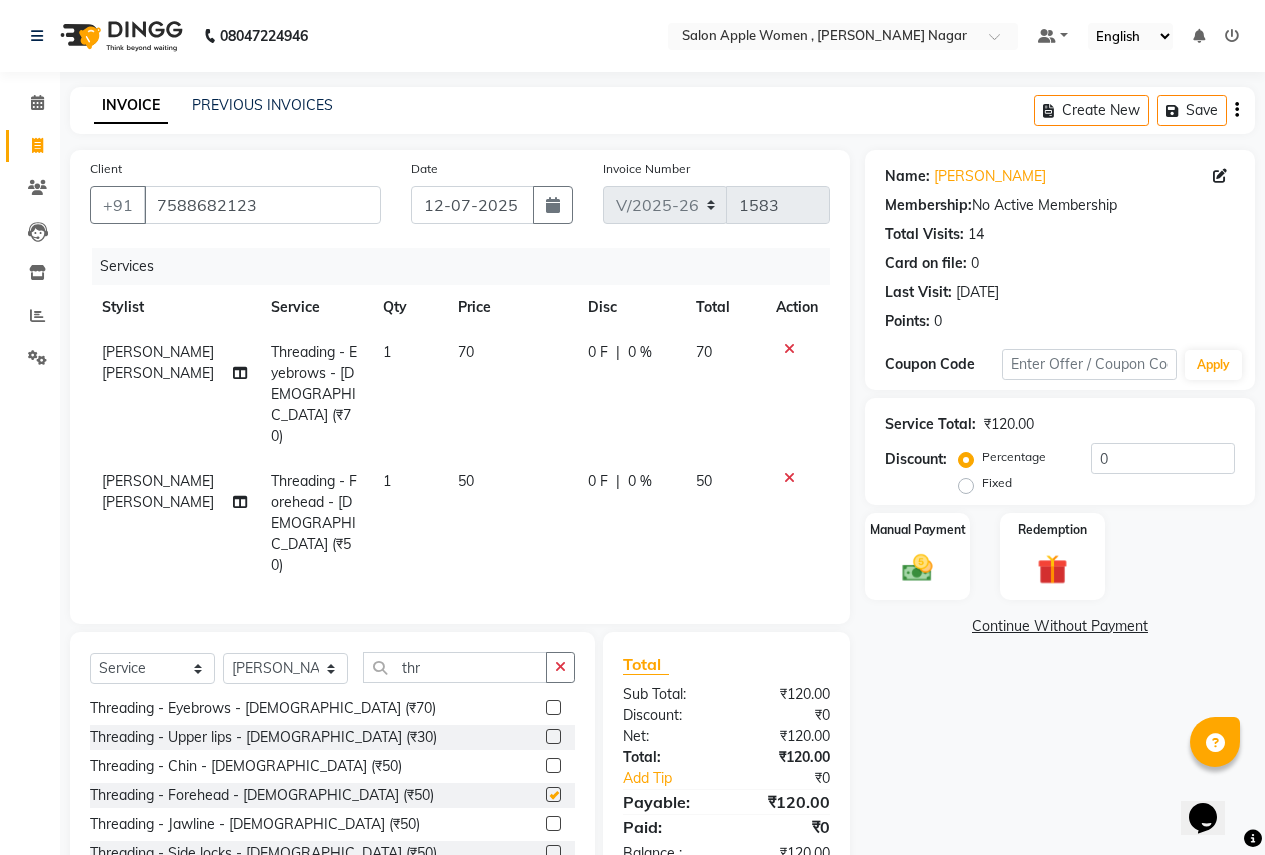 checkbox on "false" 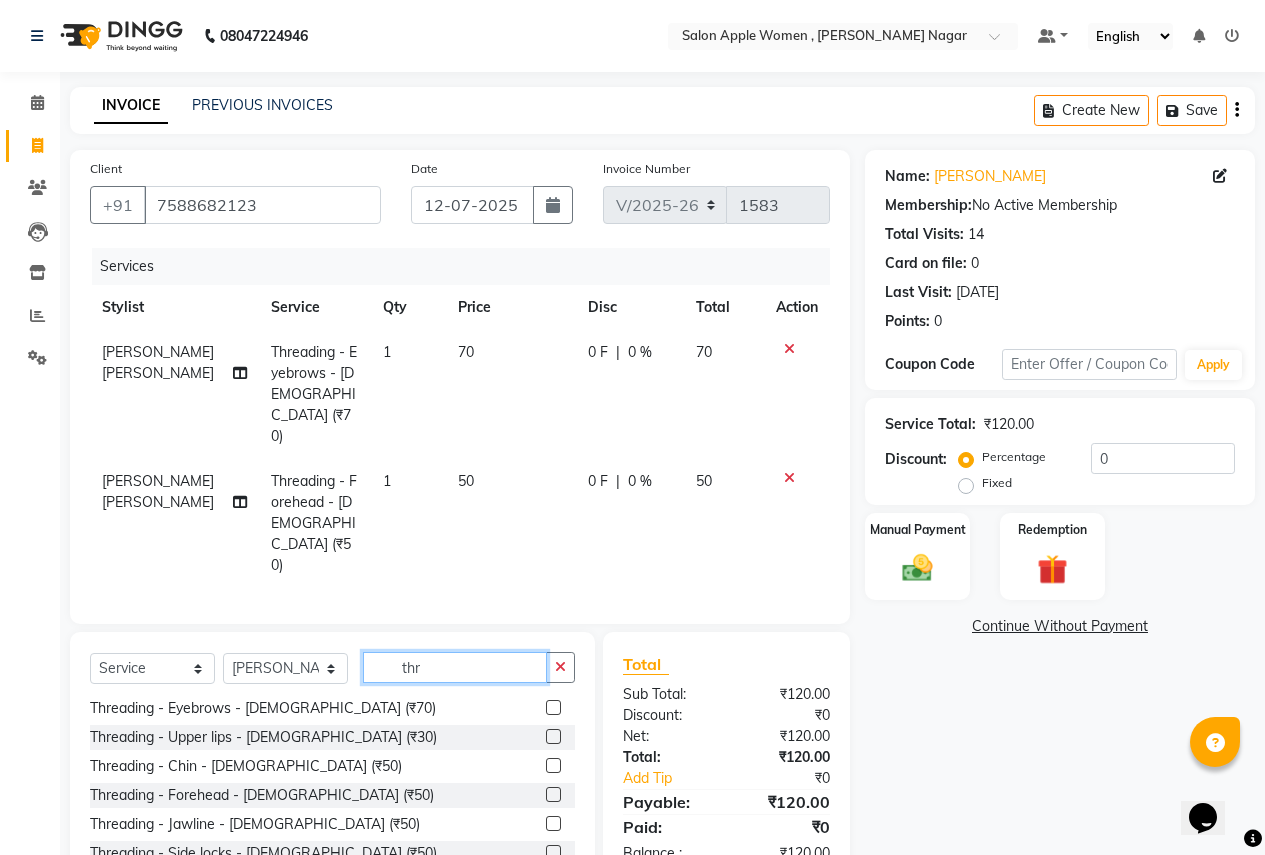 click on "thr" 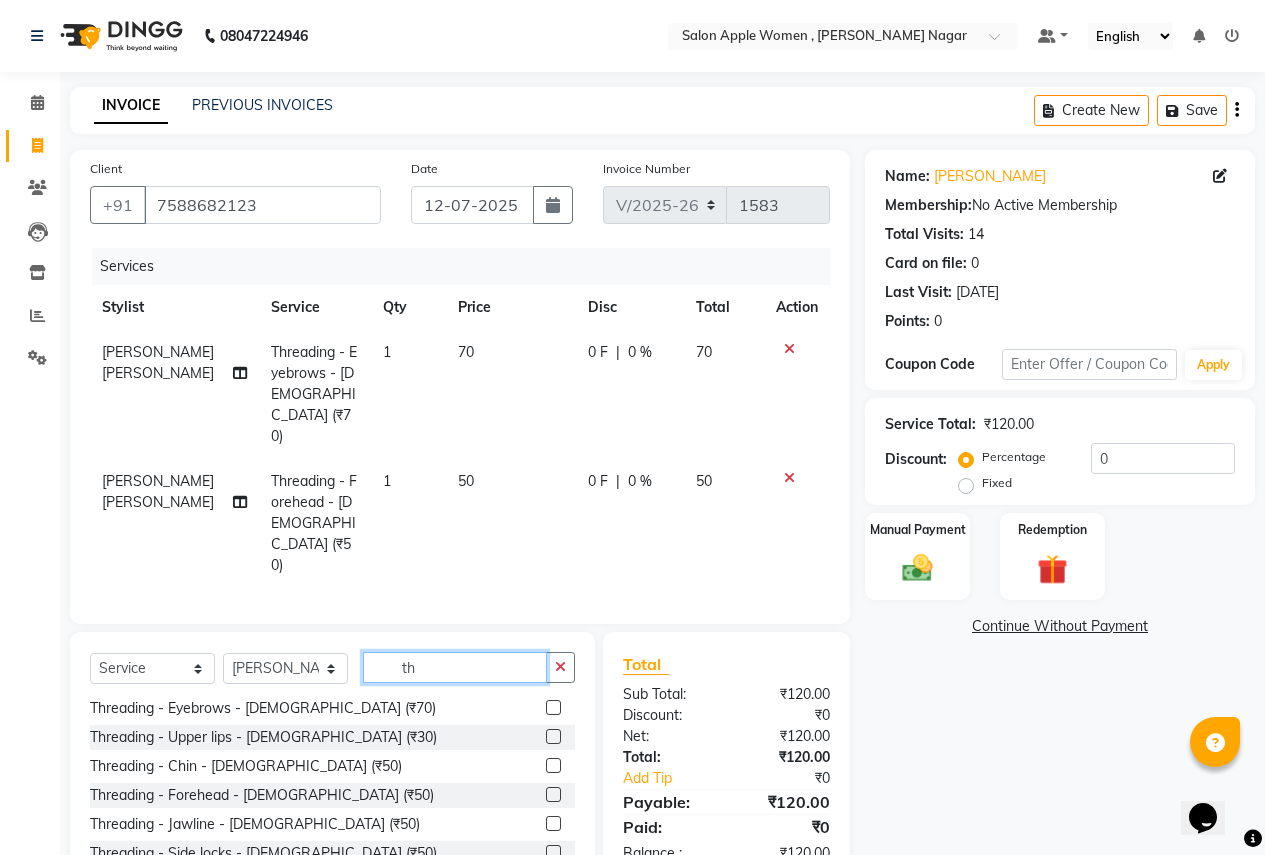 type on "t" 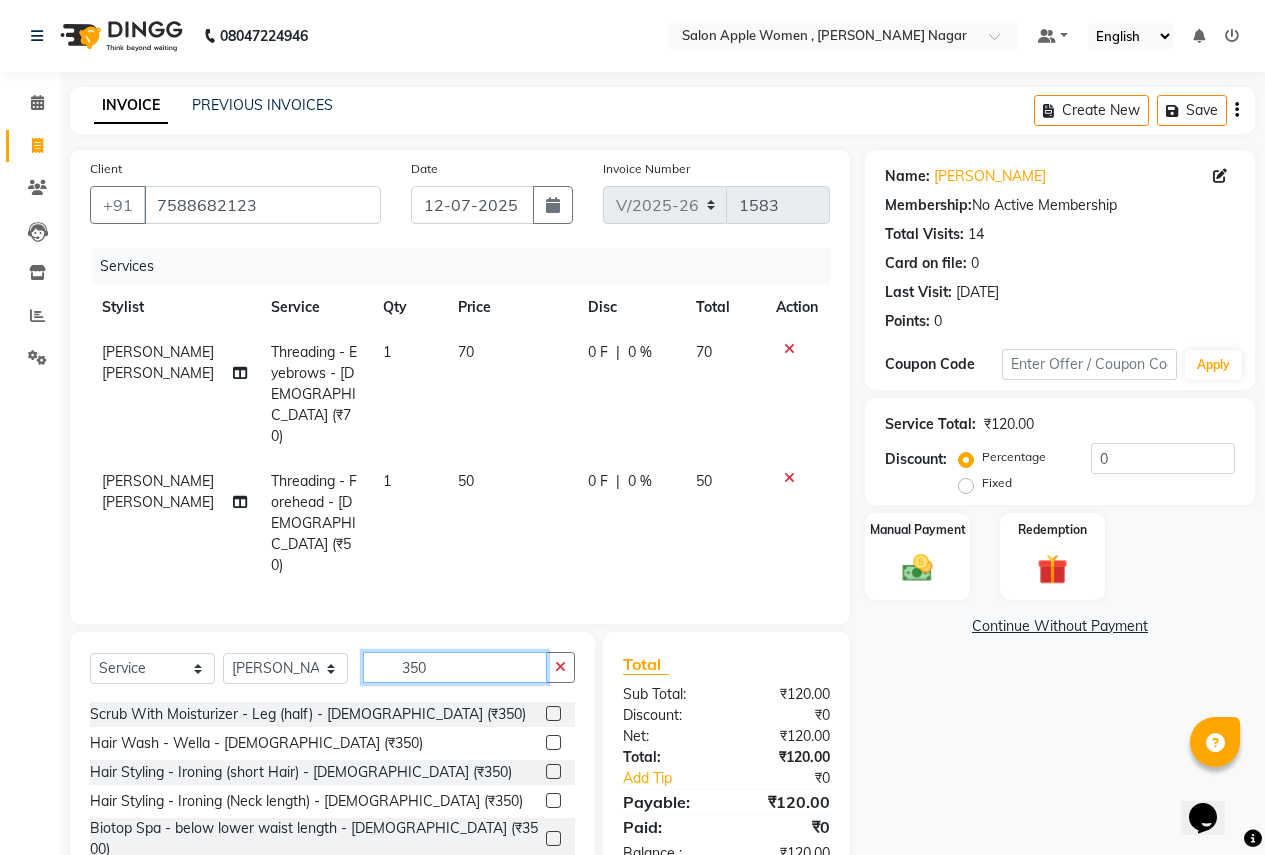 scroll, scrollTop: 494, scrollLeft: 0, axis: vertical 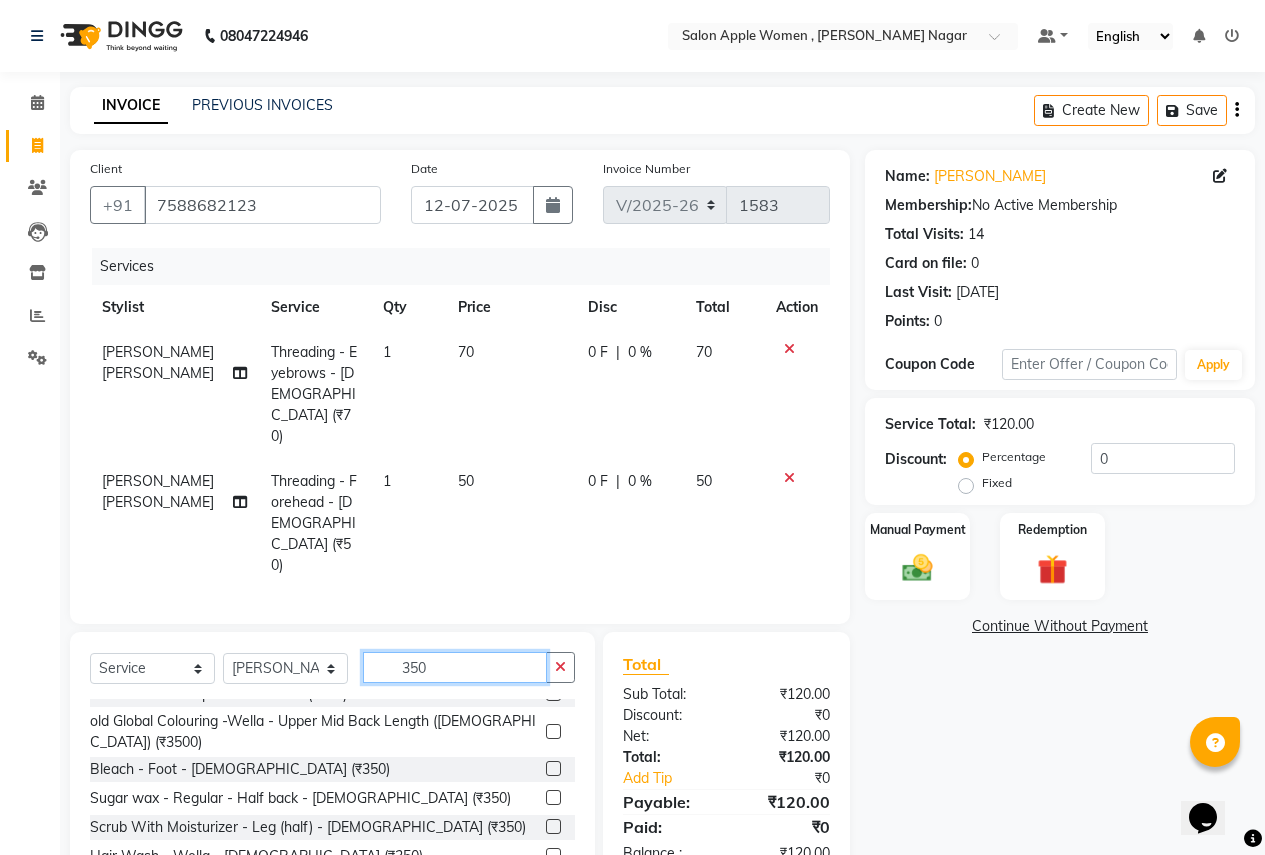 type on "350" 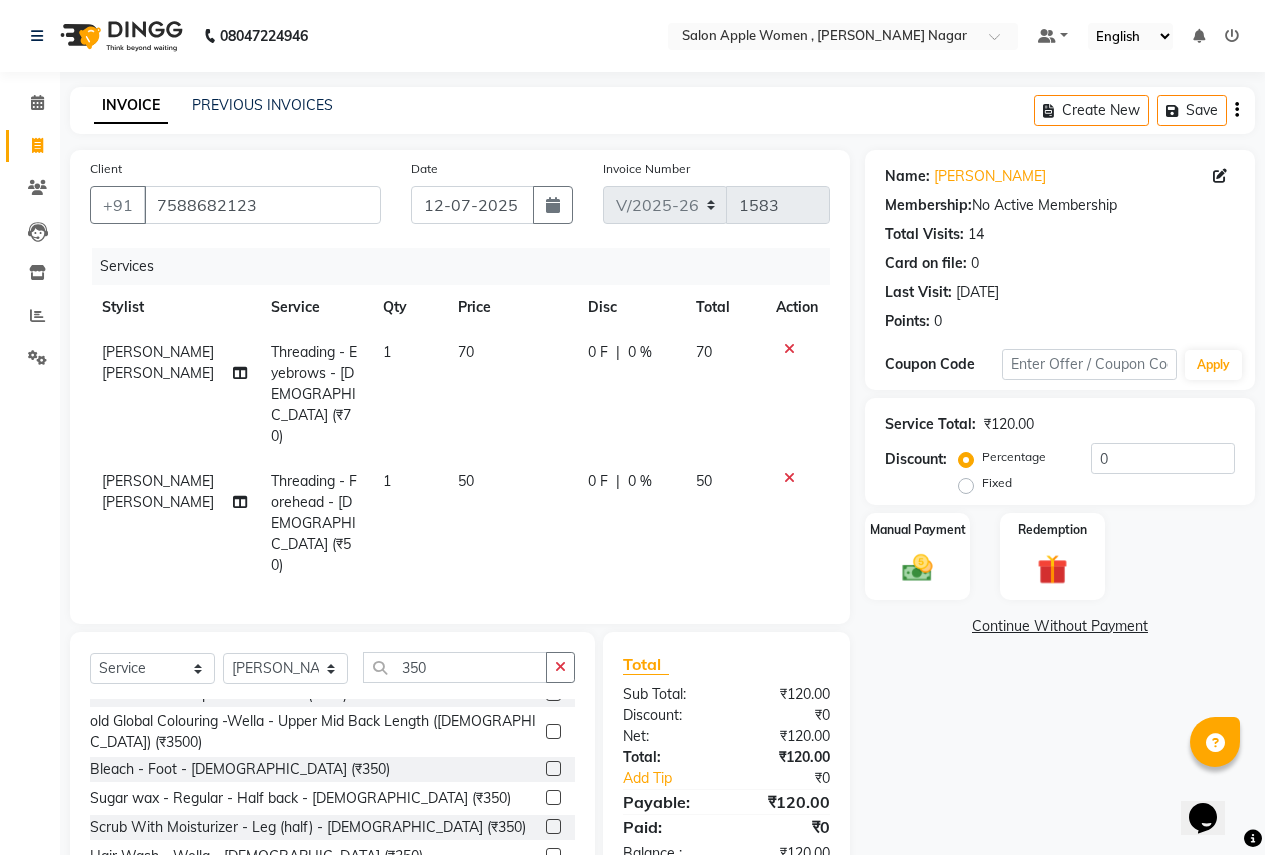 click 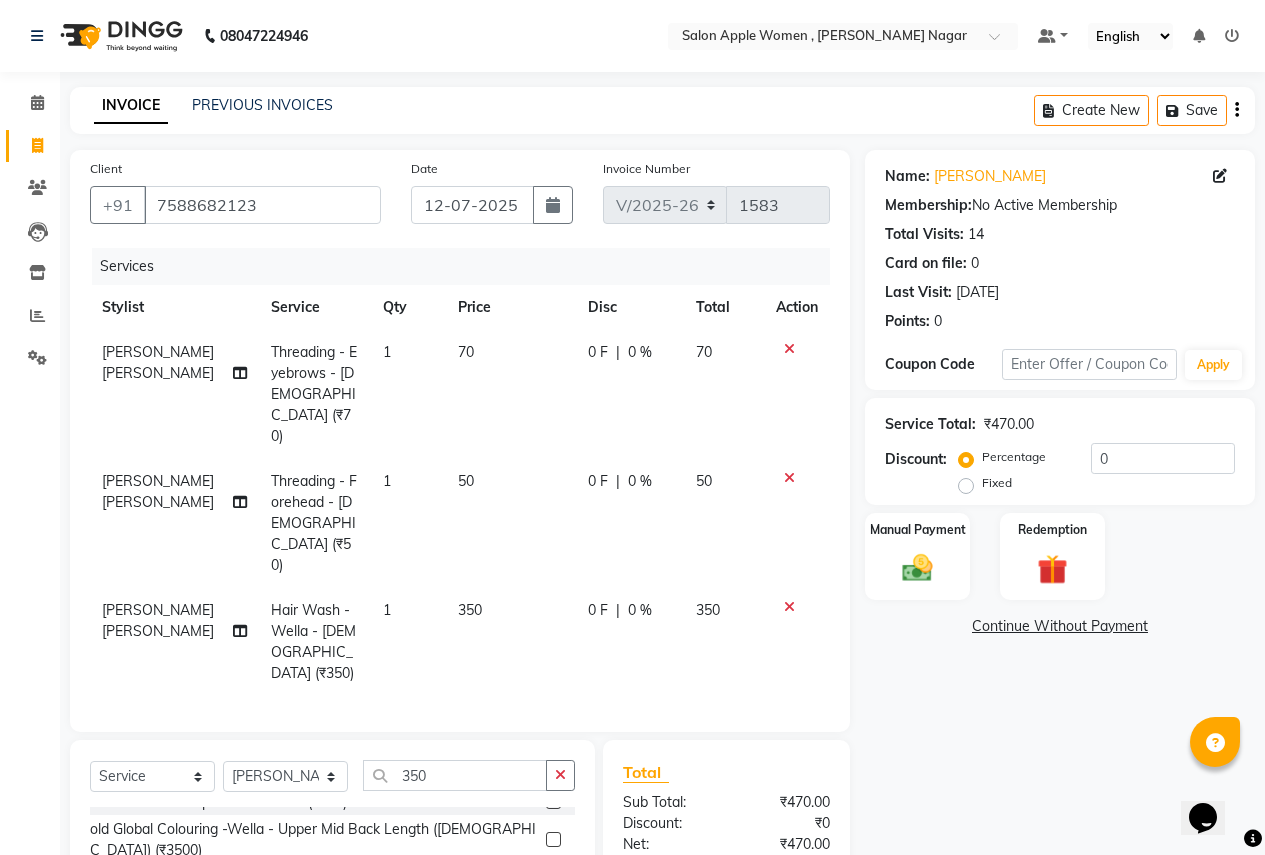 checkbox on "false" 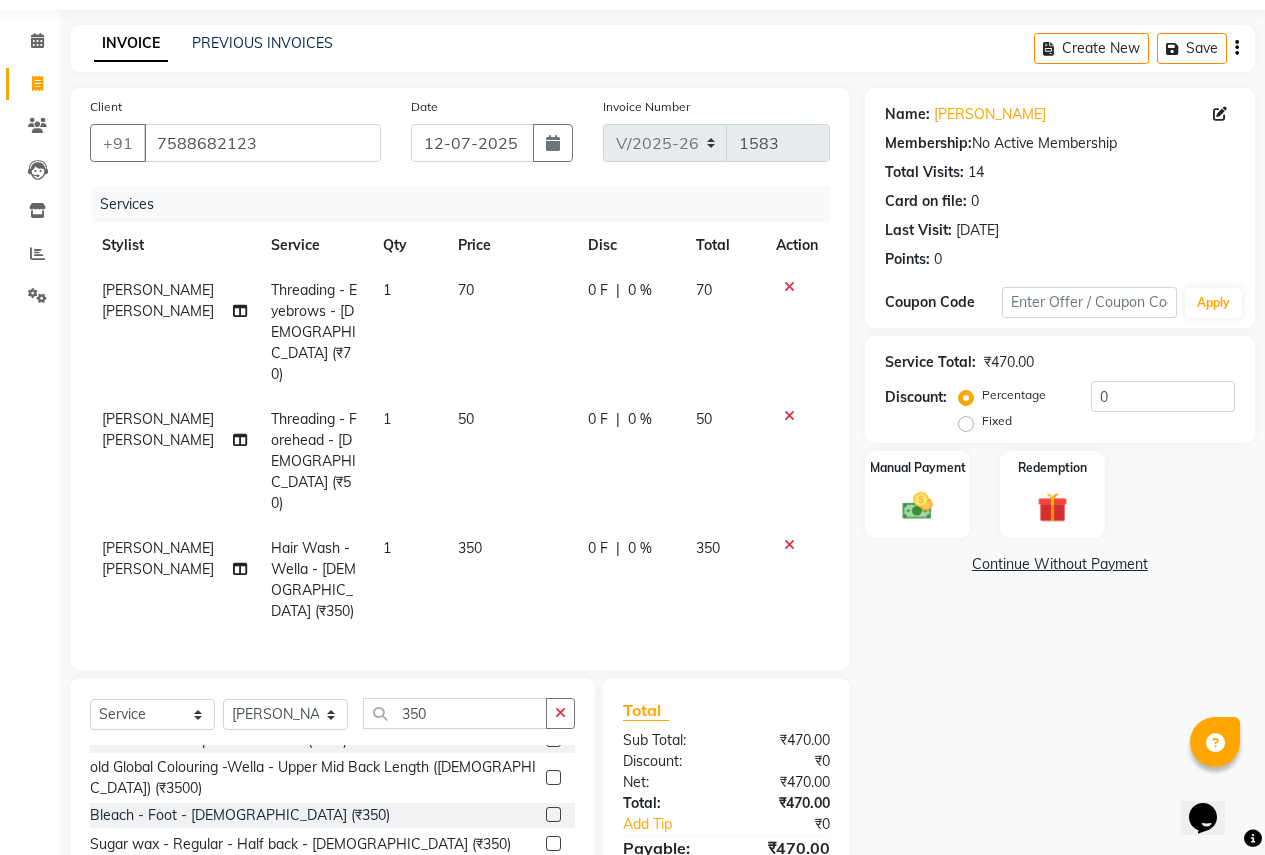 scroll, scrollTop: 120, scrollLeft: 0, axis: vertical 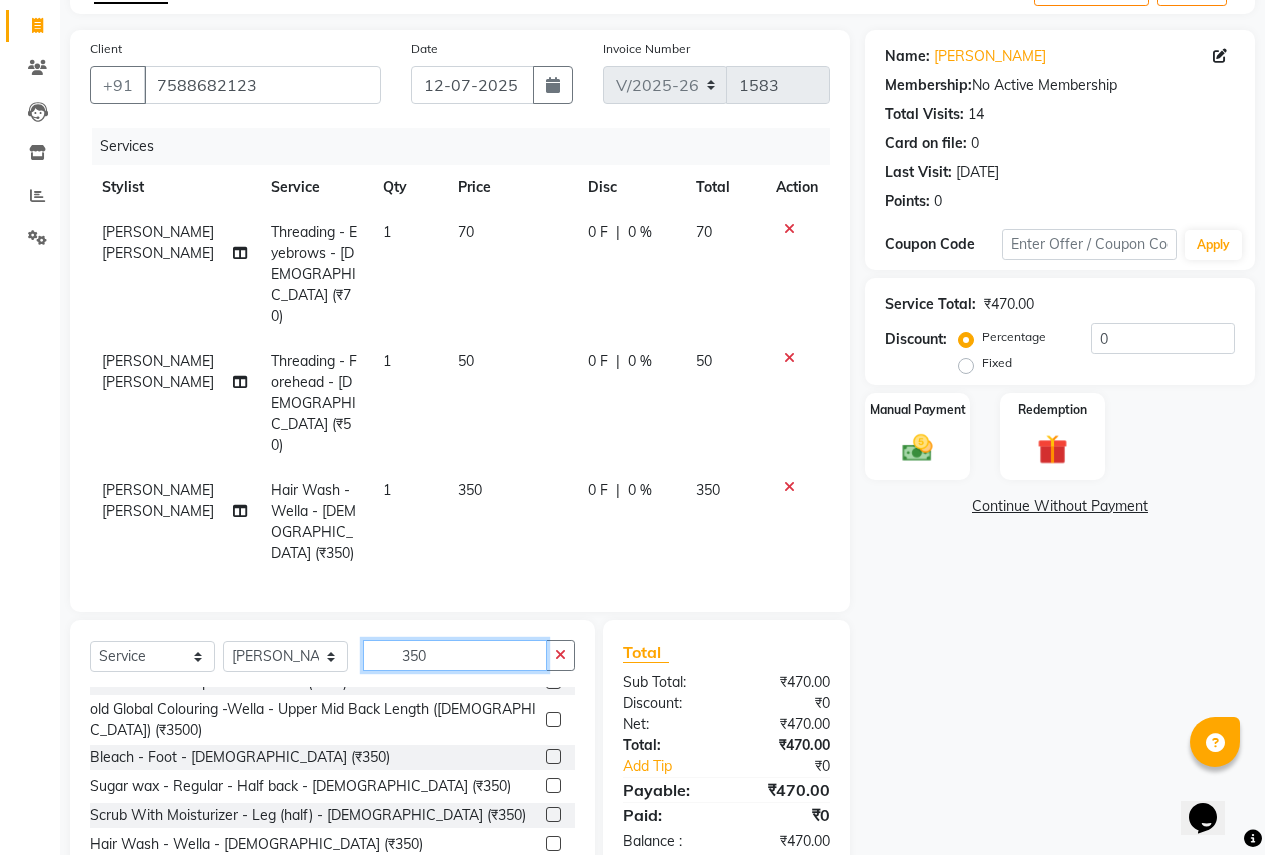 click on "350" 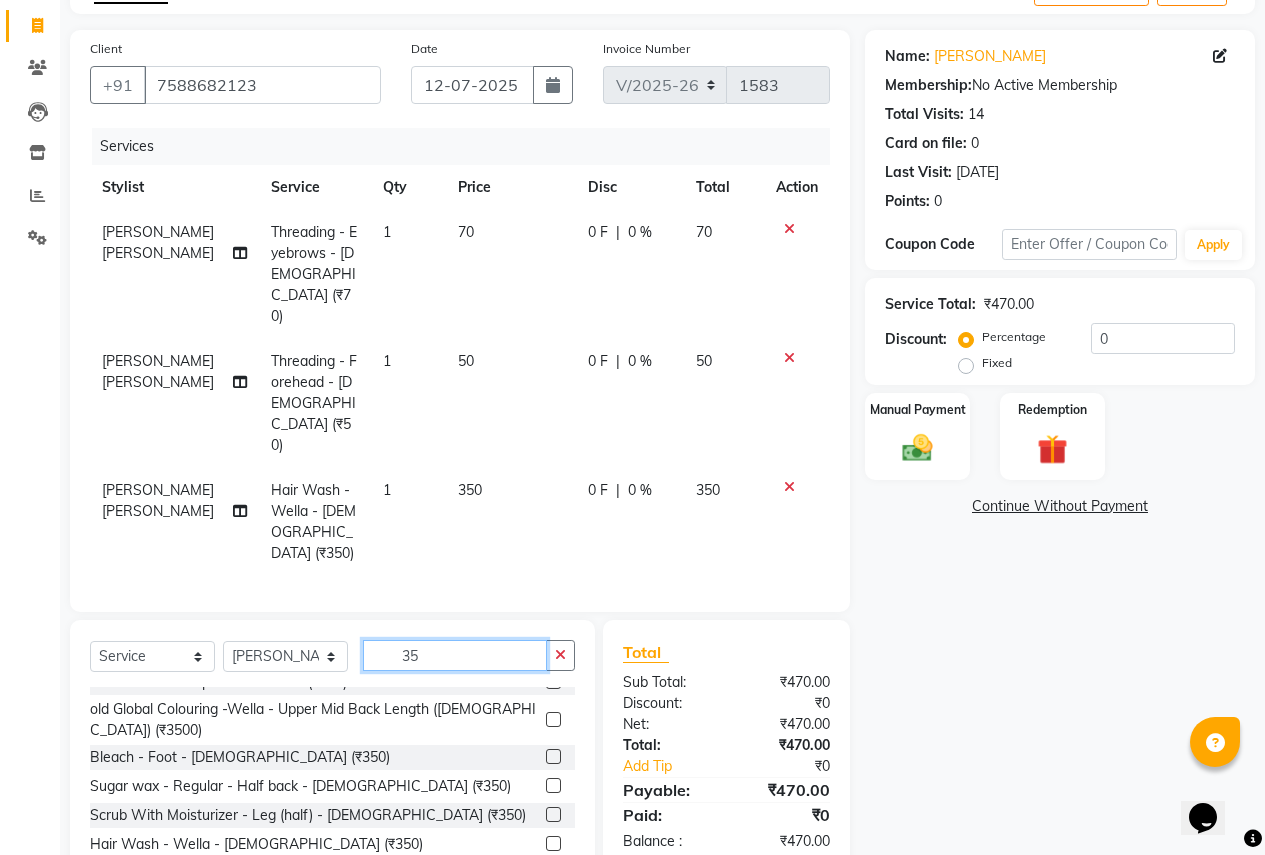 type on "3" 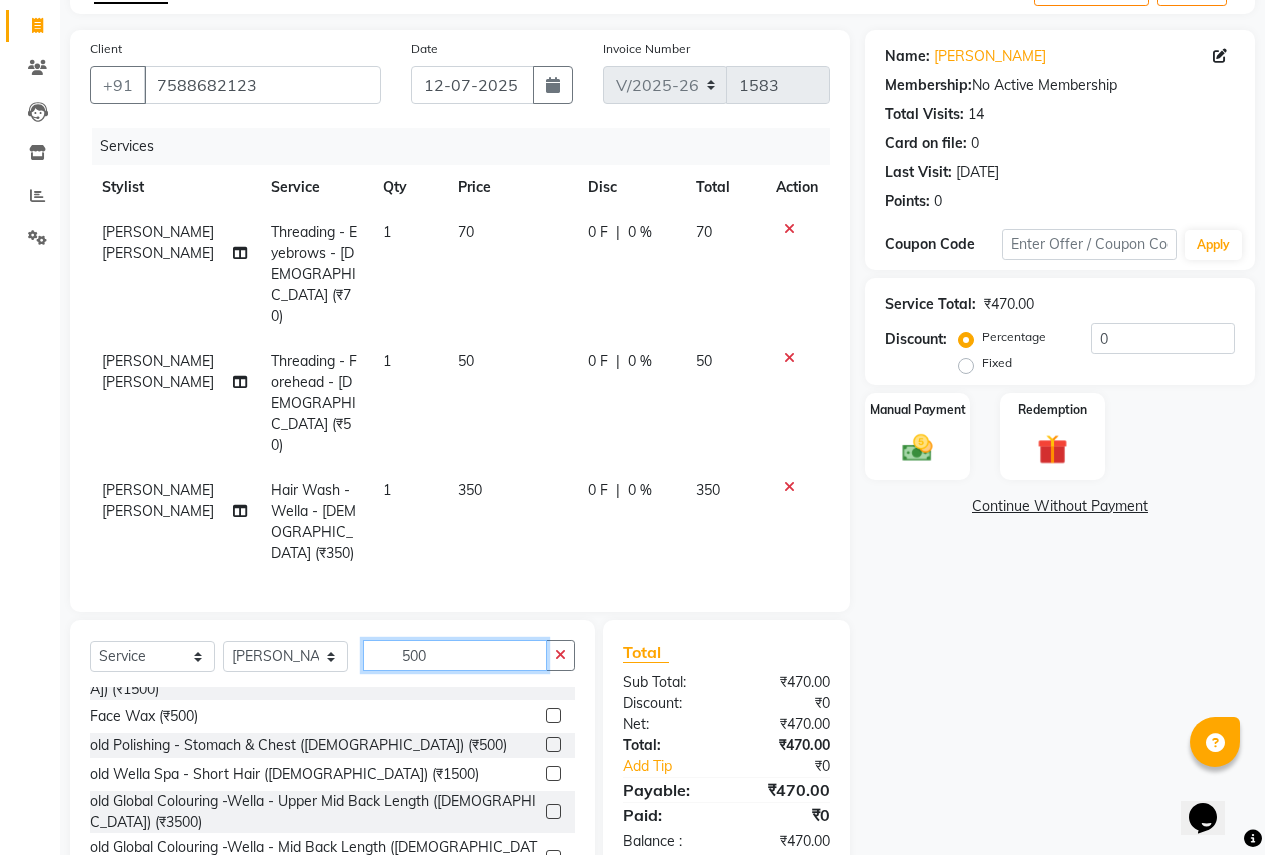 scroll, scrollTop: 0, scrollLeft: 0, axis: both 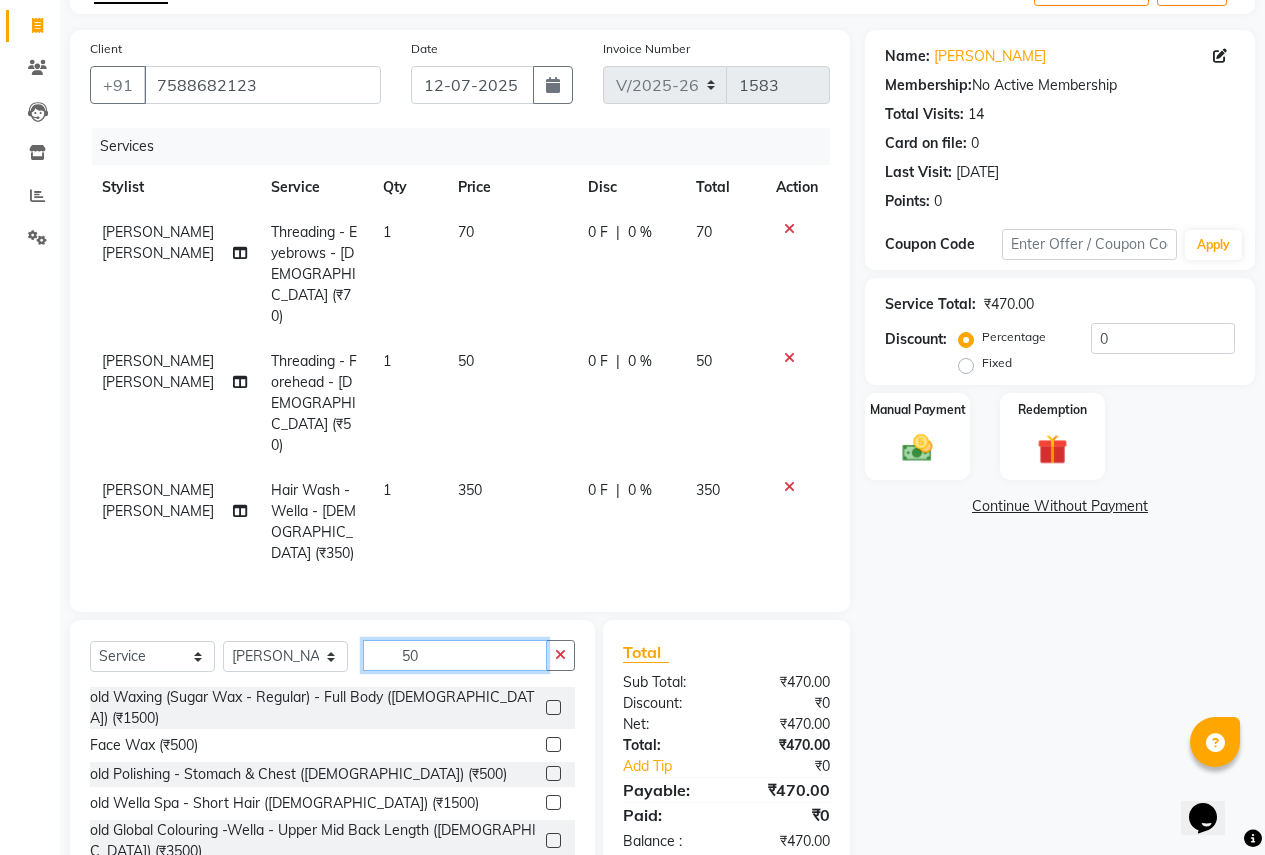 type on "5" 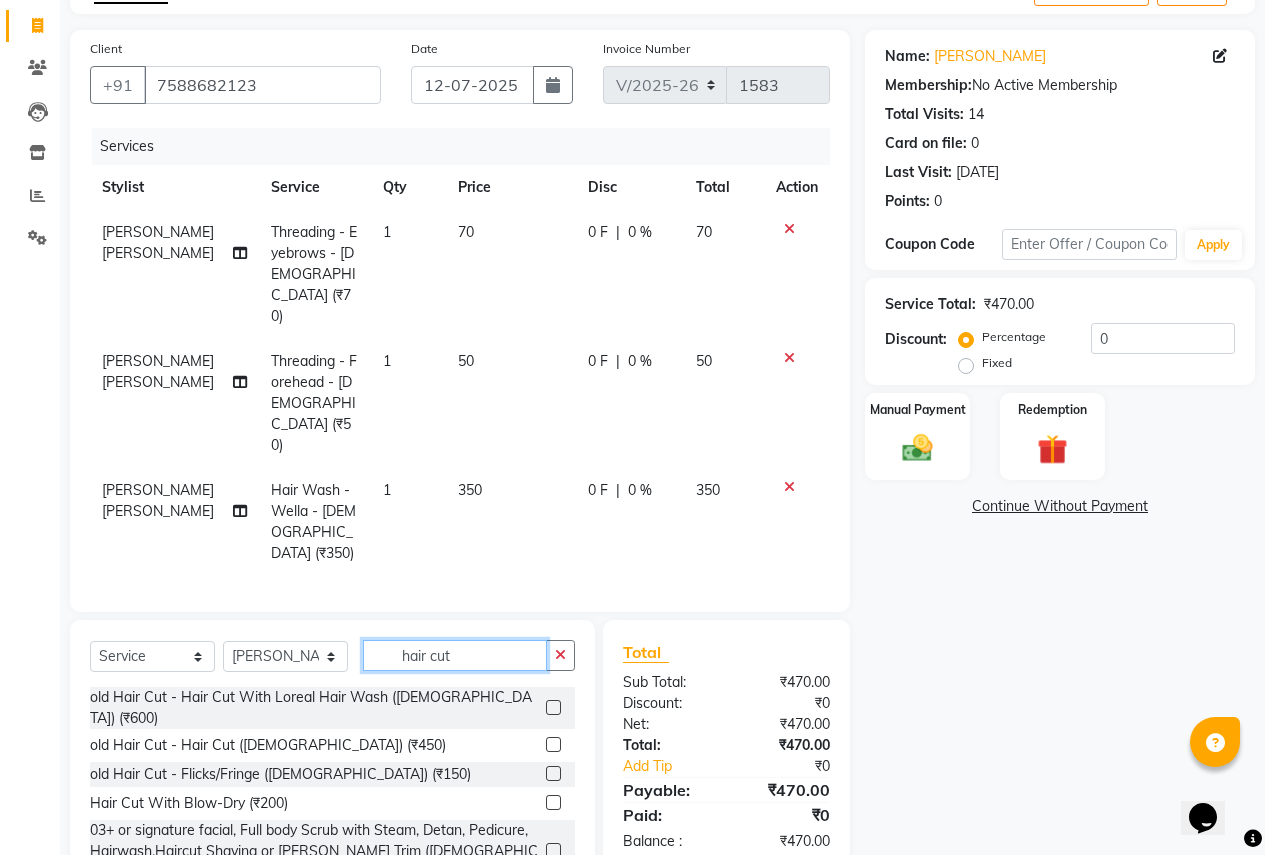 type on "hair cut" 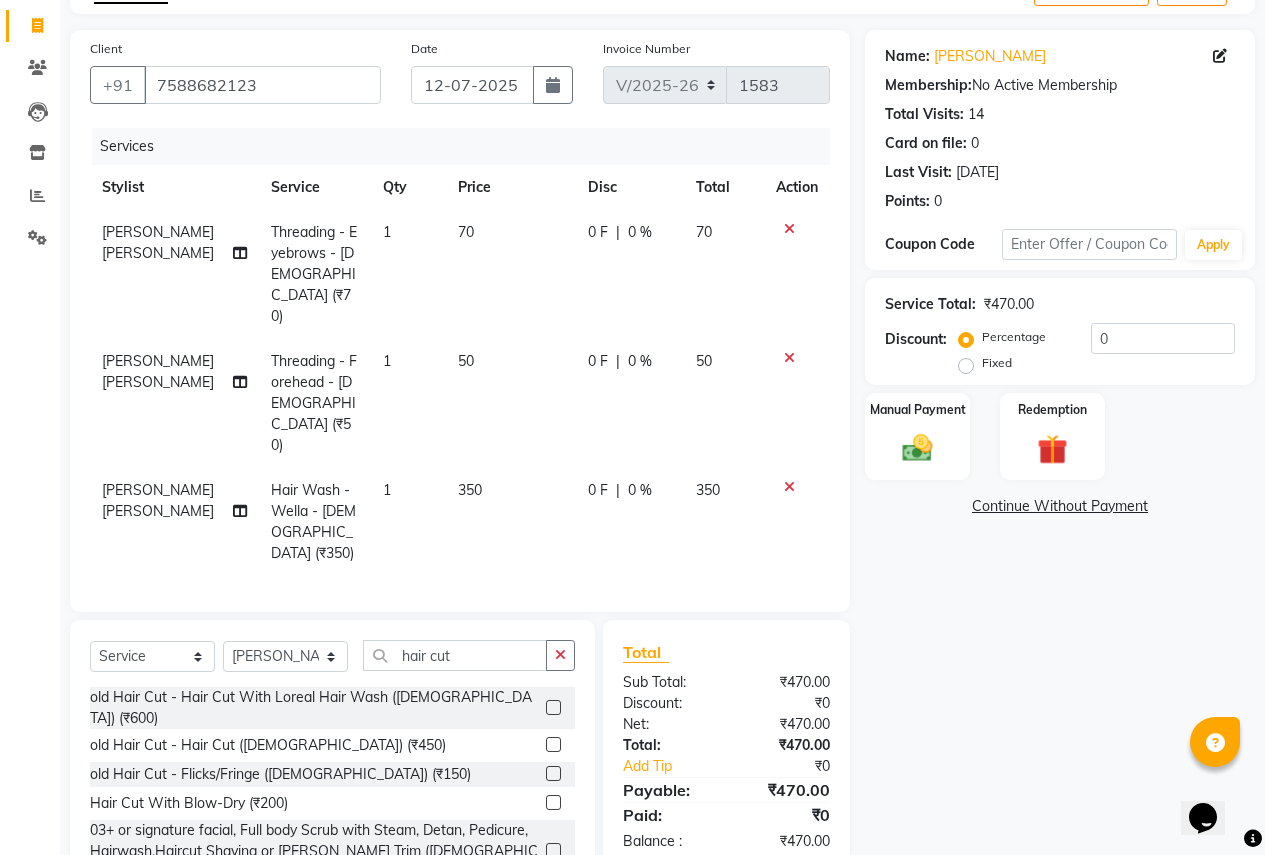click 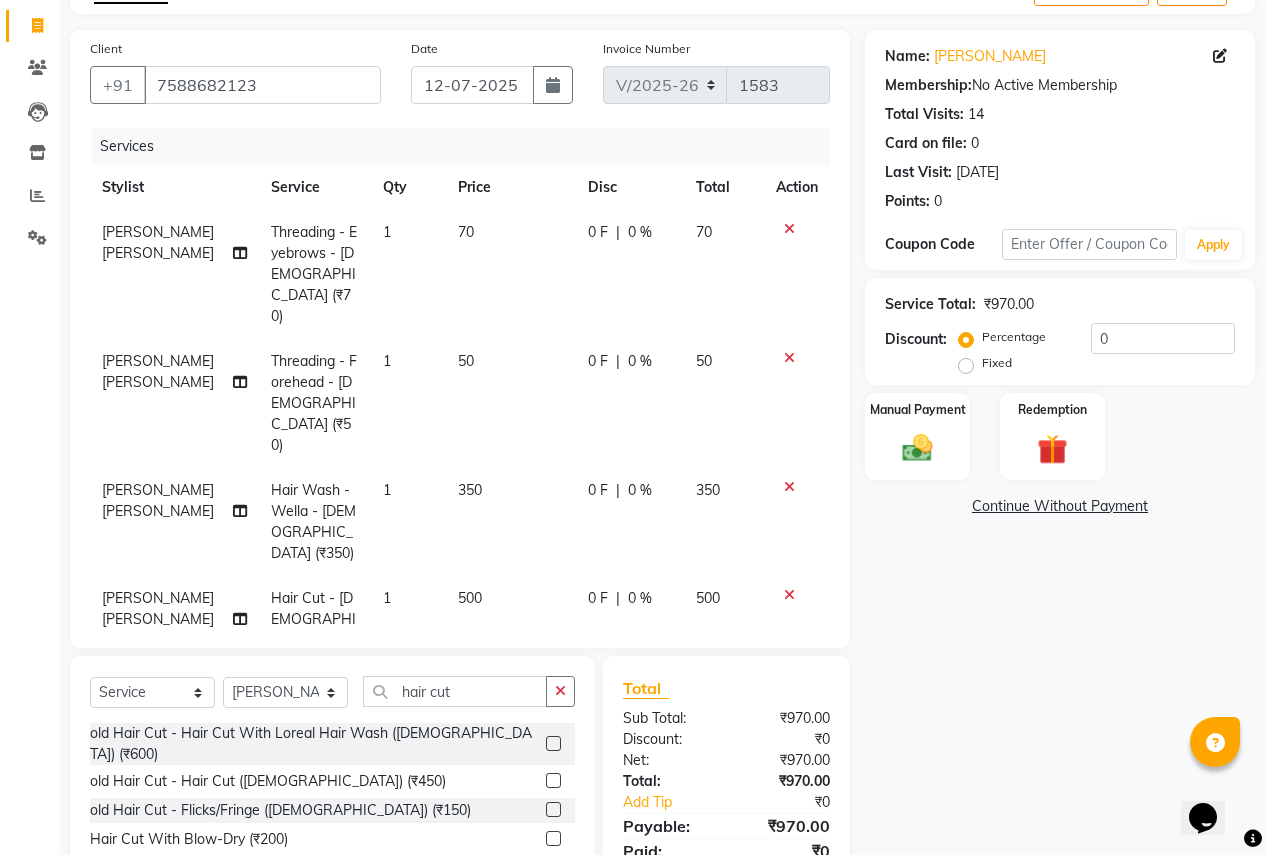 checkbox on "false" 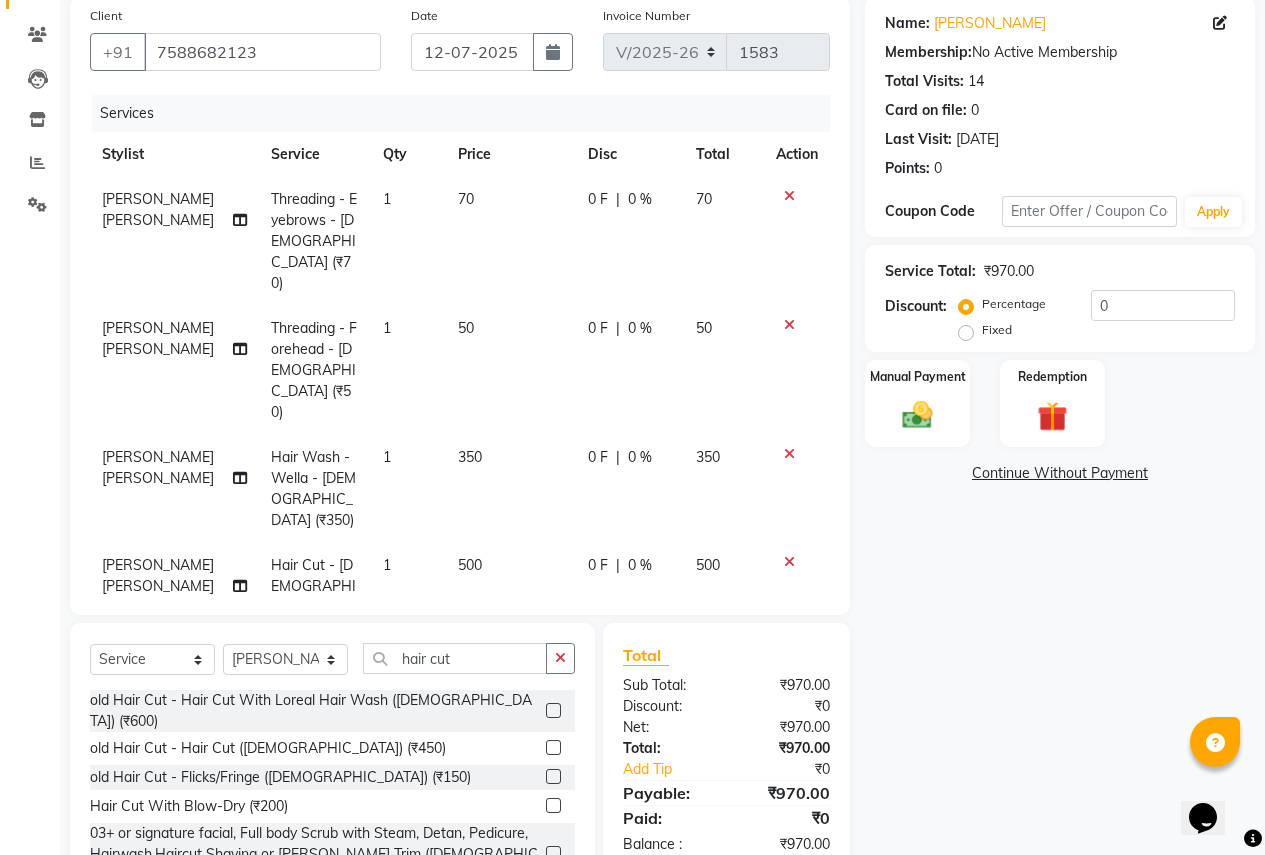 scroll, scrollTop: 186, scrollLeft: 0, axis: vertical 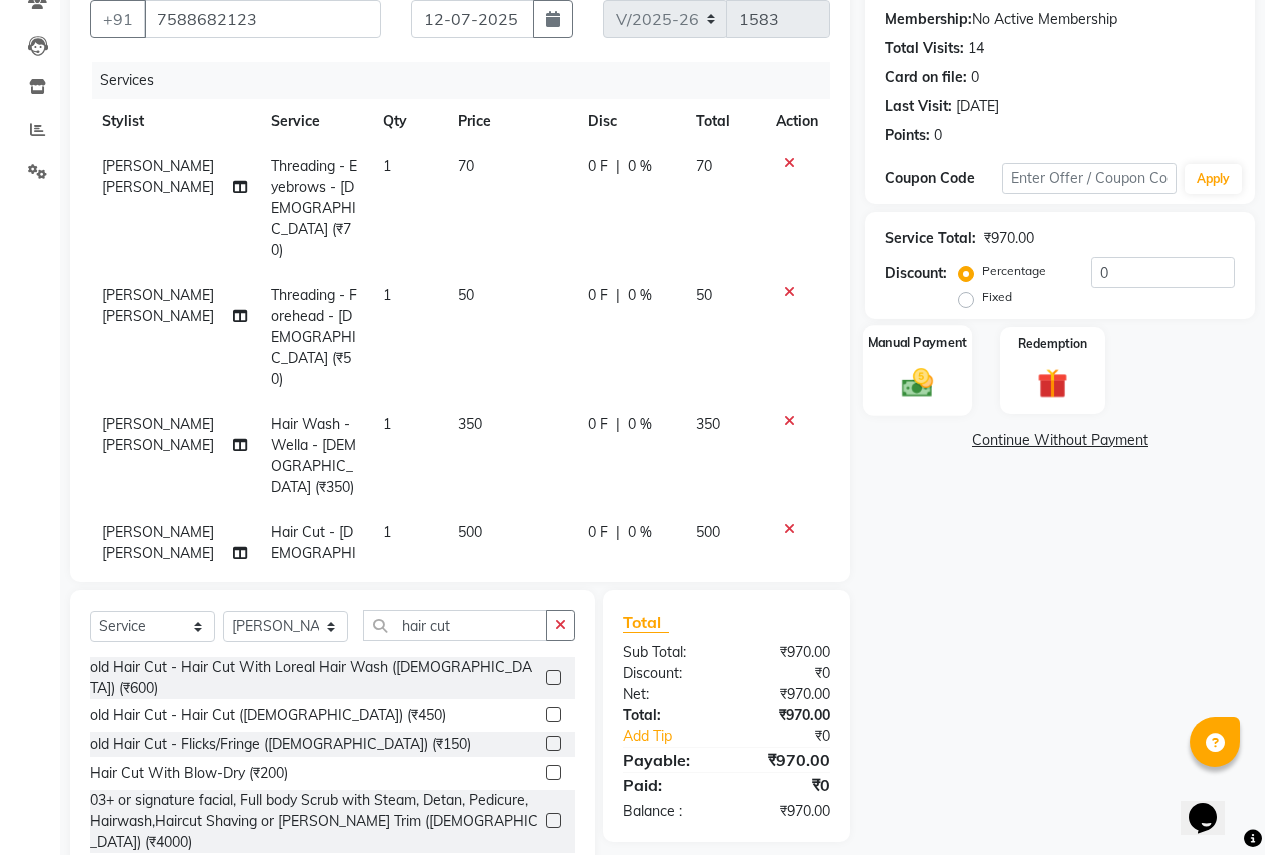 click on "Manual Payment" 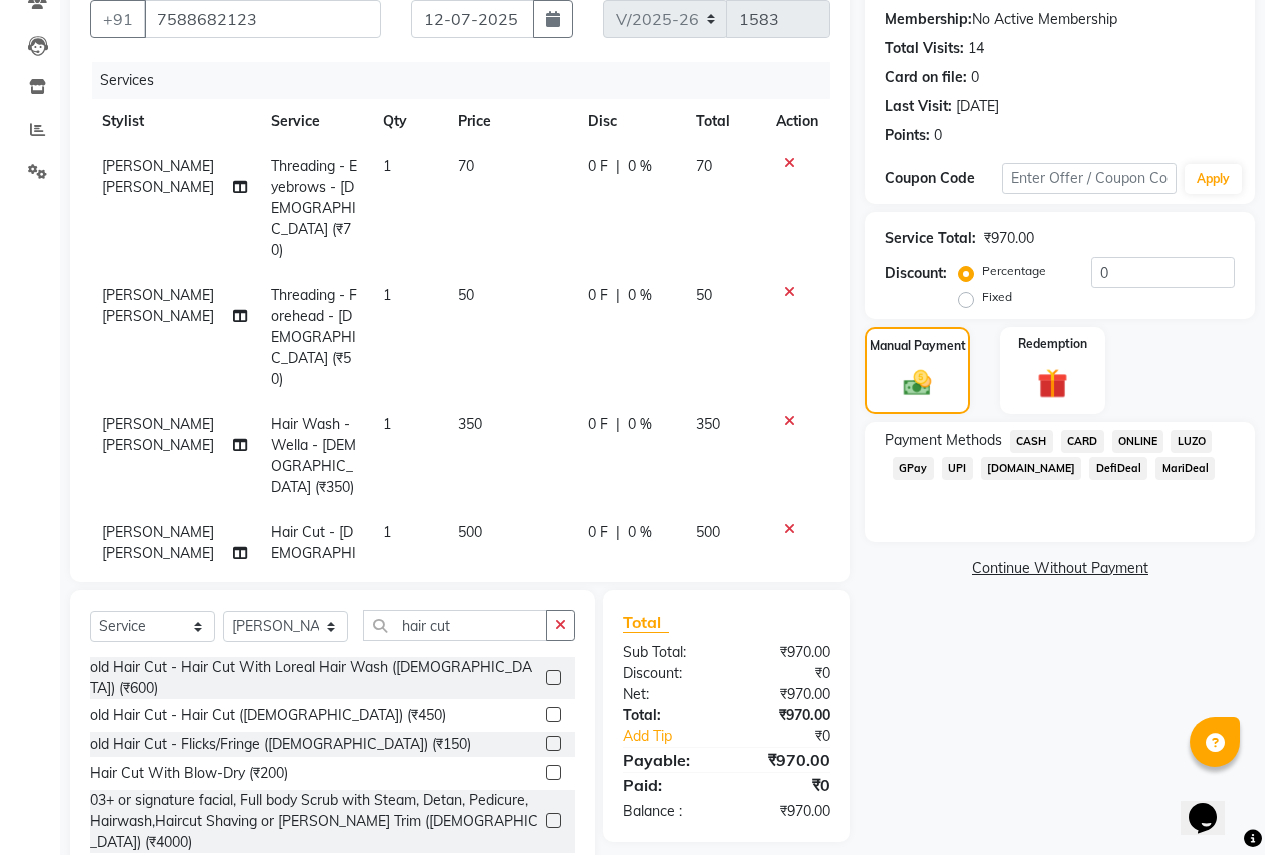 click on "ONLINE" 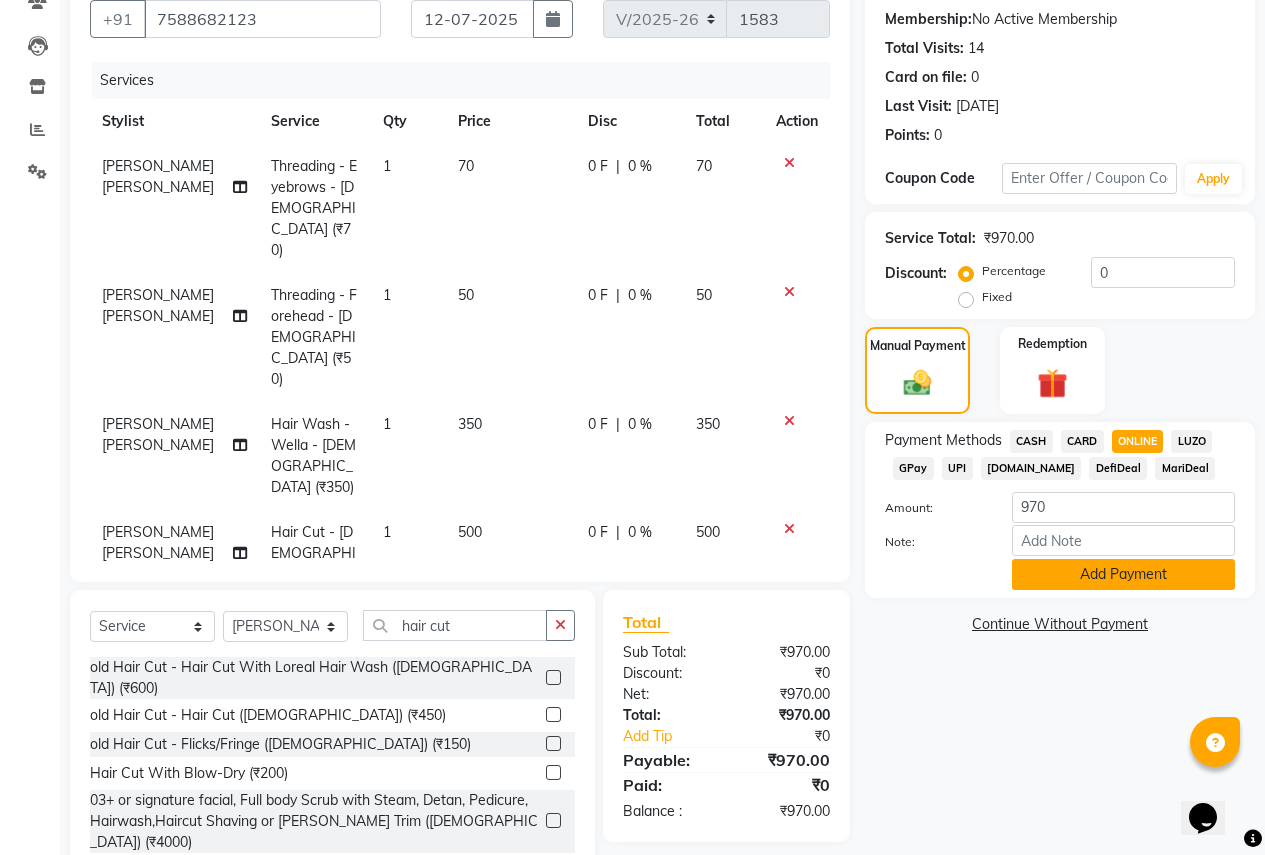 click on "Add Payment" 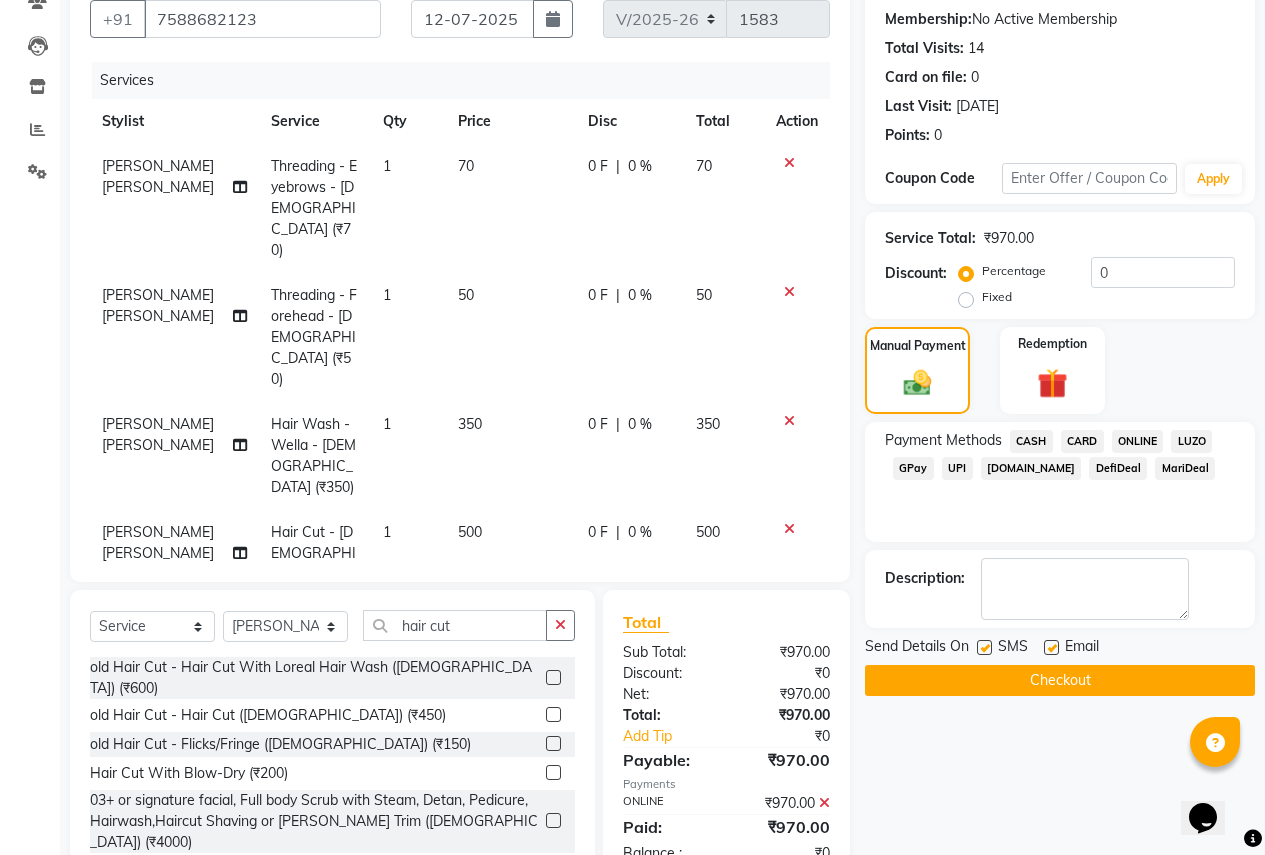 click on "Checkout" 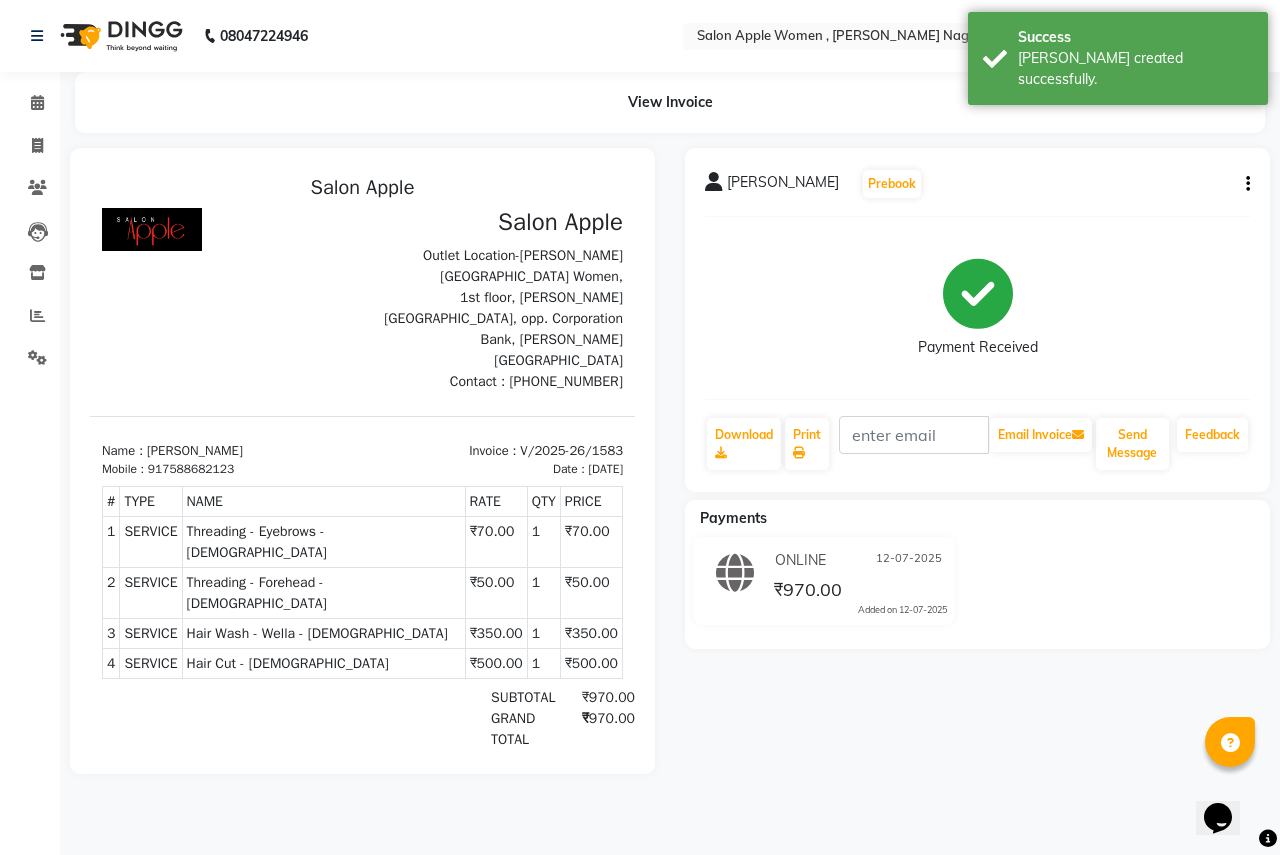 scroll, scrollTop: 0, scrollLeft: 0, axis: both 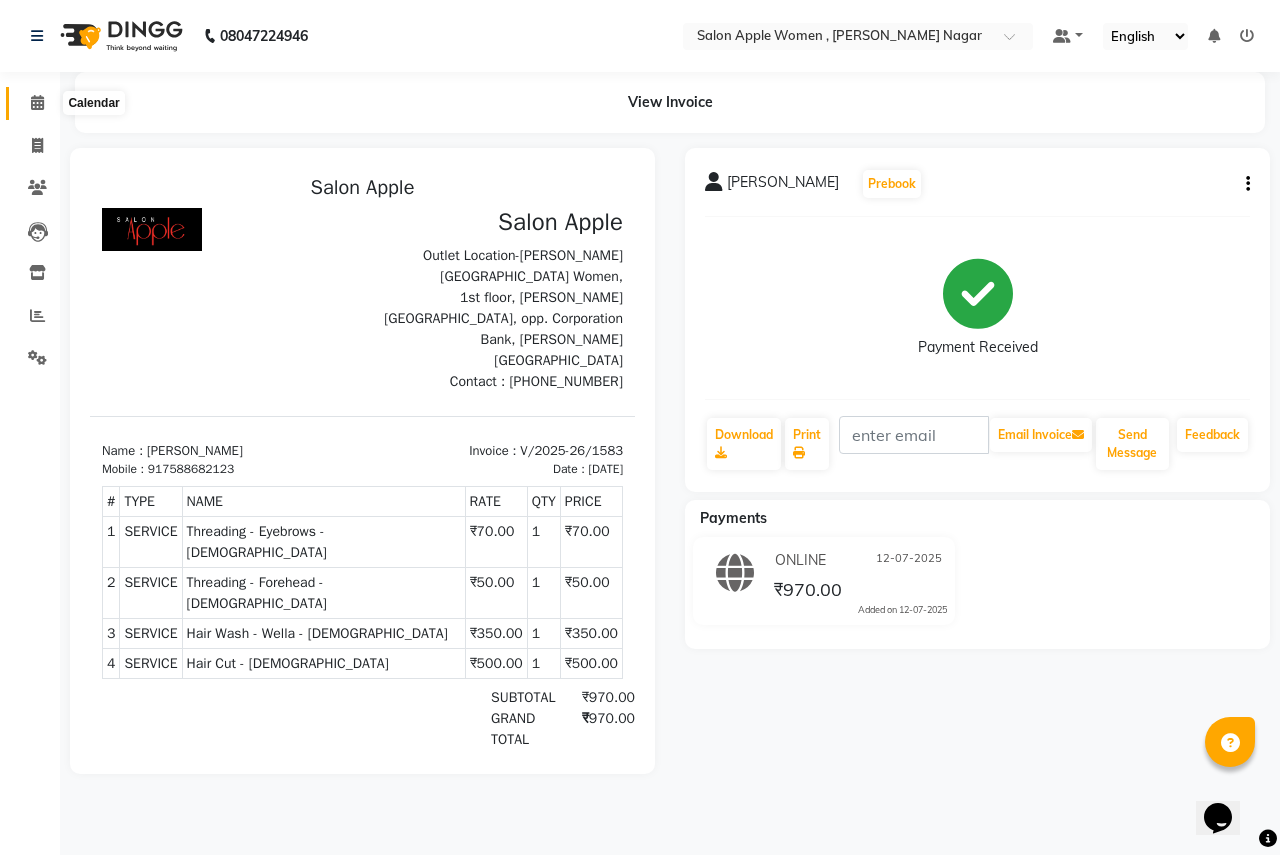 click 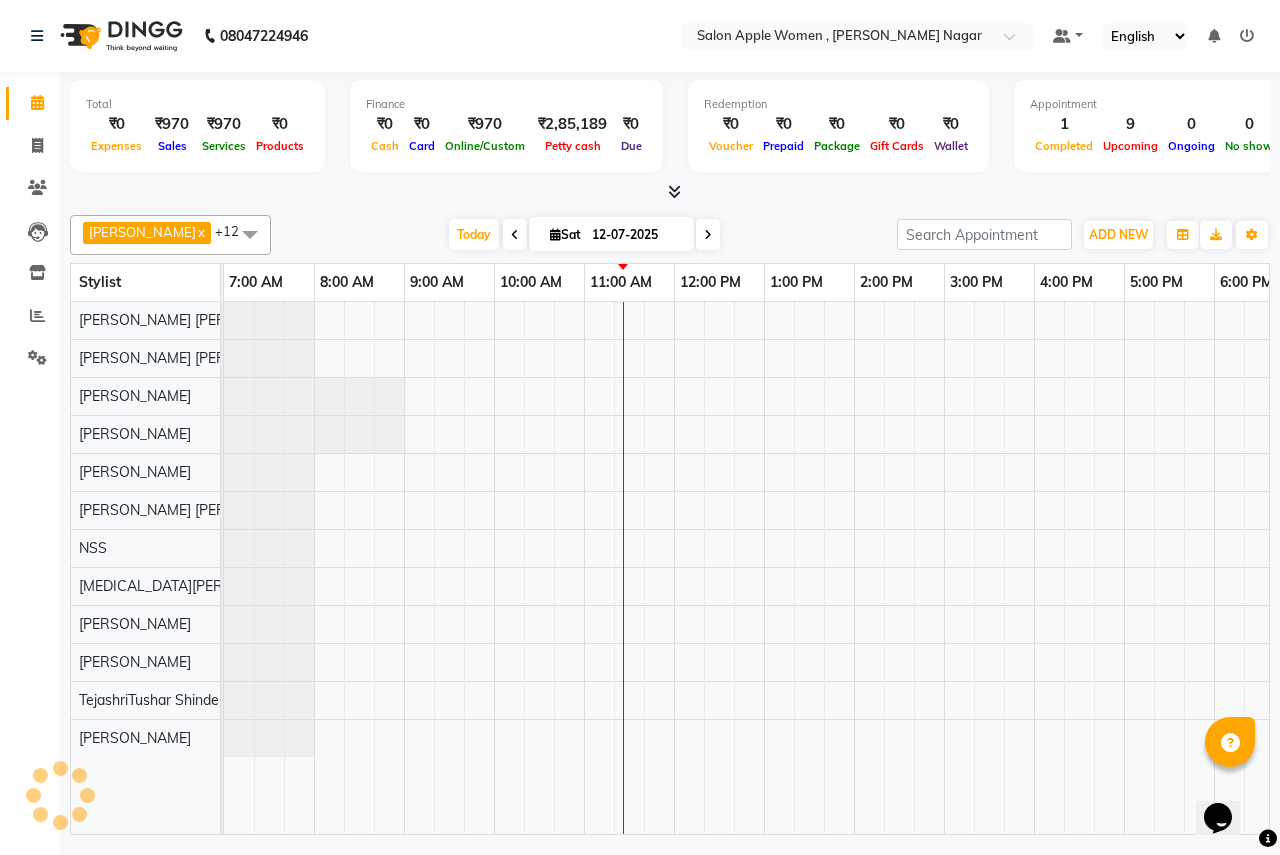 scroll, scrollTop: 0, scrollLeft: 0, axis: both 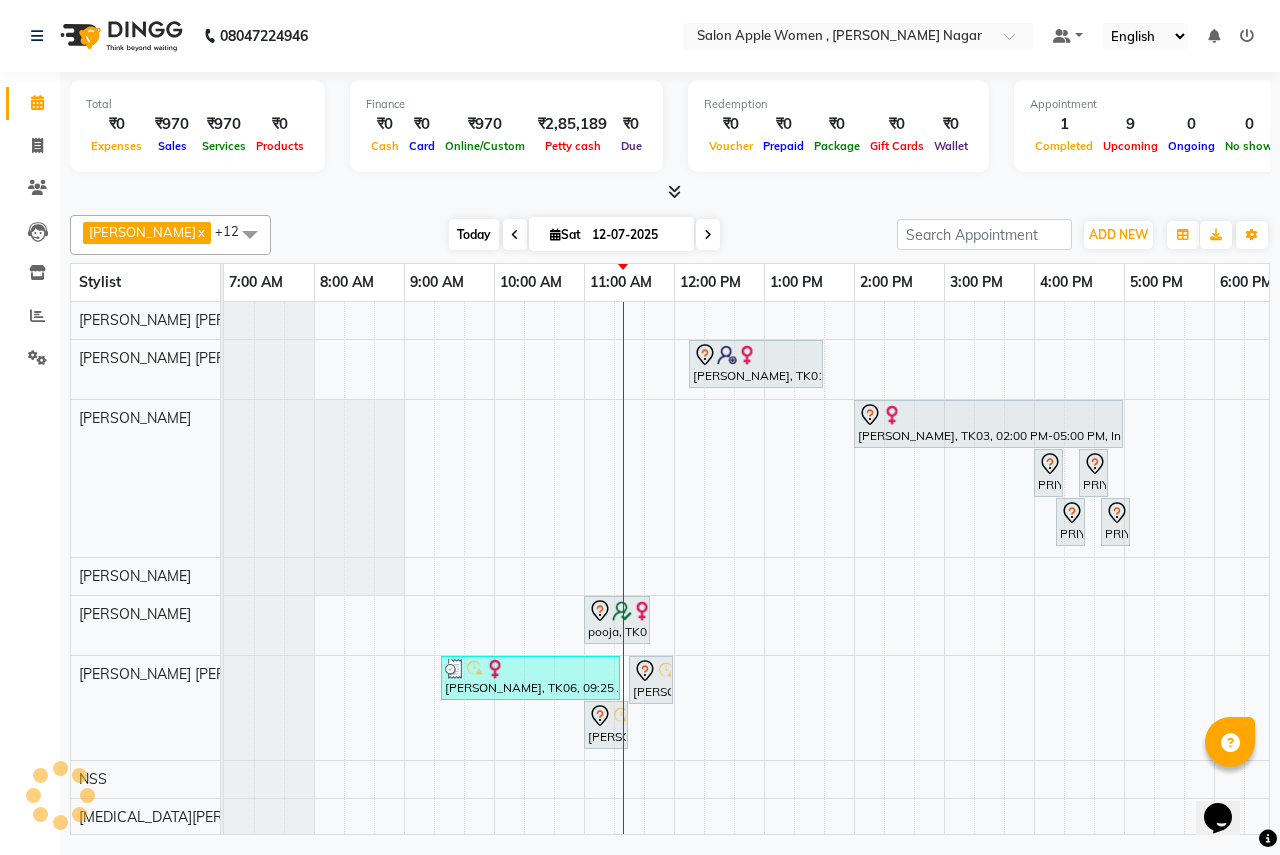 click on "Today" at bounding box center (474, 234) 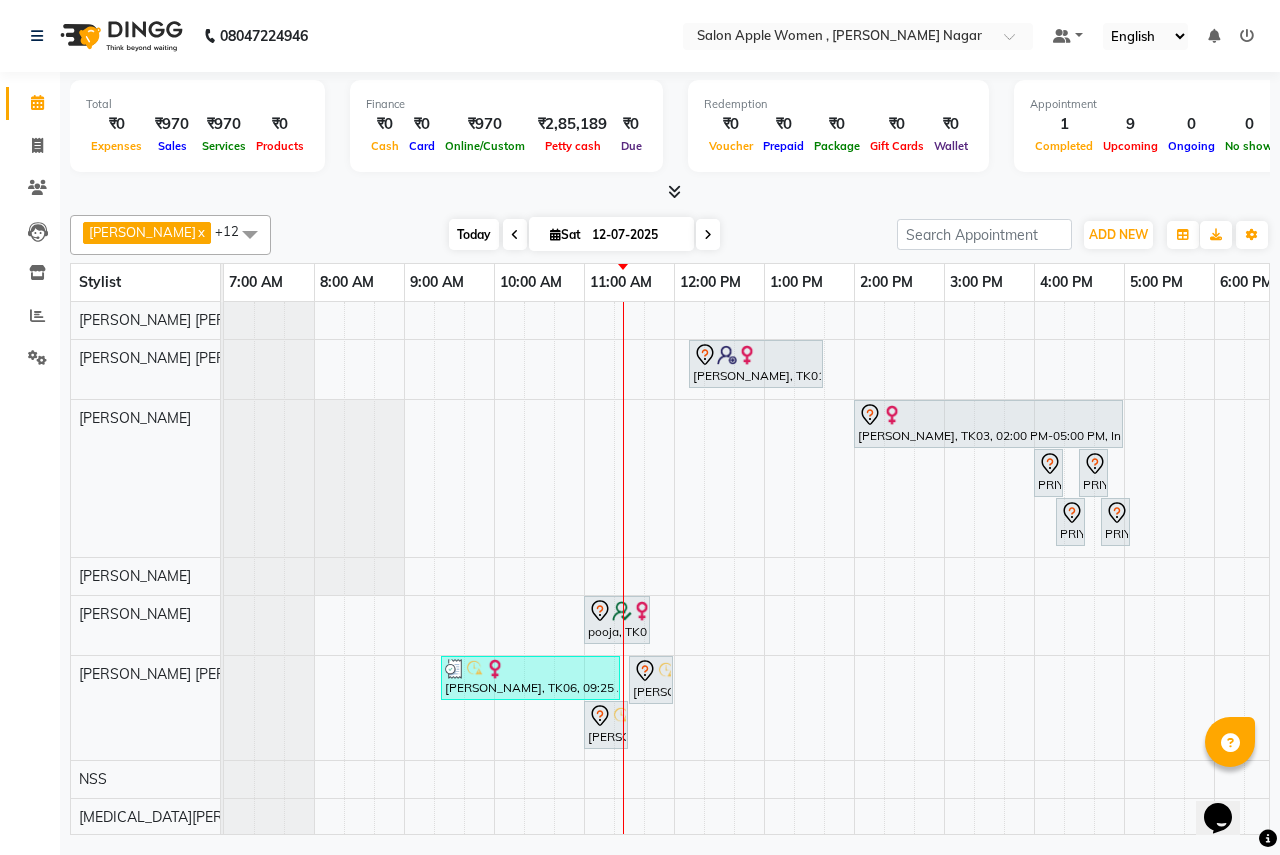 scroll, scrollTop: 0, scrollLeft: 361, axis: horizontal 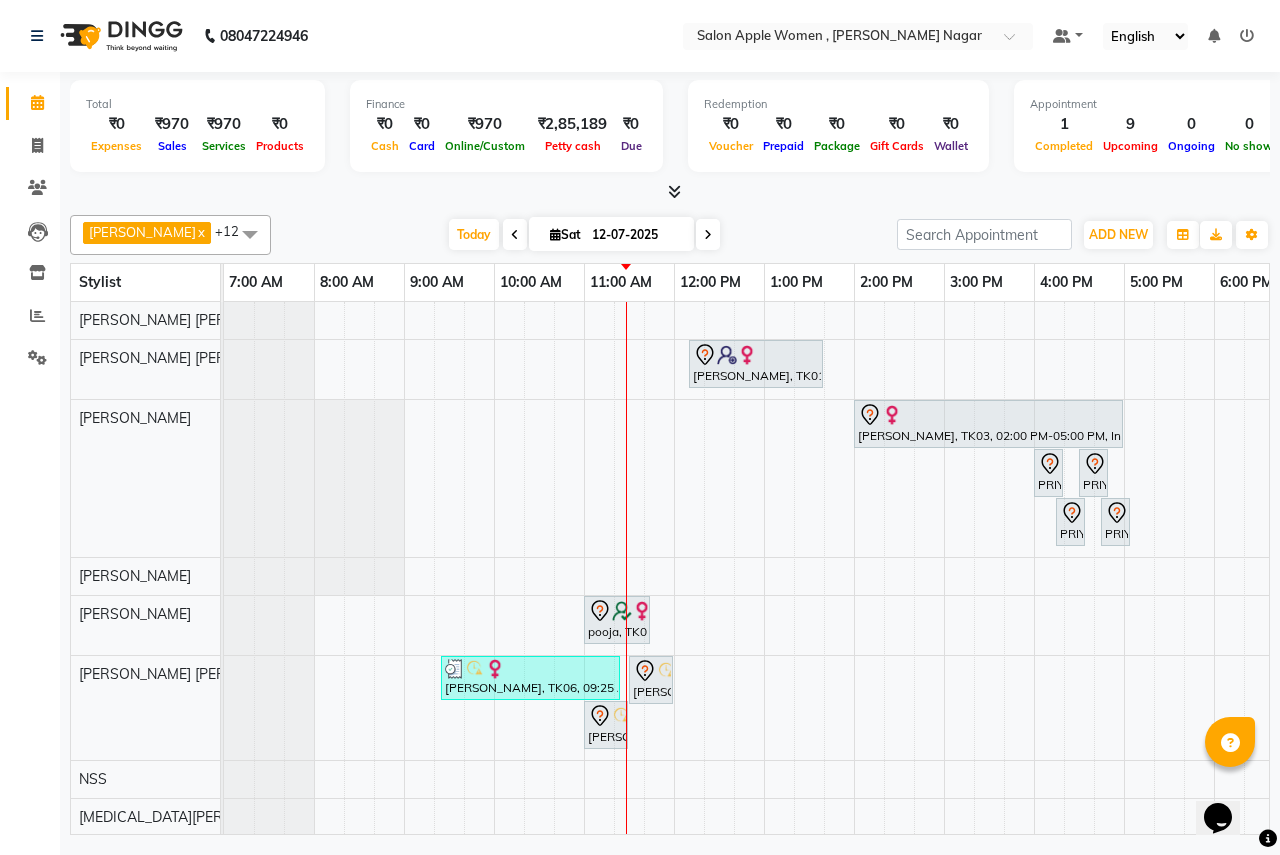 click at bounding box center [708, 234] 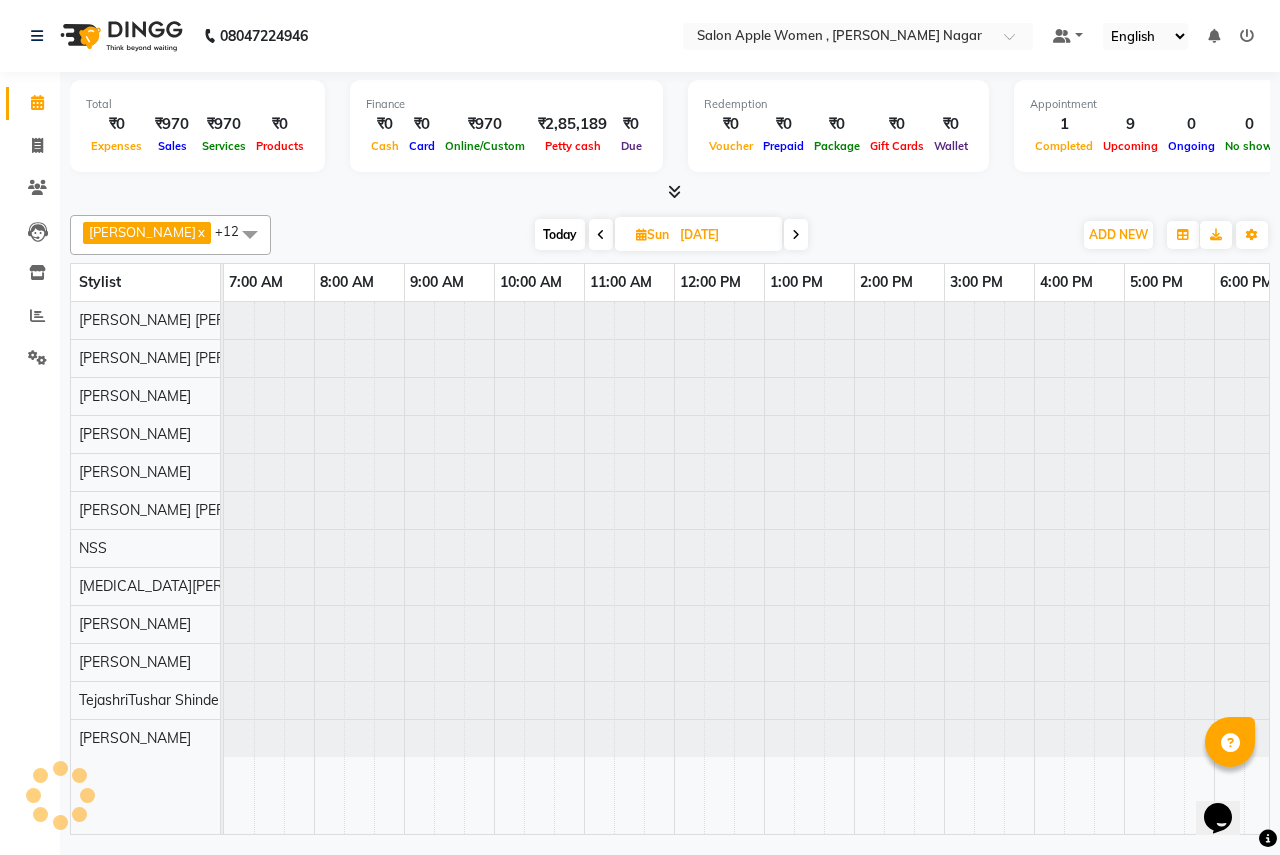 scroll, scrollTop: 0, scrollLeft: 361, axis: horizontal 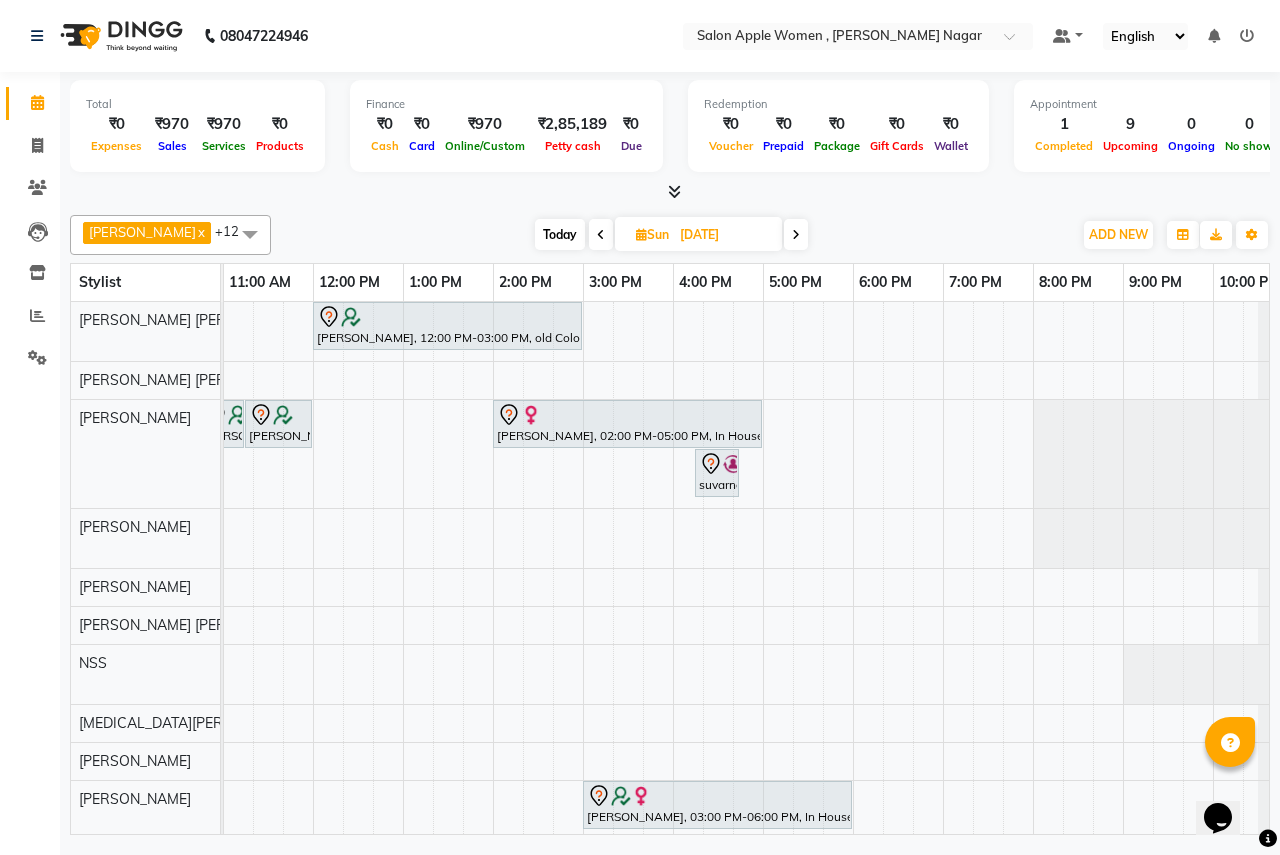 click on "Today" at bounding box center (560, 234) 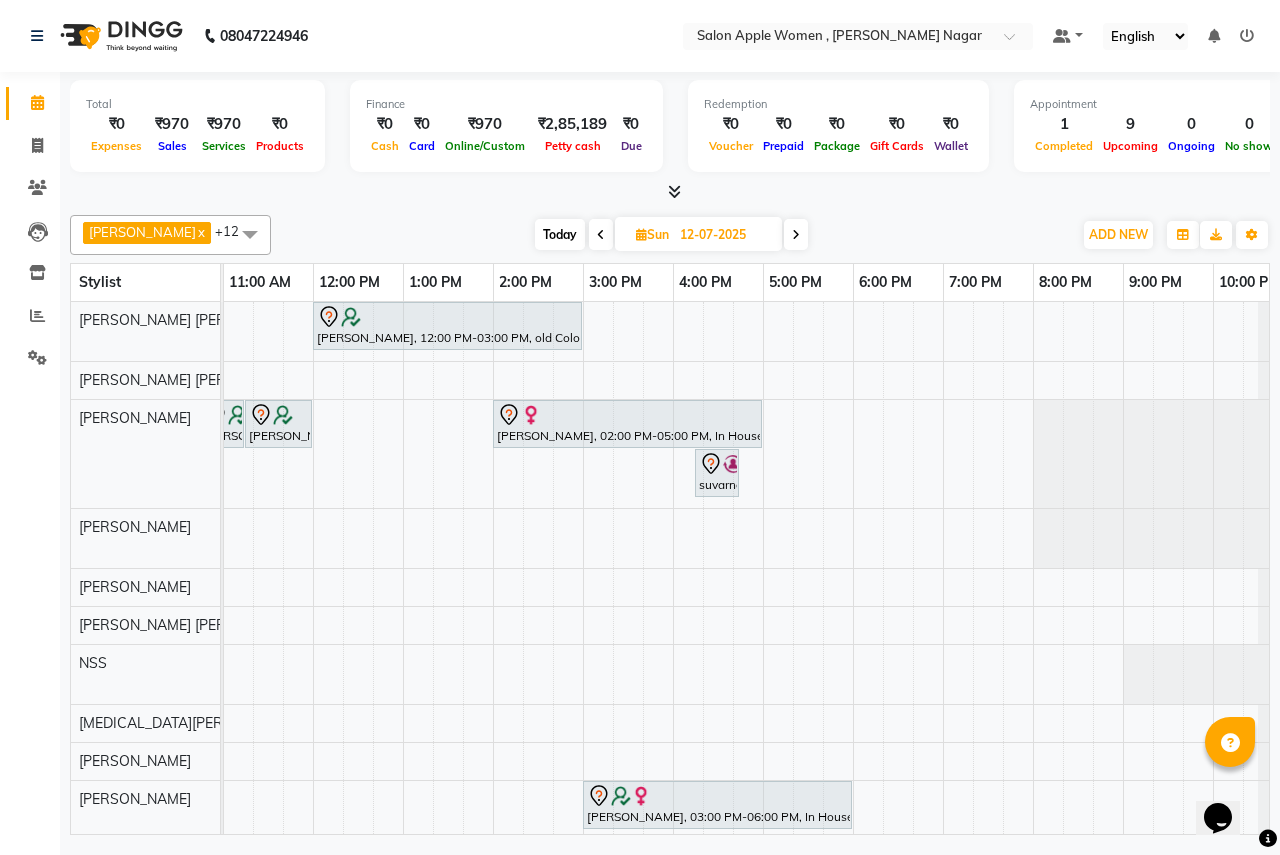 scroll, scrollTop: 0, scrollLeft: 361, axis: horizontal 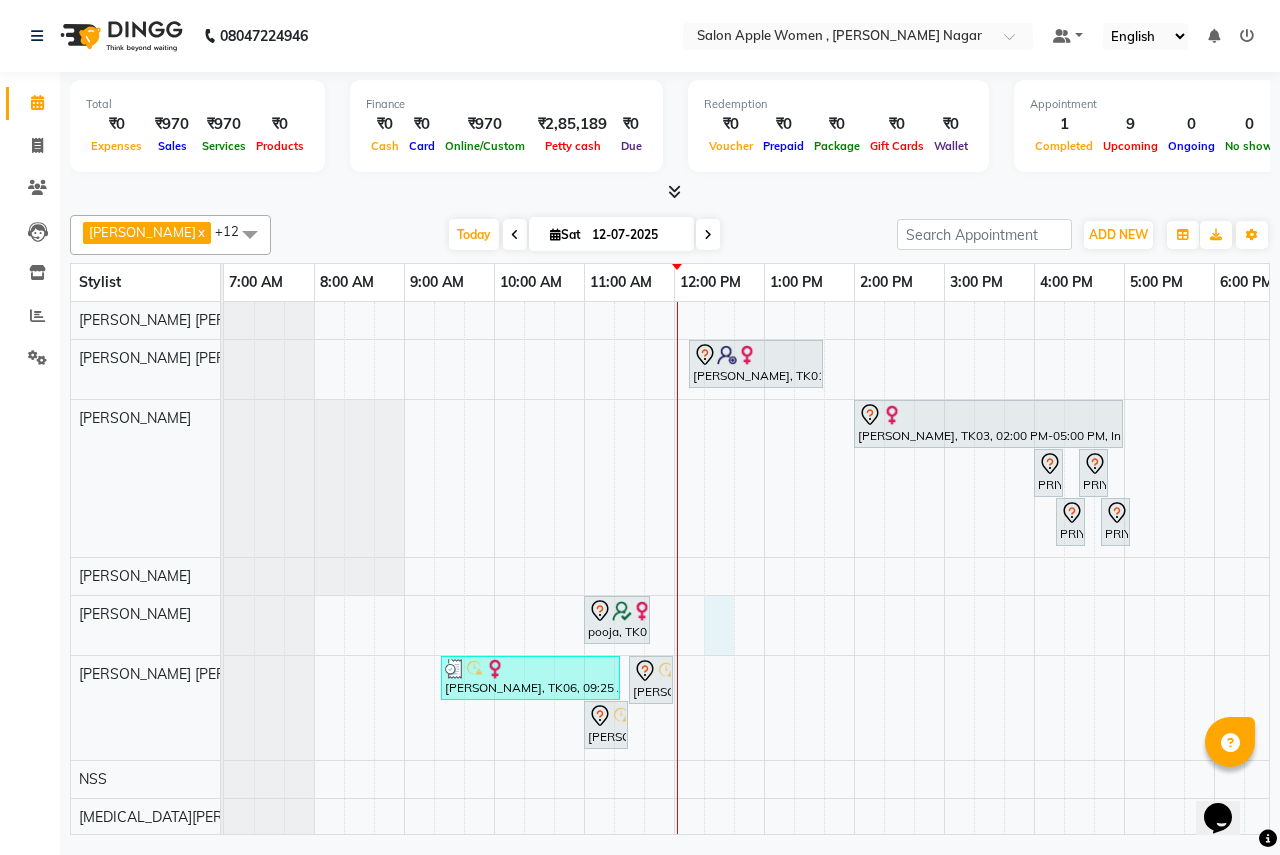 click on "[PERSON_NAME], TK01, 12:10 PM-01:40 PM, Global colouring -Wella -  below lower waist length - [DEMOGRAPHIC_DATA]             [PERSON_NAME], TK03, 02:00 PM-05:00 PM, In House Packages - [DEMOGRAPHIC_DATA] beauty package 3500             PRIYANKA, TK02, 04:00 PM-04:15 PM, Threading - Eyebrows - [DEMOGRAPHIC_DATA]             PRIYANKA, TK02, 04:30 PM-04:45 PM, Threading - Forehead - [DEMOGRAPHIC_DATA]             PRIYANKA, TK02, 04:15 PM-04:30 PM, Threading - Upper lips - [DEMOGRAPHIC_DATA]             PRIYANKA, TK02, 04:45 PM-05:00 PM, Threading - Chin - [DEMOGRAPHIC_DATA]             pooja, TK05, 11:00 AM-11:45 AM, old Waxing (Sugar Wax - Regular) - Full Body ([DEMOGRAPHIC_DATA])     [PERSON_NAME], TK06, 09:25 AM-11:25 AM, Threading - Eyebrows - [DEMOGRAPHIC_DATA] (₹70),Threading - Forehead - [DEMOGRAPHIC_DATA] (₹50),Hair Wash - Wella - [DEMOGRAPHIC_DATA] (₹350),Hair Cut - [DEMOGRAPHIC_DATA] (₹500)             [PERSON_NAME], TK04, 11:30 AM-12:00 PM, old Manicure - Classic Manicure ([DEMOGRAPHIC_DATA])             [PERSON_NAME], TK04, 11:00 AM-11:30 AM, old Manicure - Signature Manicure ([DEMOGRAPHIC_DATA])" at bounding box center (944, 645) 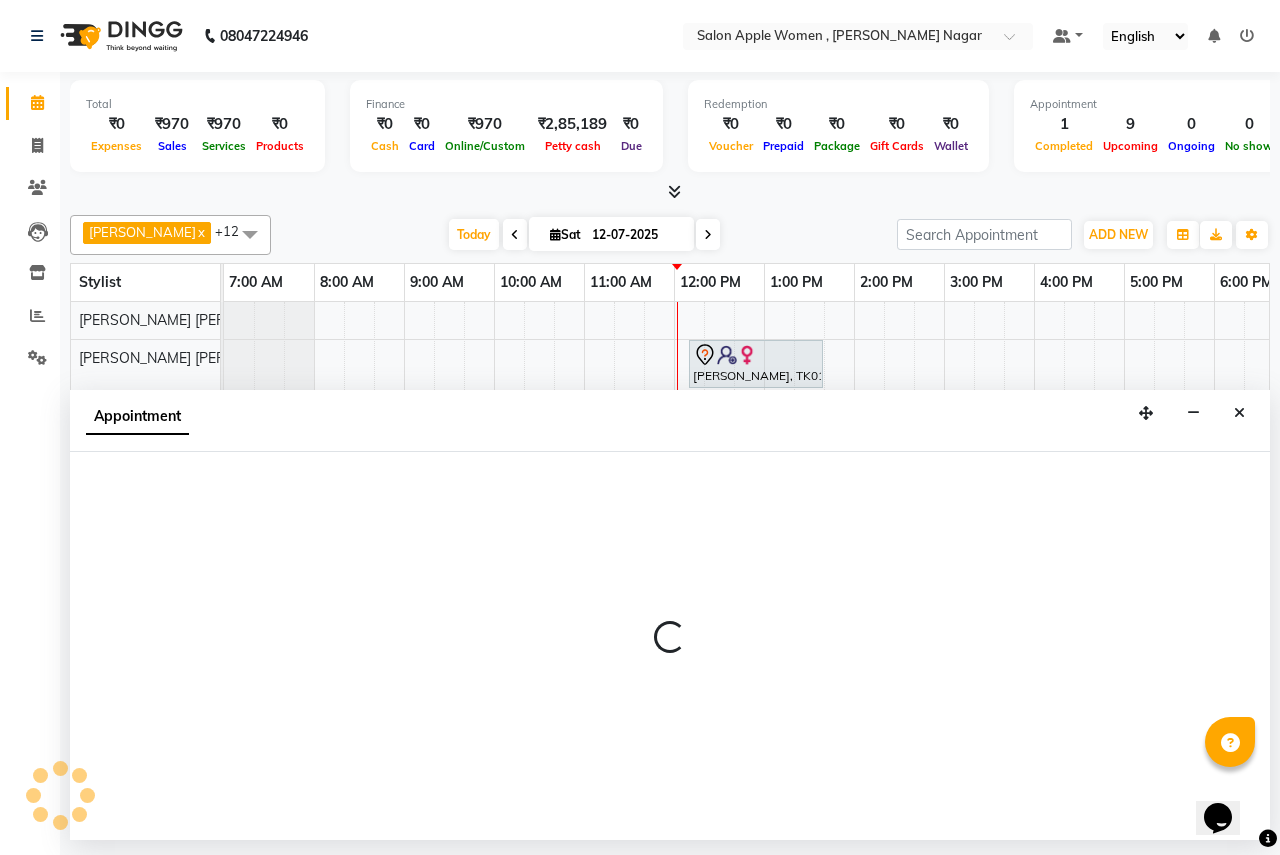 select on "12123" 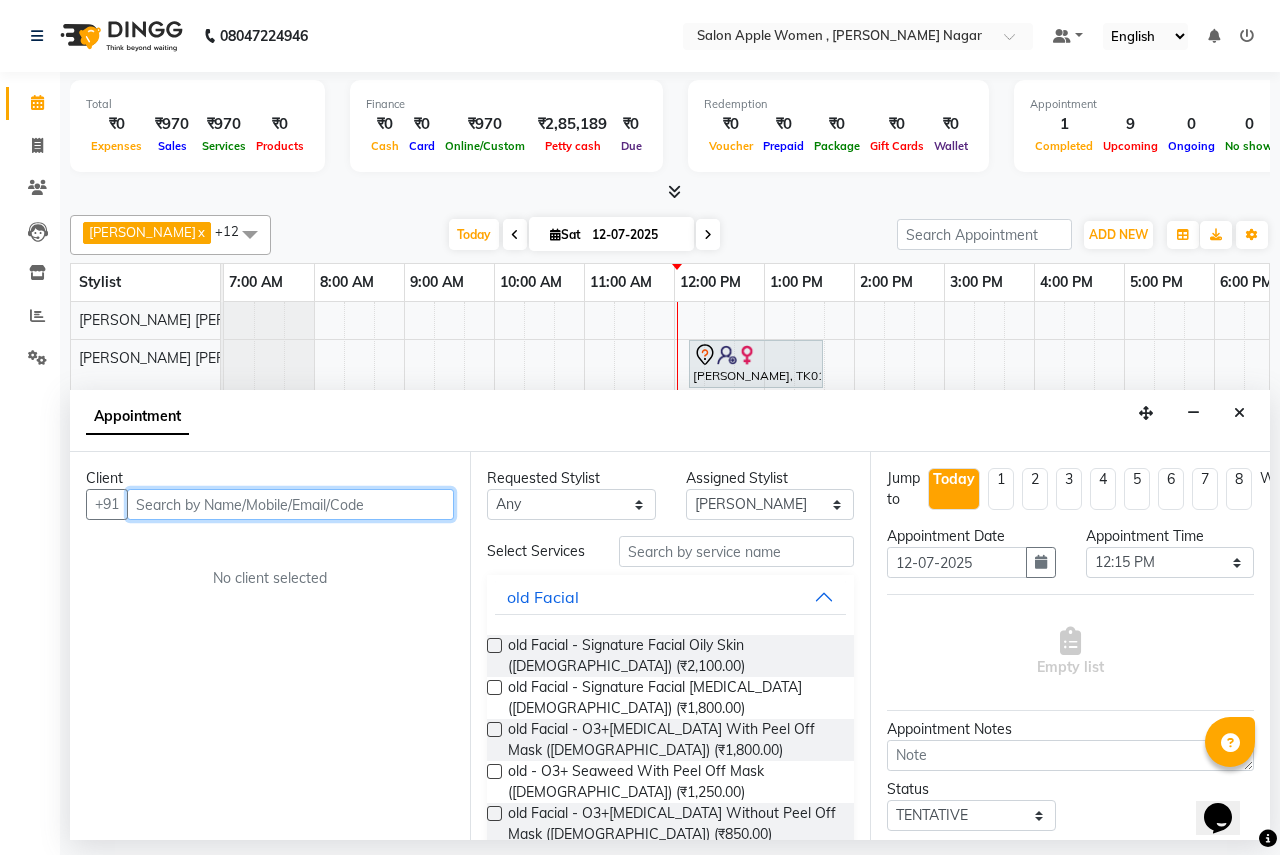 click at bounding box center (290, 504) 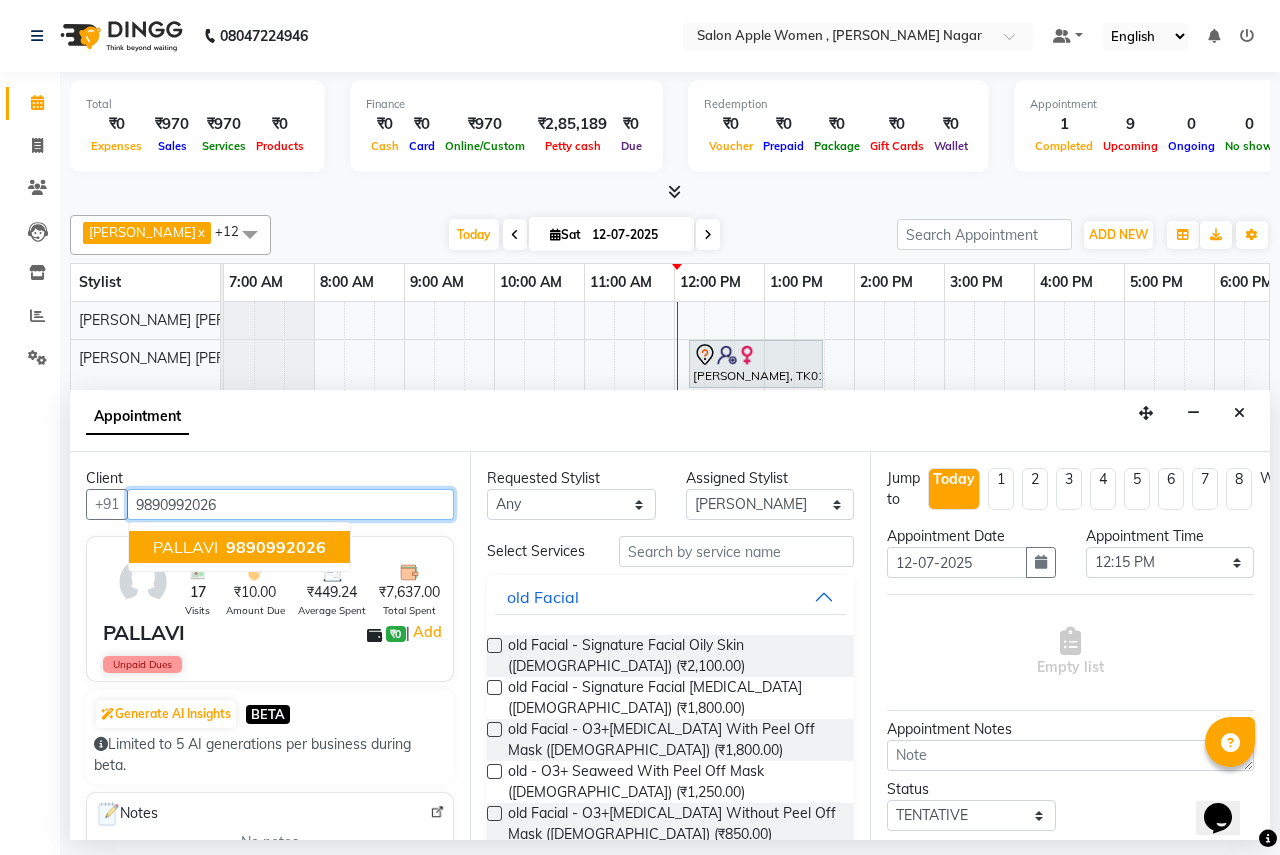 click on "PALLAVI   9890992026" at bounding box center (239, 547) 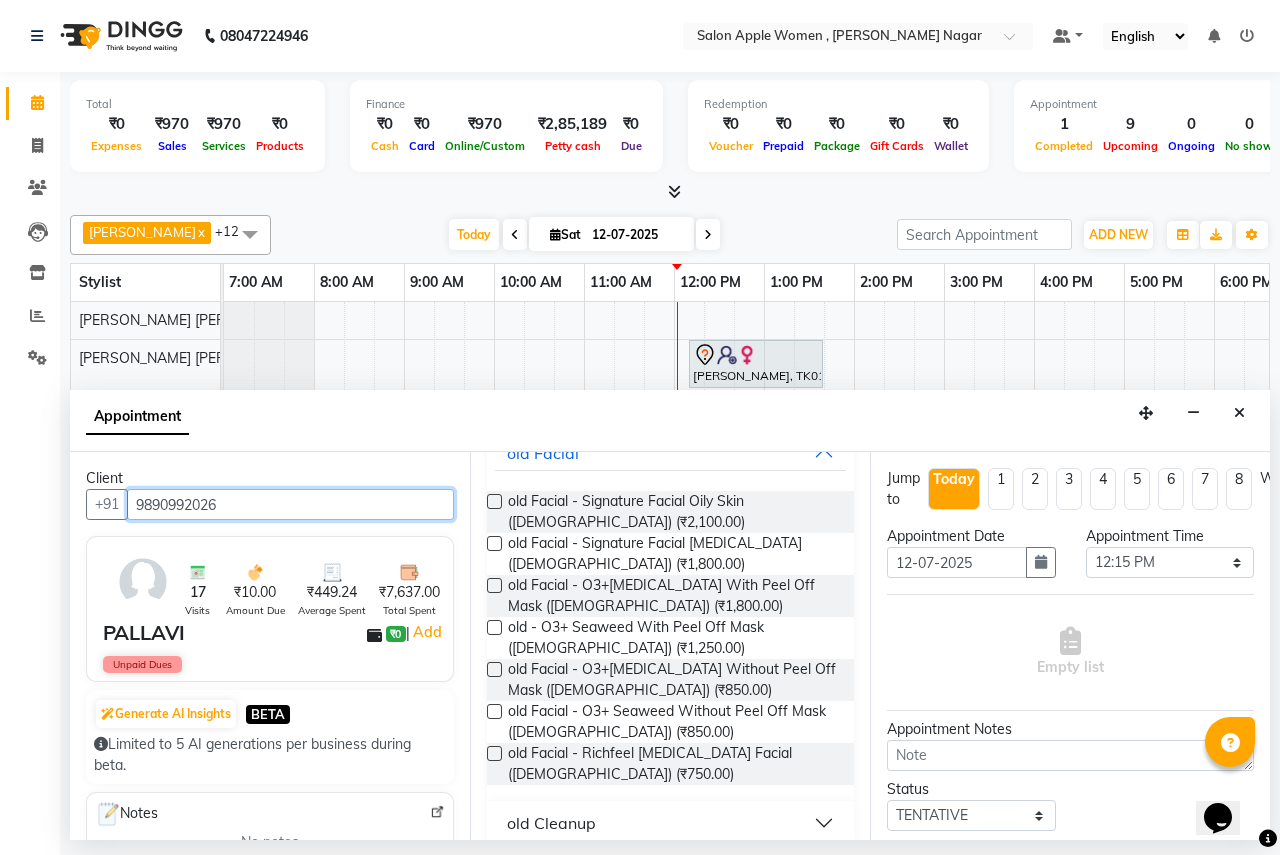 scroll, scrollTop: 0, scrollLeft: 0, axis: both 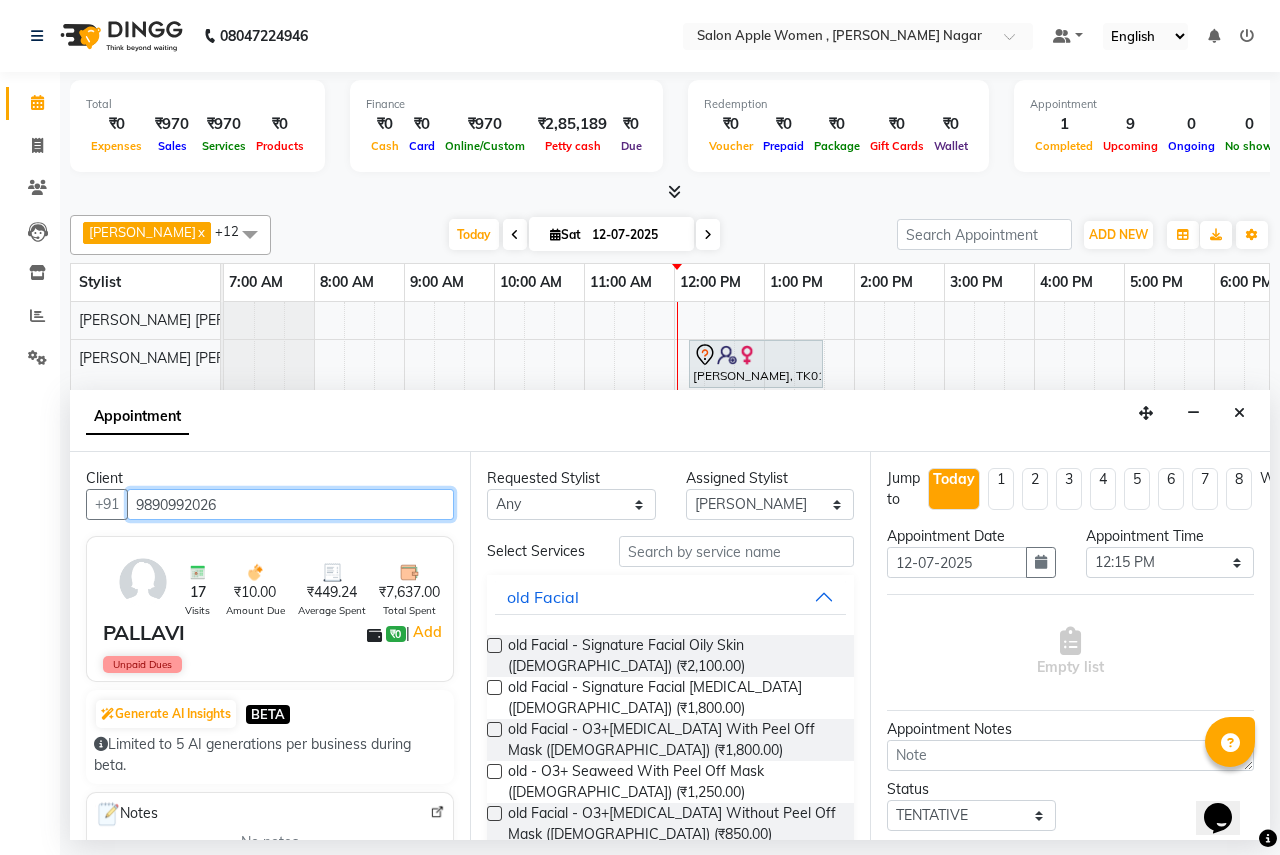 type on "9890992026" 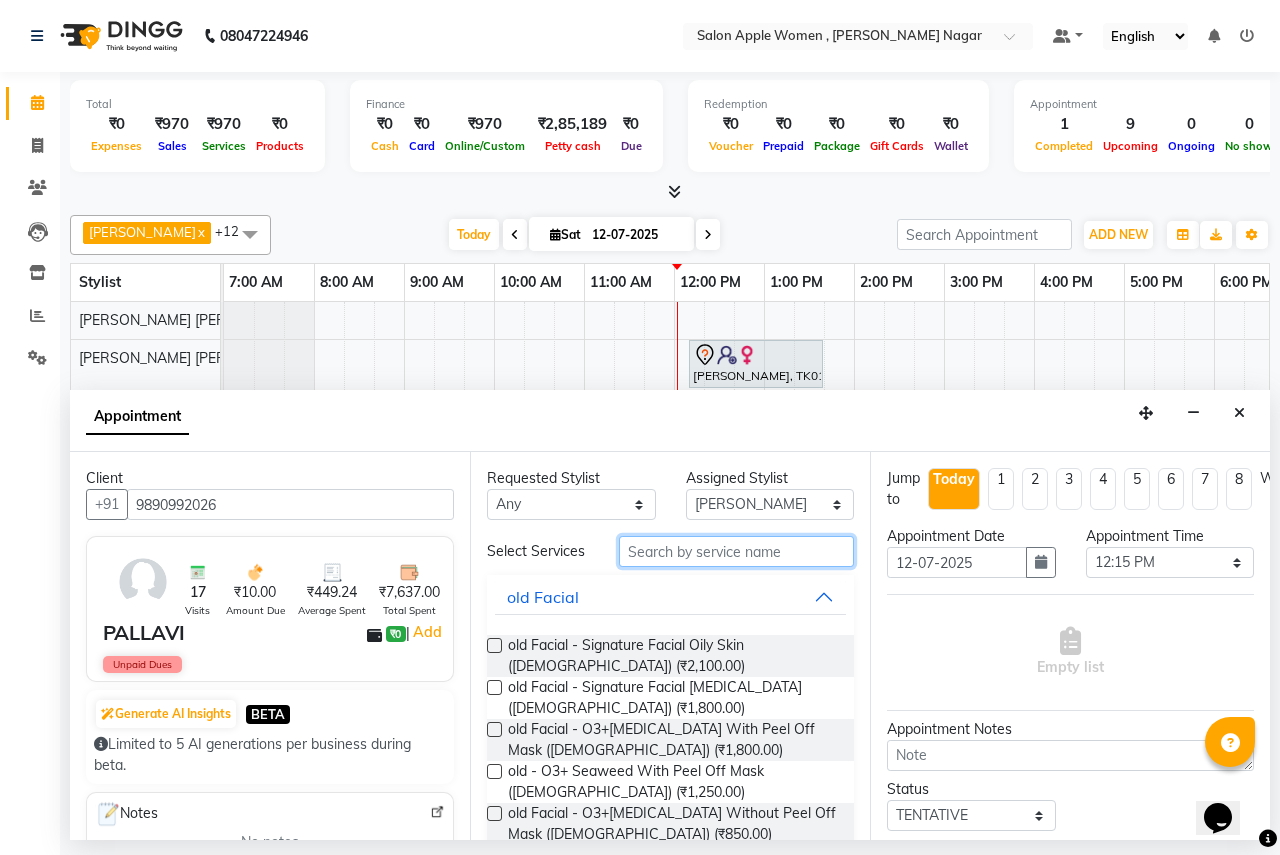 click at bounding box center [736, 551] 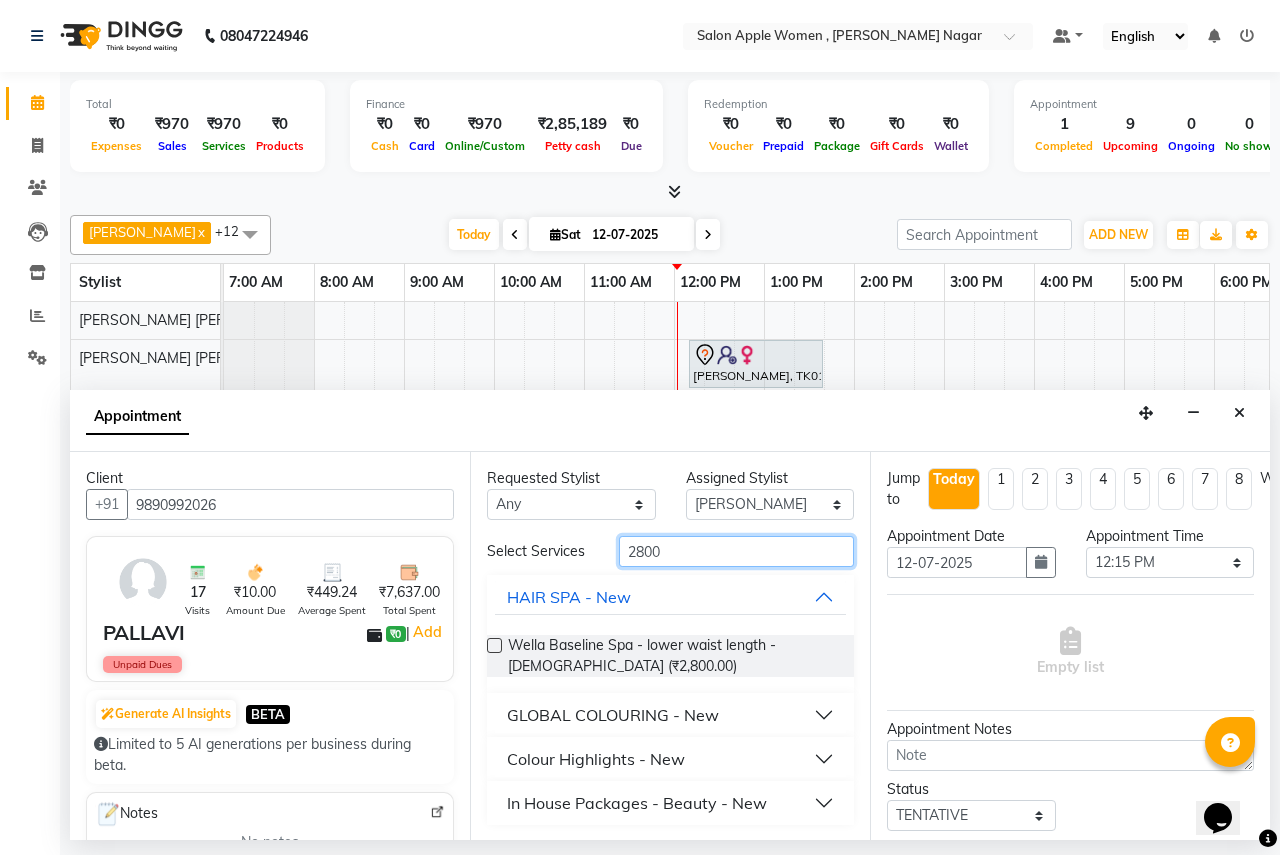 scroll, scrollTop: 1, scrollLeft: 0, axis: vertical 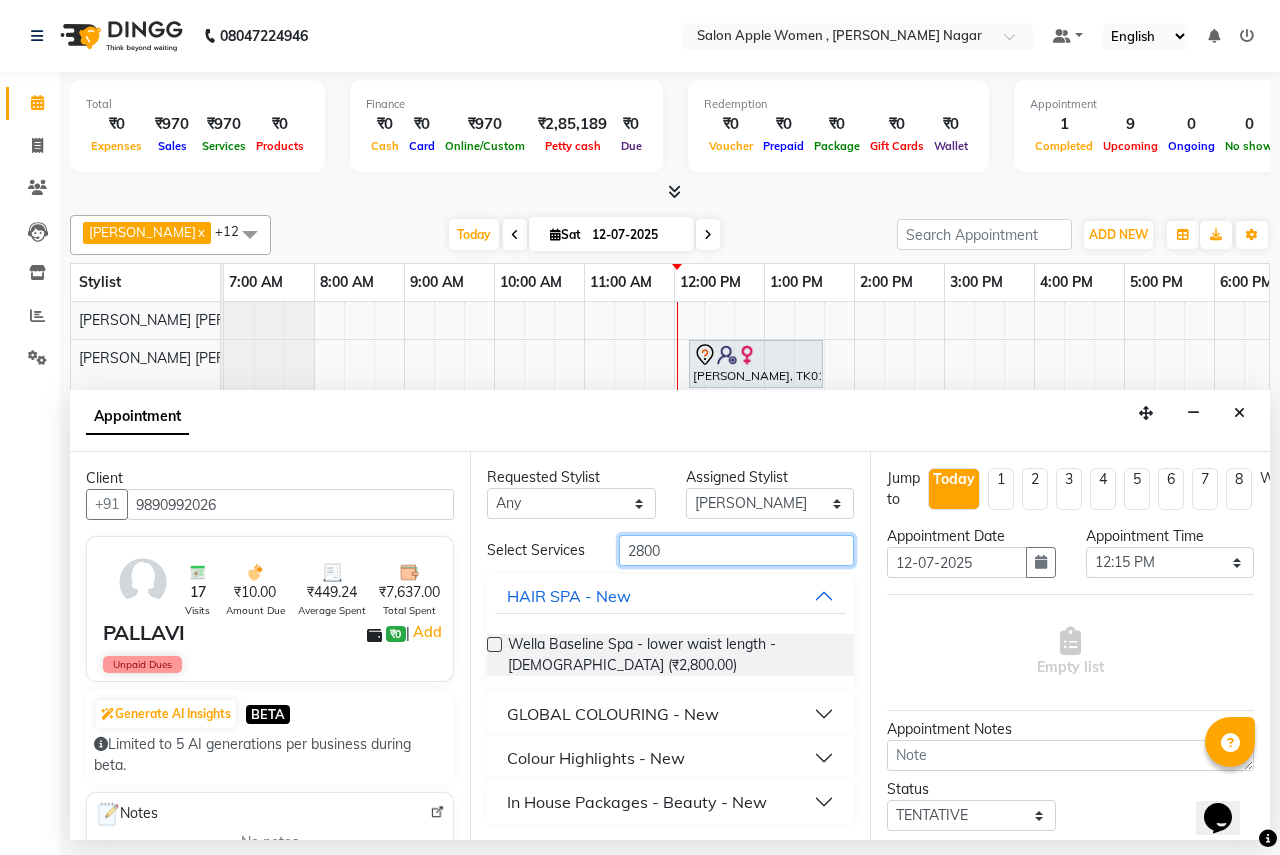type on "2800" 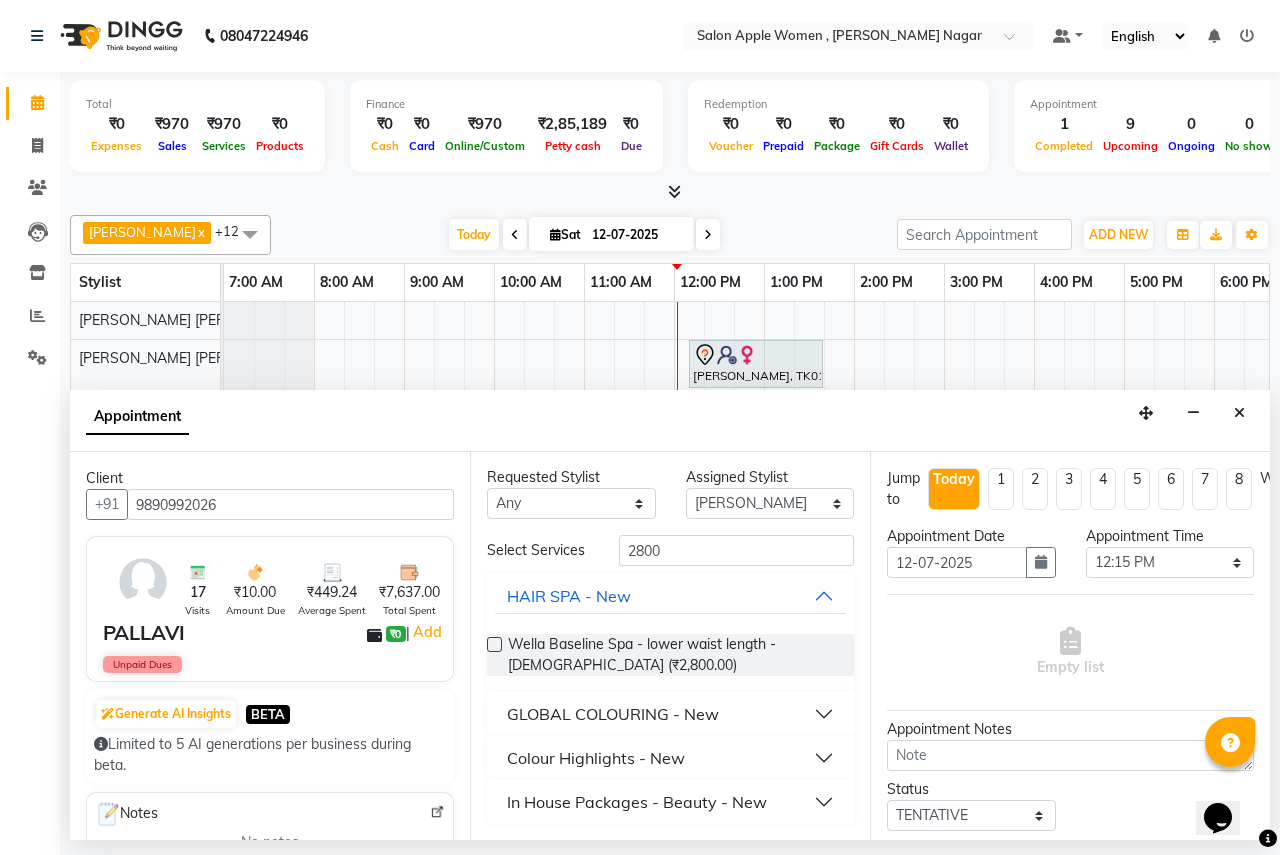 click on "In House Packages - Beauty - New" at bounding box center (637, 802) 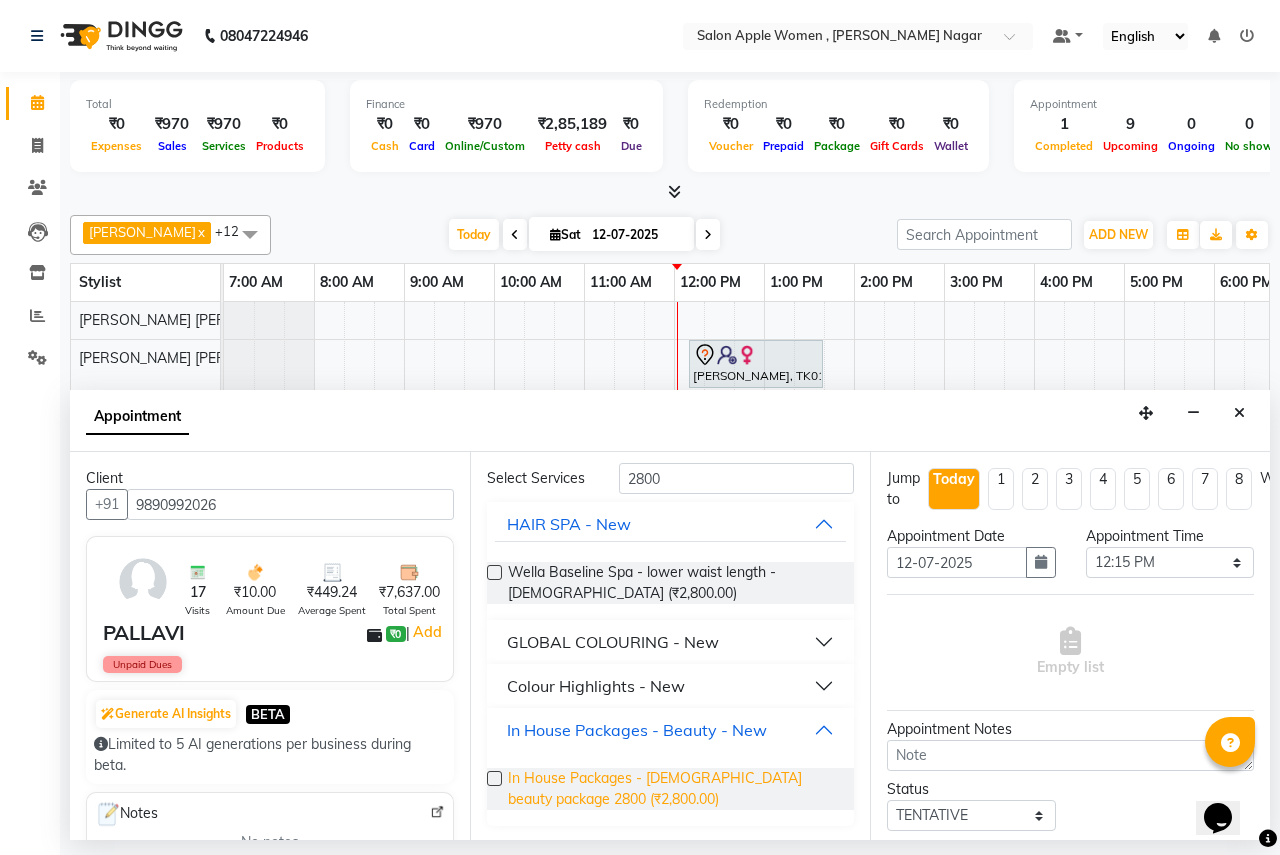 scroll, scrollTop: 74, scrollLeft: 0, axis: vertical 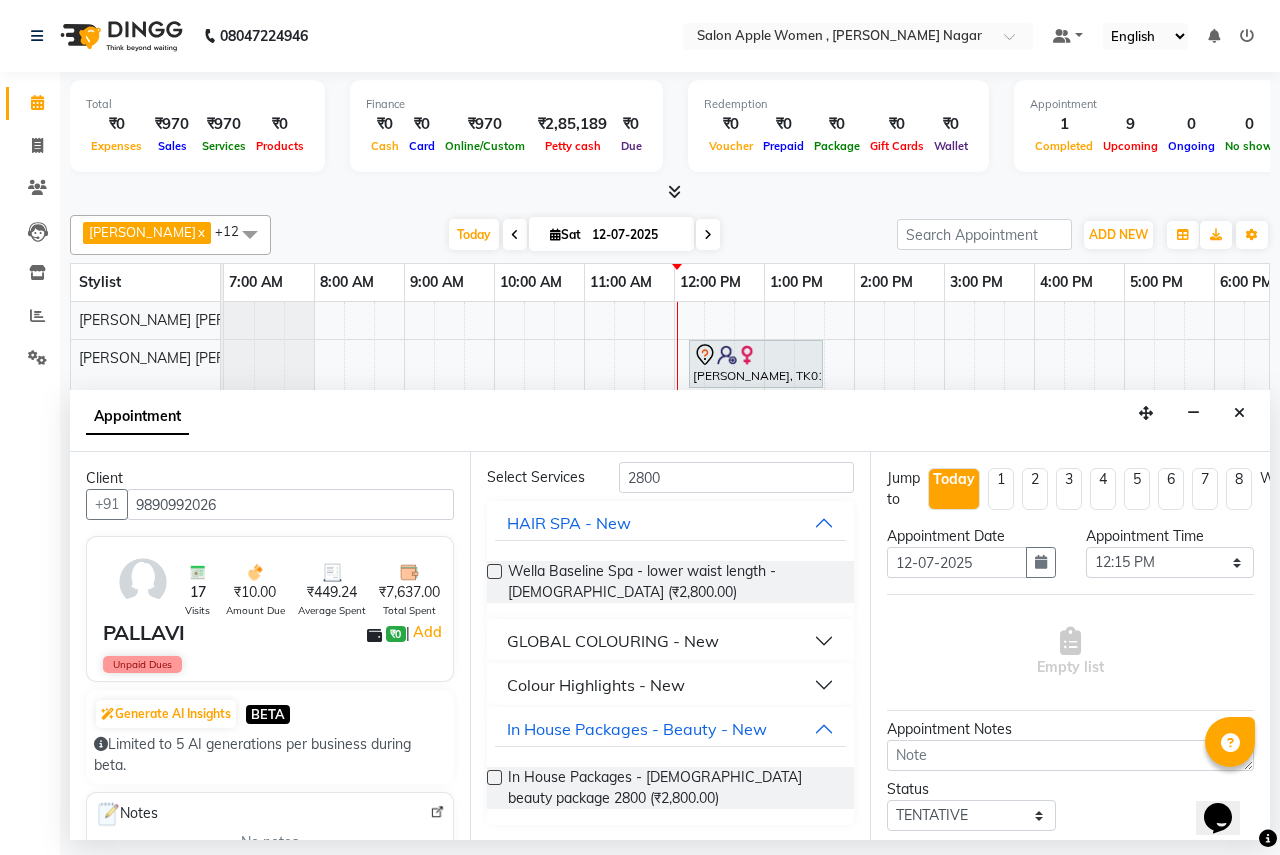click at bounding box center [494, 777] 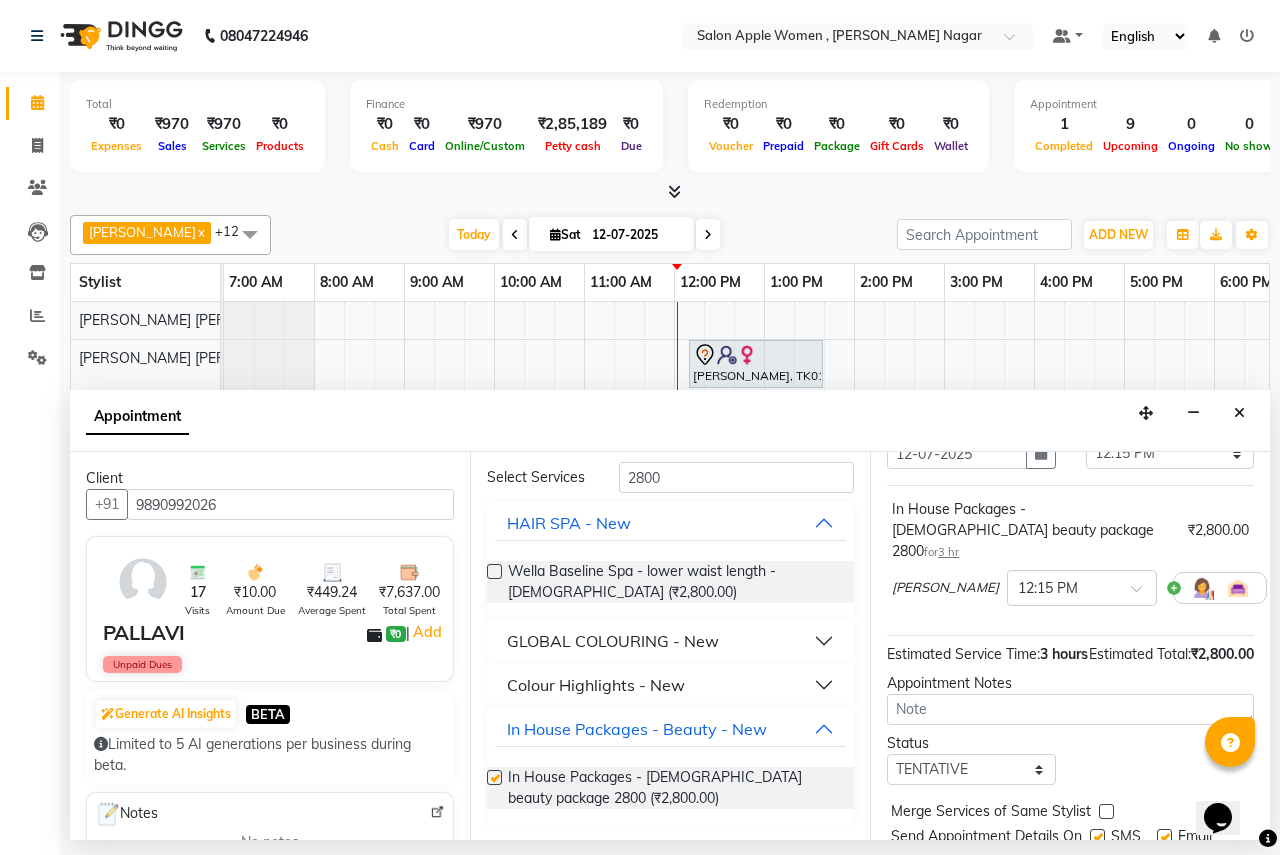 checkbox on "false" 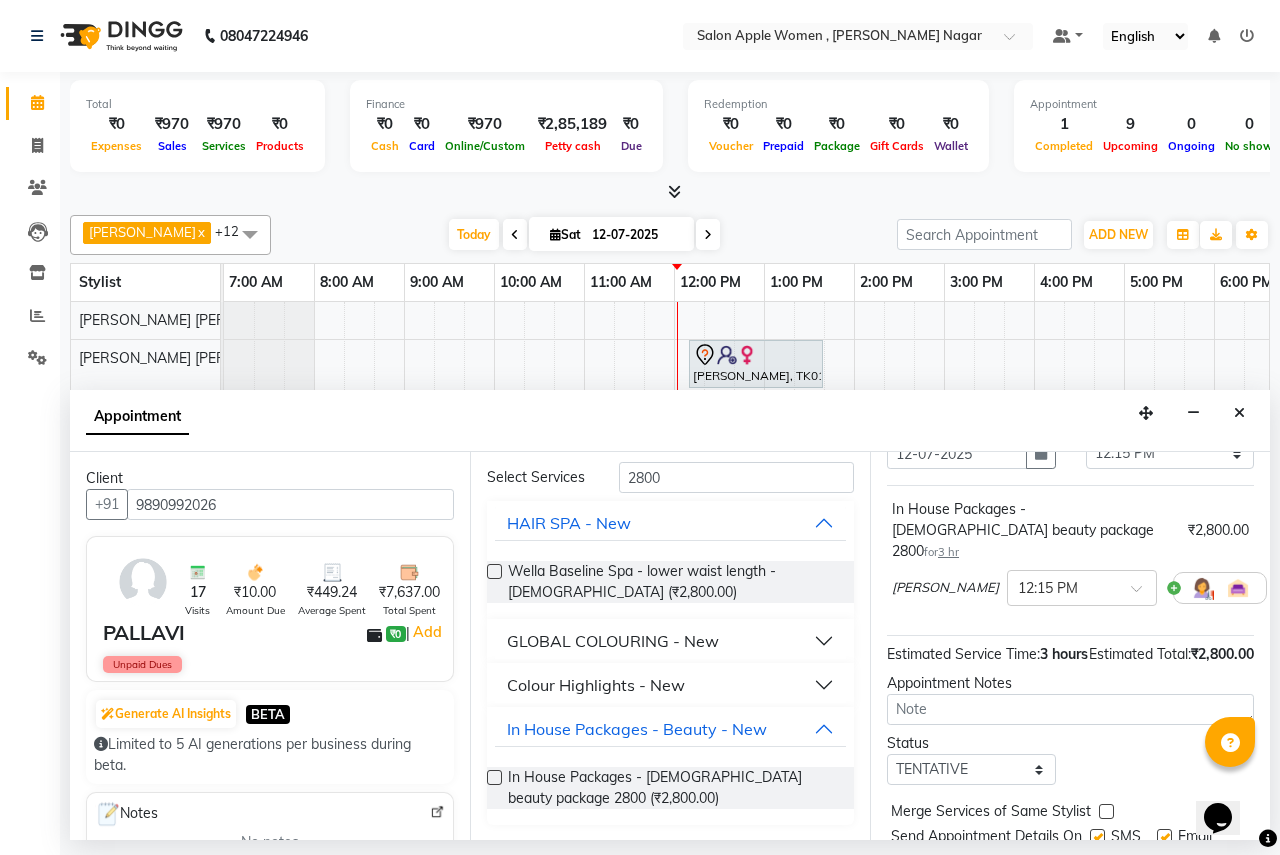 scroll, scrollTop: 198, scrollLeft: 0, axis: vertical 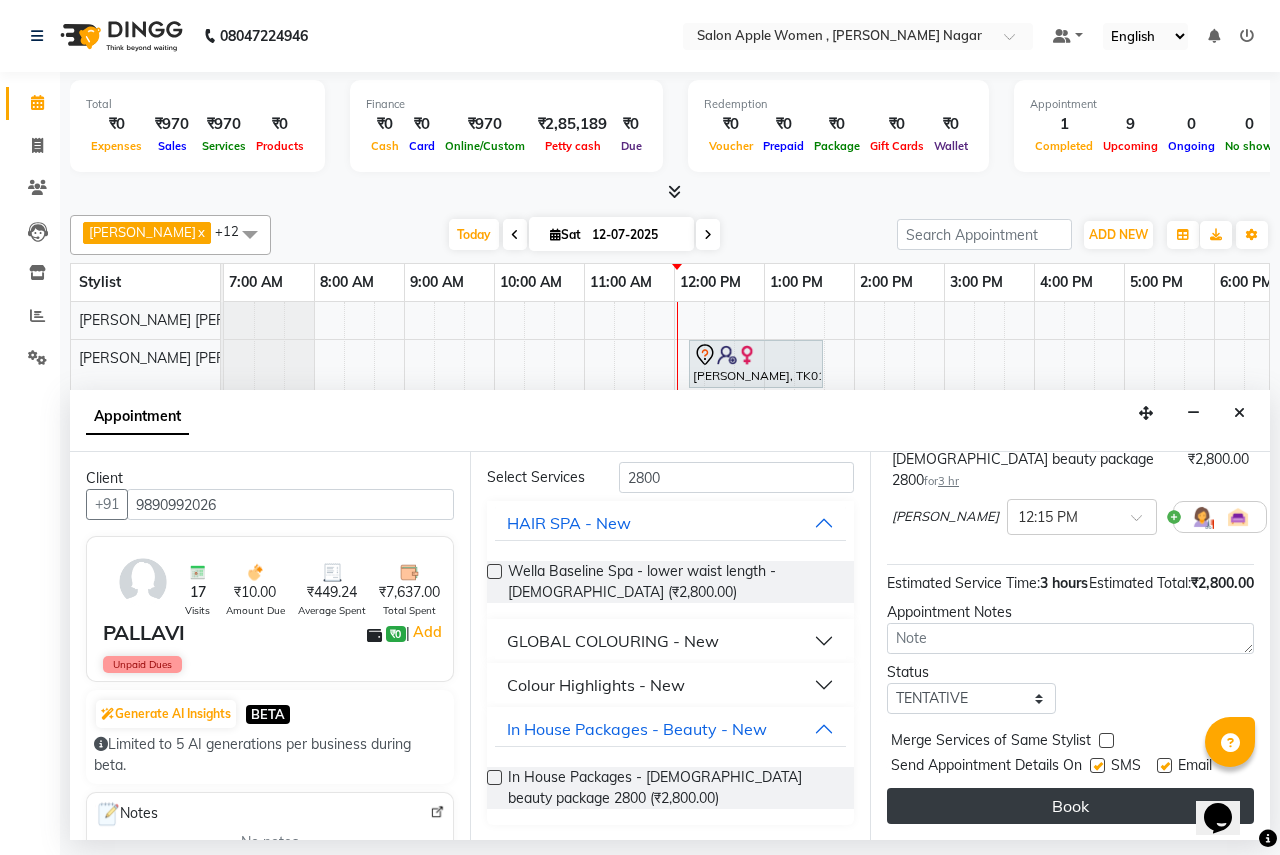click on "Book" at bounding box center [1070, 806] 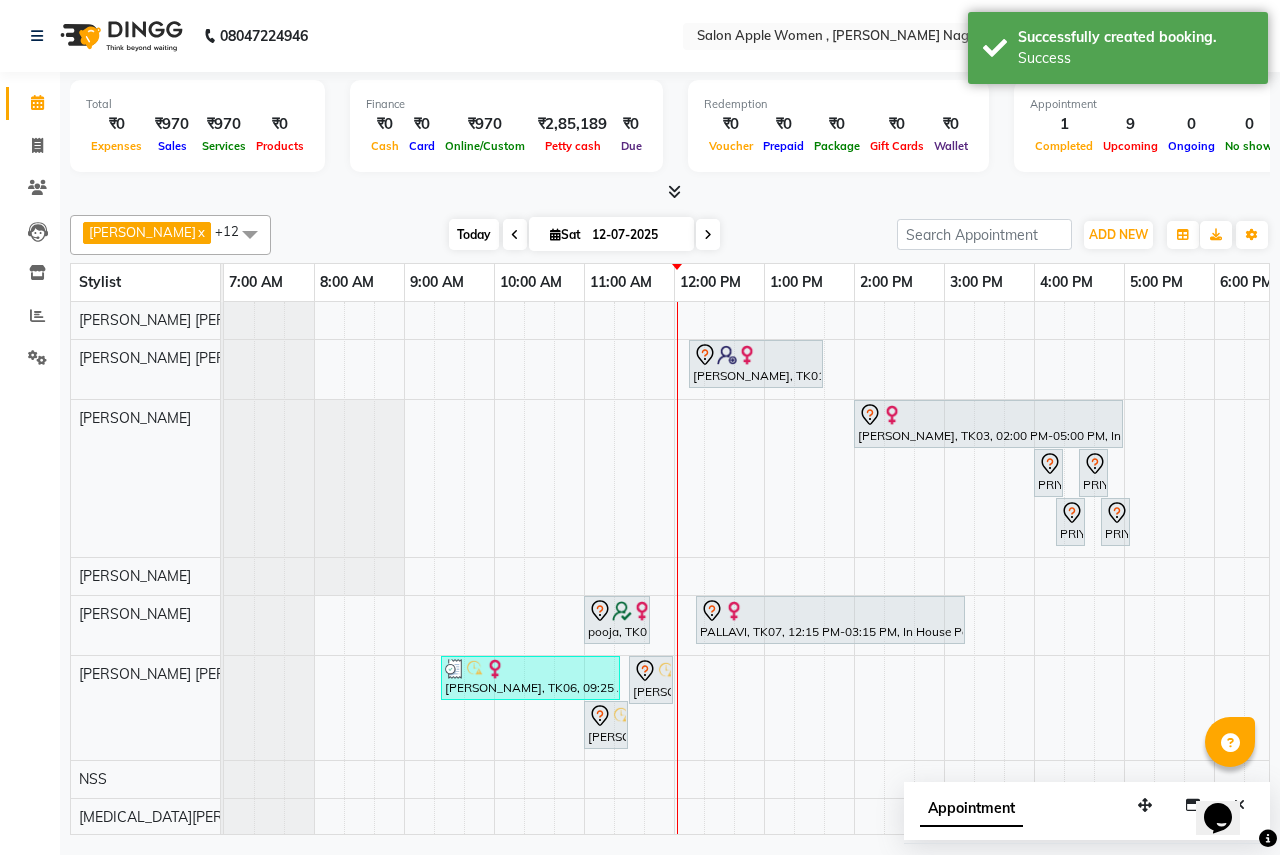 click on "Today" at bounding box center [474, 234] 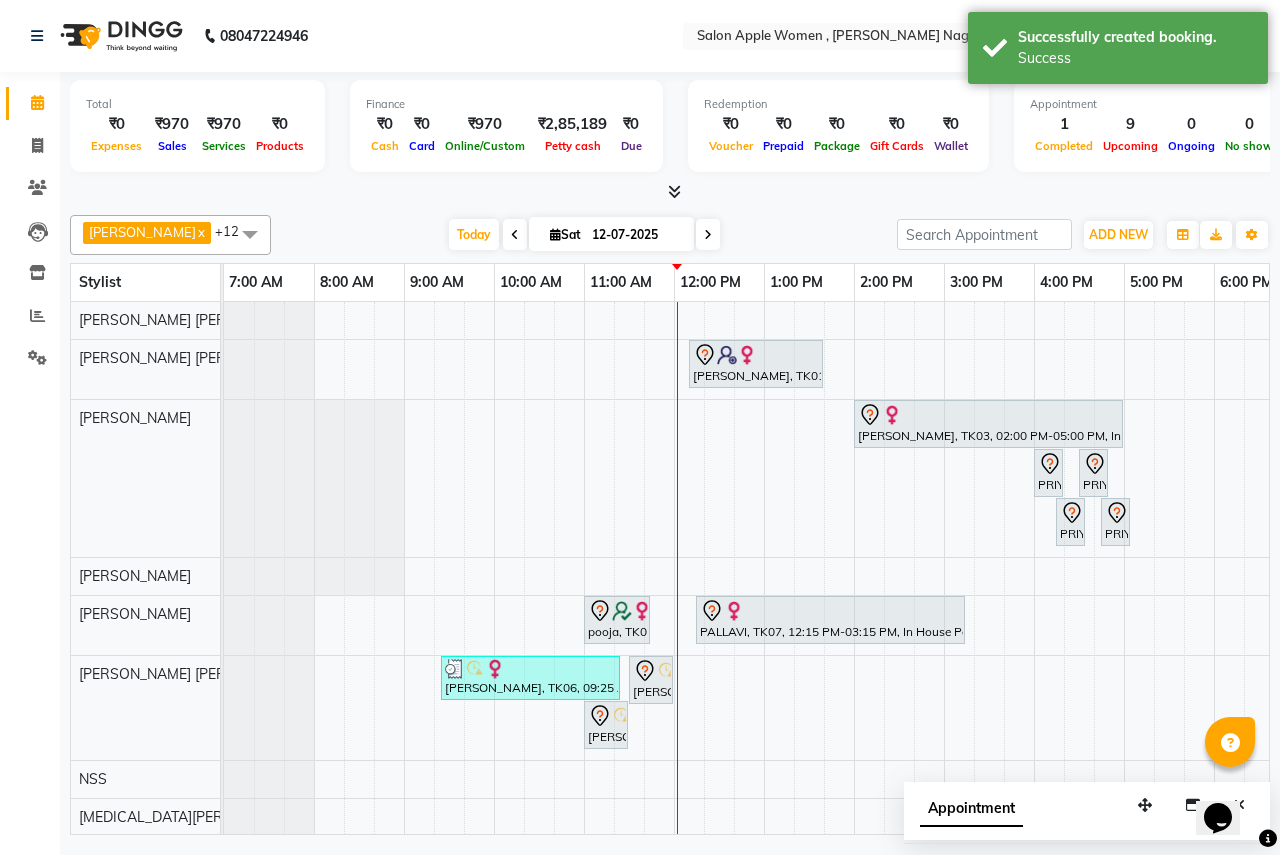 scroll, scrollTop: 0, scrollLeft: 395, axis: horizontal 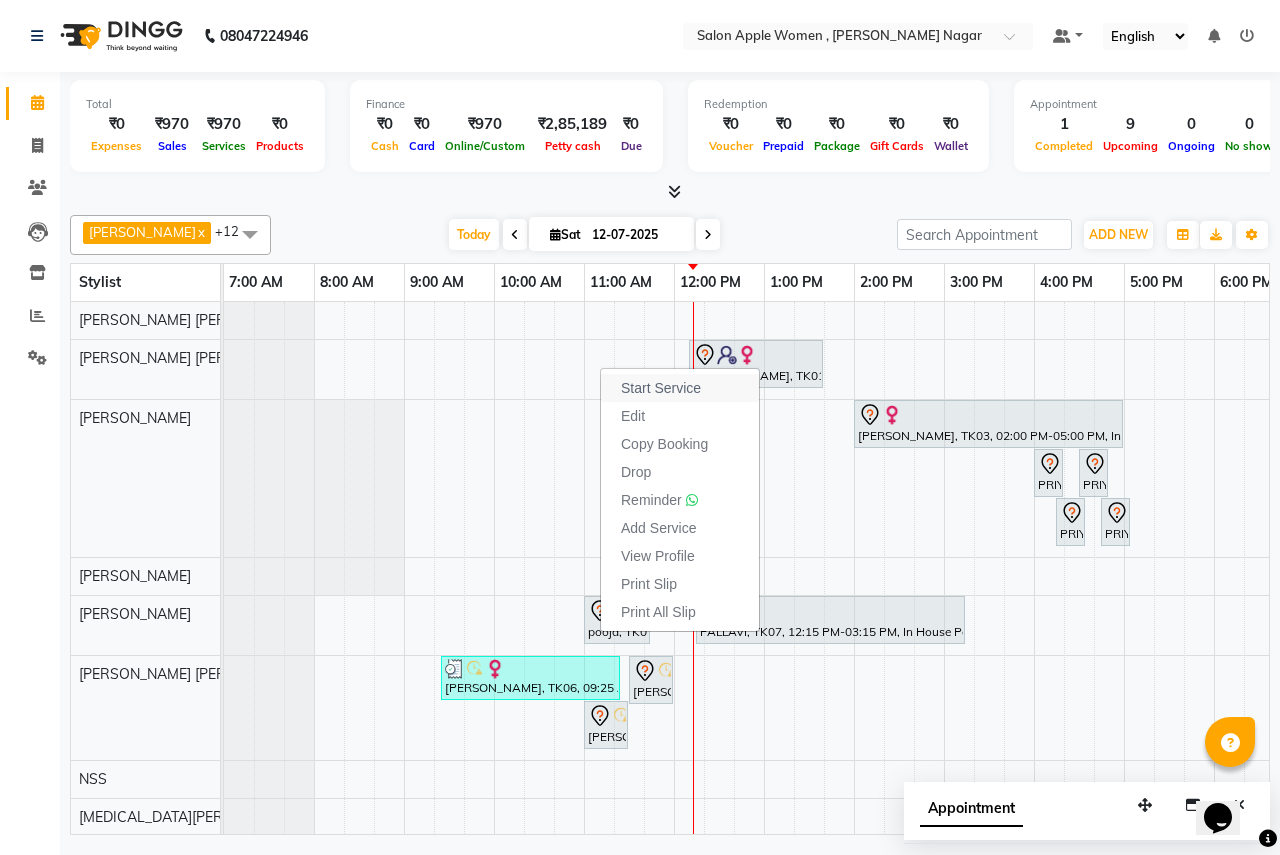 click on "Start Service" at bounding box center (661, 388) 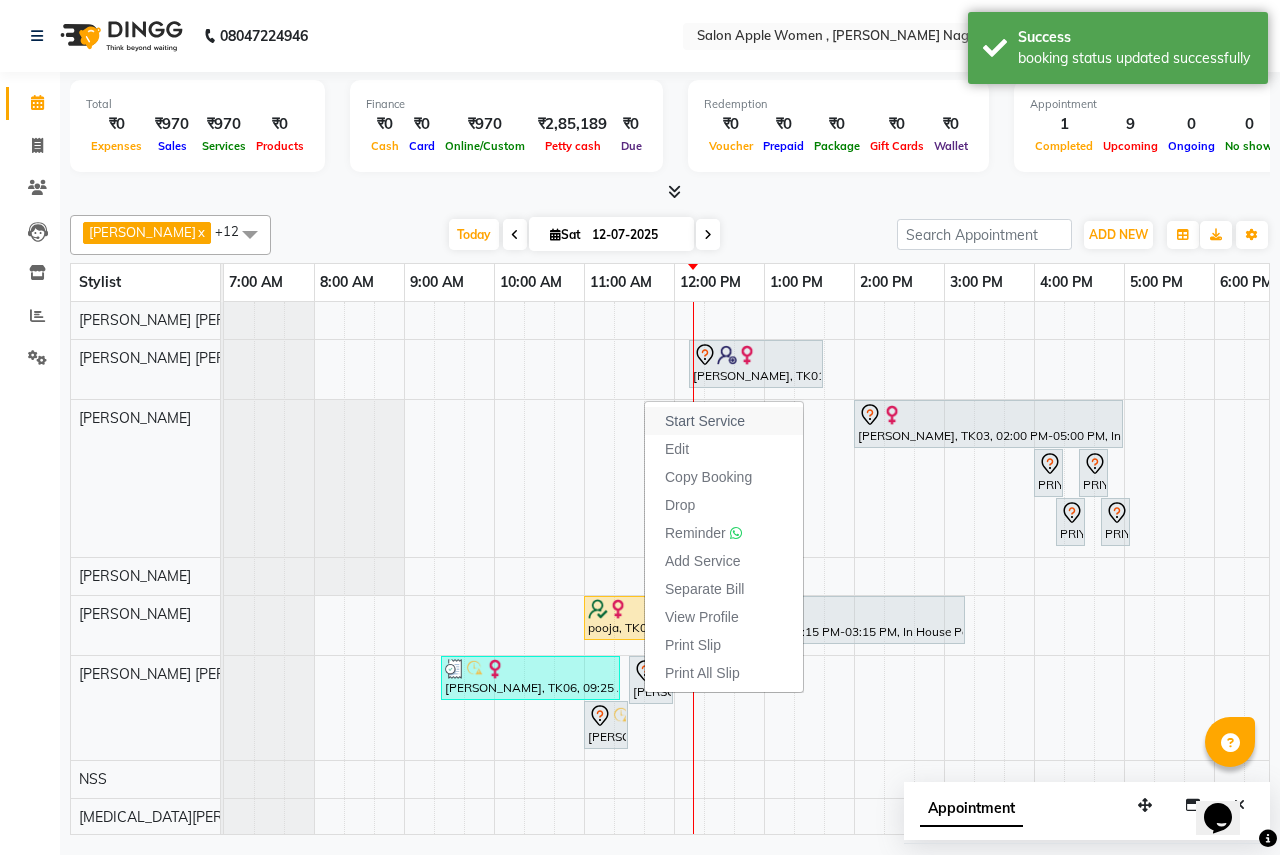 click on "Start Service" at bounding box center (705, 421) 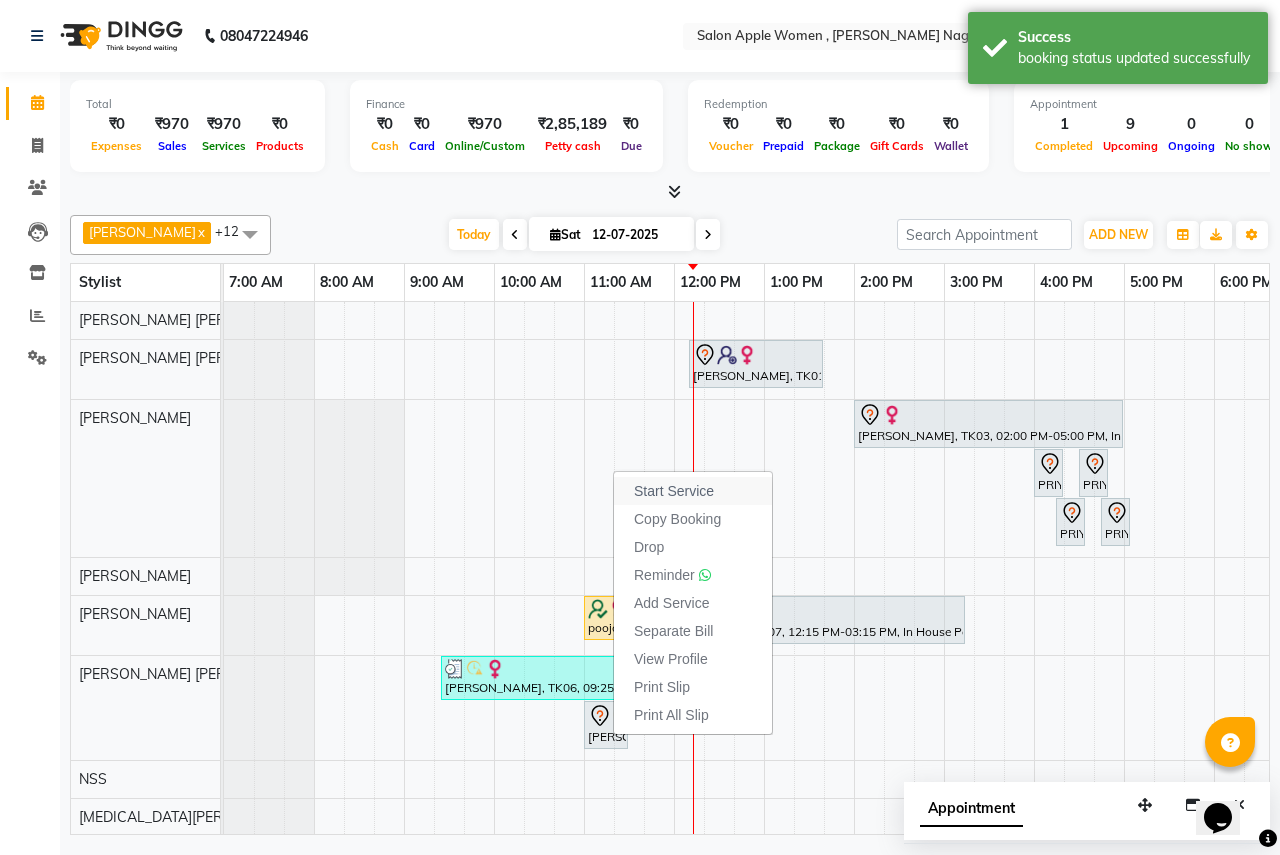 click on "Start Service" at bounding box center (693, 491) 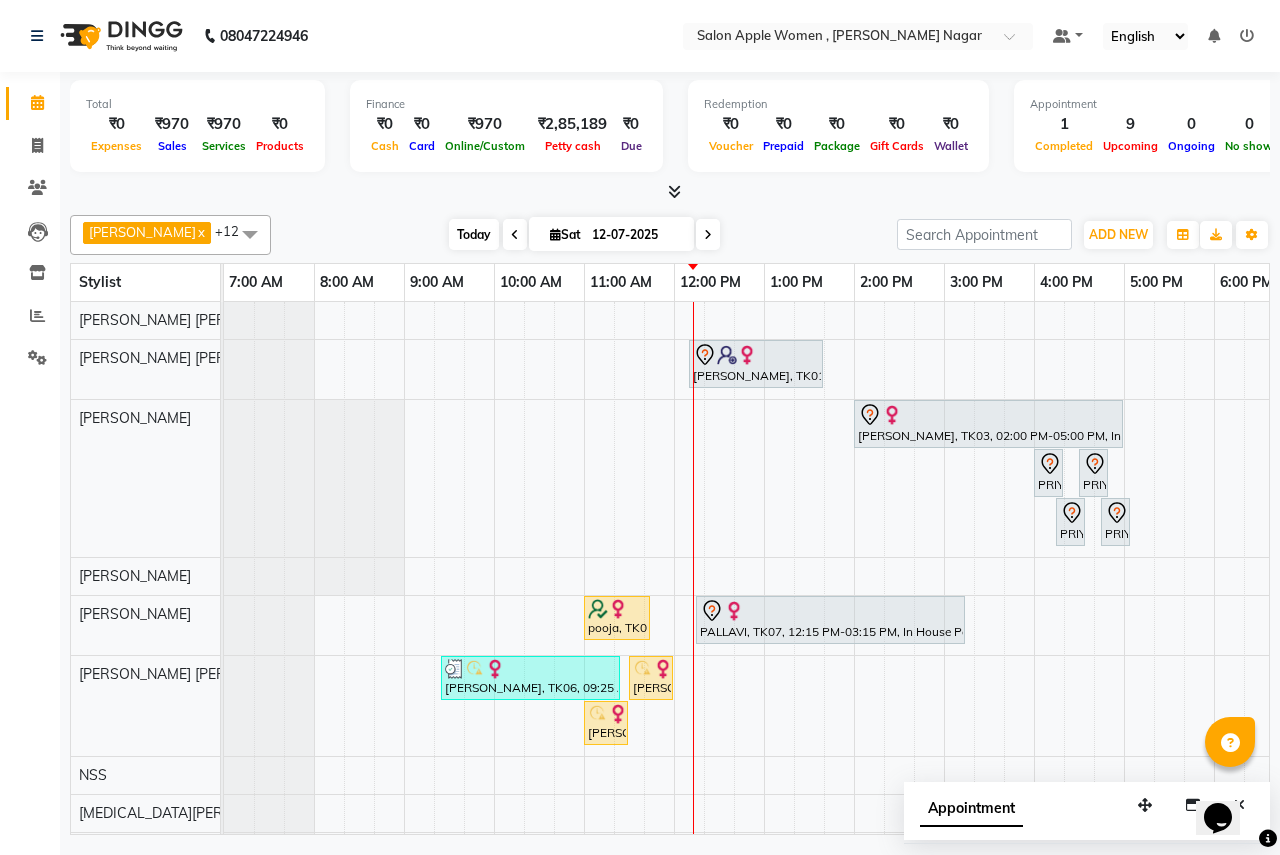 click on "Today" at bounding box center [474, 234] 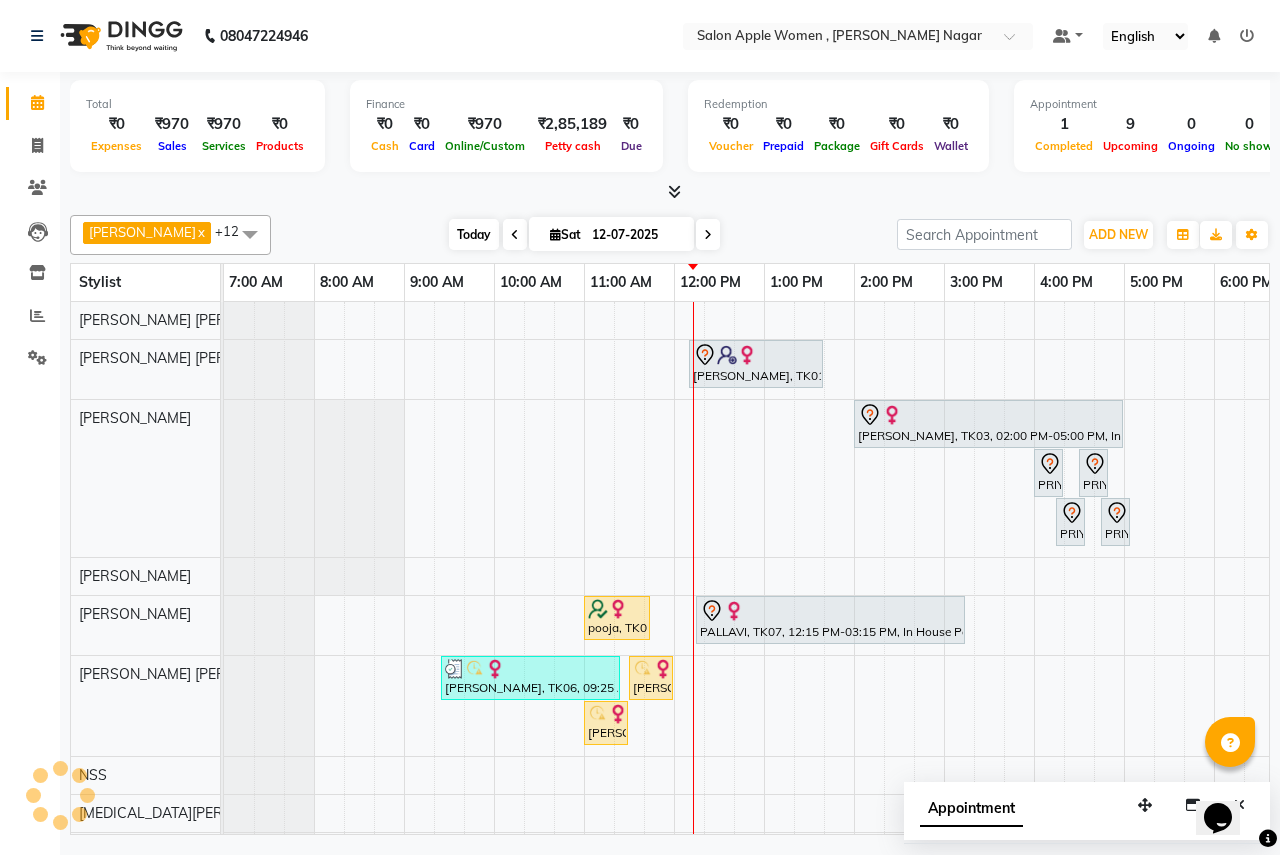 scroll, scrollTop: 0, scrollLeft: 395, axis: horizontal 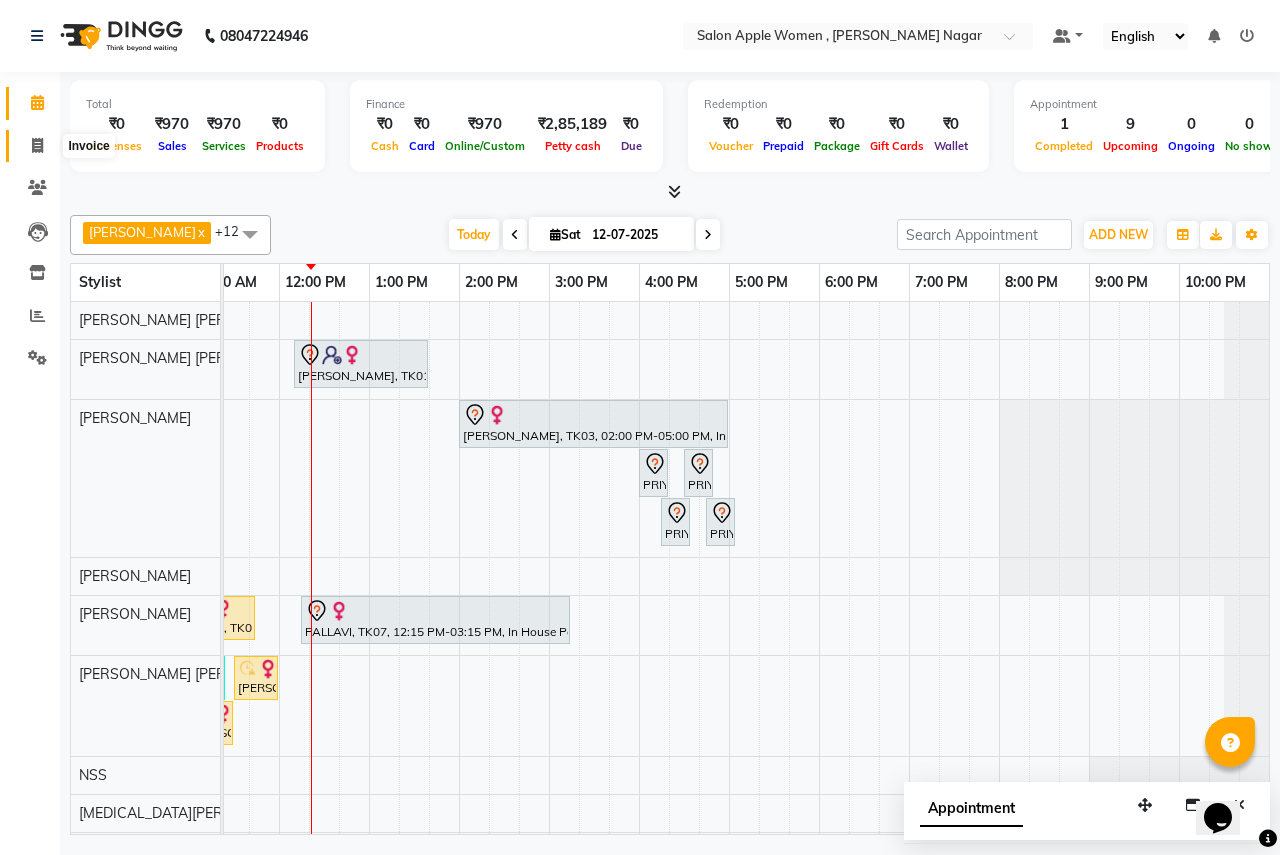 click 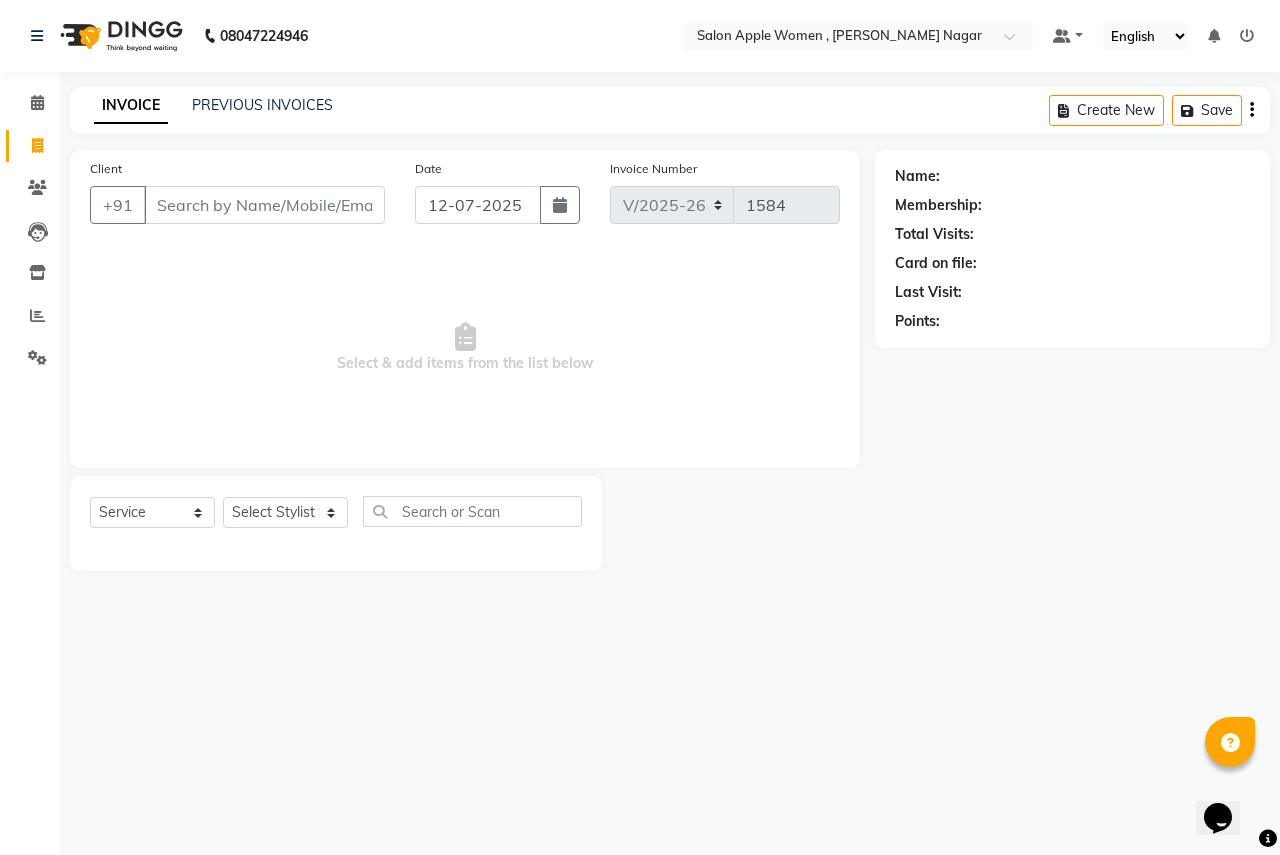 click on "Client" at bounding box center (264, 205) 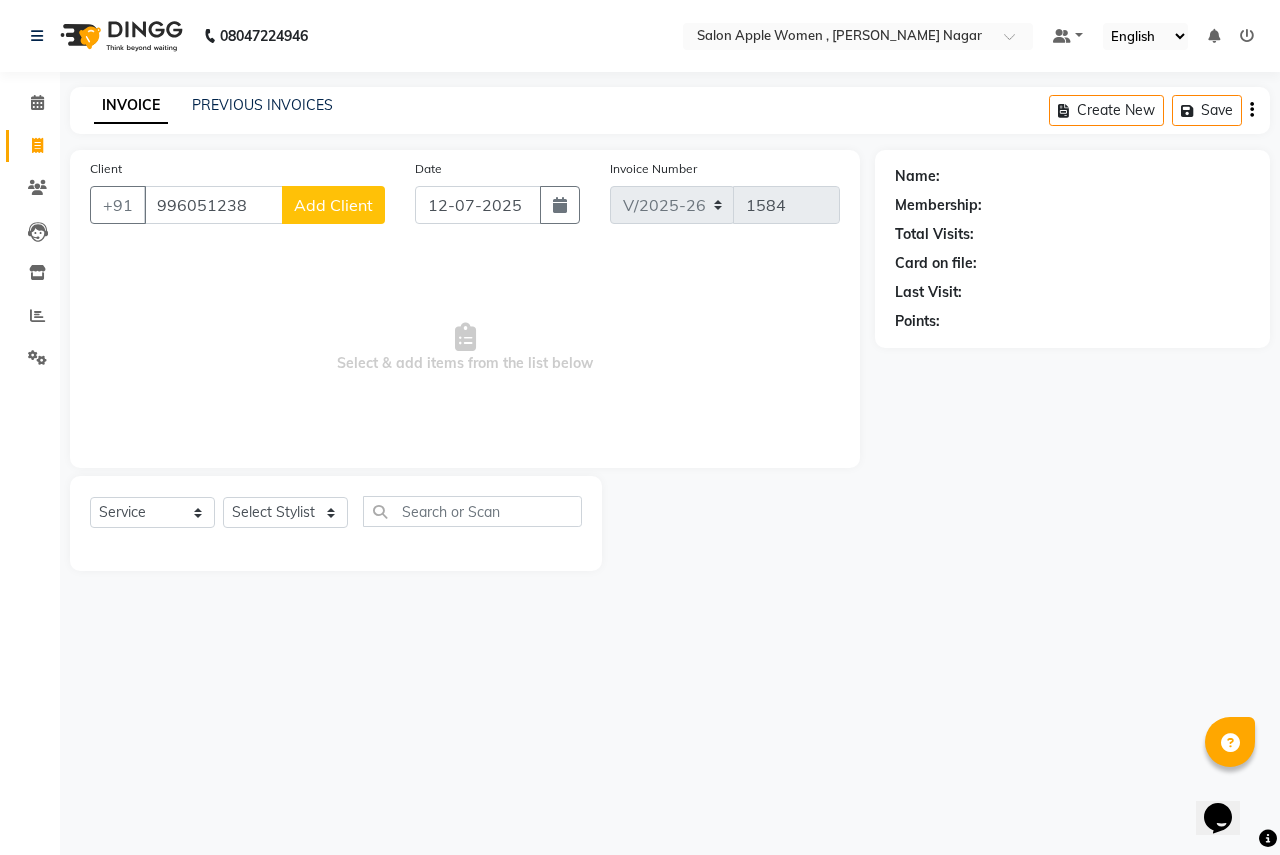 click on "996051238" at bounding box center [213, 205] 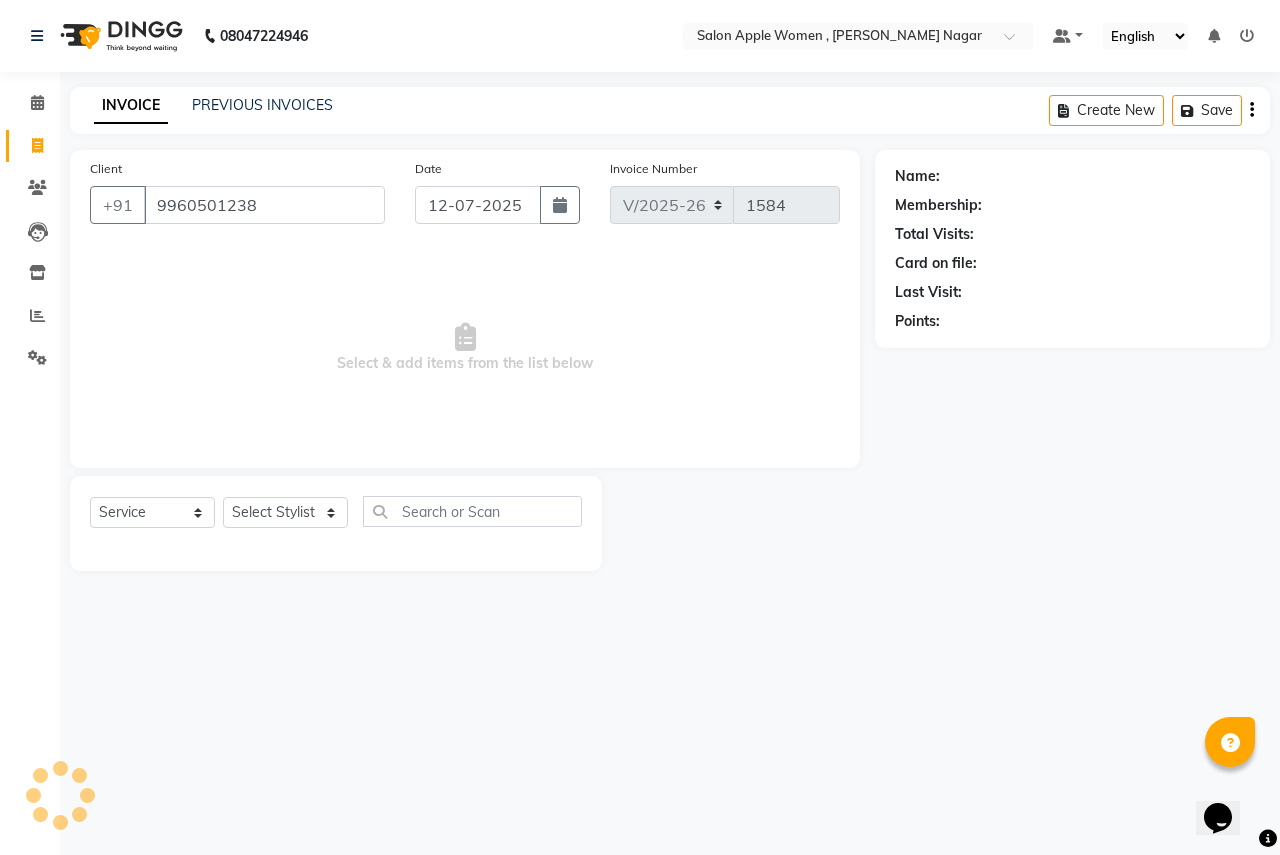 type on "9960501238" 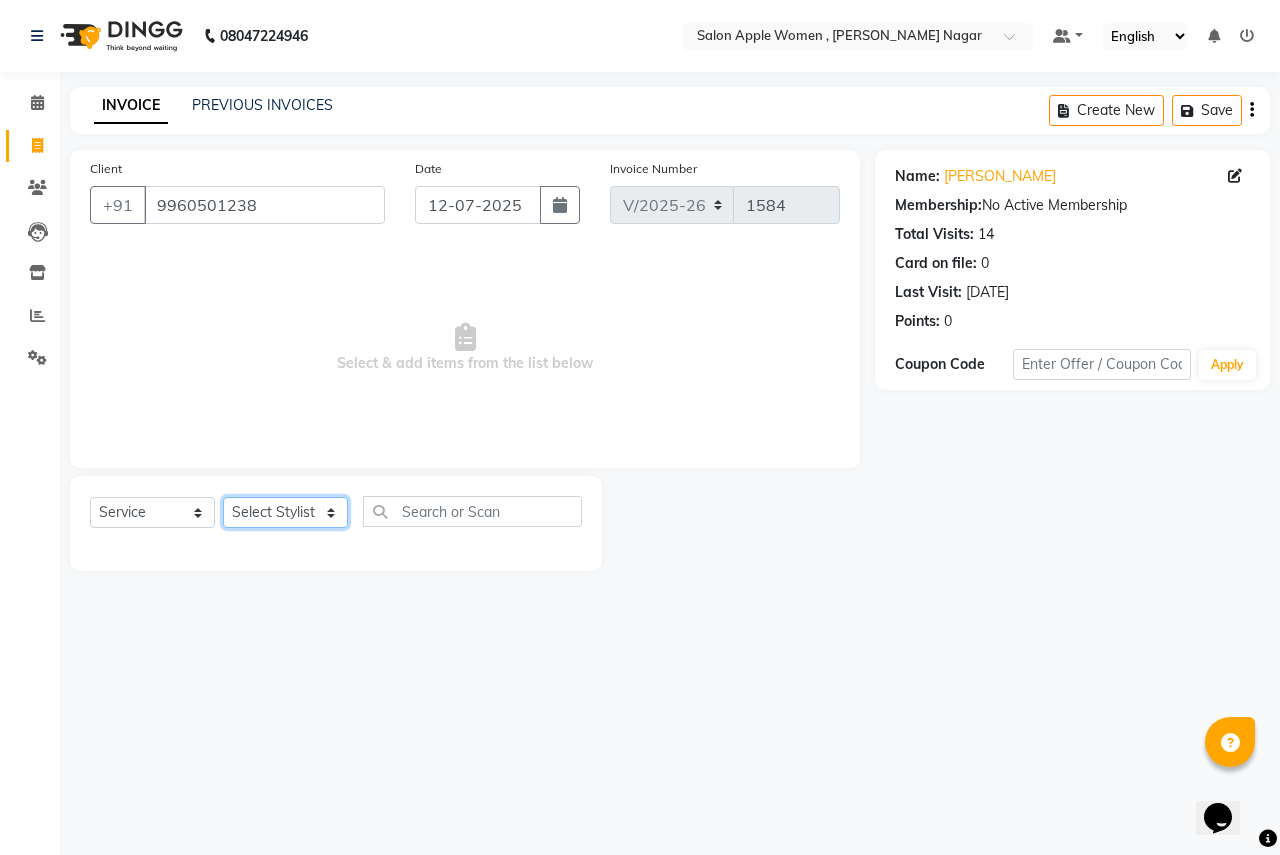 click on "Select Stylist [PERSON_NAME] [PERSON_NAME] [PERSON_NAME] [PERSON_NAME] Jyoti Rahul [PERSON_NAME] [MEDICAL_DATA][PERSON_NAME] [PERSON_NAME] NSS Pratibha Paswan [PERSON_NAME] [PERSON_NAME] Reception  Reshma Operations Head [PERSON_NAME] [PERSON_NAME] [PERSON_NAME]" 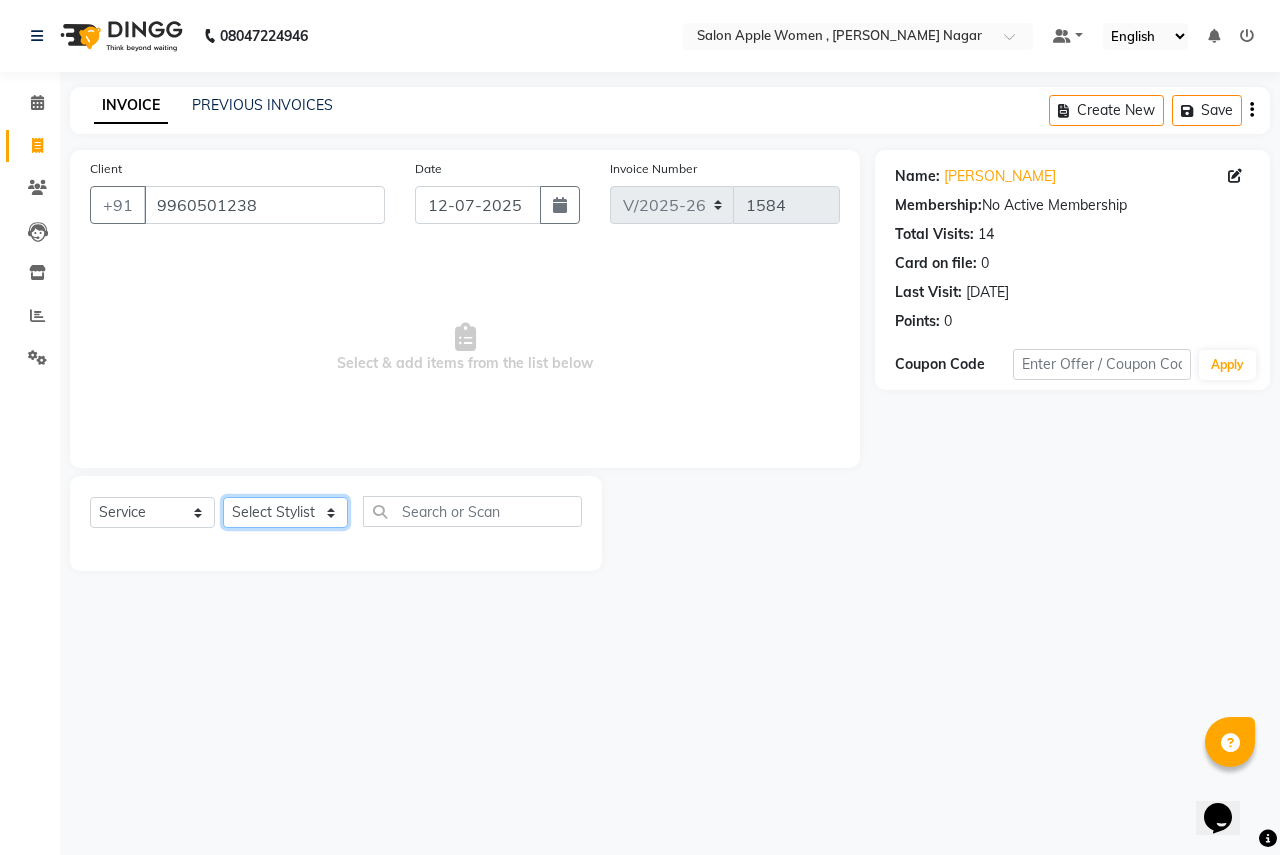 select on "57564" 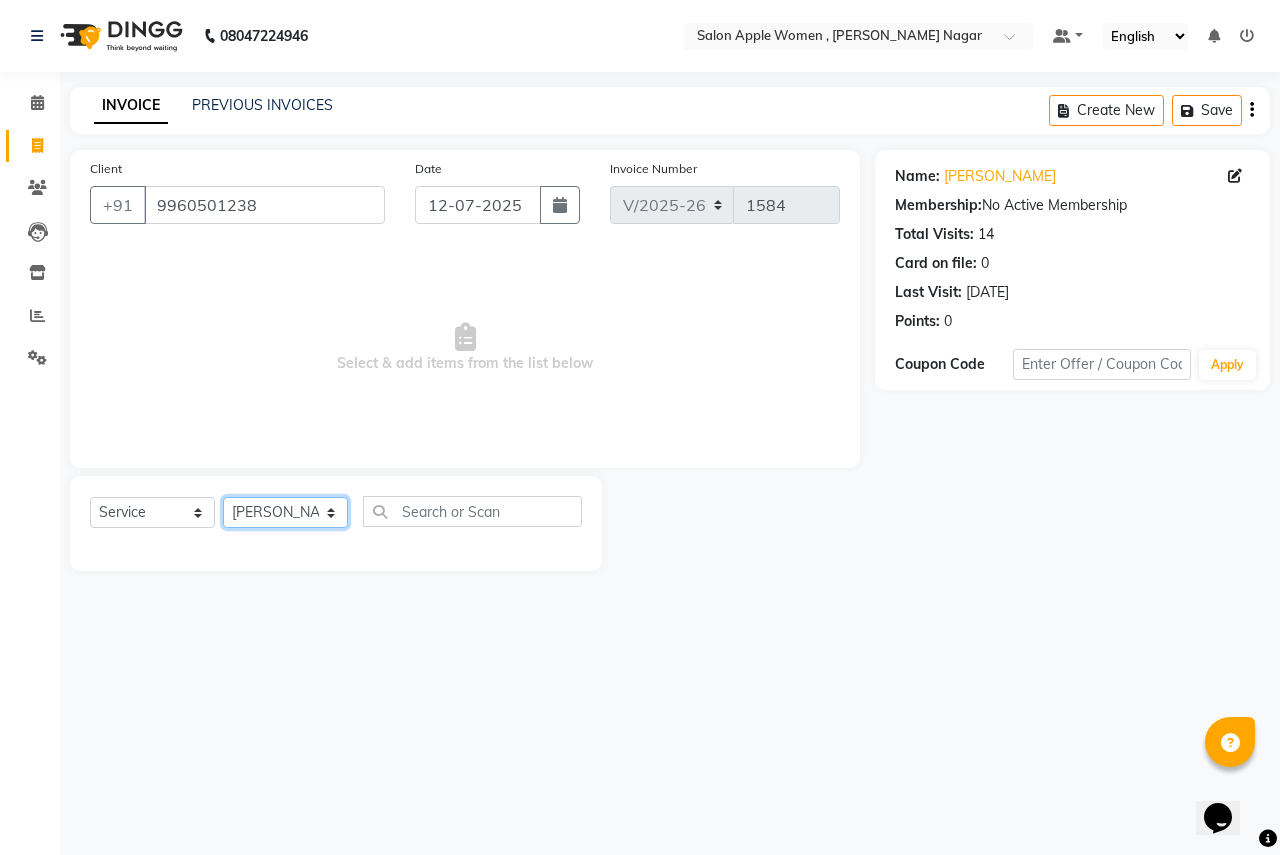 click on "Select Stylist [PERSON_NAME] [PERSON_NAME] [PERSON_NAME] [PERSON_NAME] Jyoti Rahul [PERSON_NAME] [MEDICAL_DATA][PERSON_NAME] [PERSON_NAME] NSS Pratibha Paswan [PERSON_NAME] [PERSON_NAME] Reception  Reshma Operations Head [PERSON_NAME] [PERSON_NAME] [PERSON_NAME]" 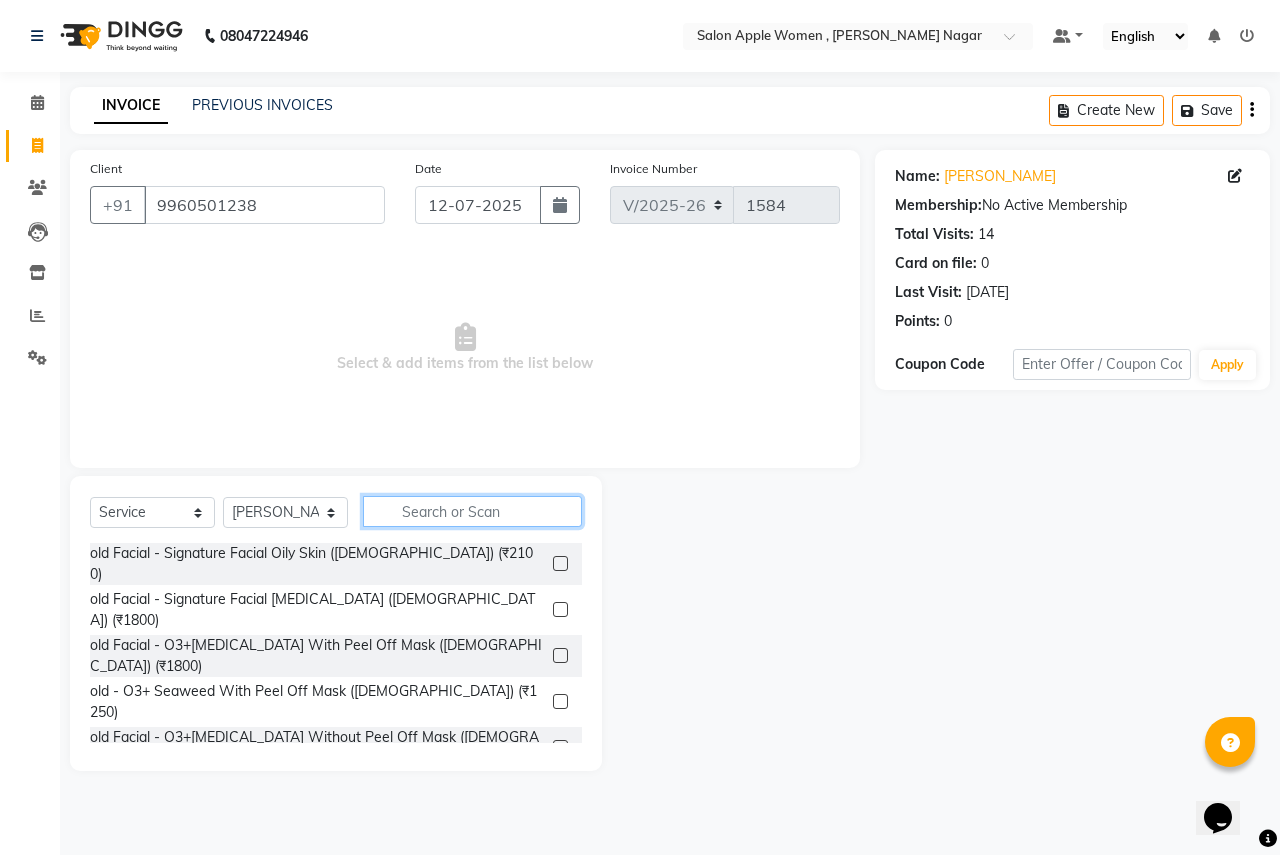click 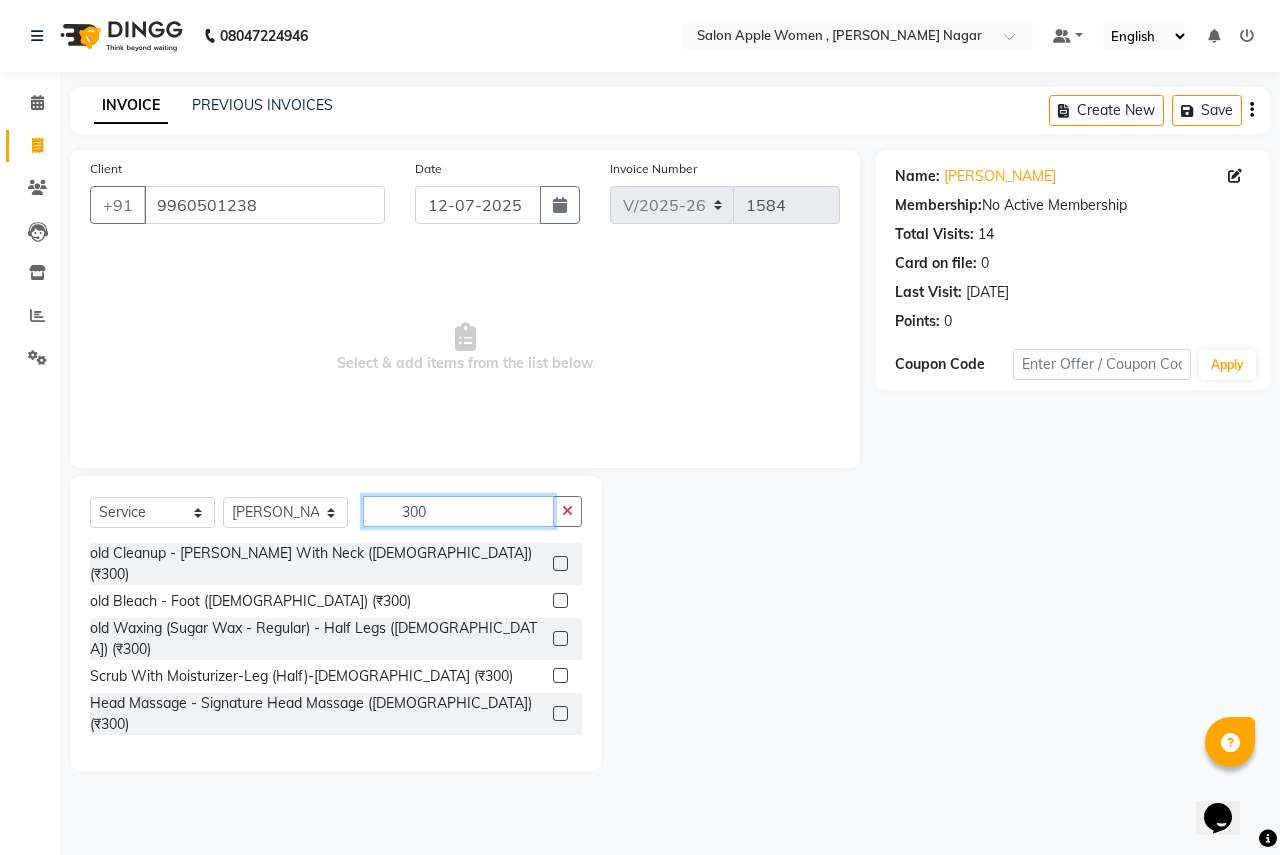scroll, scrollTop: 500, scrollLeft: 0, axis: vertical 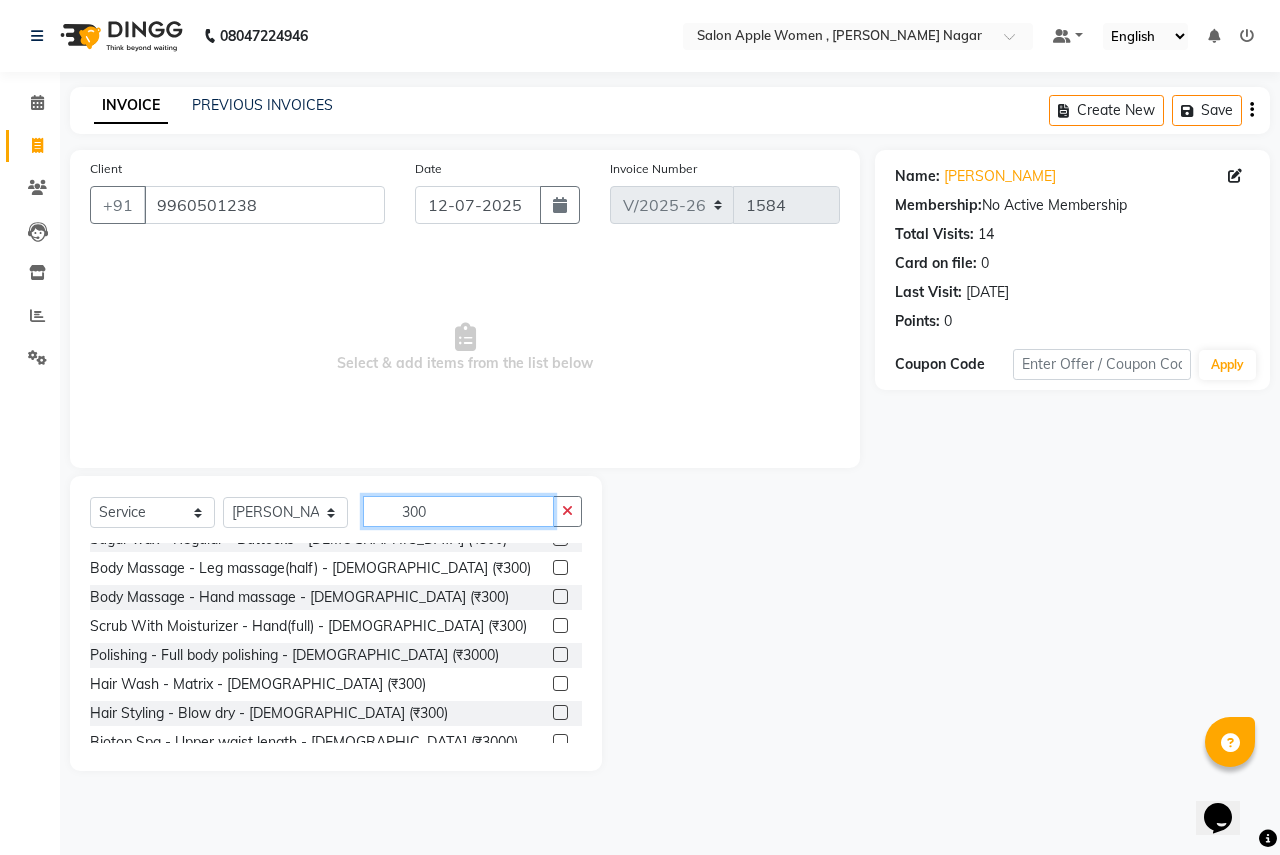 type on "300" 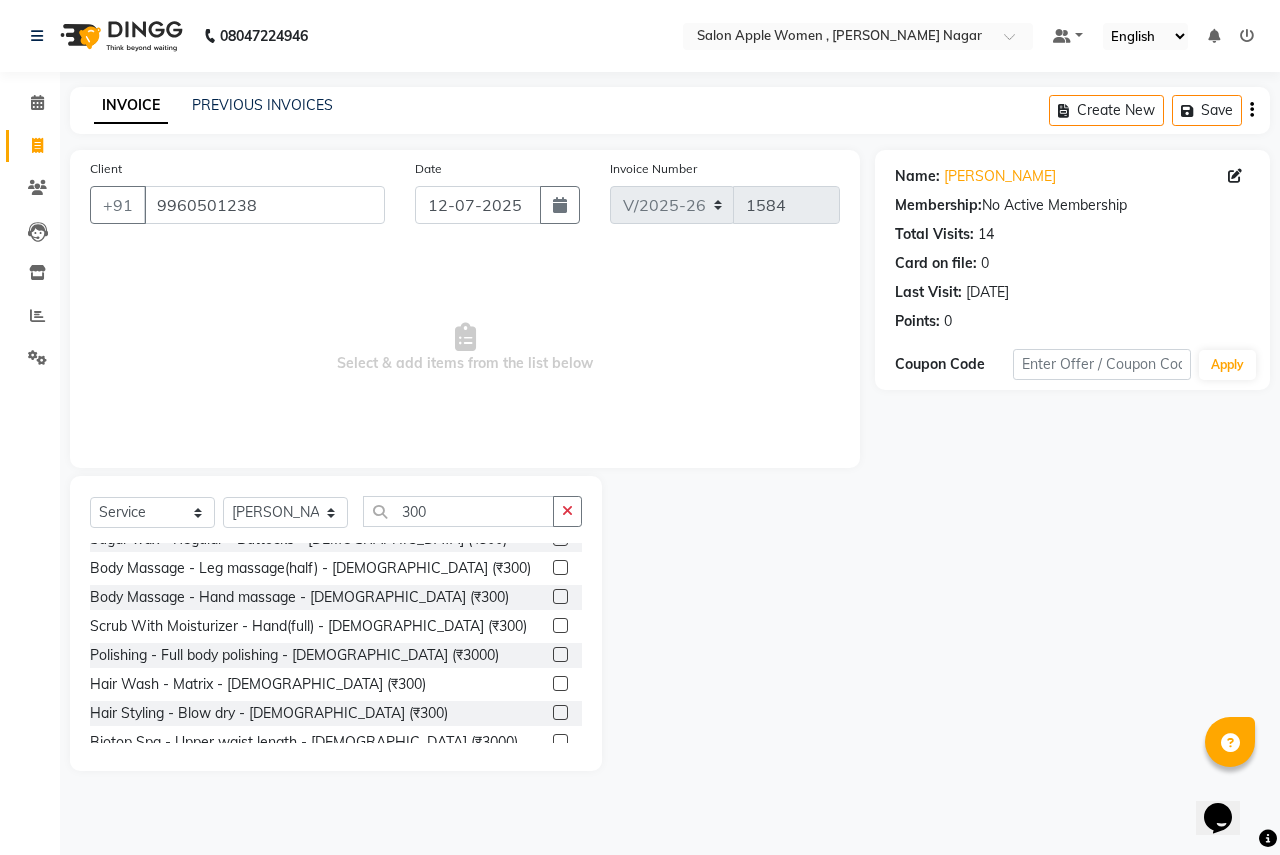 click 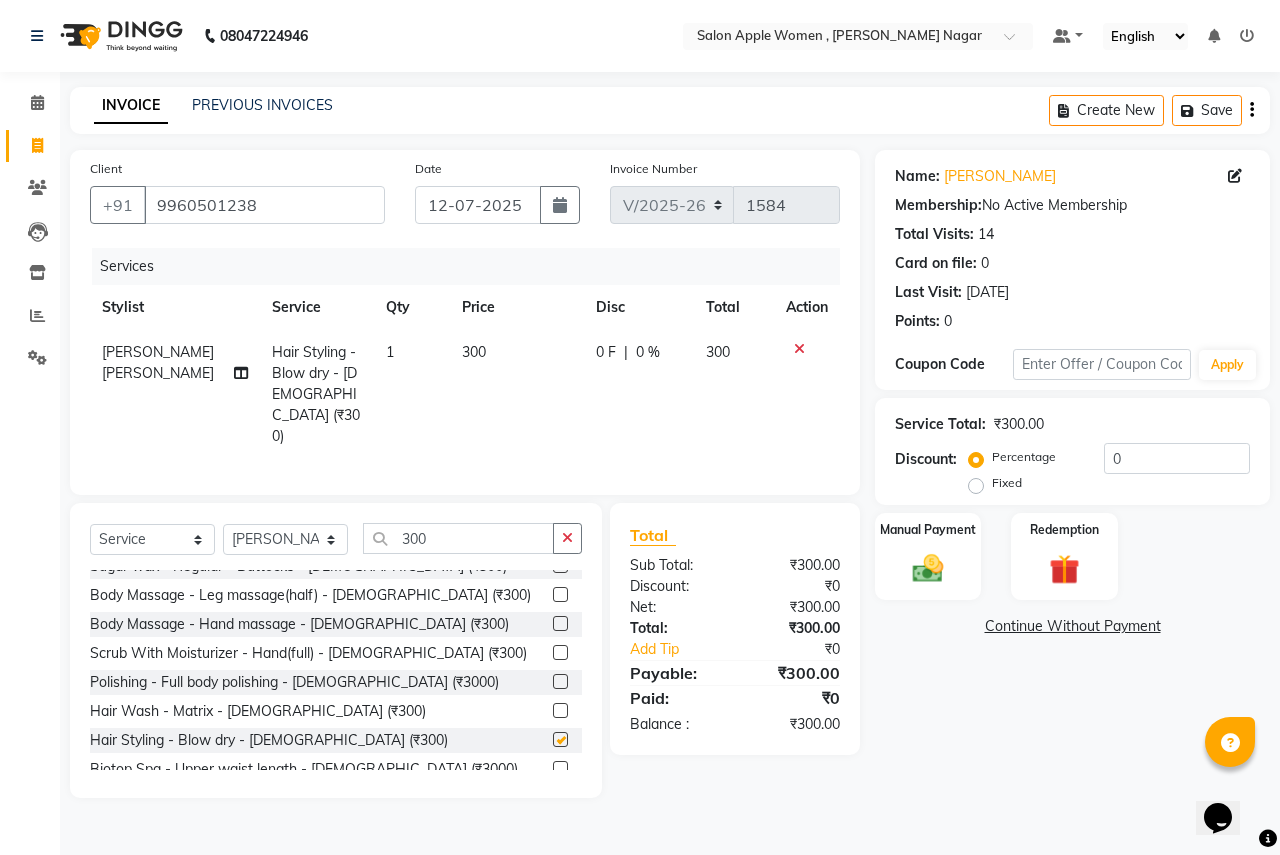 checkbox on "false" 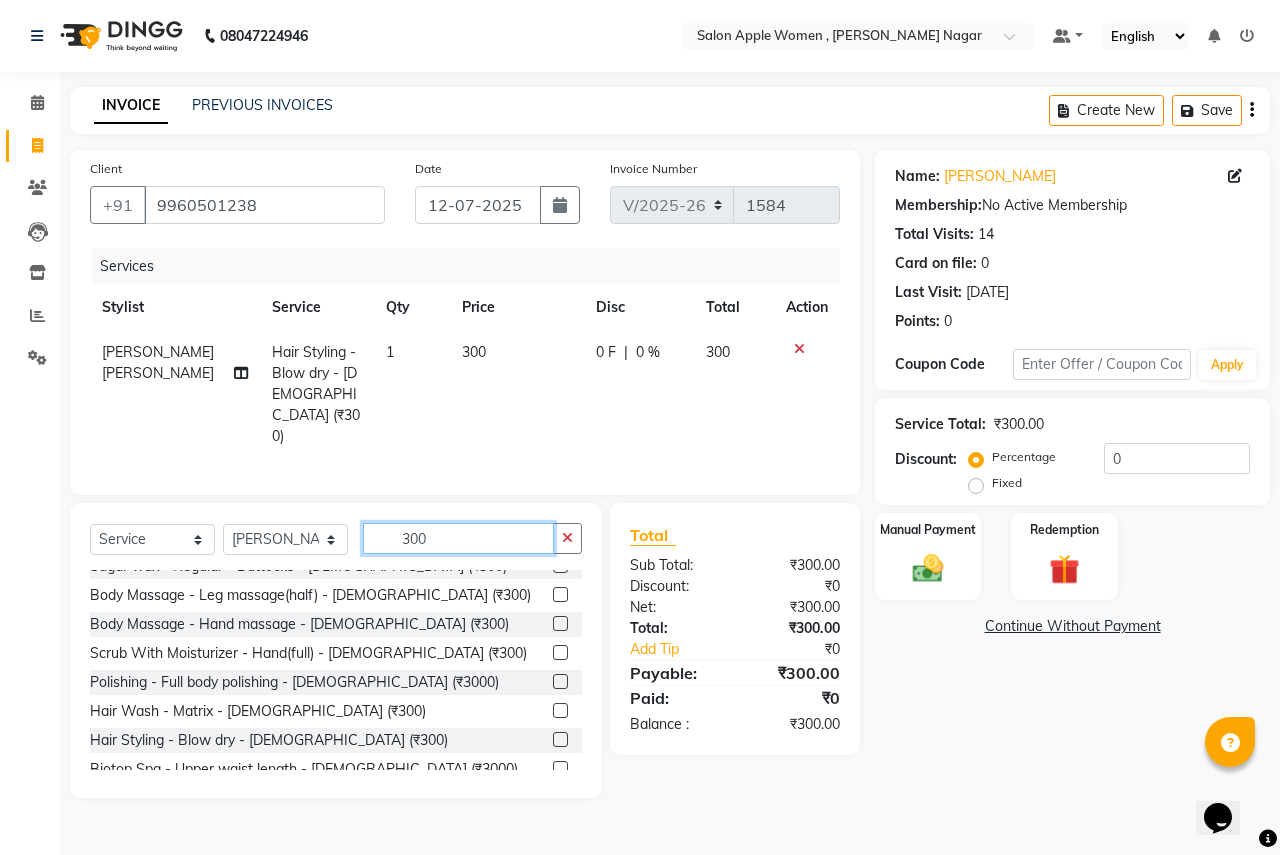 click on "300" 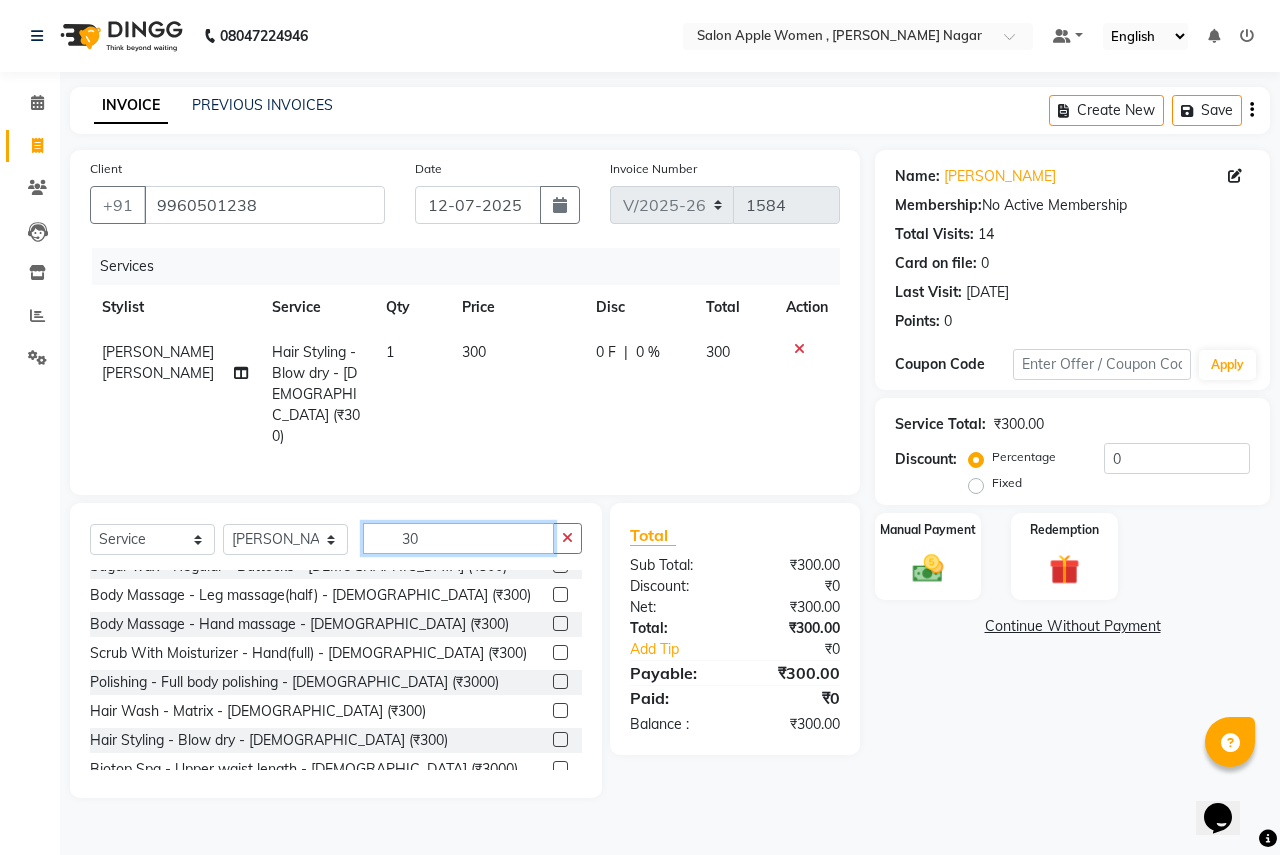 scroll, scrollTop: 761, scrollLeft: 0, axis: vertical 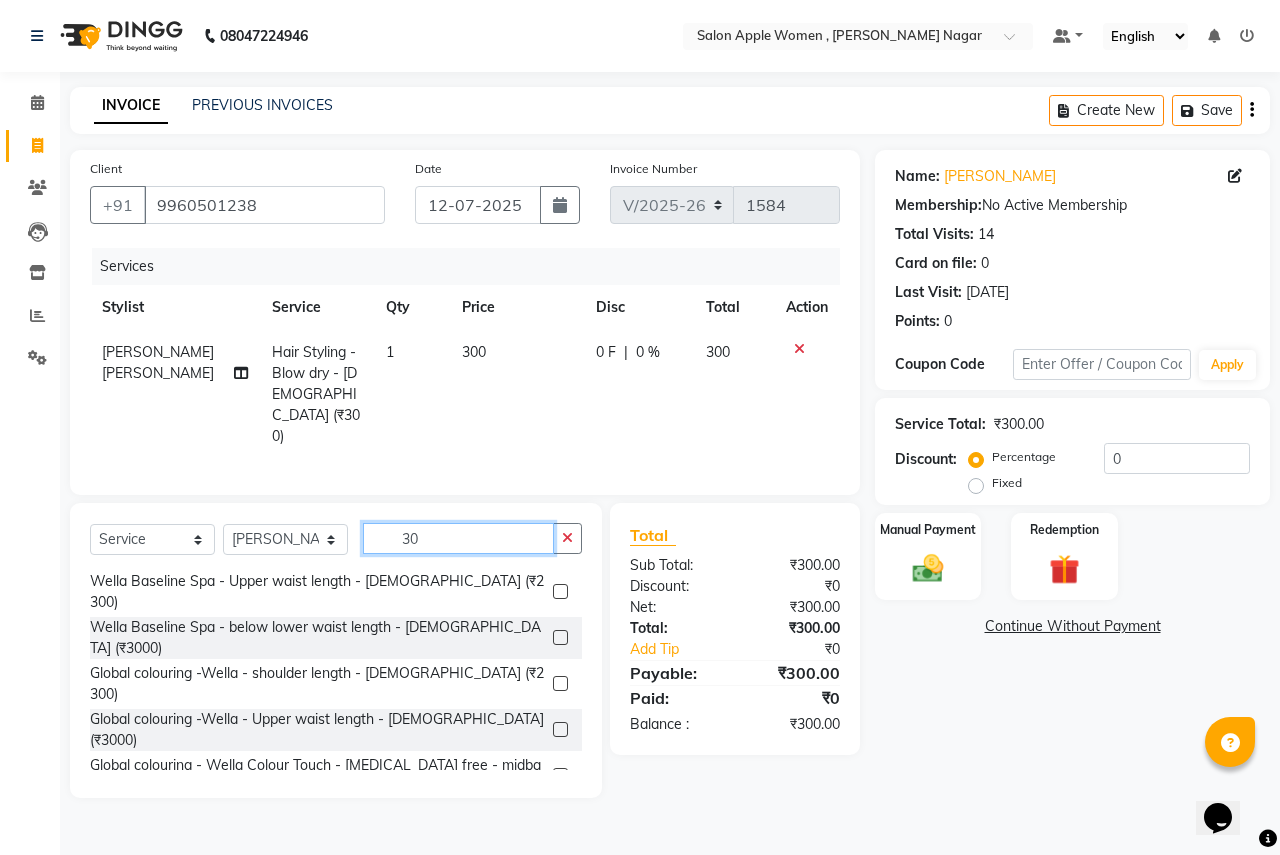 type on "3" 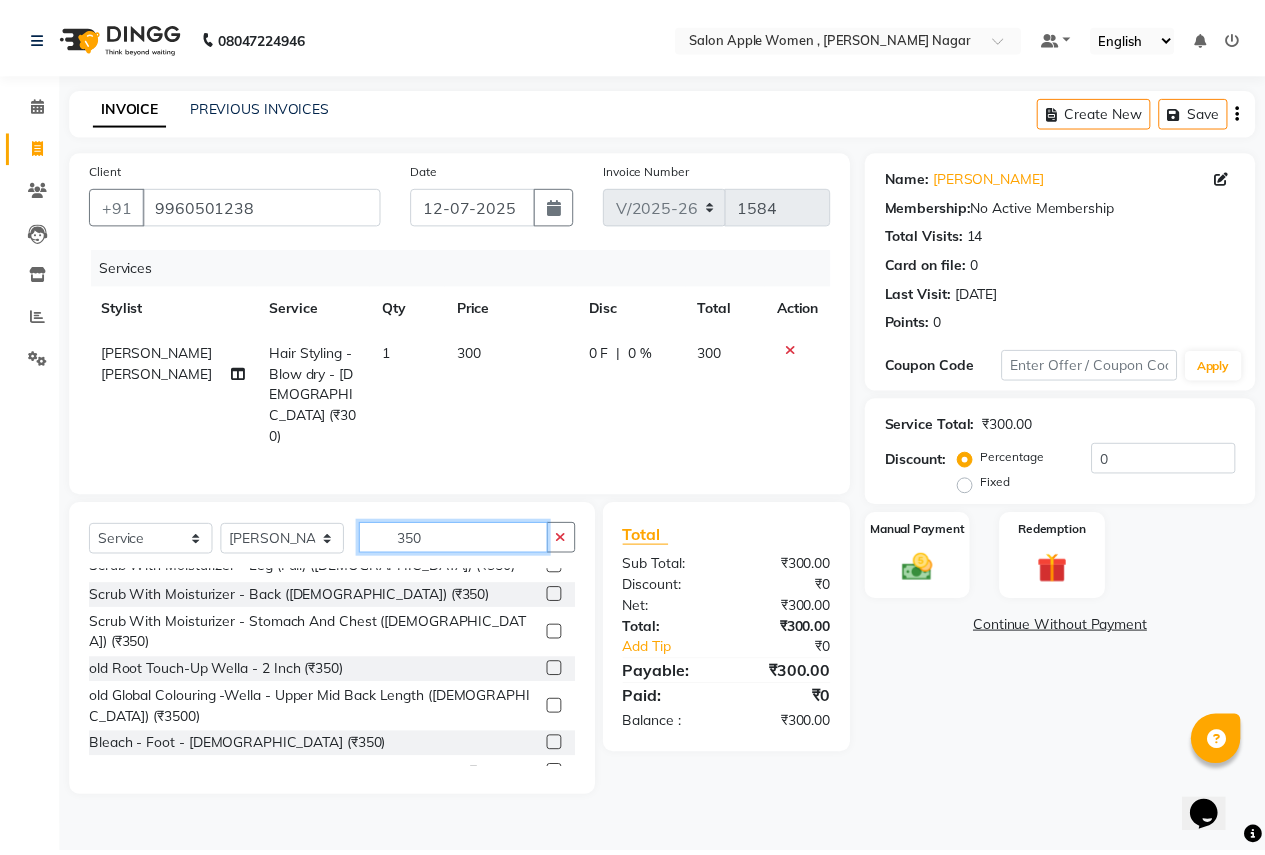scroll, scrollTop: 294, scrollLeft: 0, axis: vertical 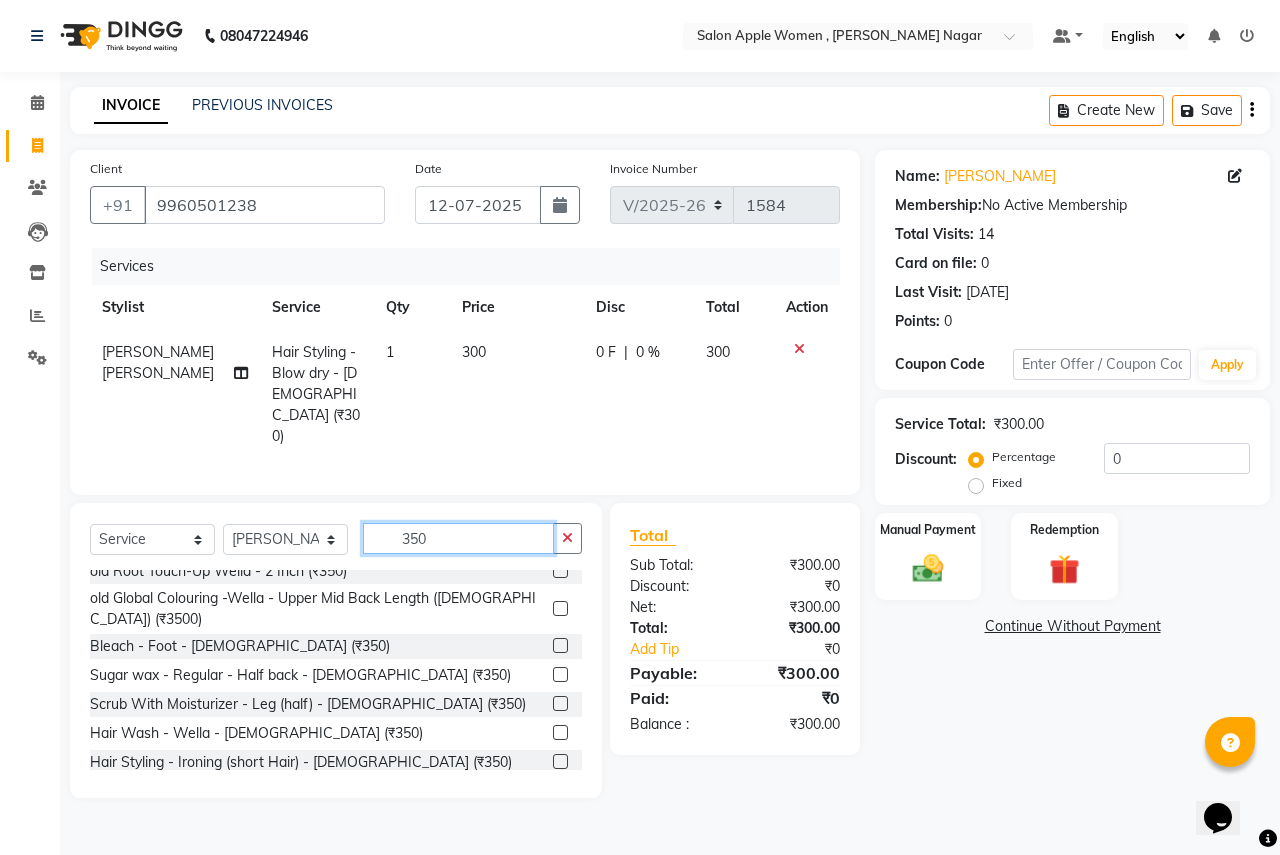 type on "350" 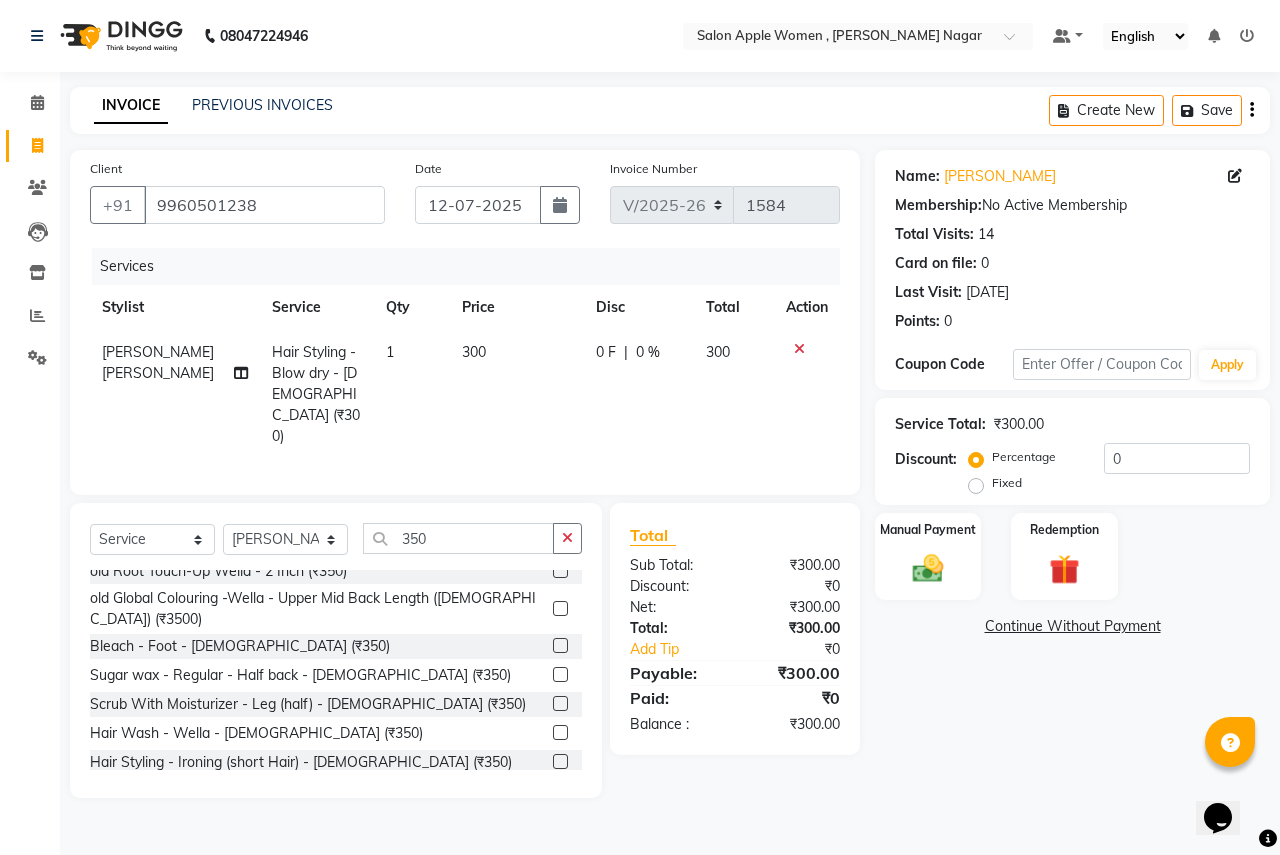 click 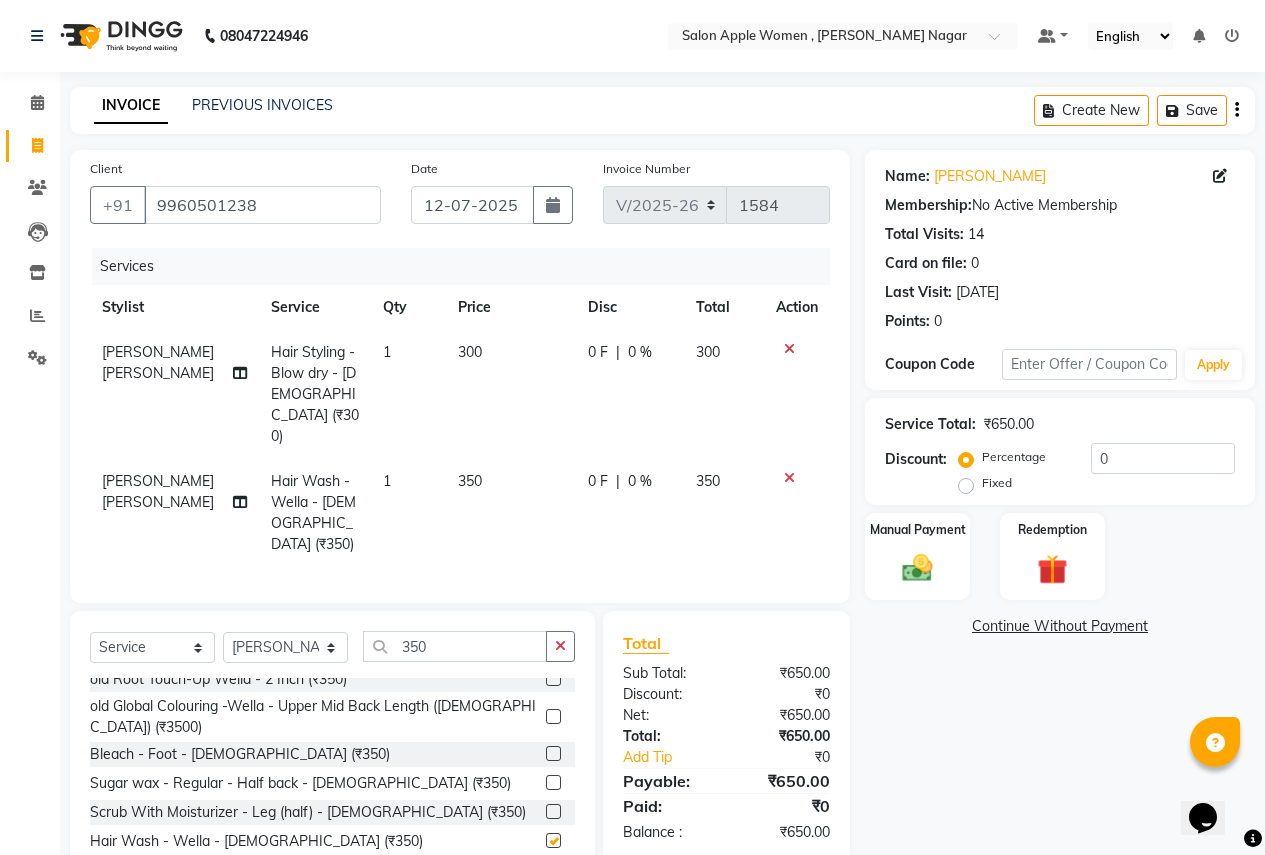 checkbox on "false" 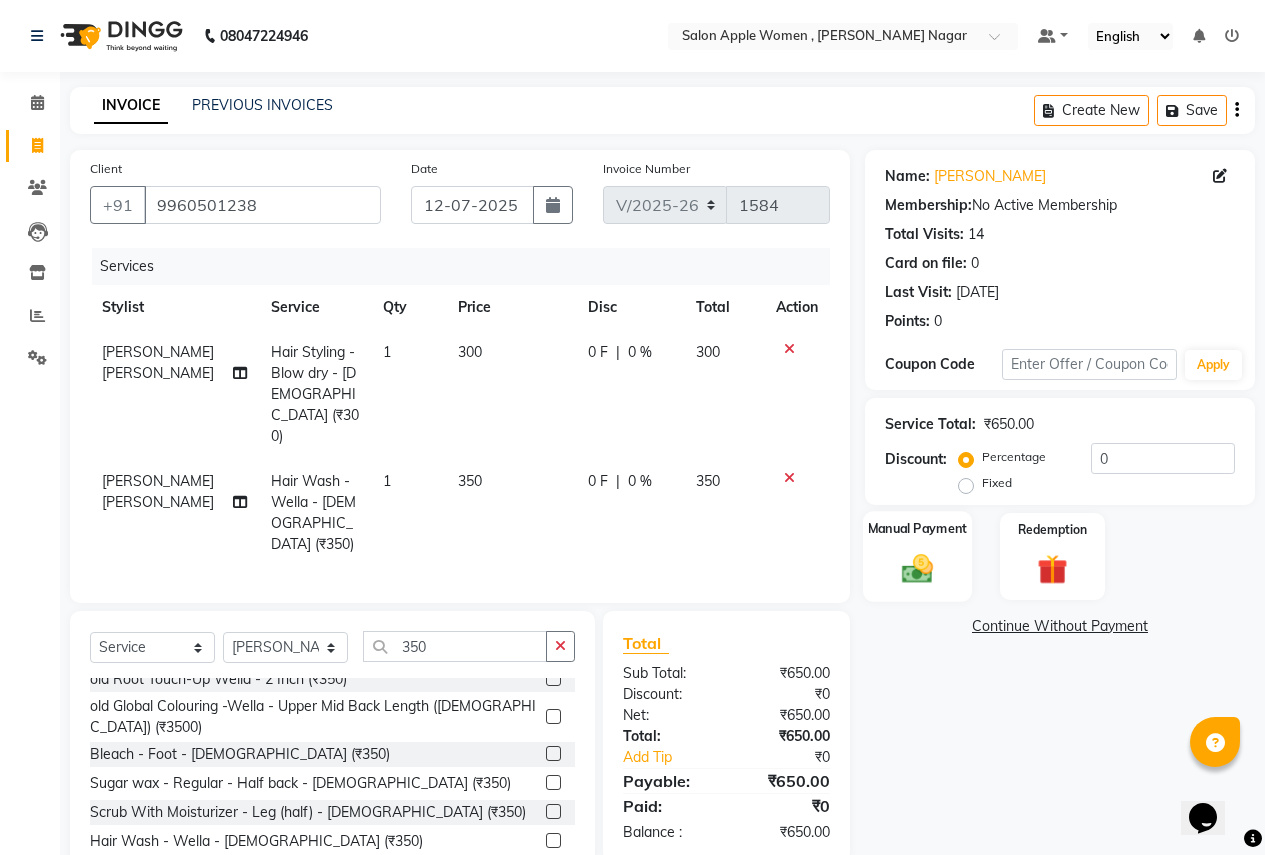 click on "Manual Payment" 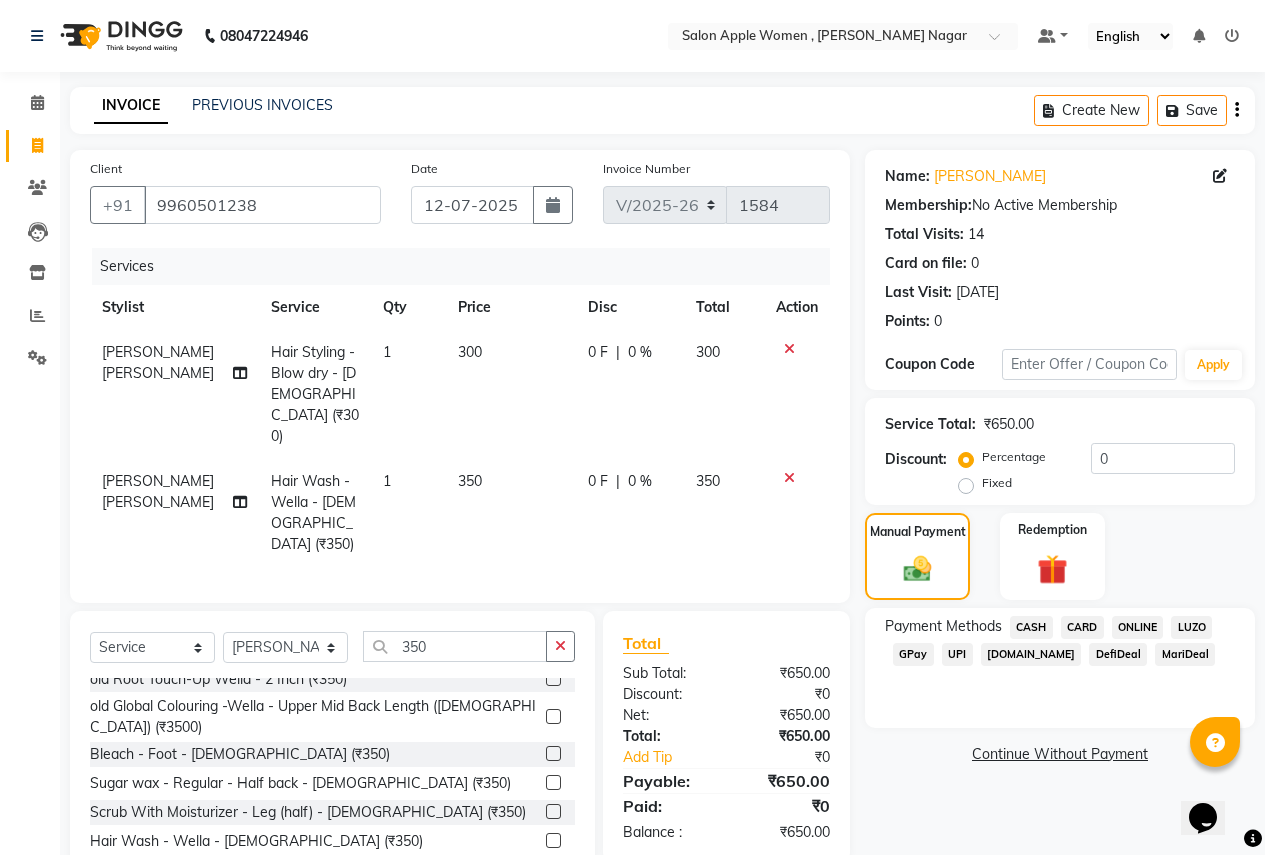 click on "ONLINE" 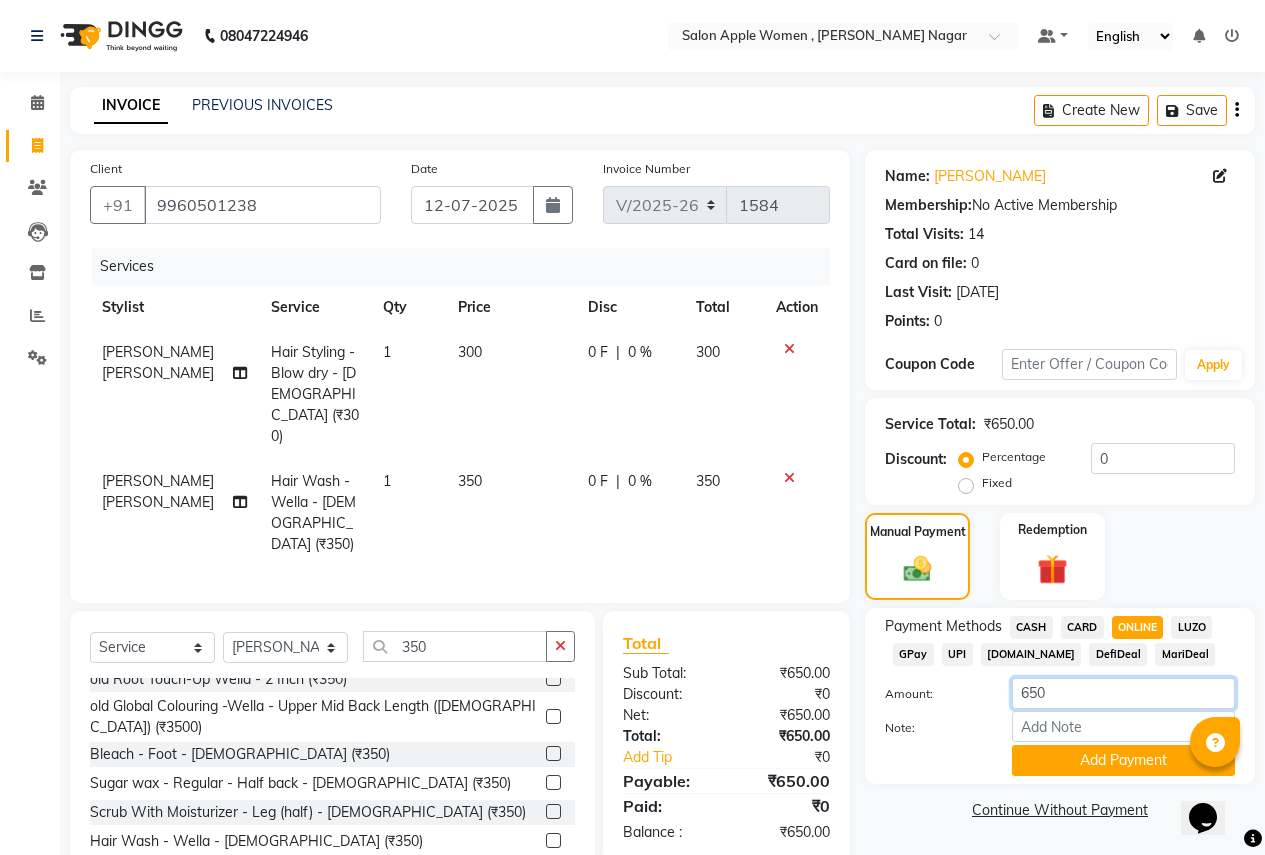 click on "650" 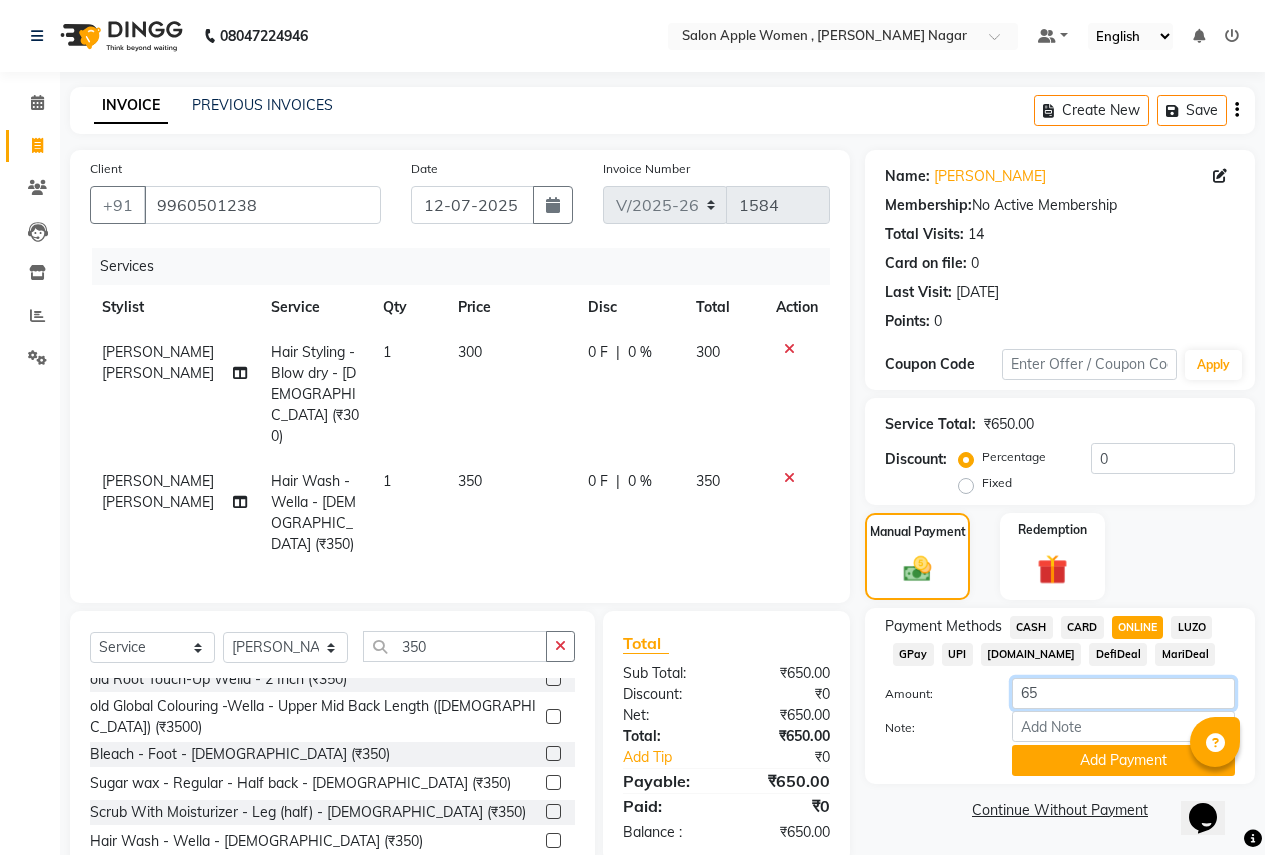 type on "6" 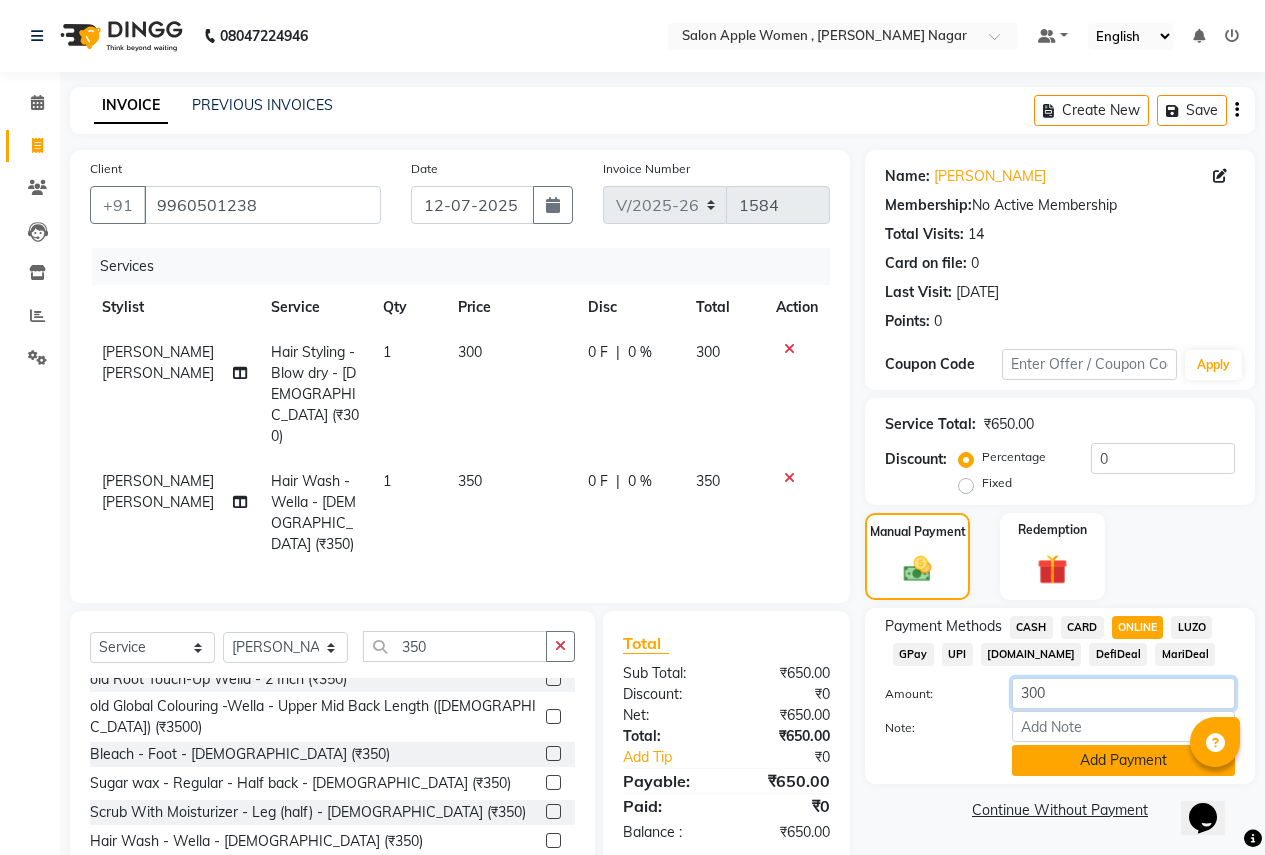 type on "300" 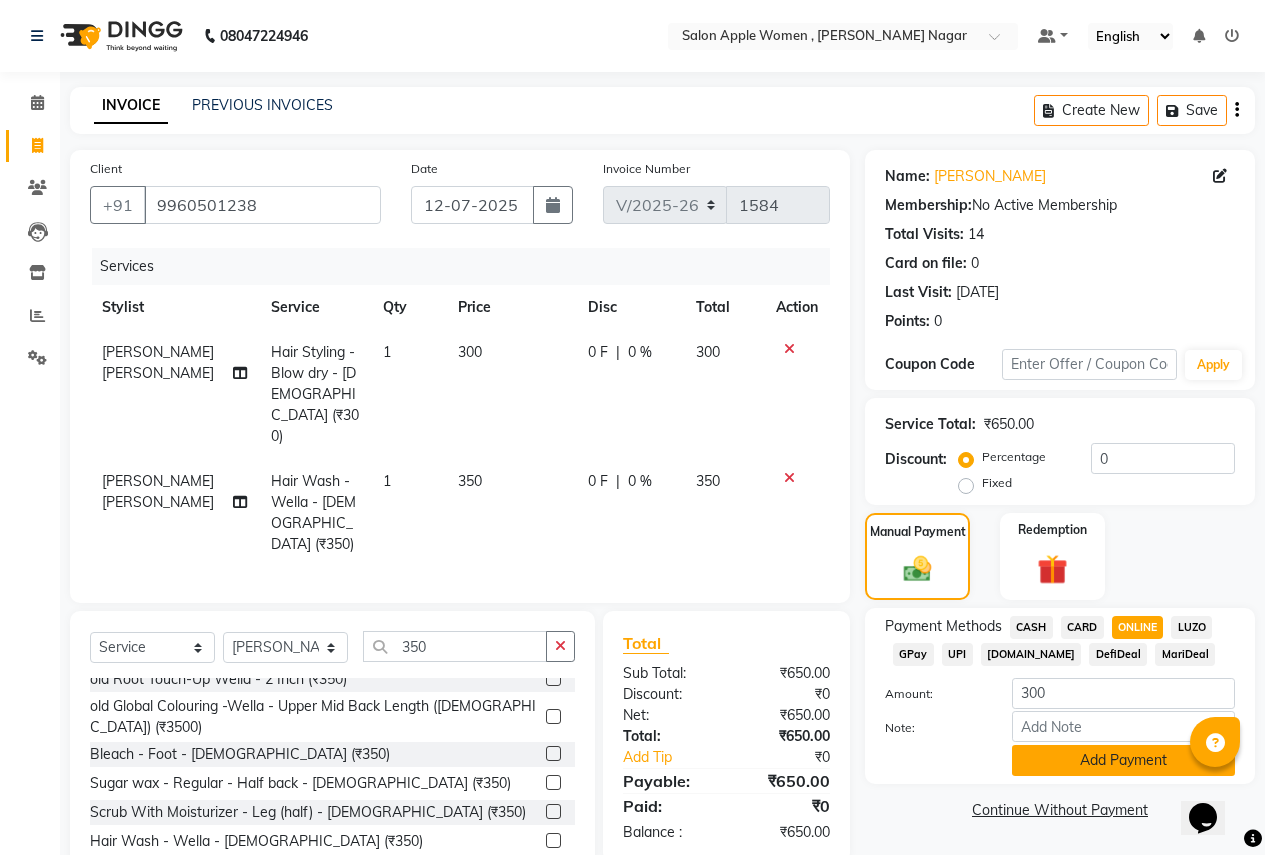 click on "Add Payment" 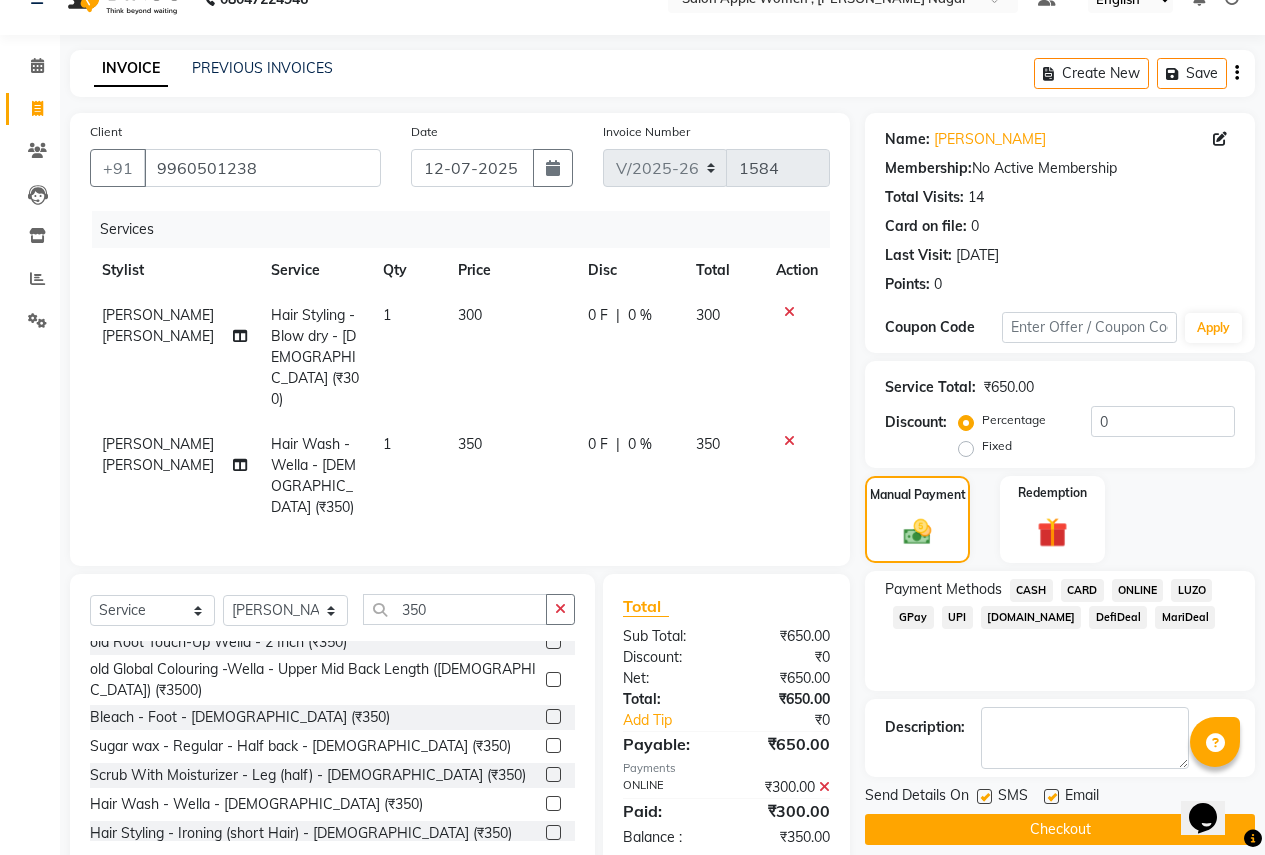 scroll, scrollTop: 57, scrollLeft: 0, axis: vertical 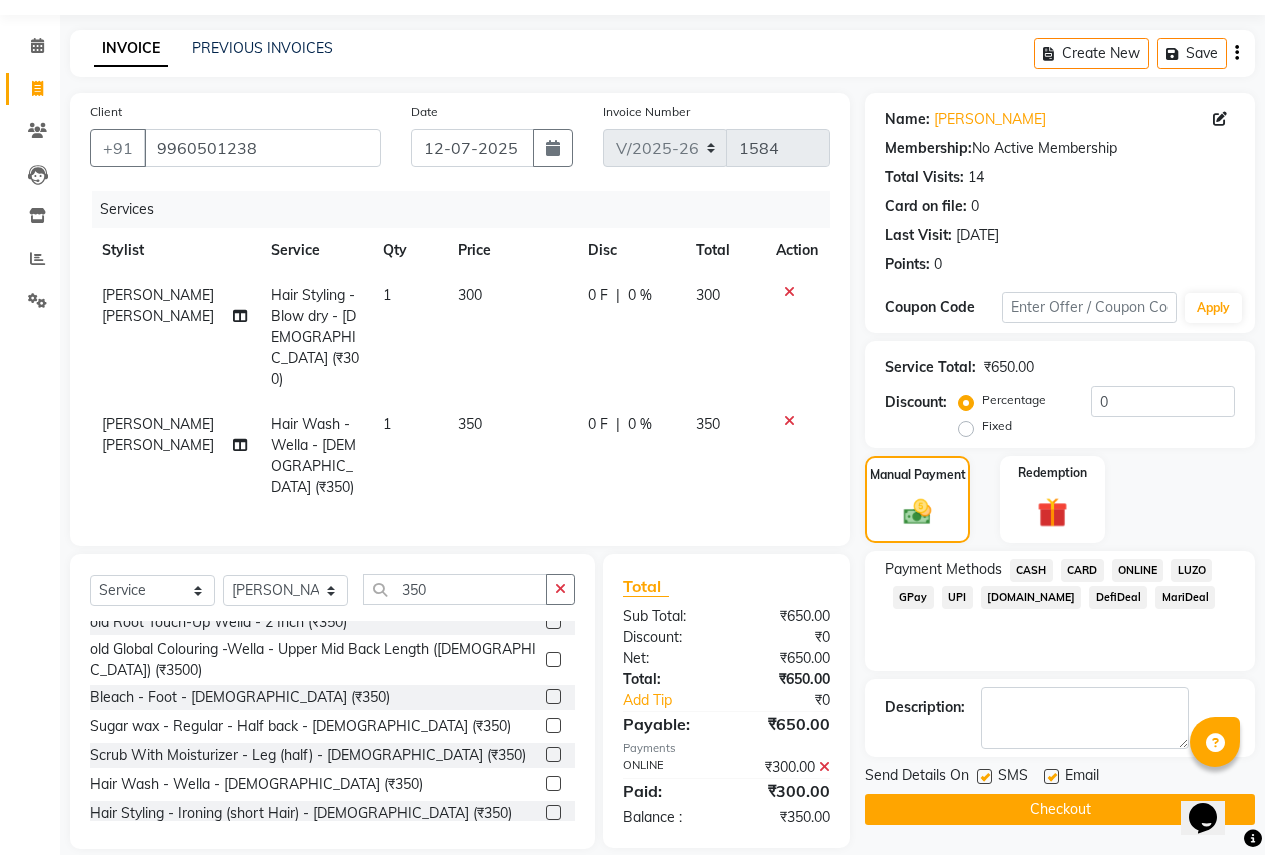 click on "ONLINE" 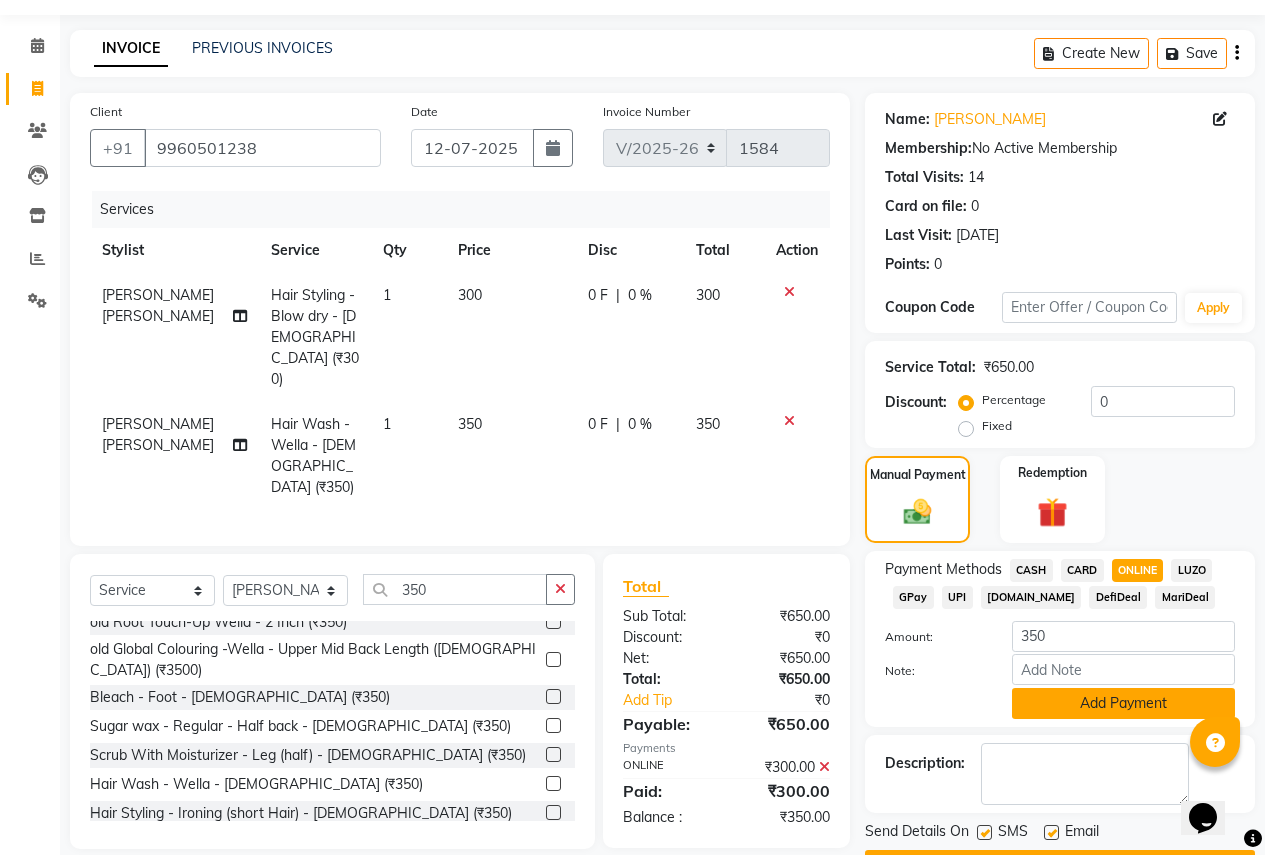click on "Add Payment" 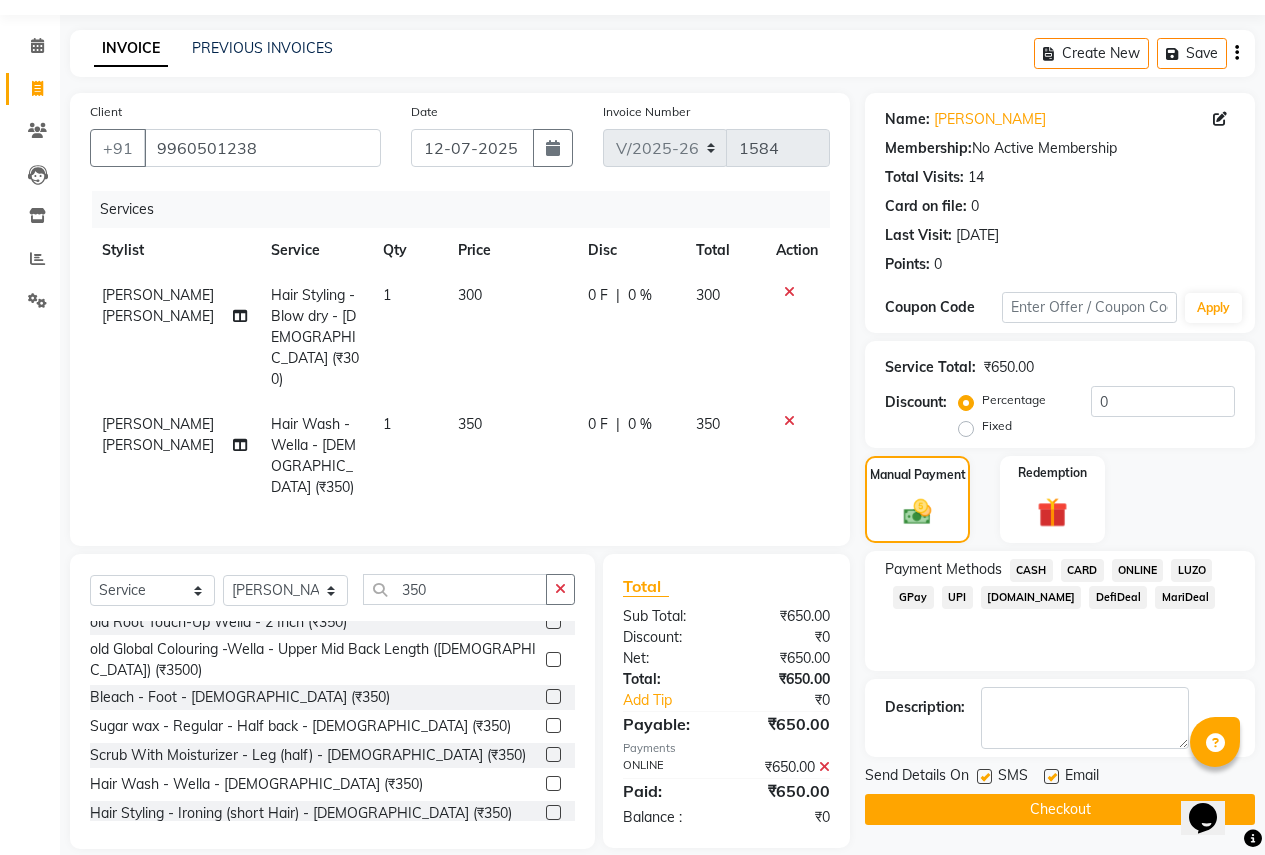 click on "Checkout" 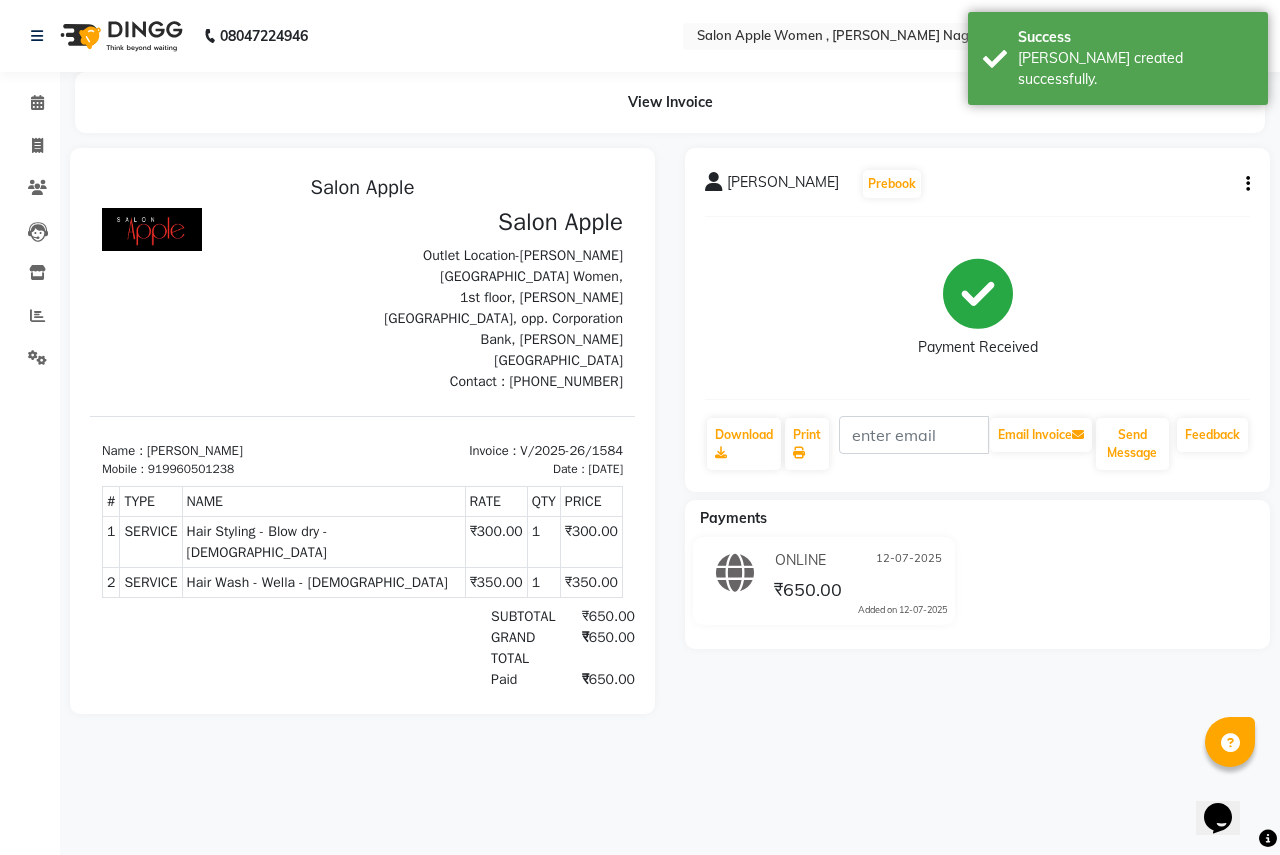 scroll, scrollTop: 0, scrollLeft: 0, axis: both 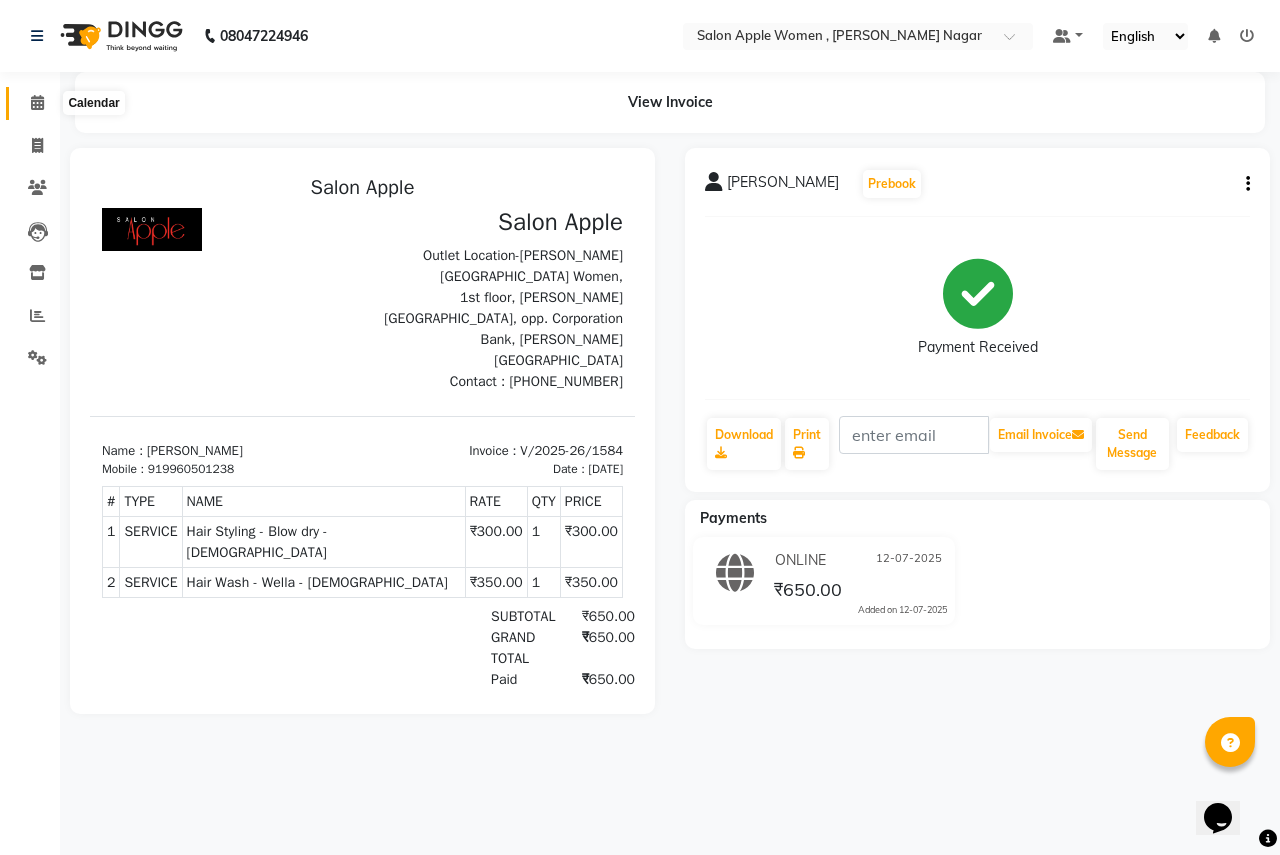click 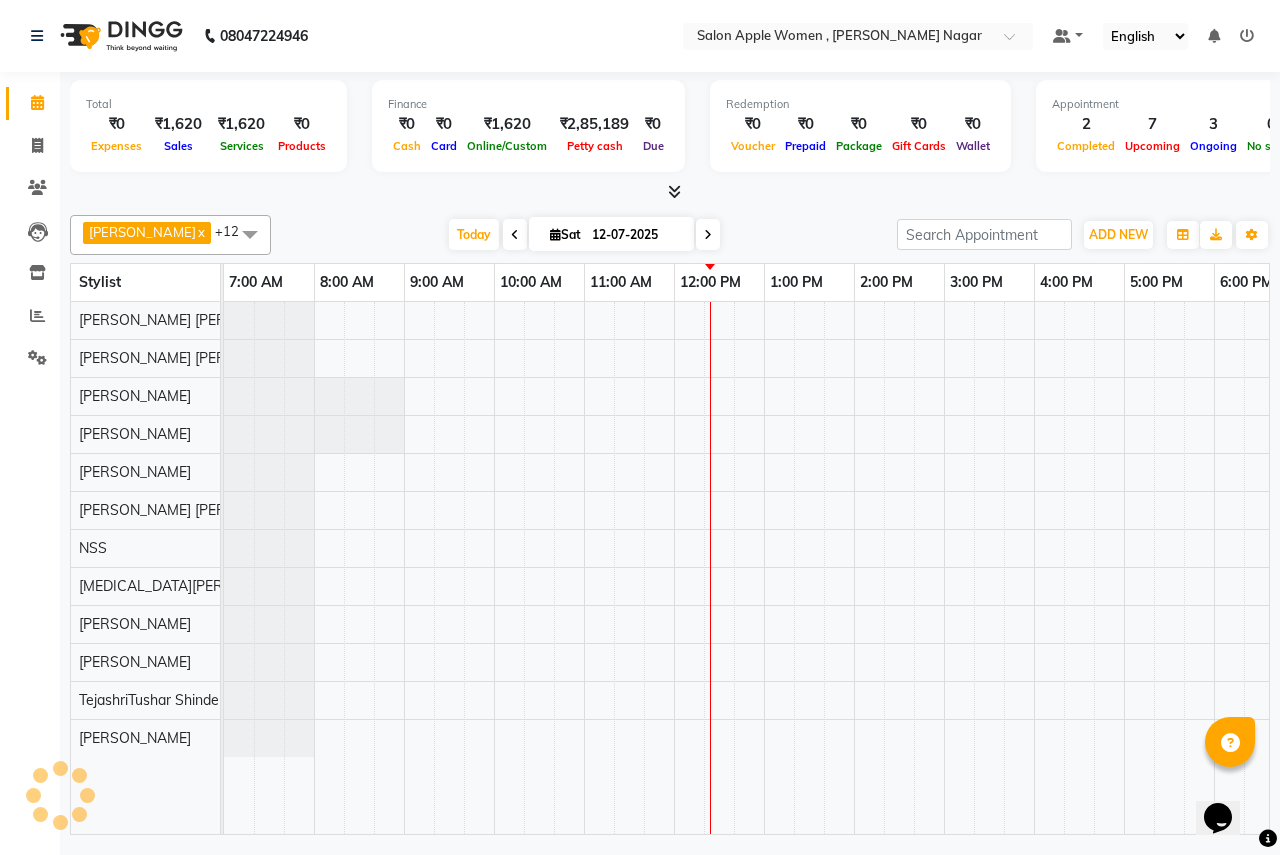 scroll, scrollTop: 0, scrollLeft: 0, axis: both 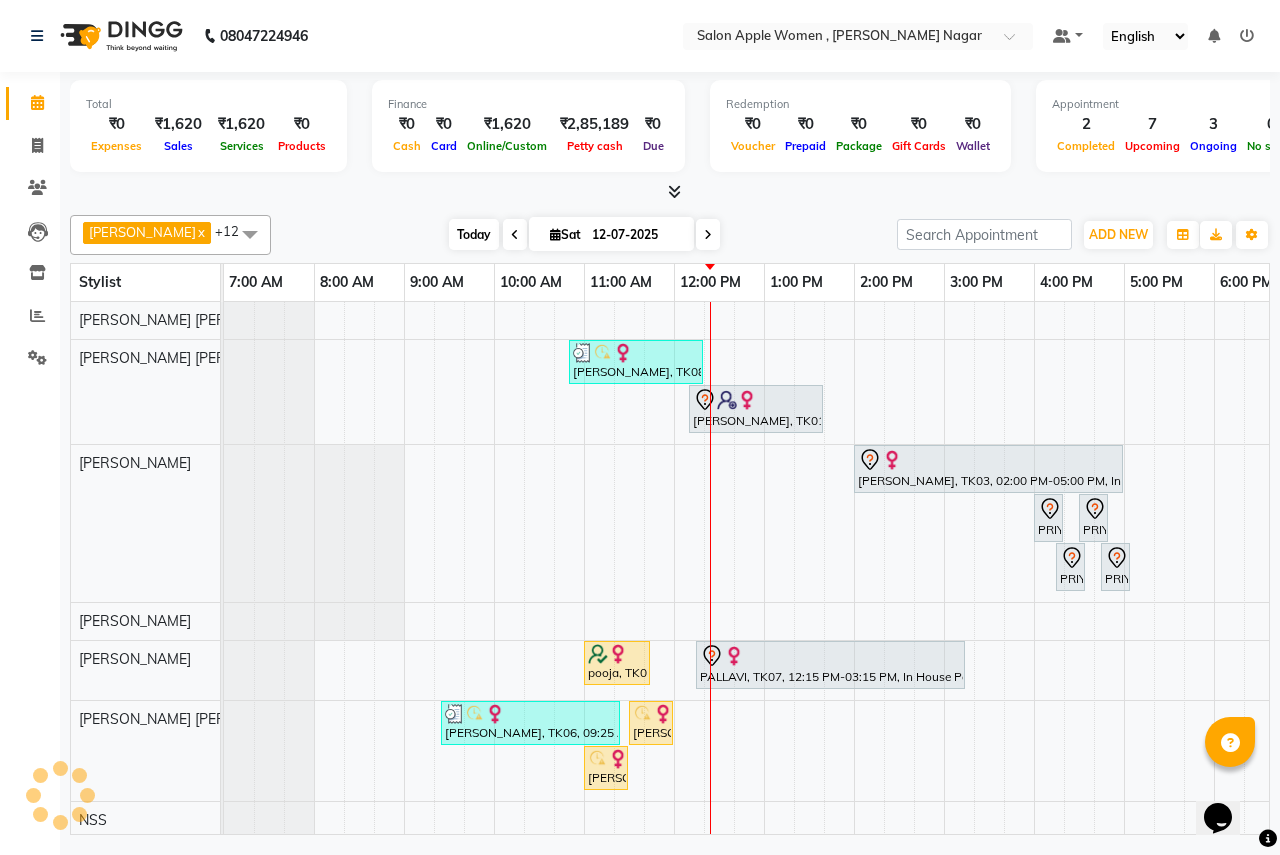 click on "Today" at bounding box center (474, 234) 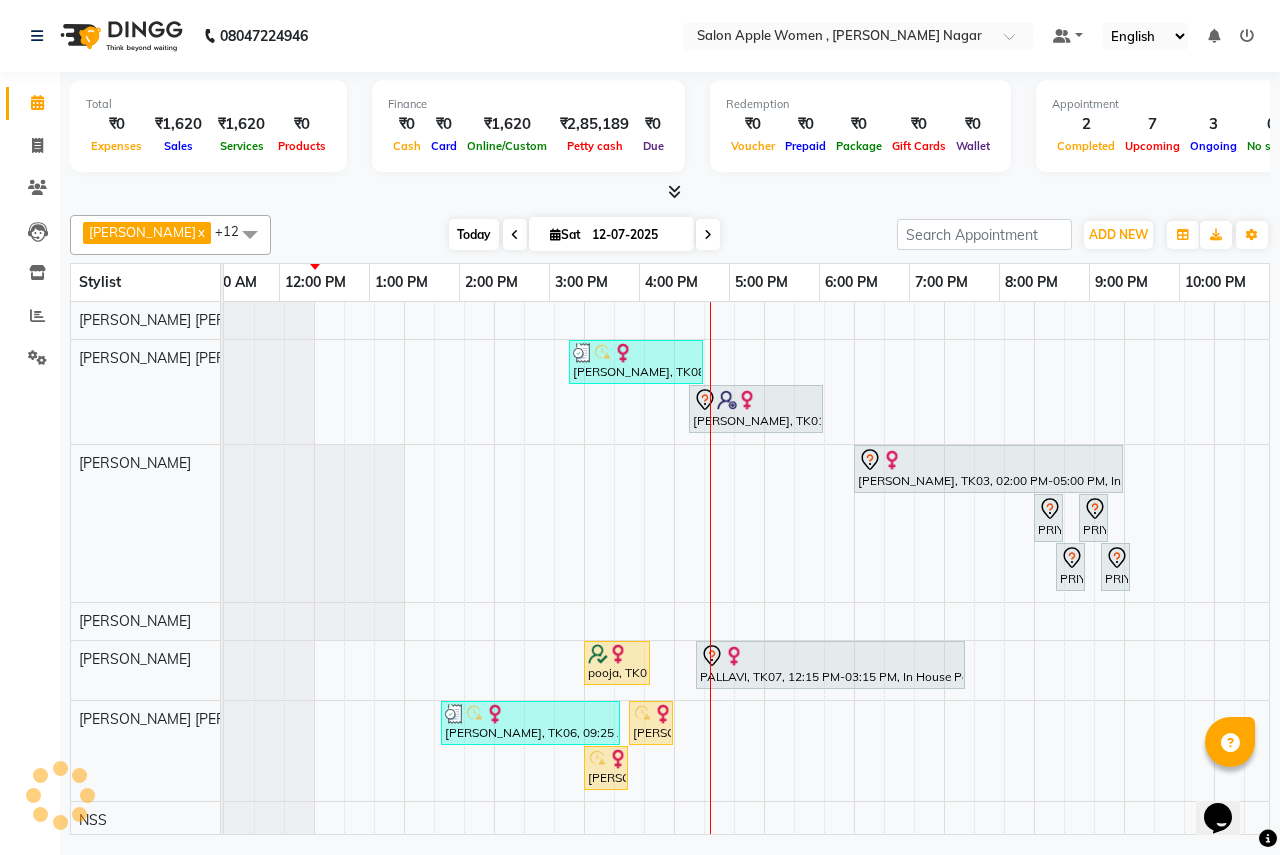 scroll, scrollTop: 0, scrollLeft: 395, axis: horizontal 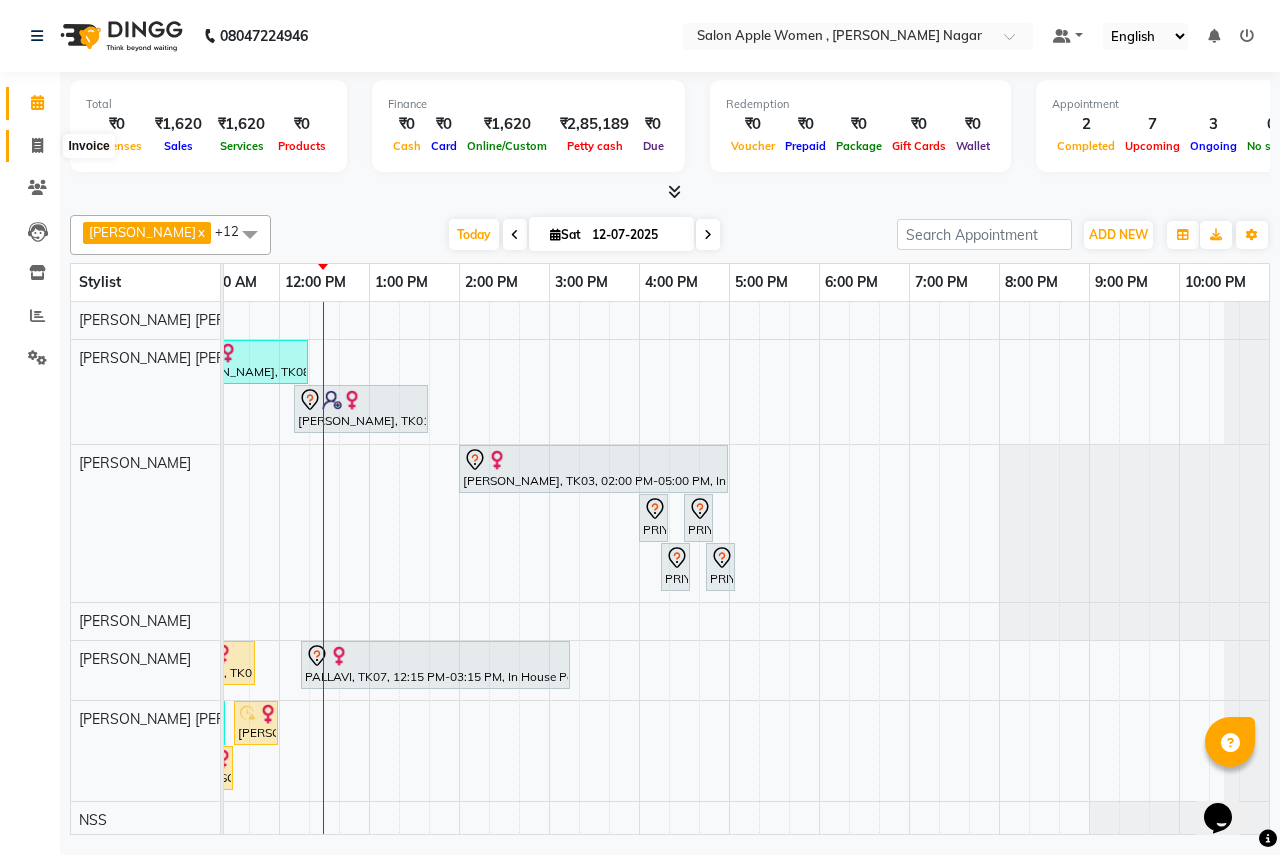 click 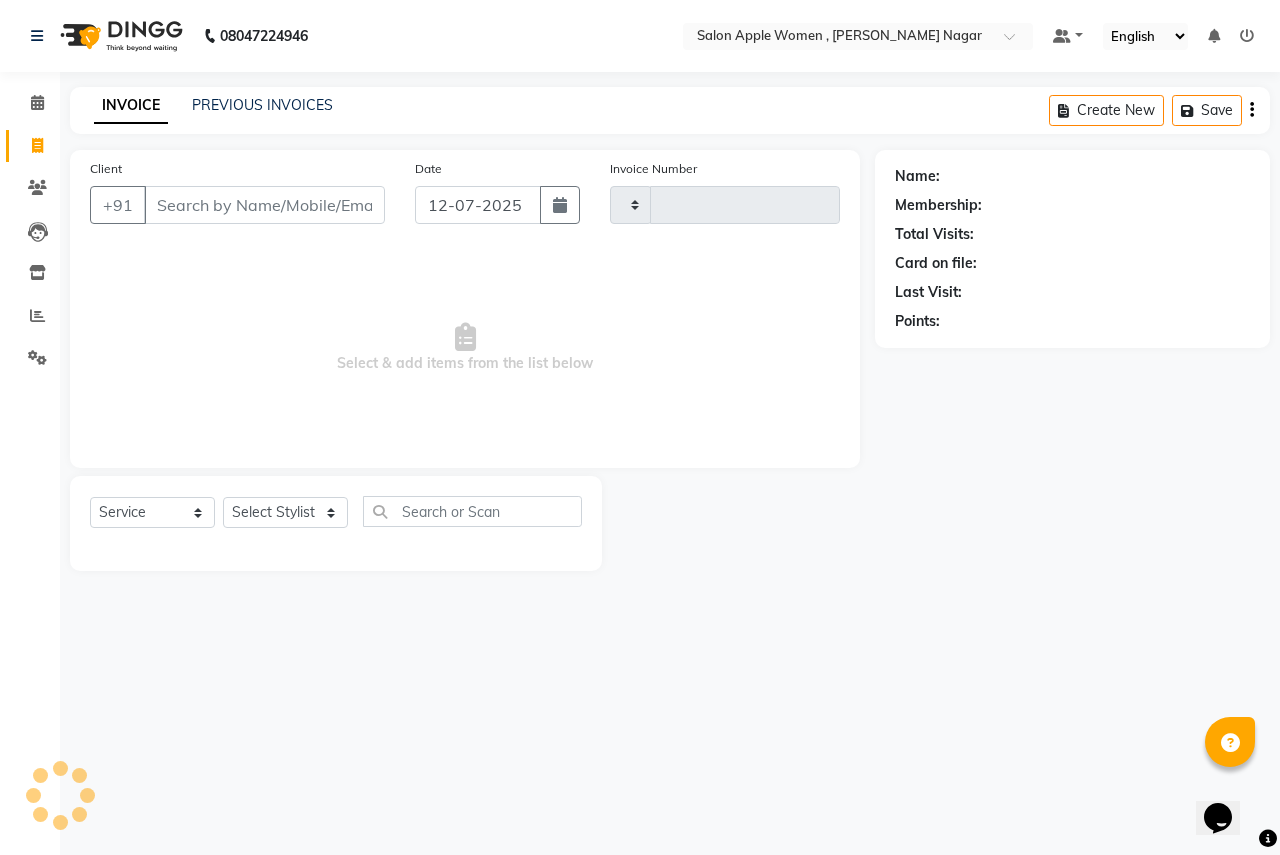 type on "1585" 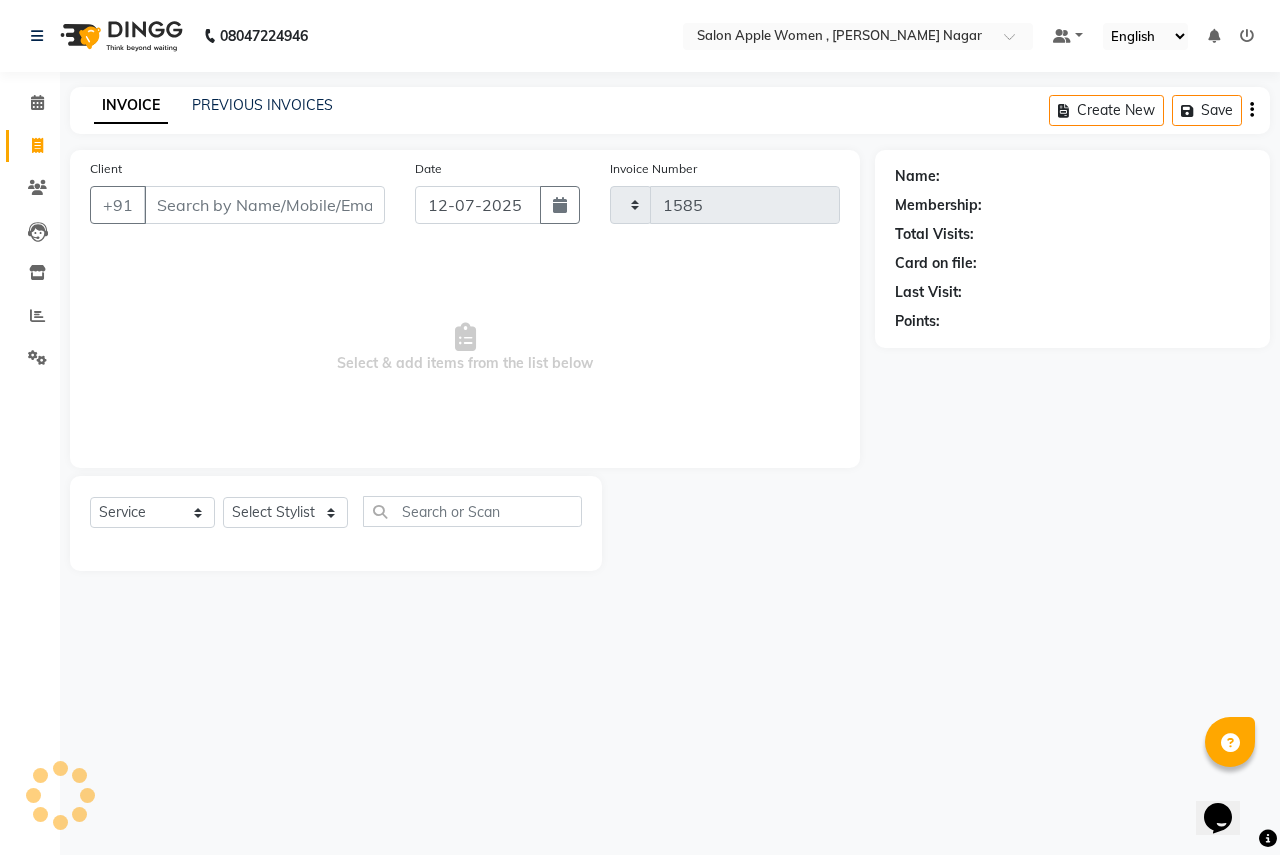 select on "96" 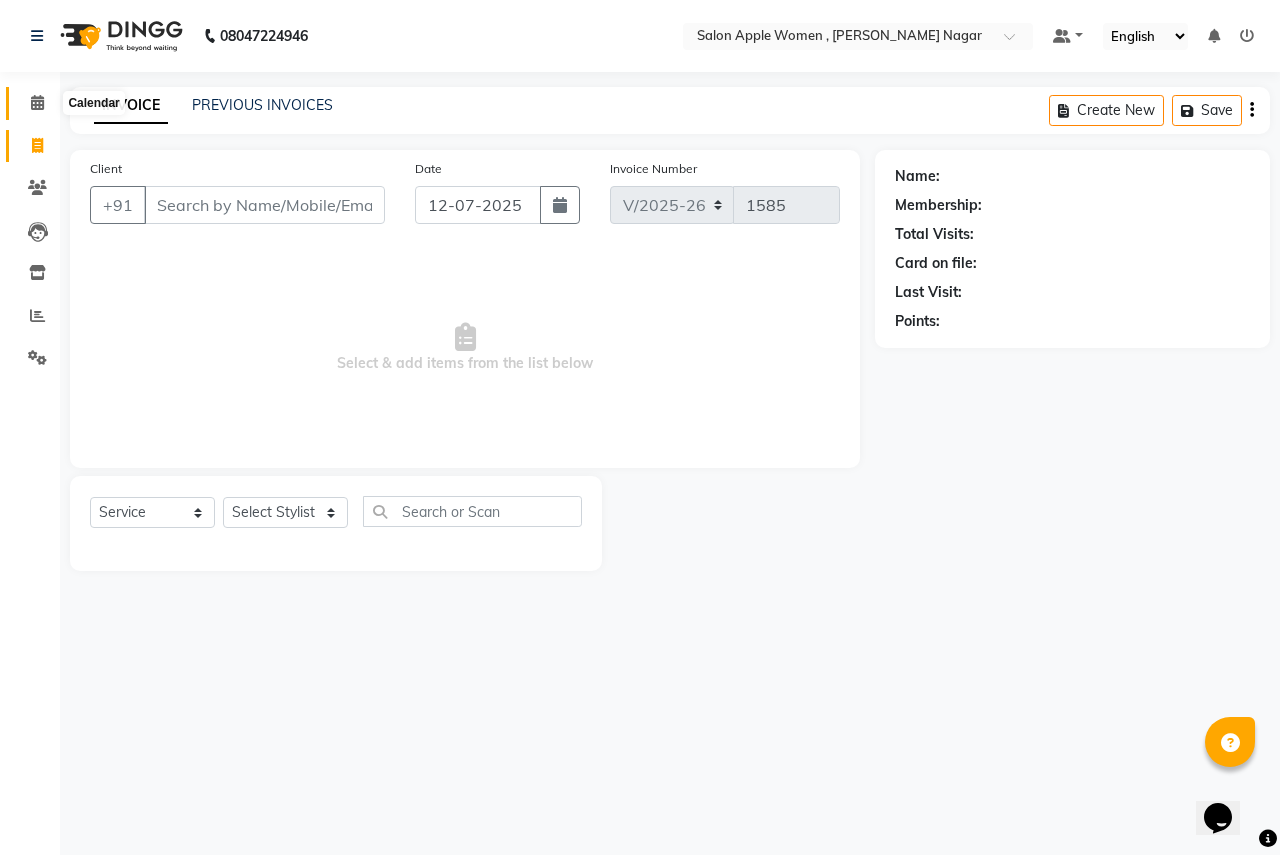 click 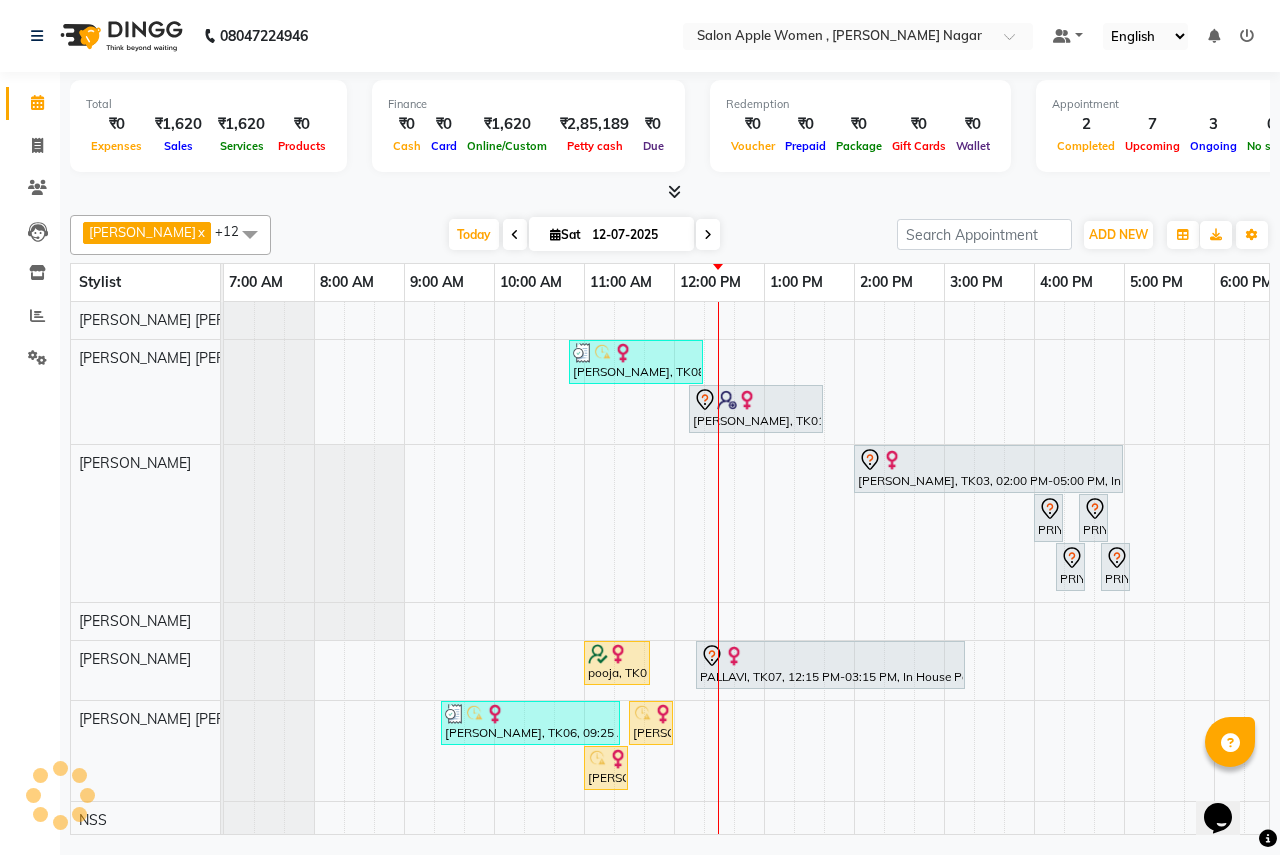 scroll, scrollTop: 0, scrollLeft: 0, axis: both 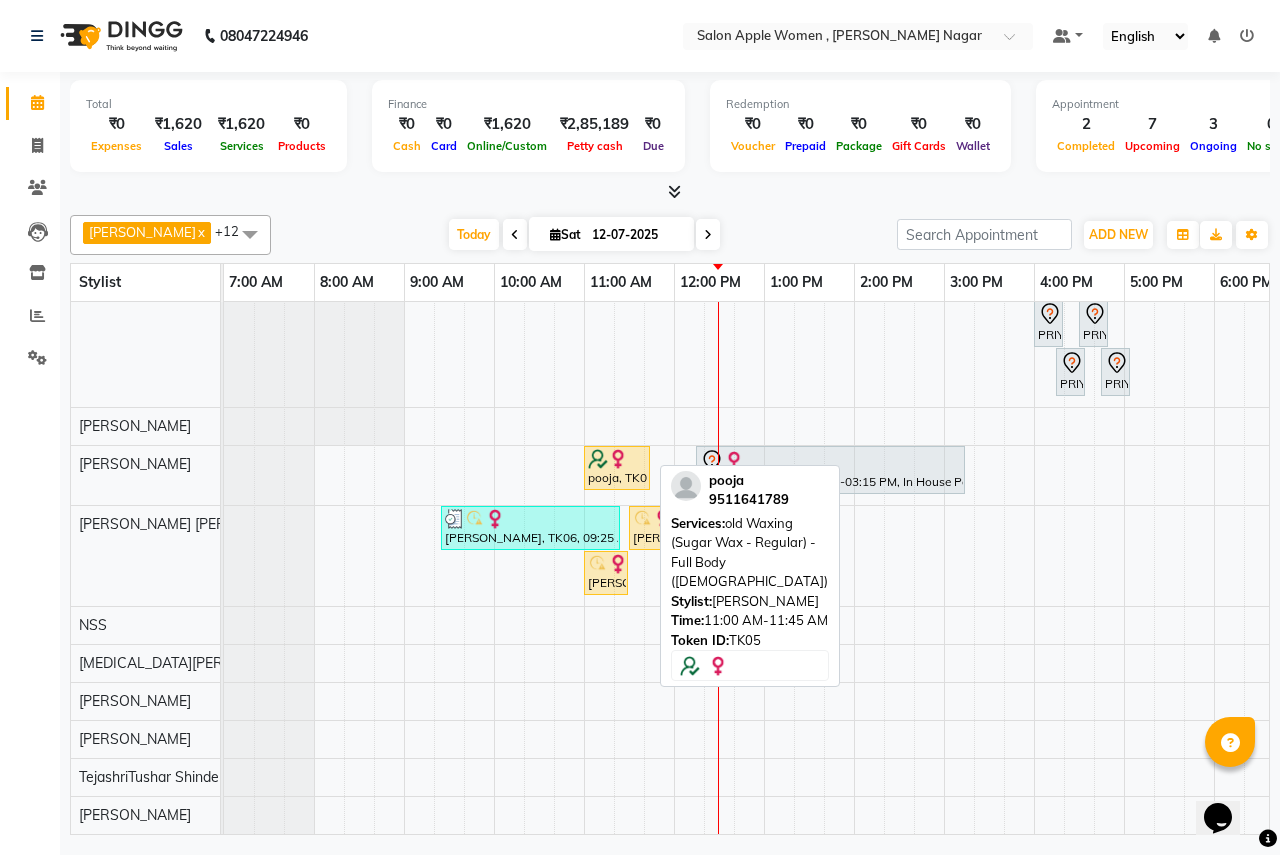 click at bounding box center [618, 459] 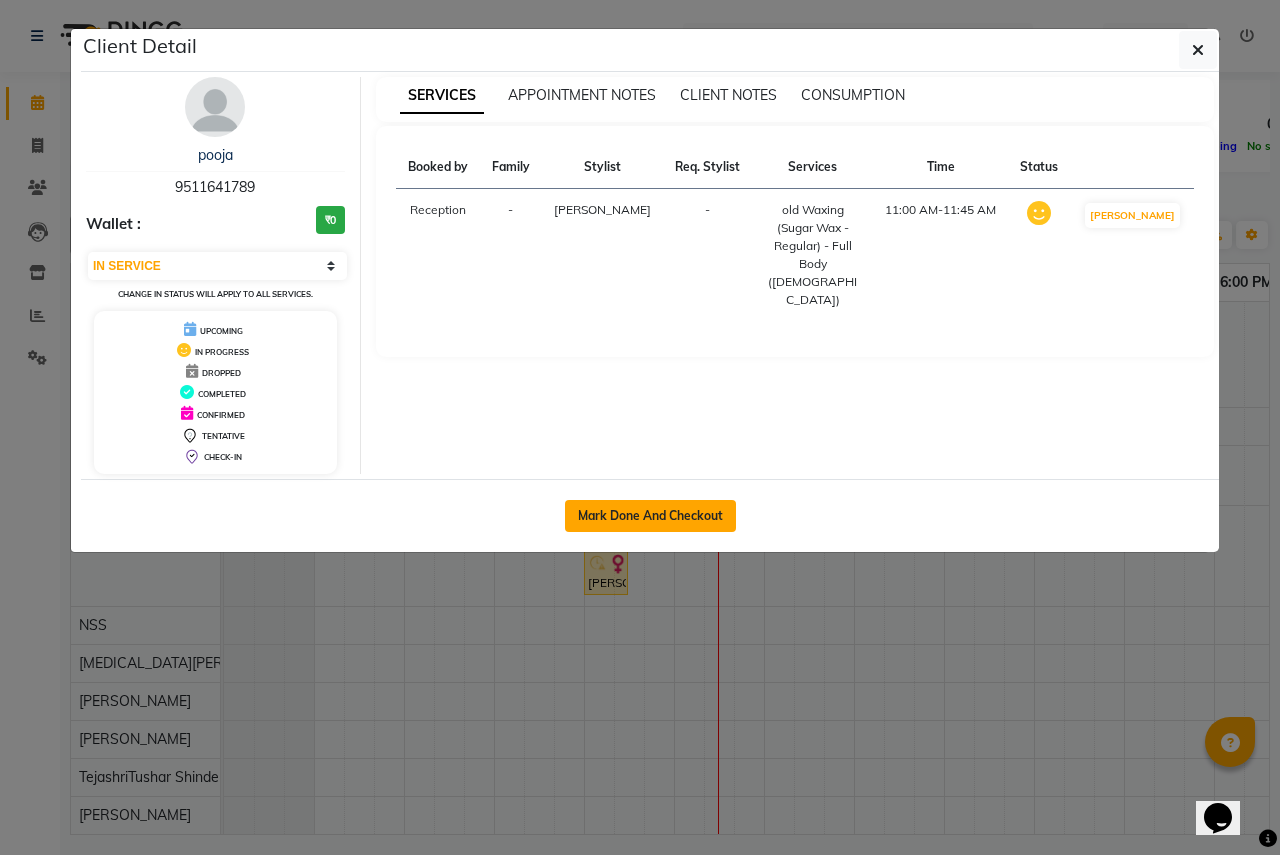 click on "Mark Done And Checkout" 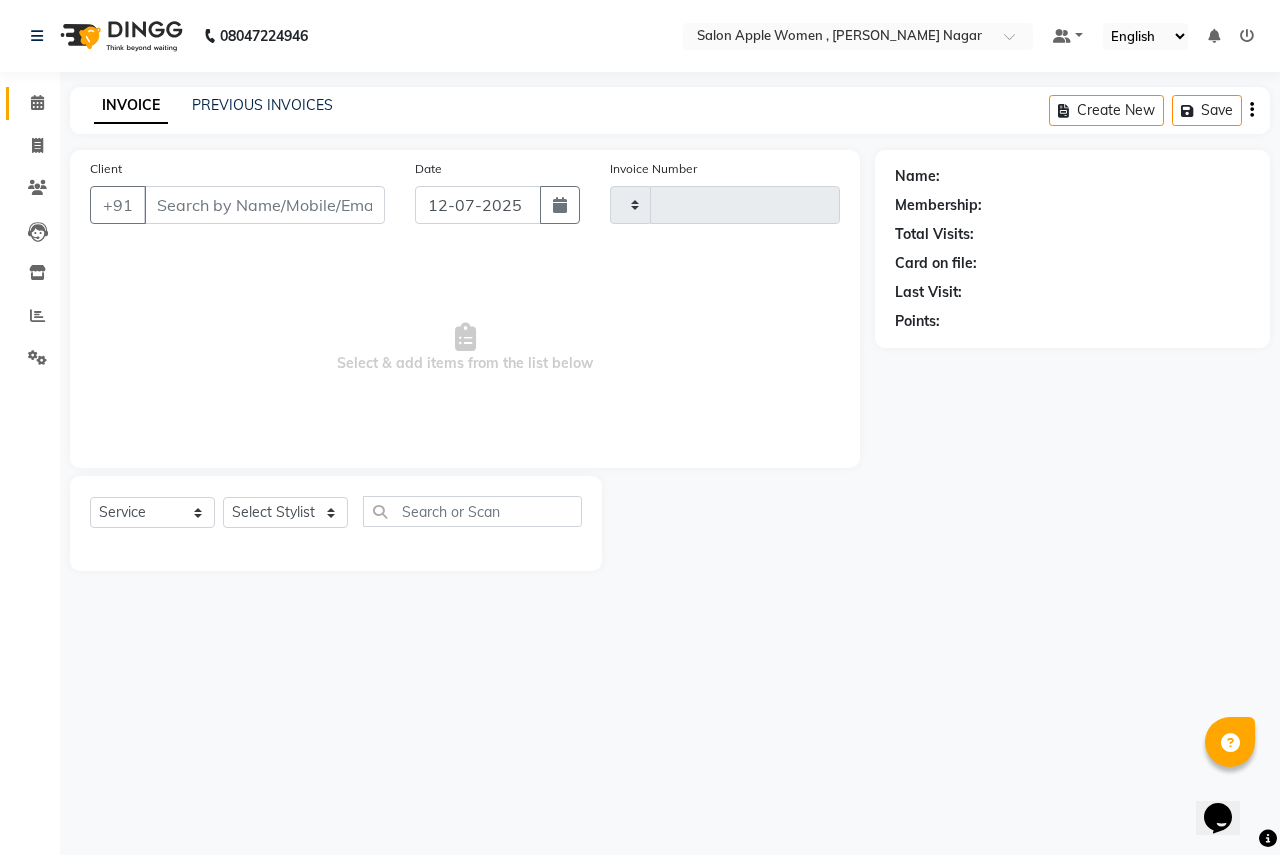 type on "1585" 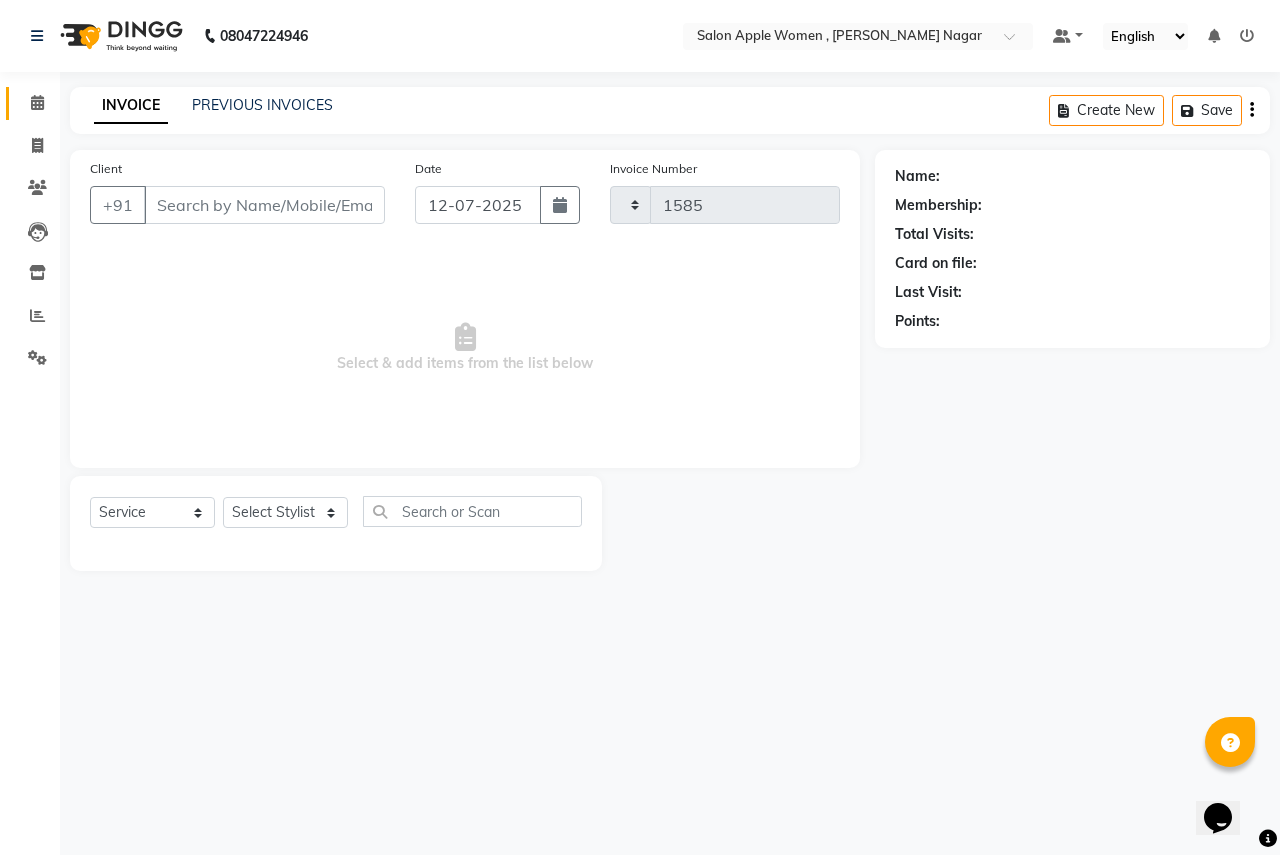 select on "3" 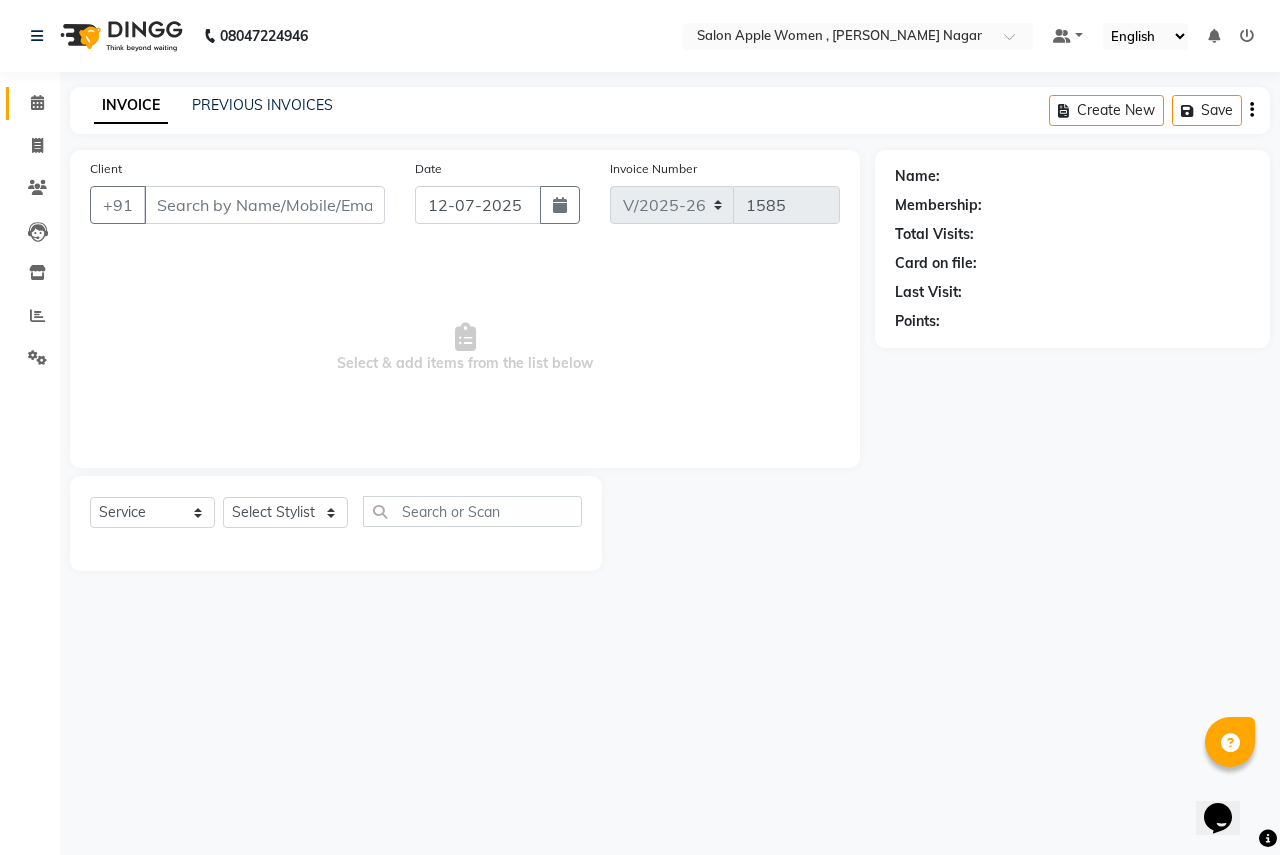type on "9511641789" 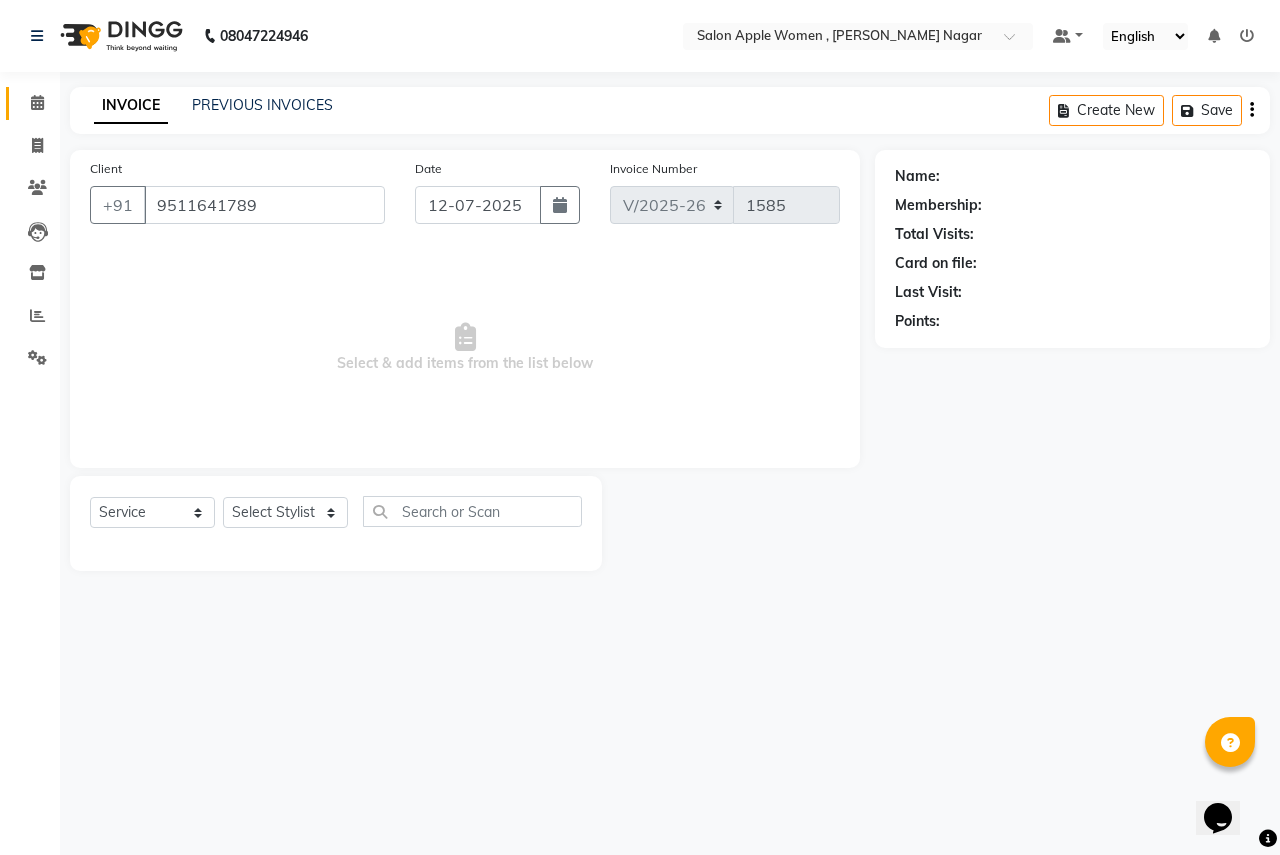select on "12123" 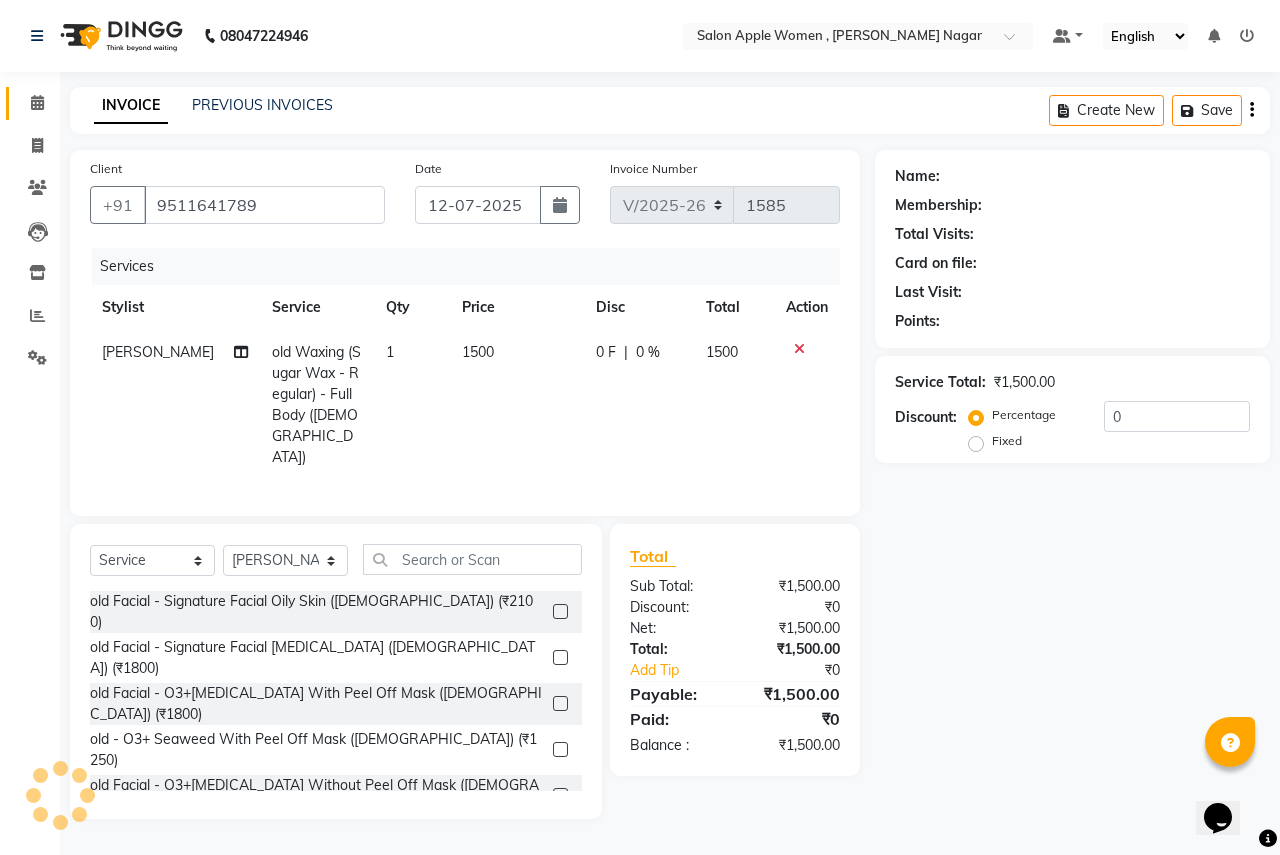 select on "1: Object" 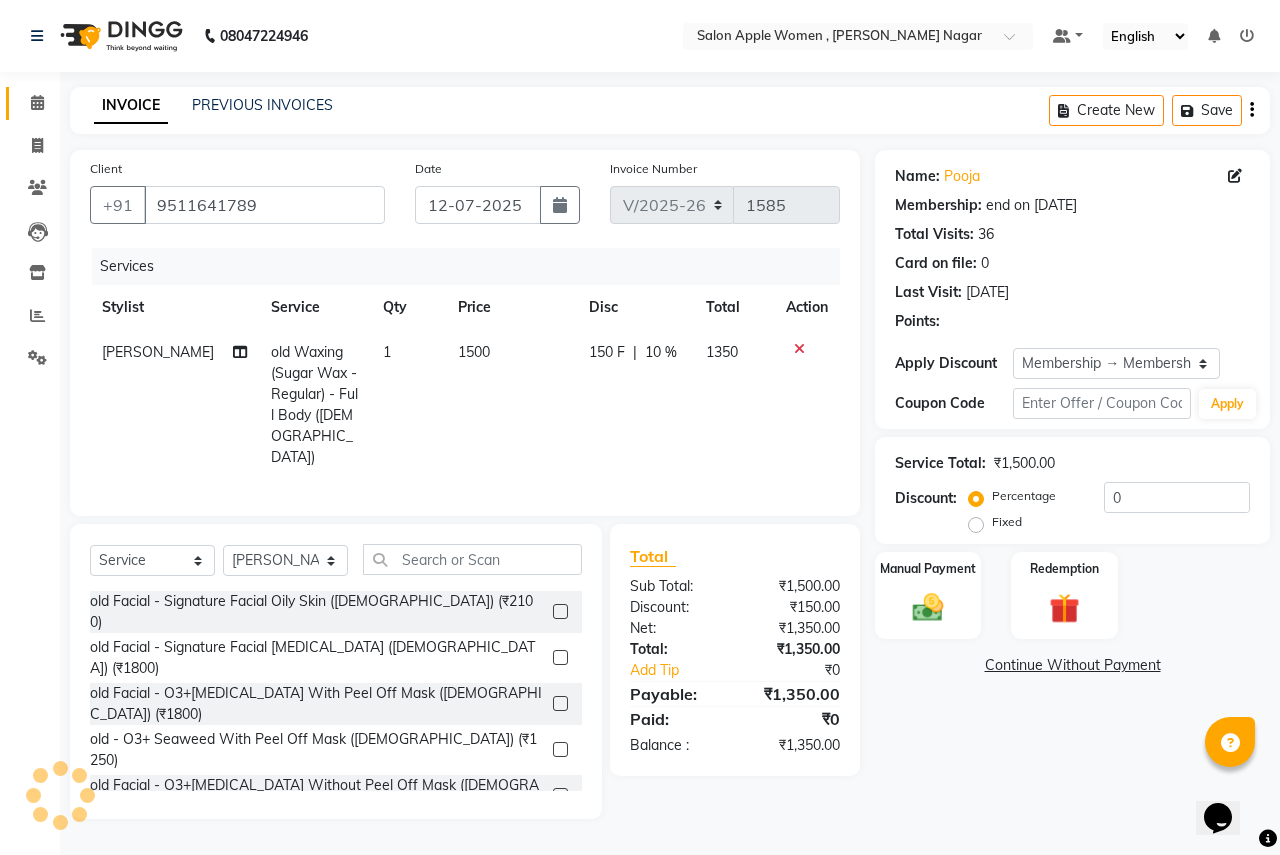 type on "10" 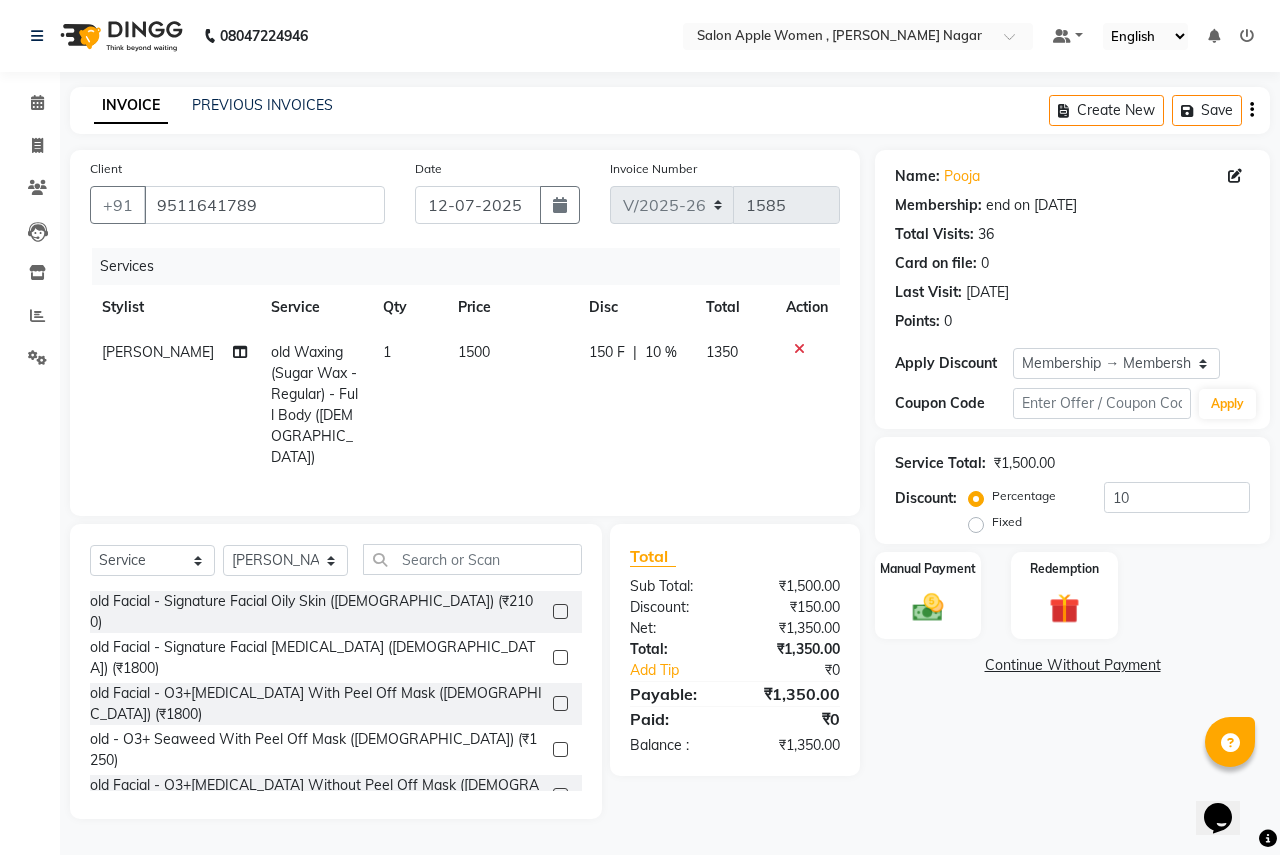 click 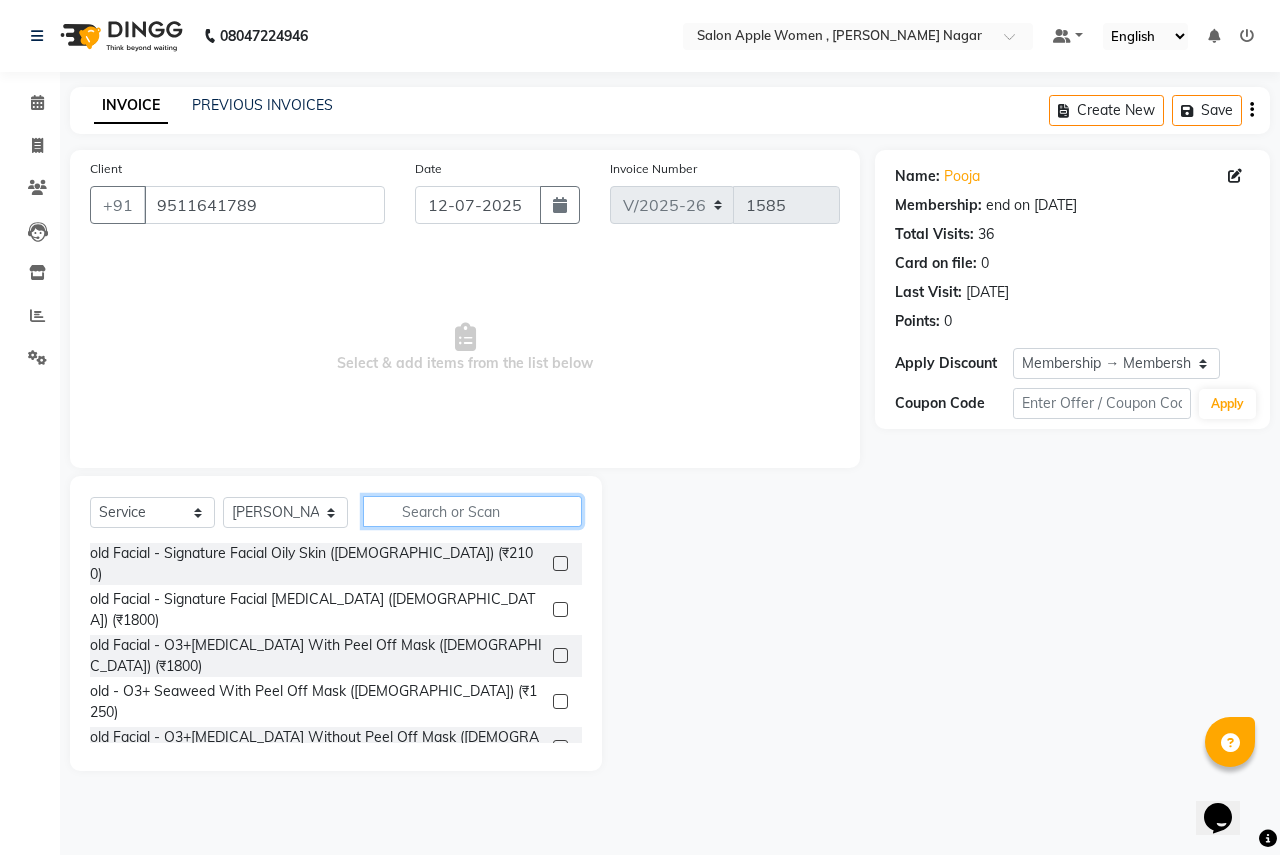 click 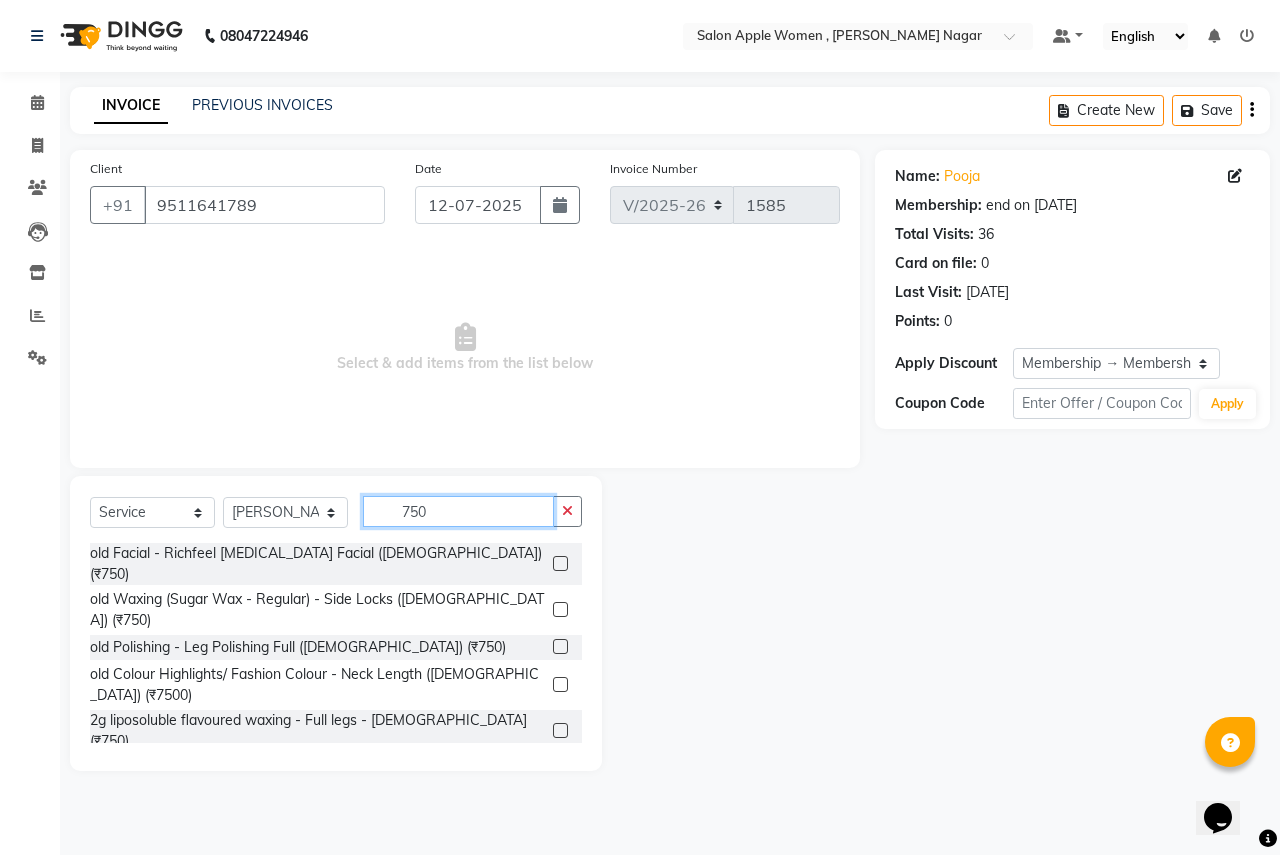 type on "750" 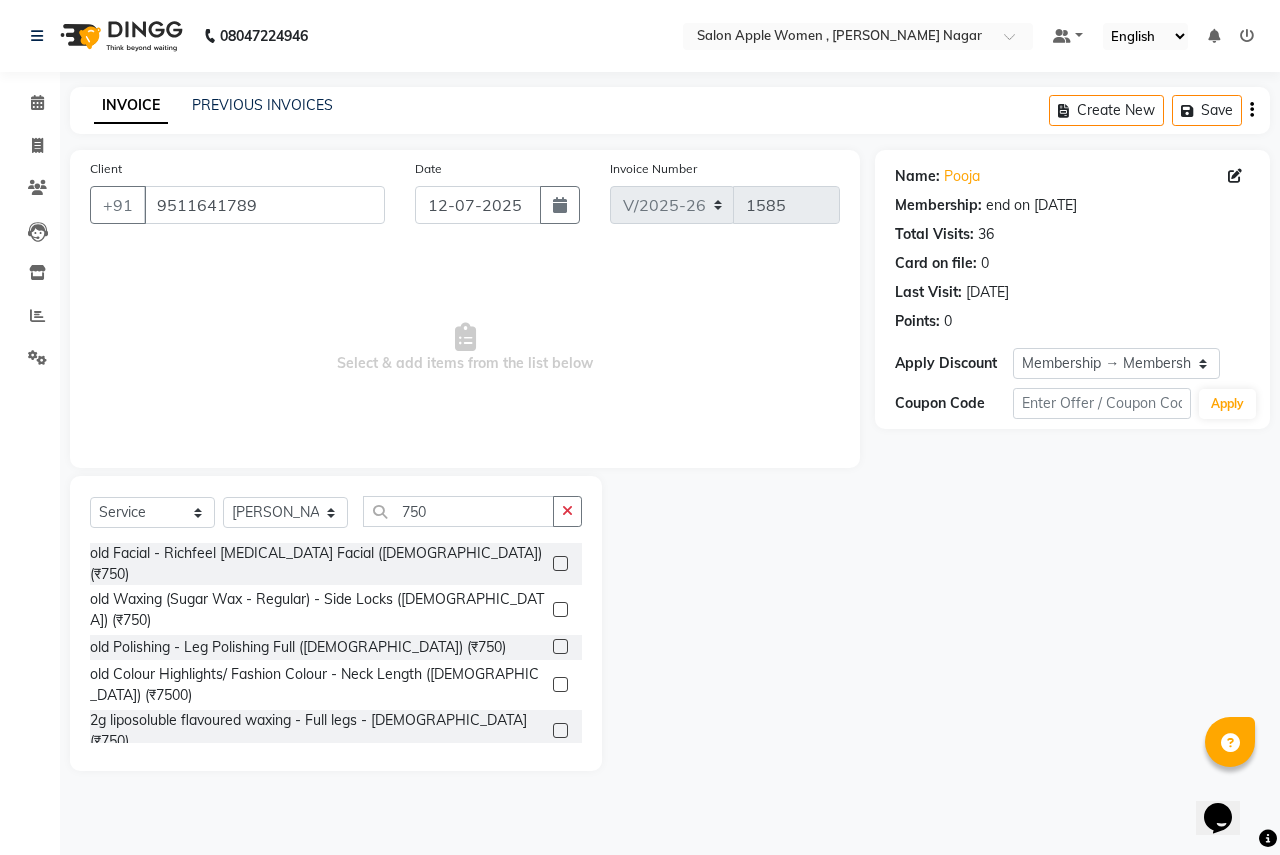 click 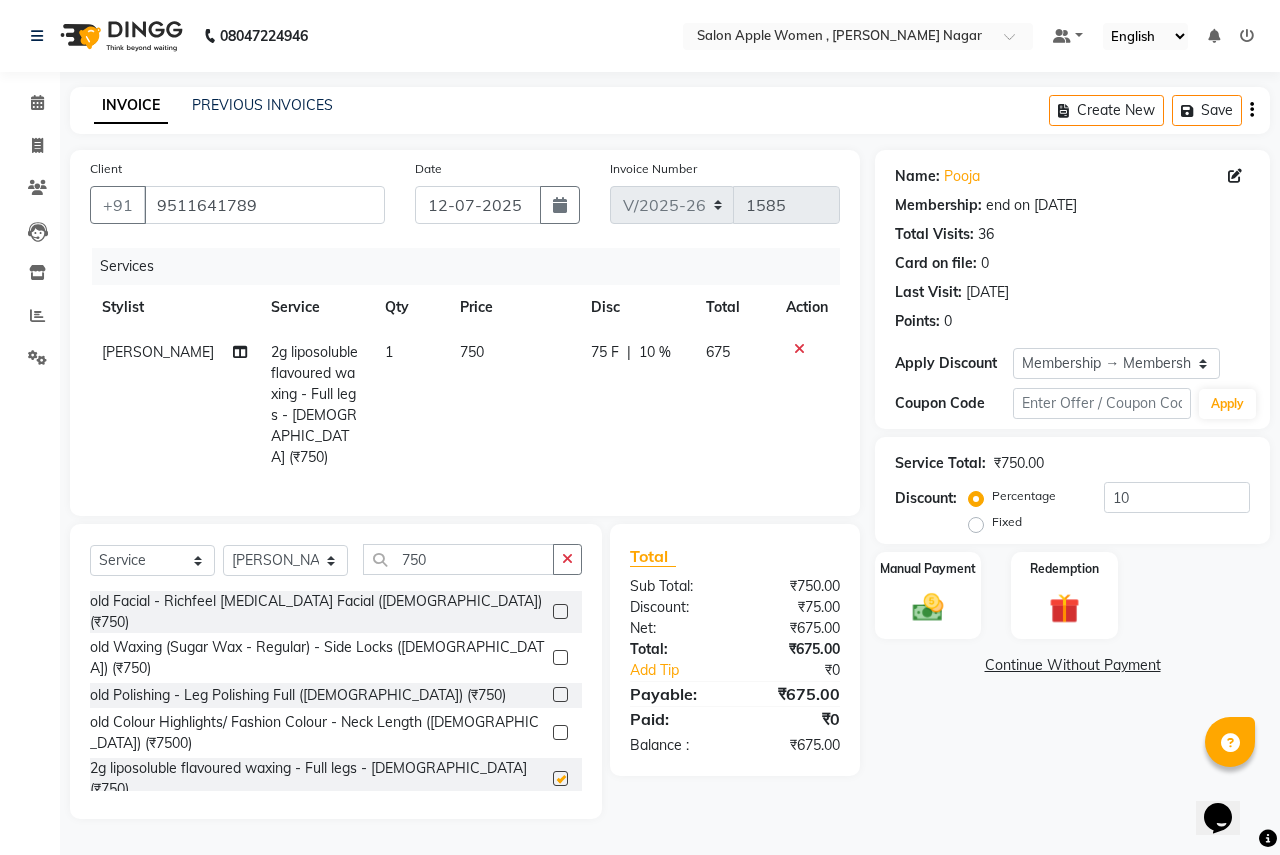 checkbox on "false" 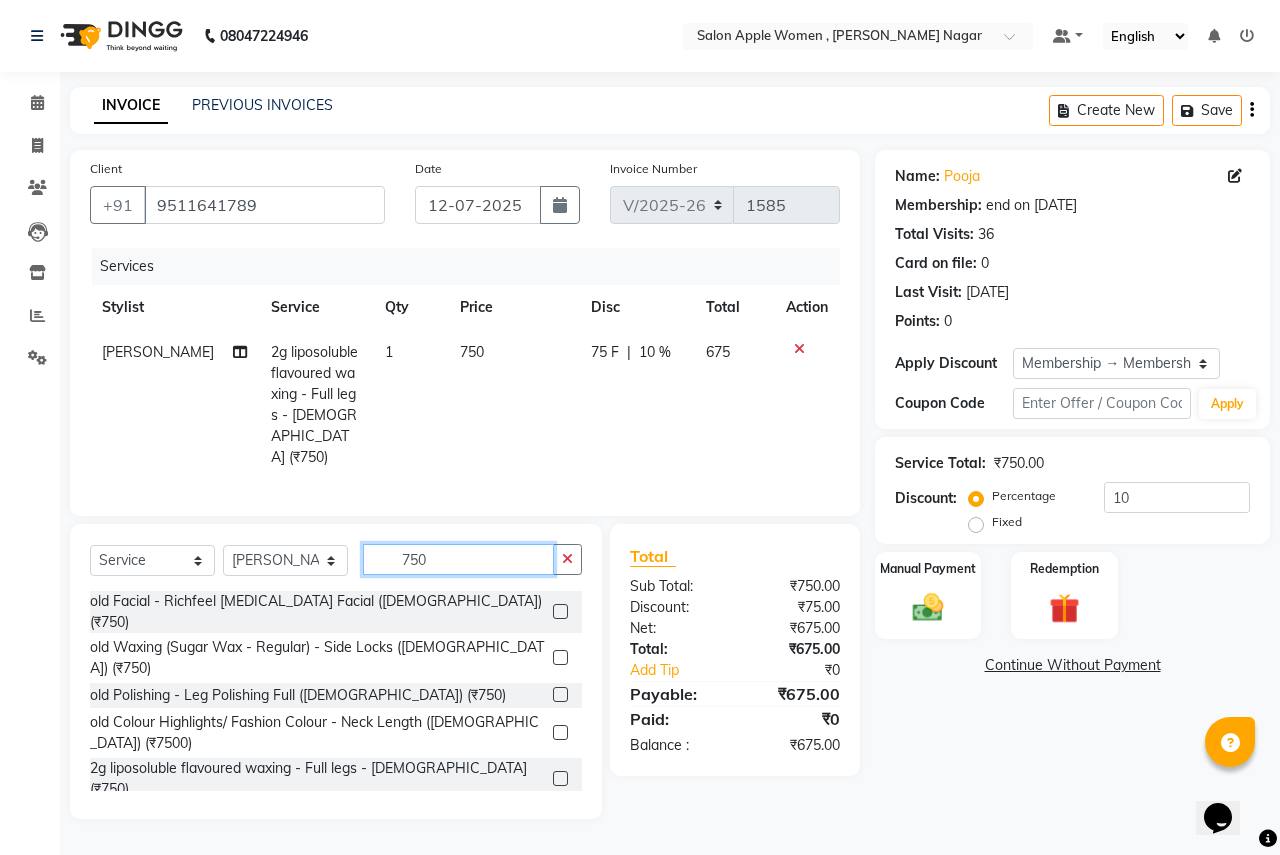 click on "750" 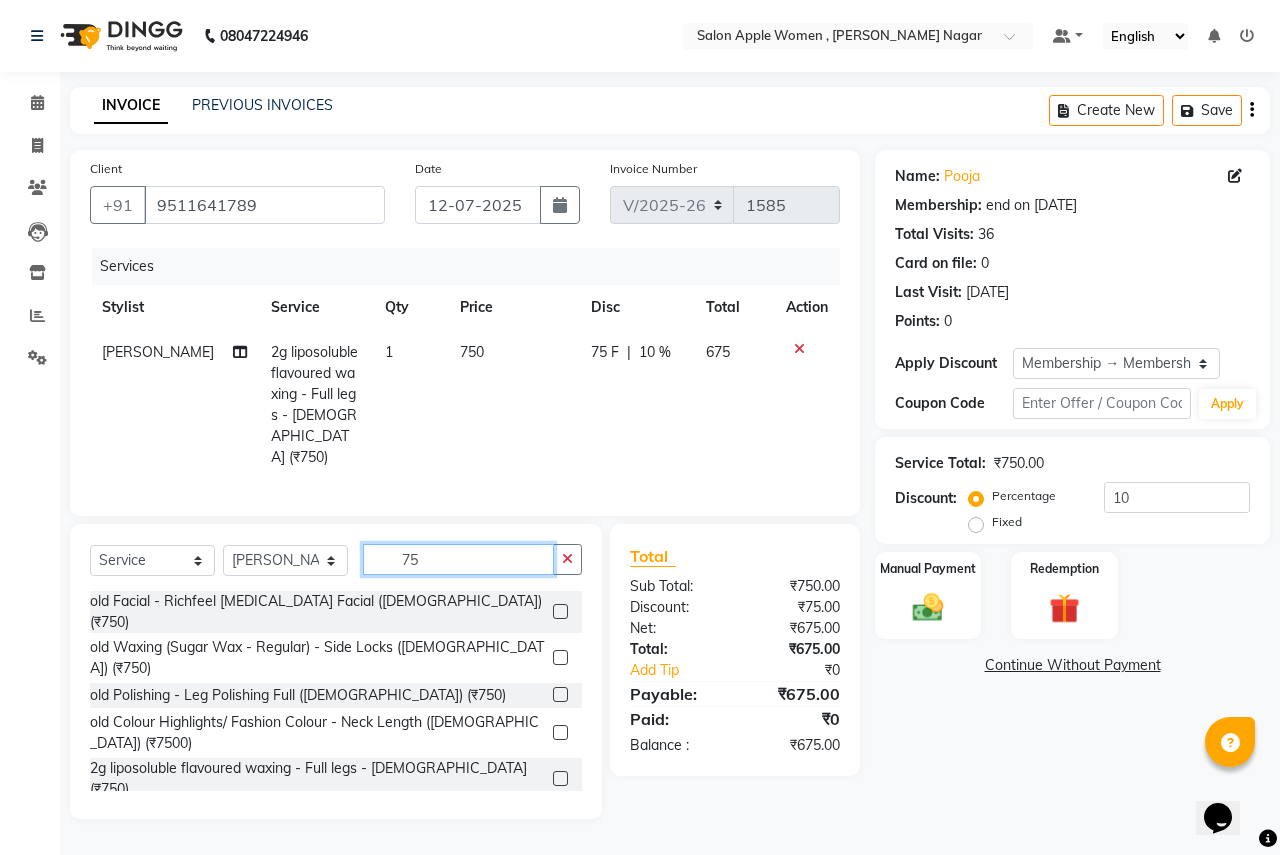 type on "7" 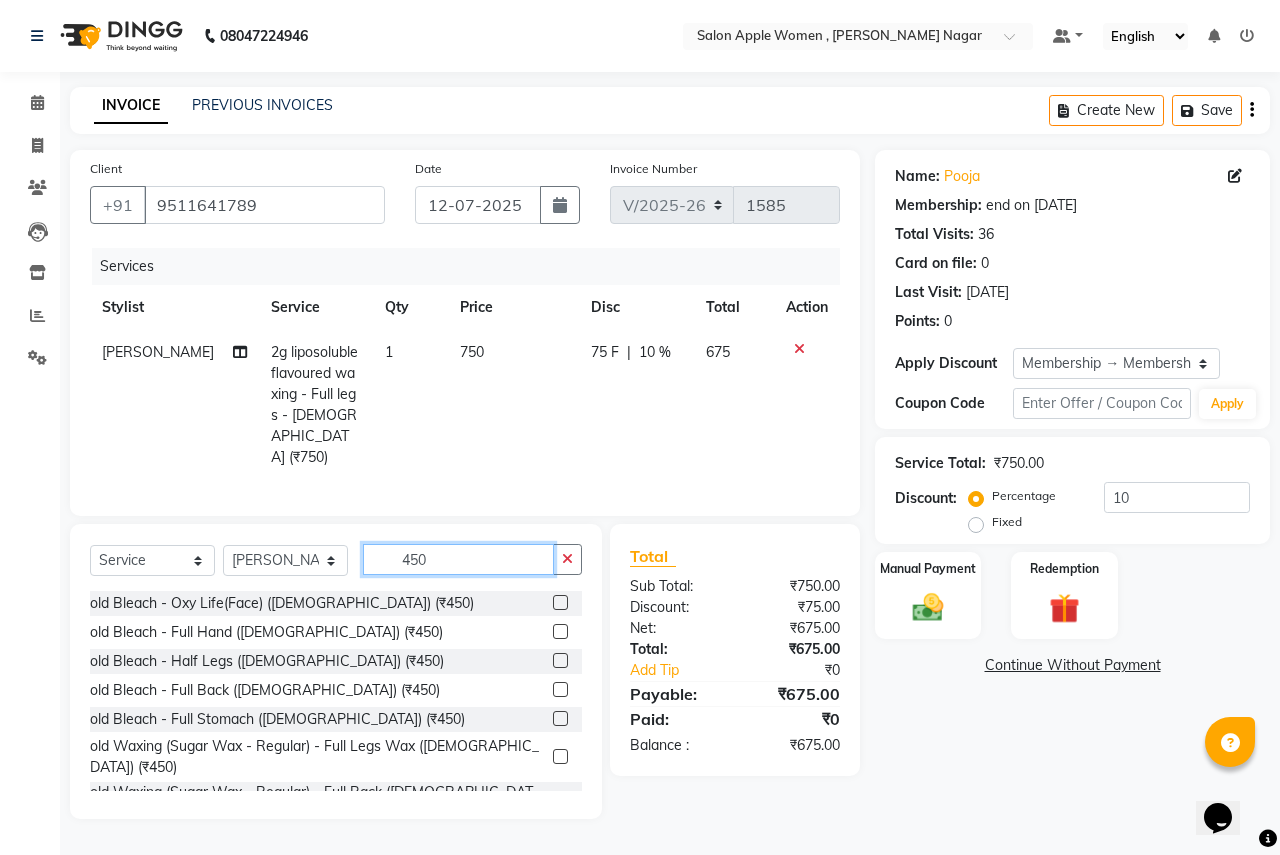 type on "450" 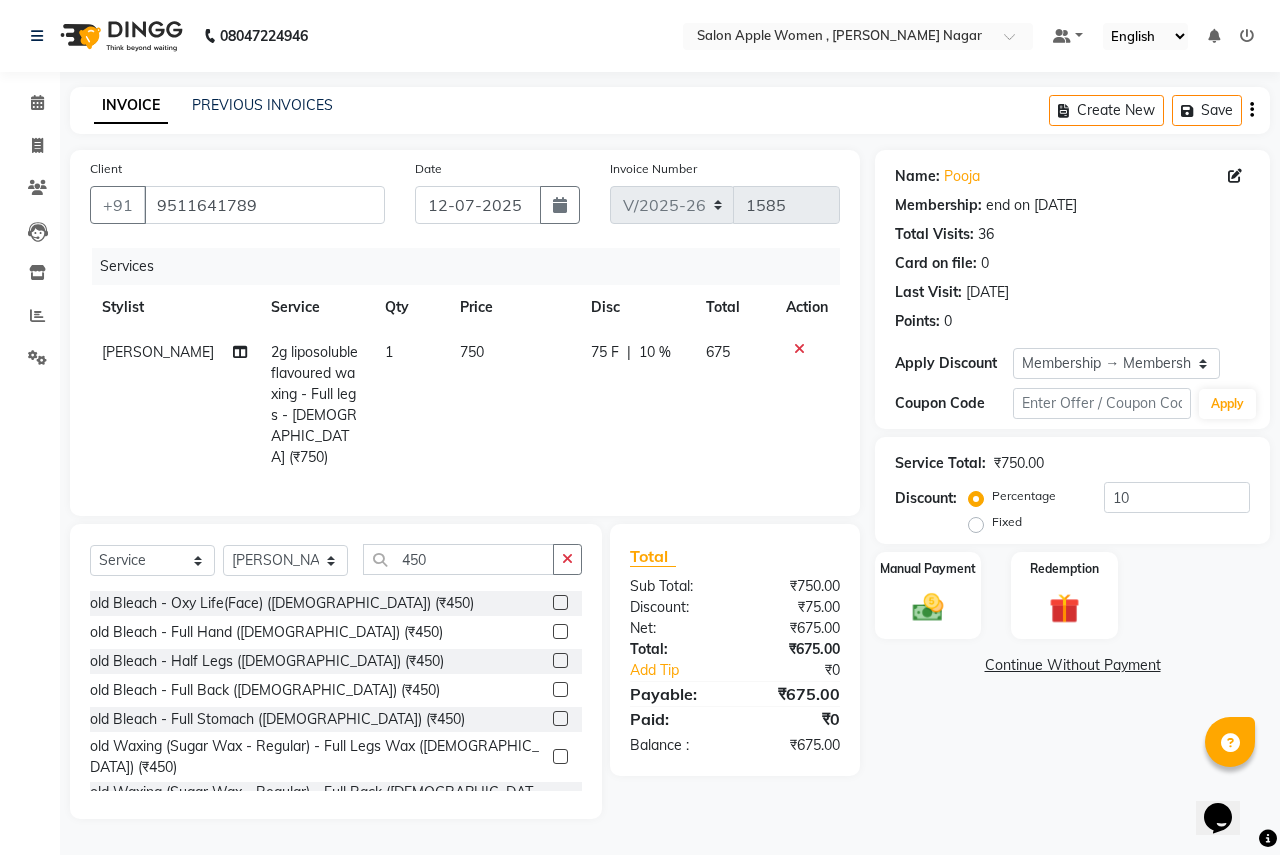 click 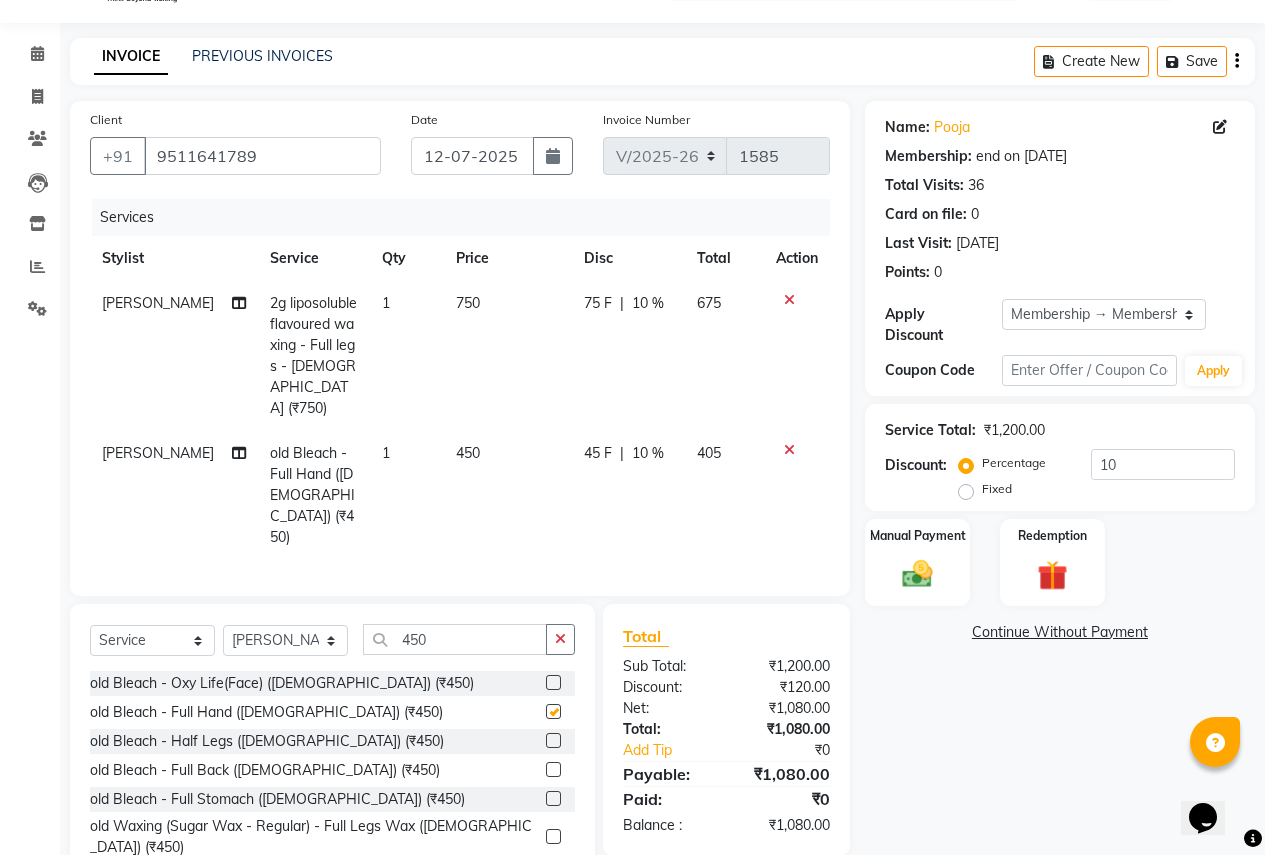 scroll, scrollTop: 75, scrollLeft: 0, axis: vertical 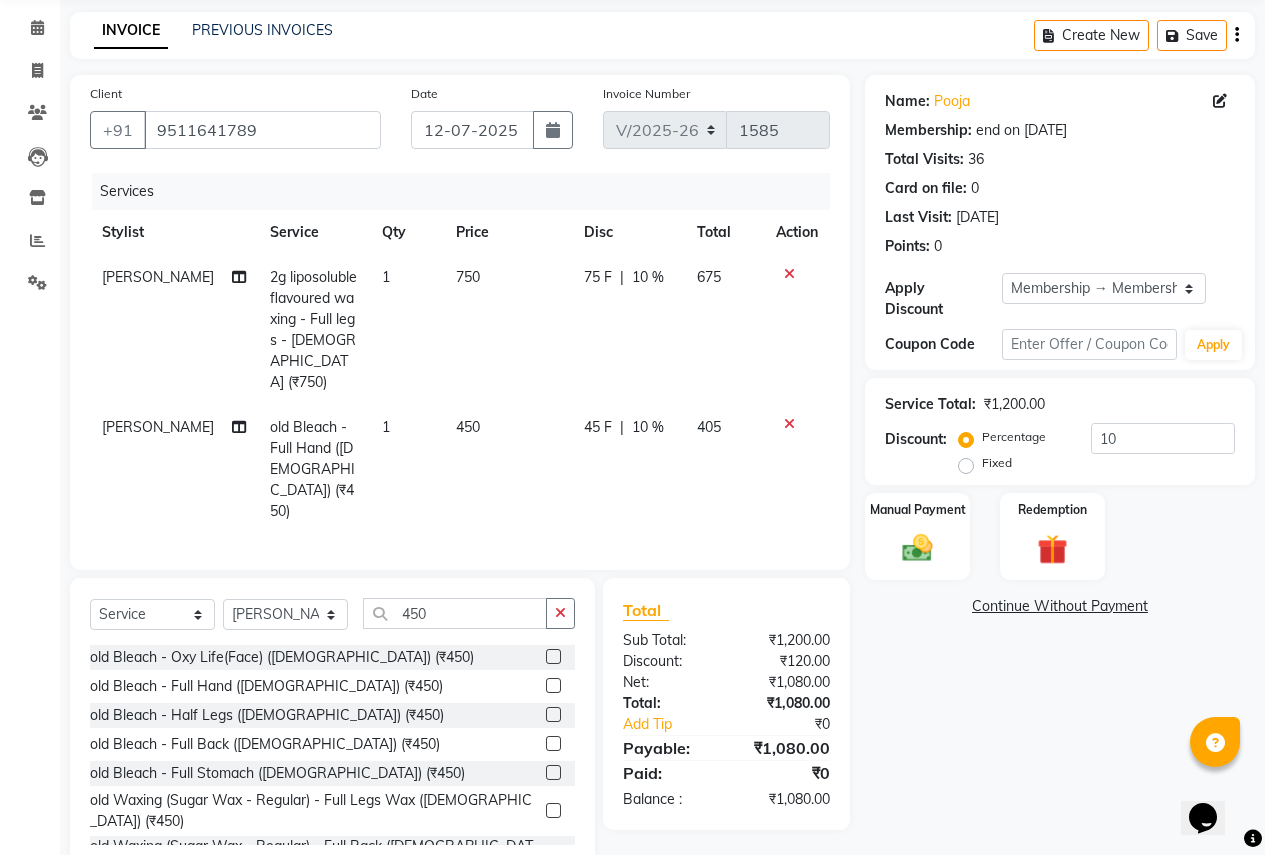 checkbox on "false" 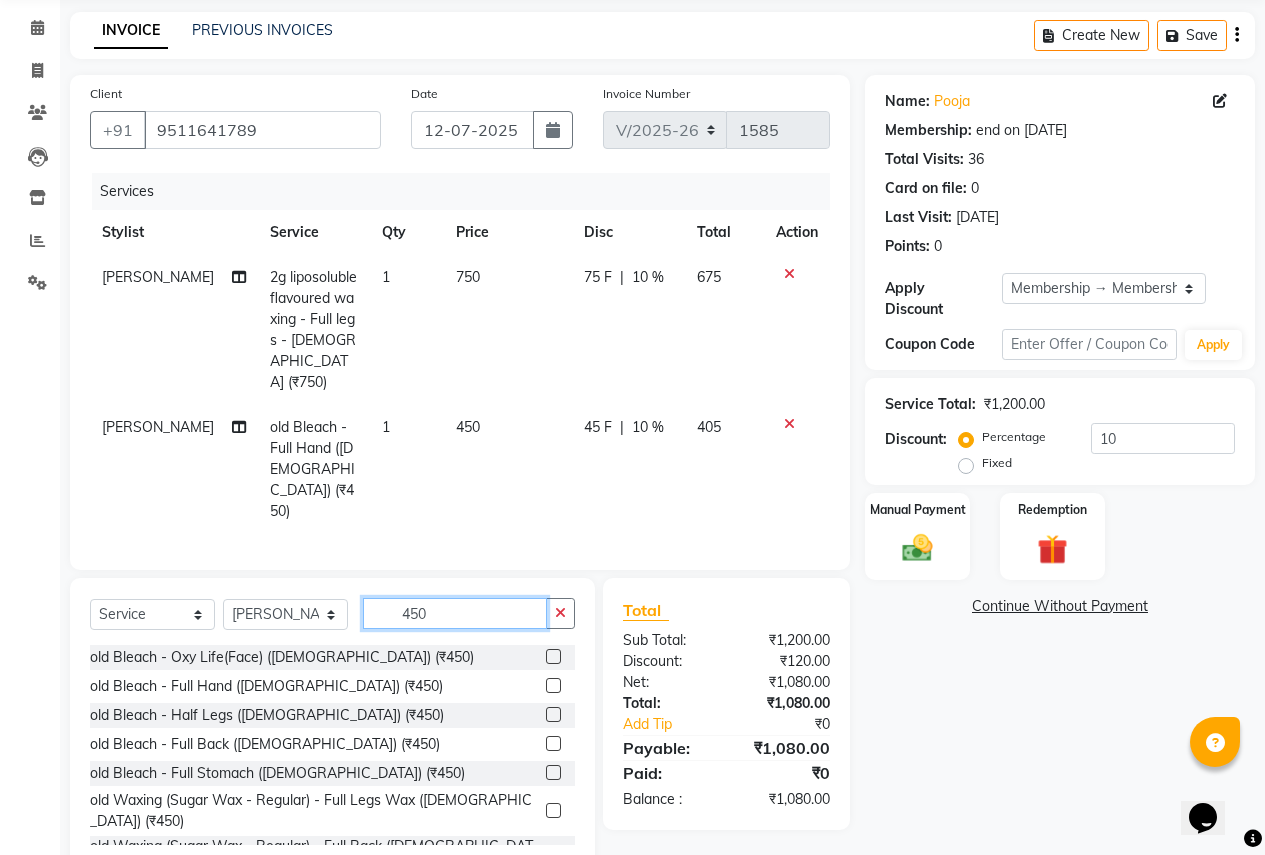 click on "450" 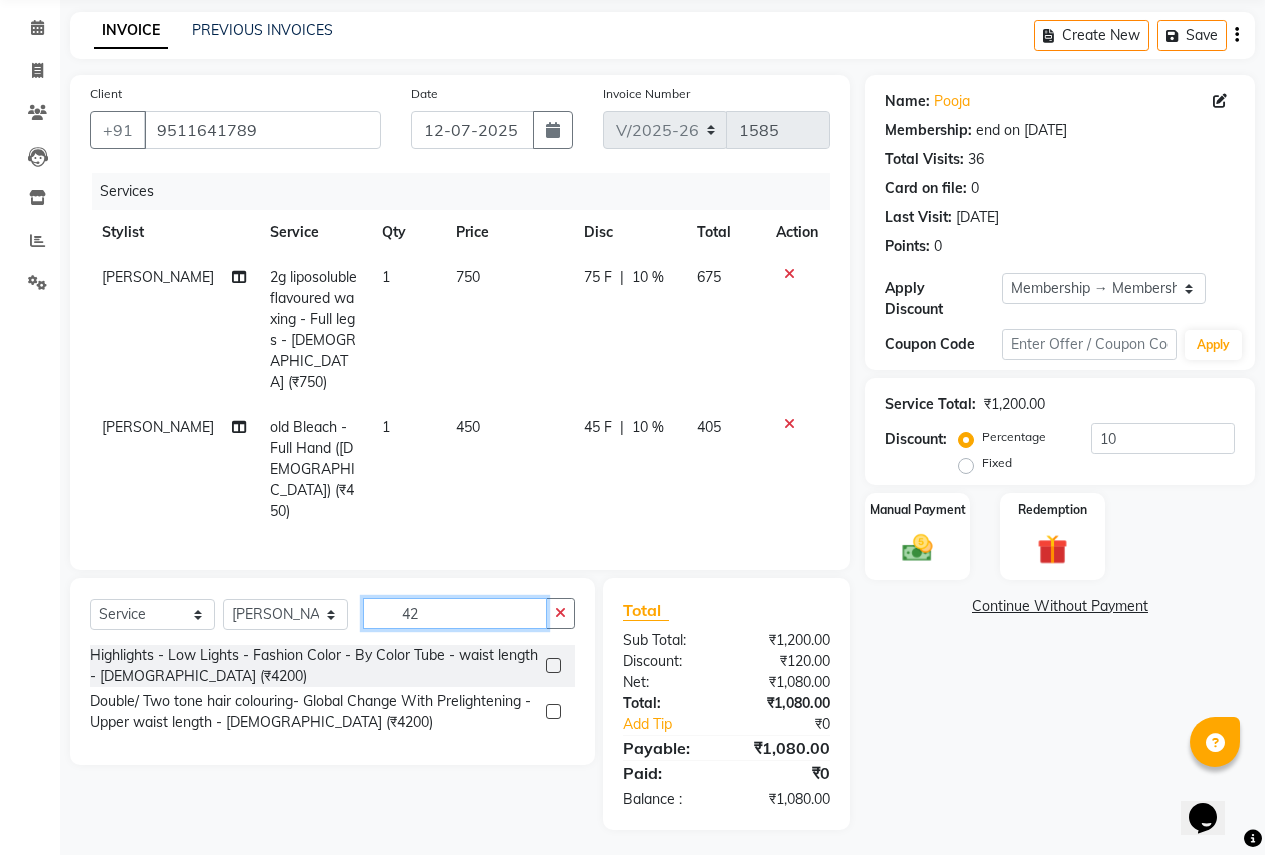 scroll, scrollTop: 32, scrollLeft: 0, axis: vertical 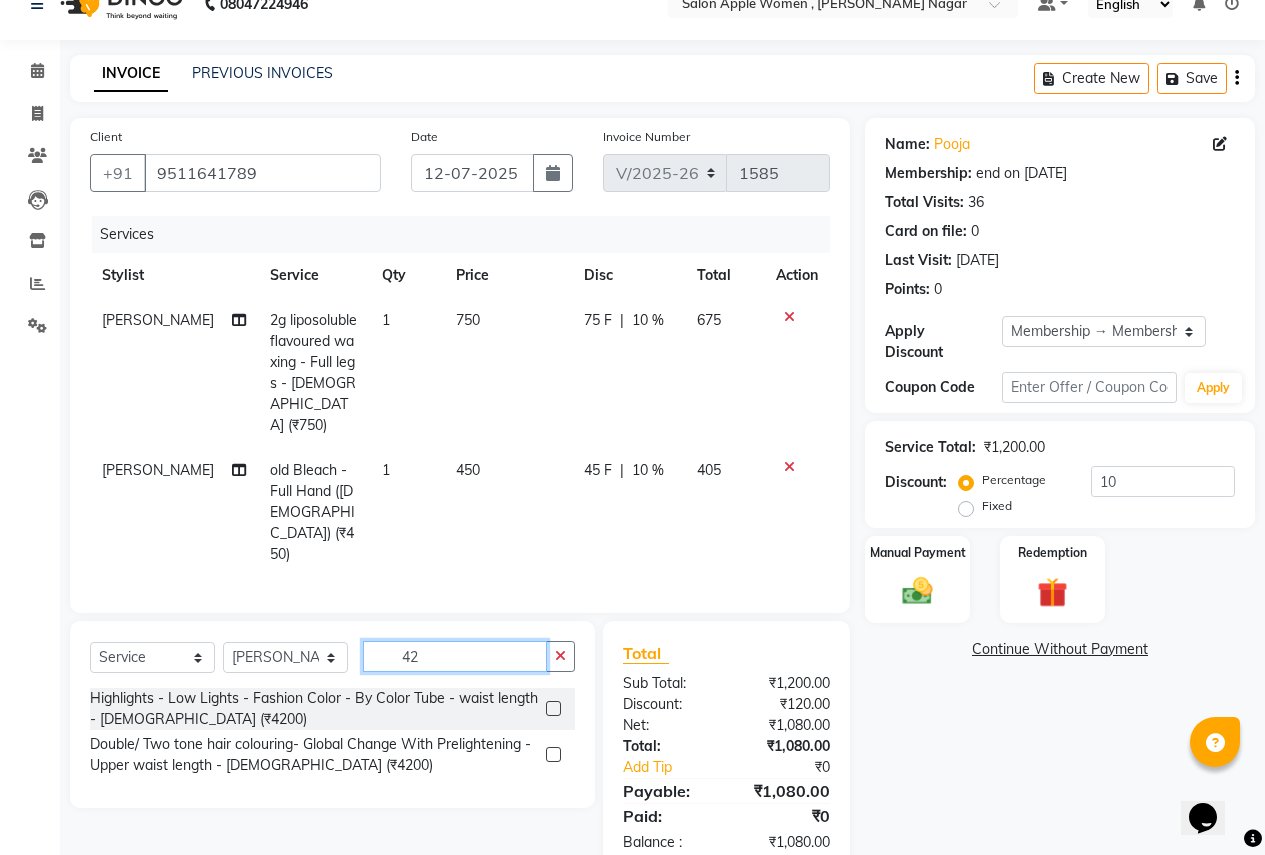 type on "4" 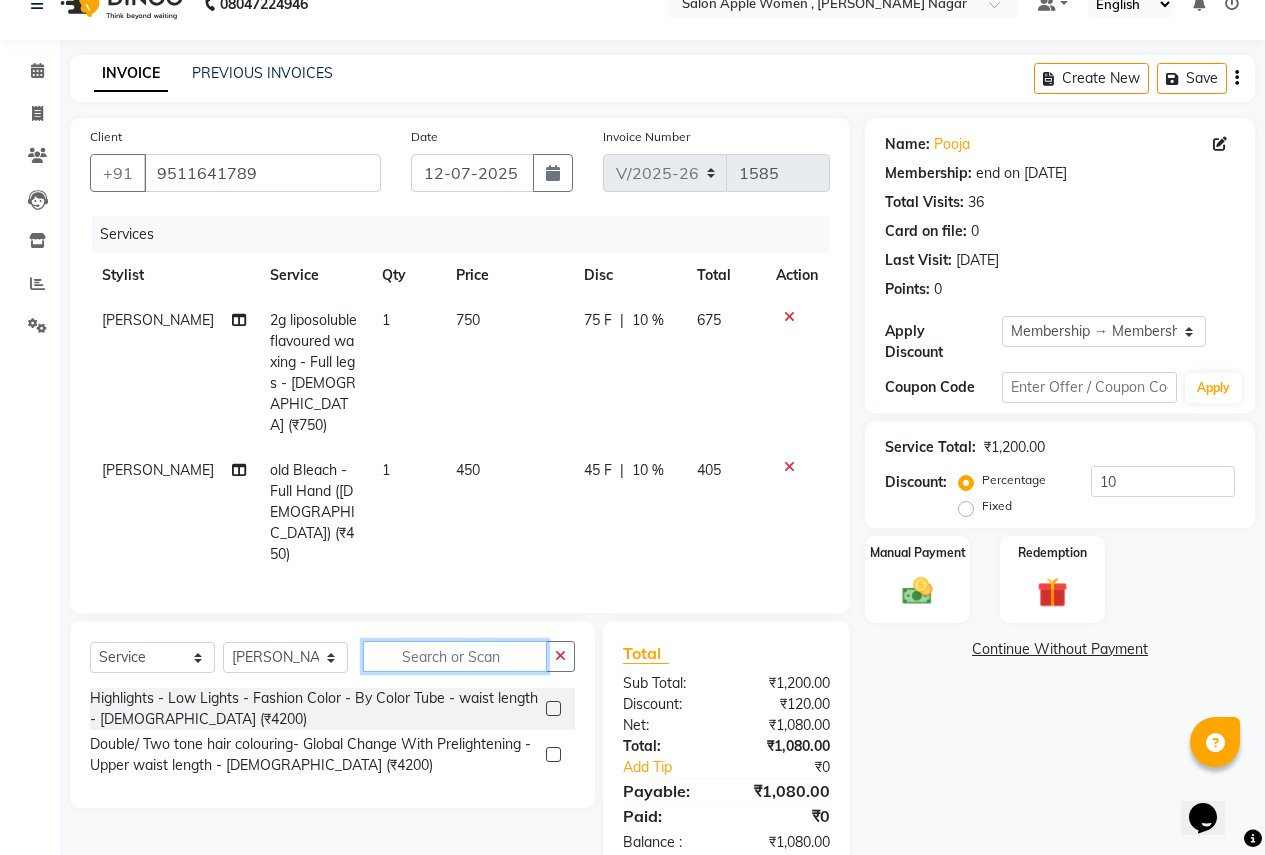 scroll, scrollTop: 75, scrollLeft: 0, axis: vertical 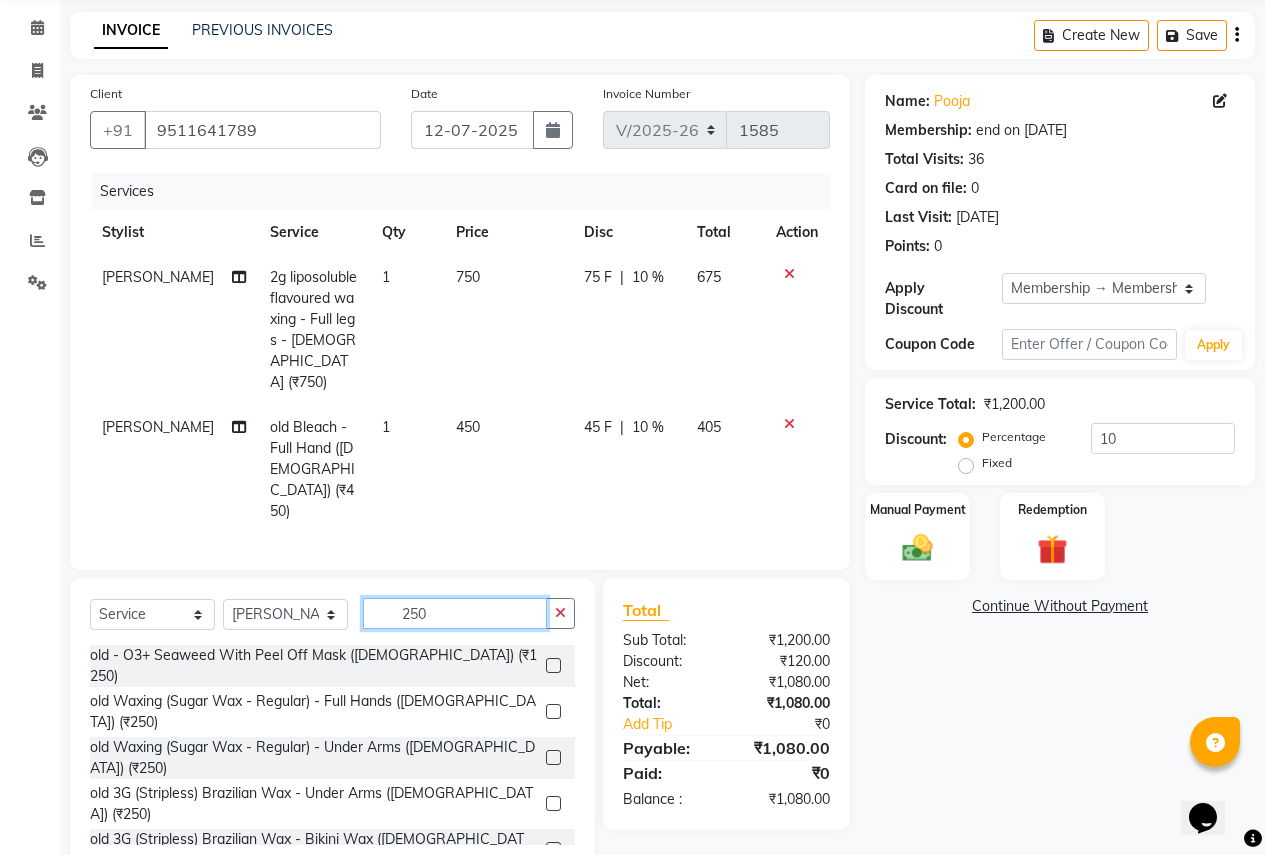 type on "250" 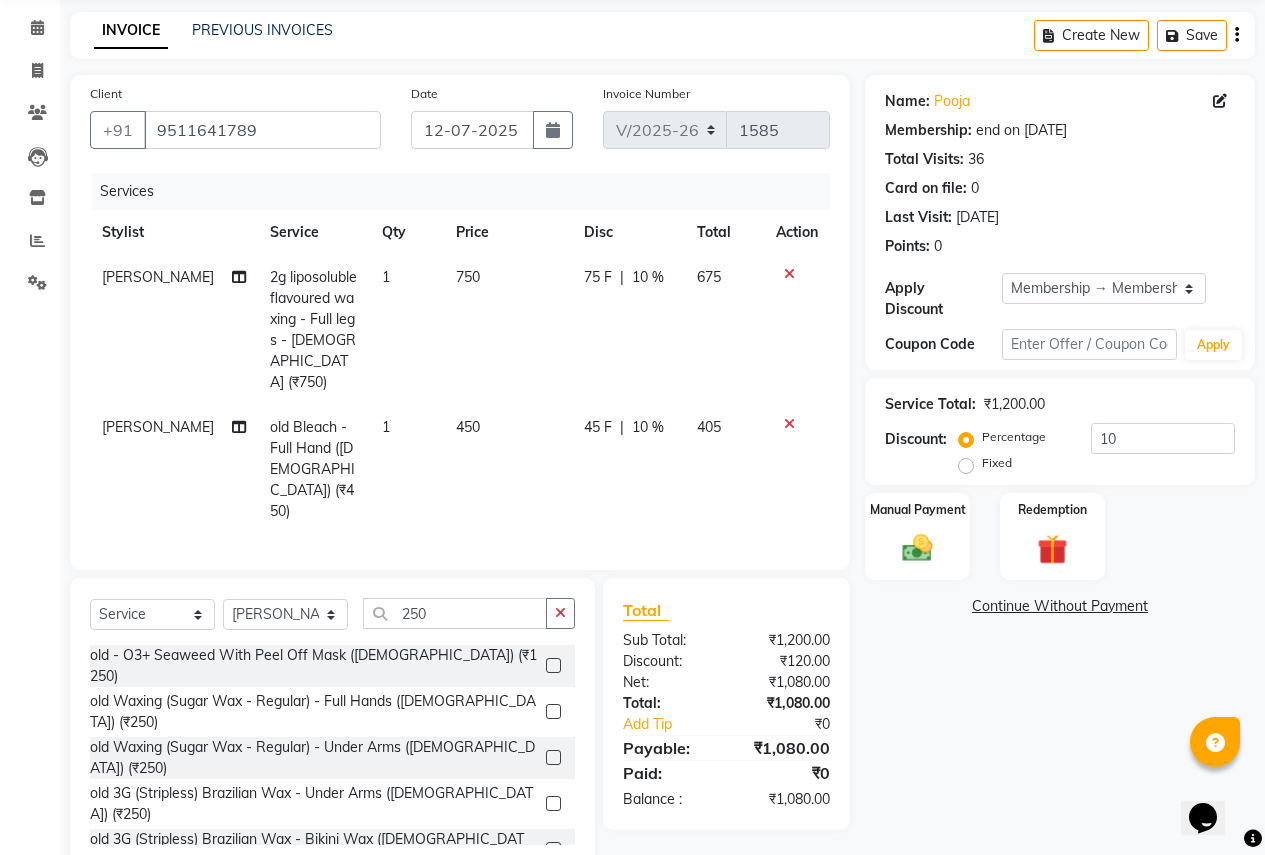 click 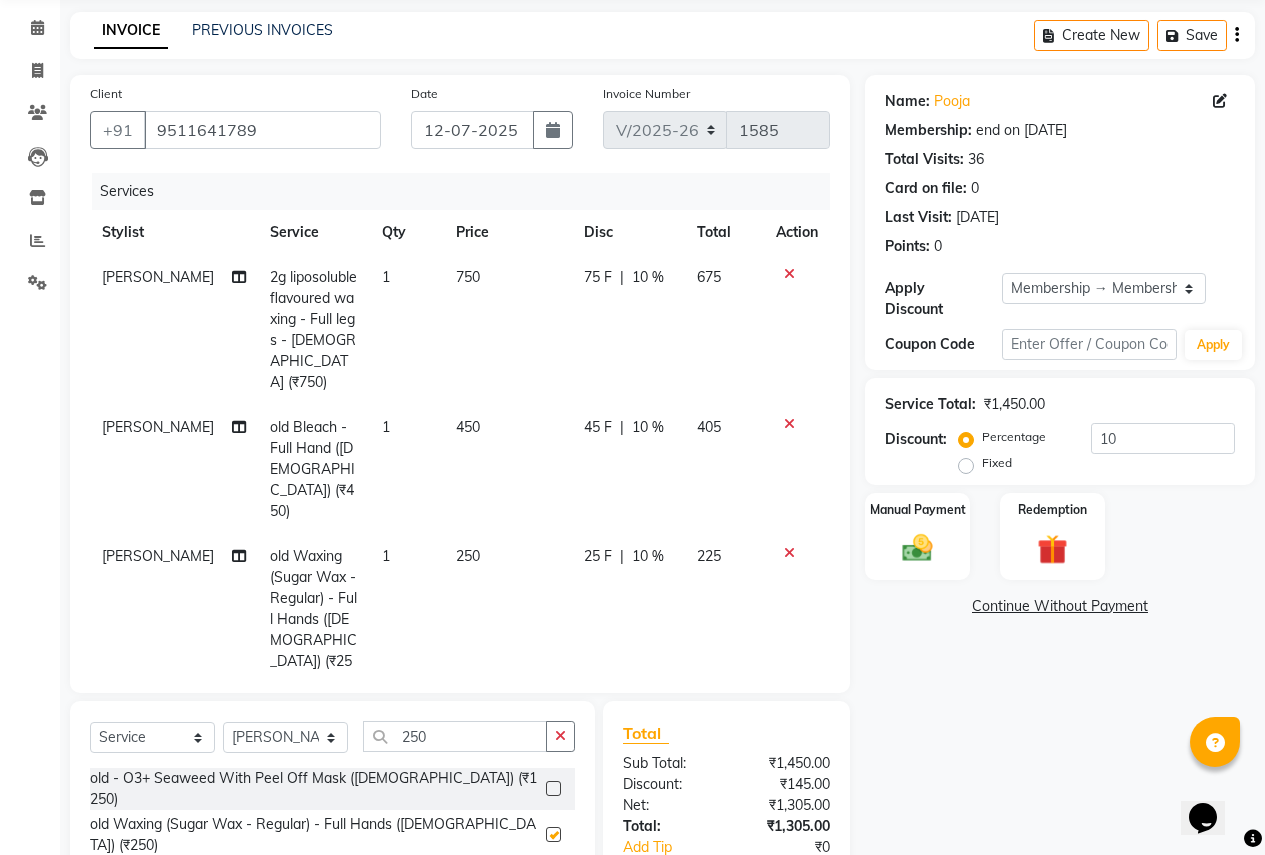 checkbox on "false" 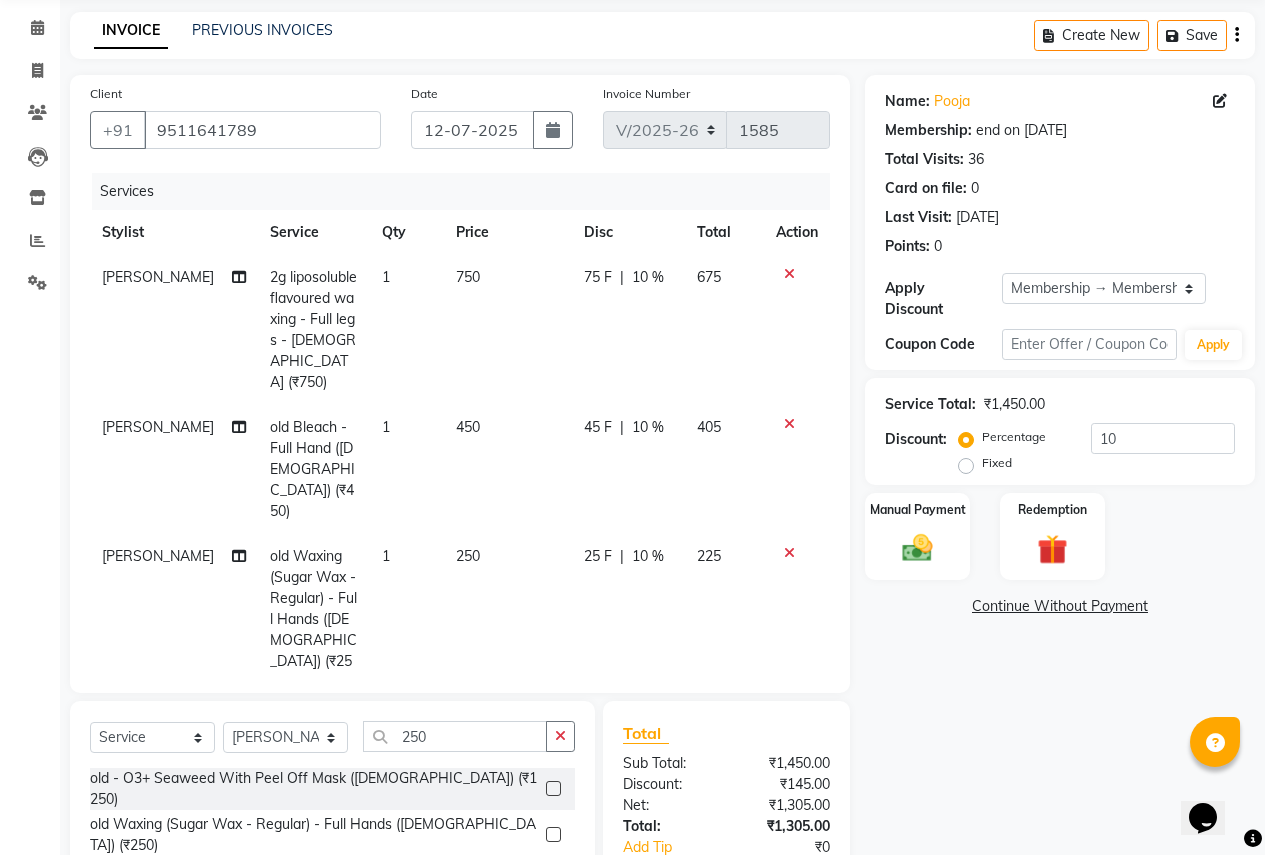 click 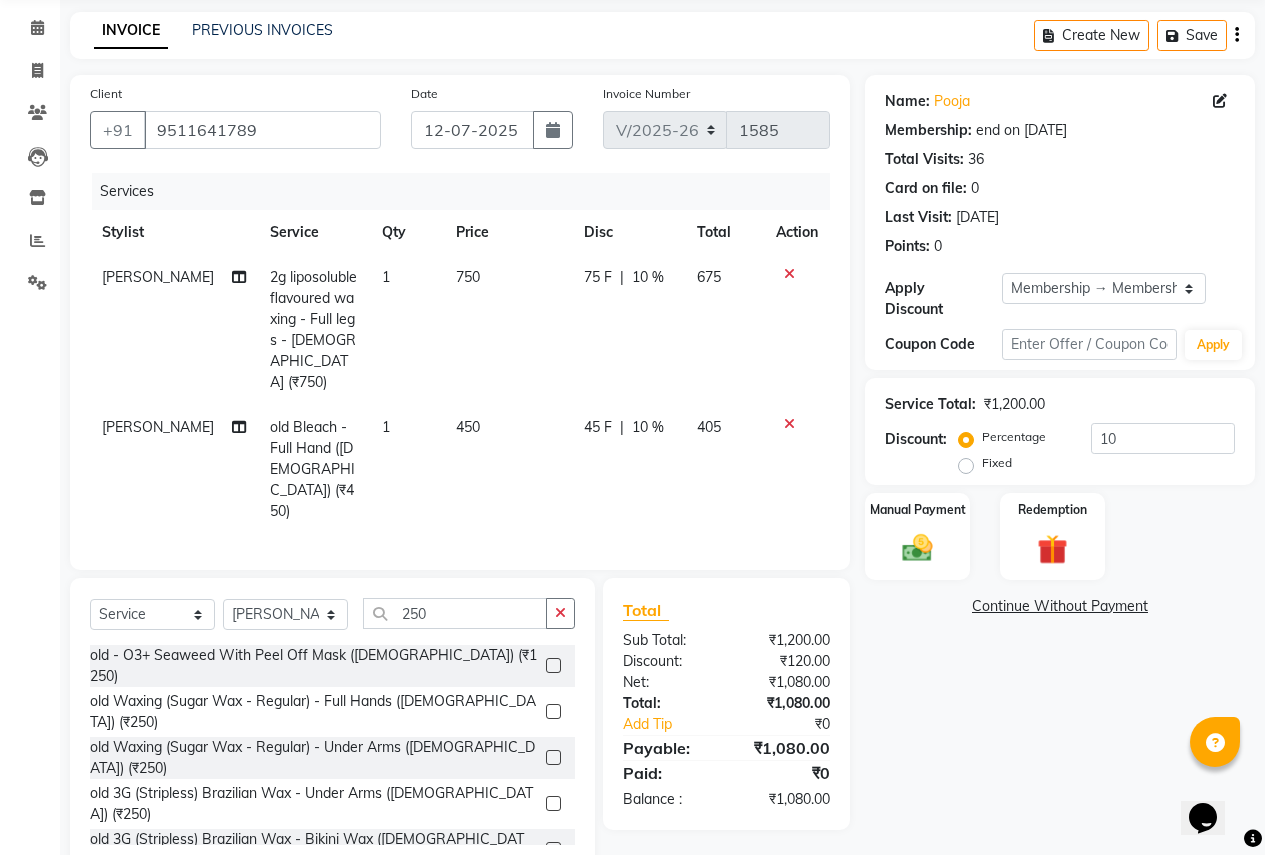 click 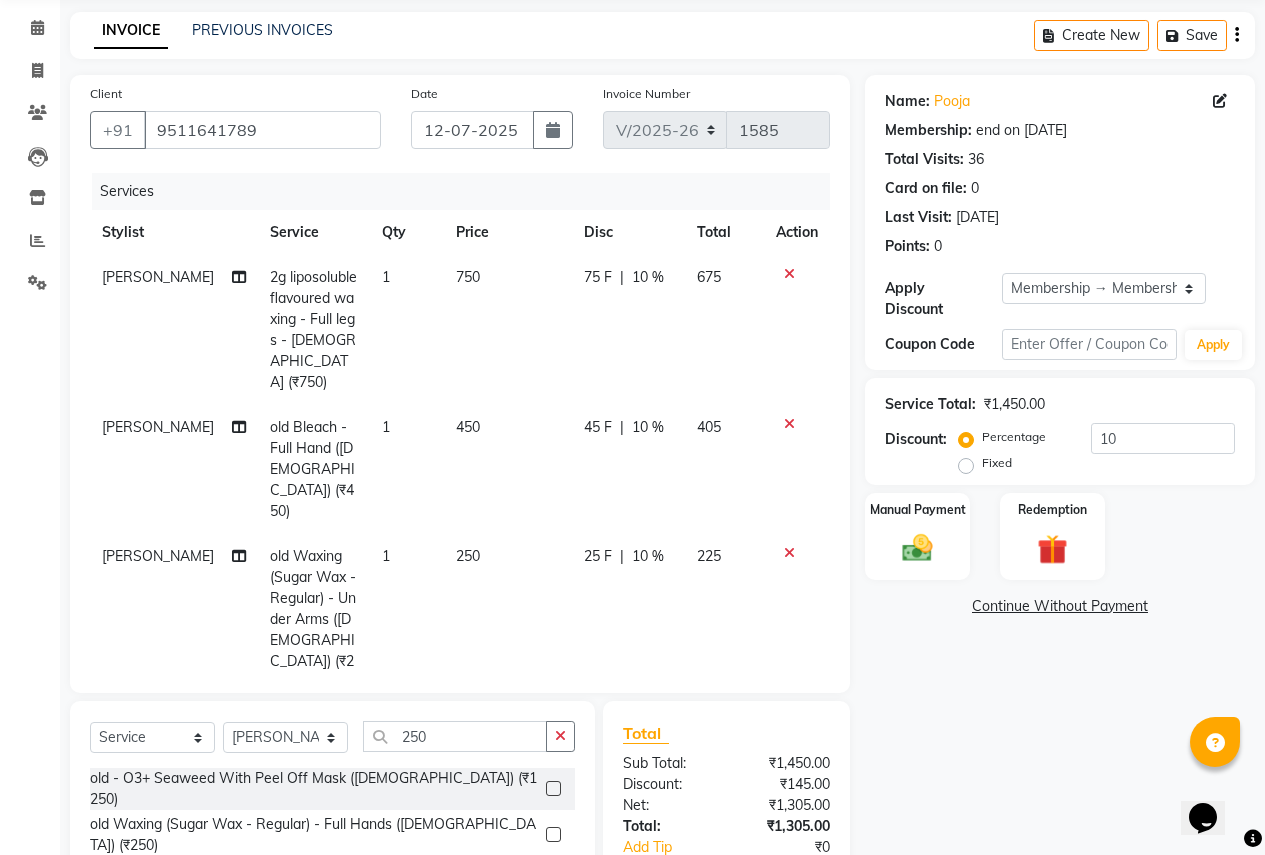checkbox on "false" 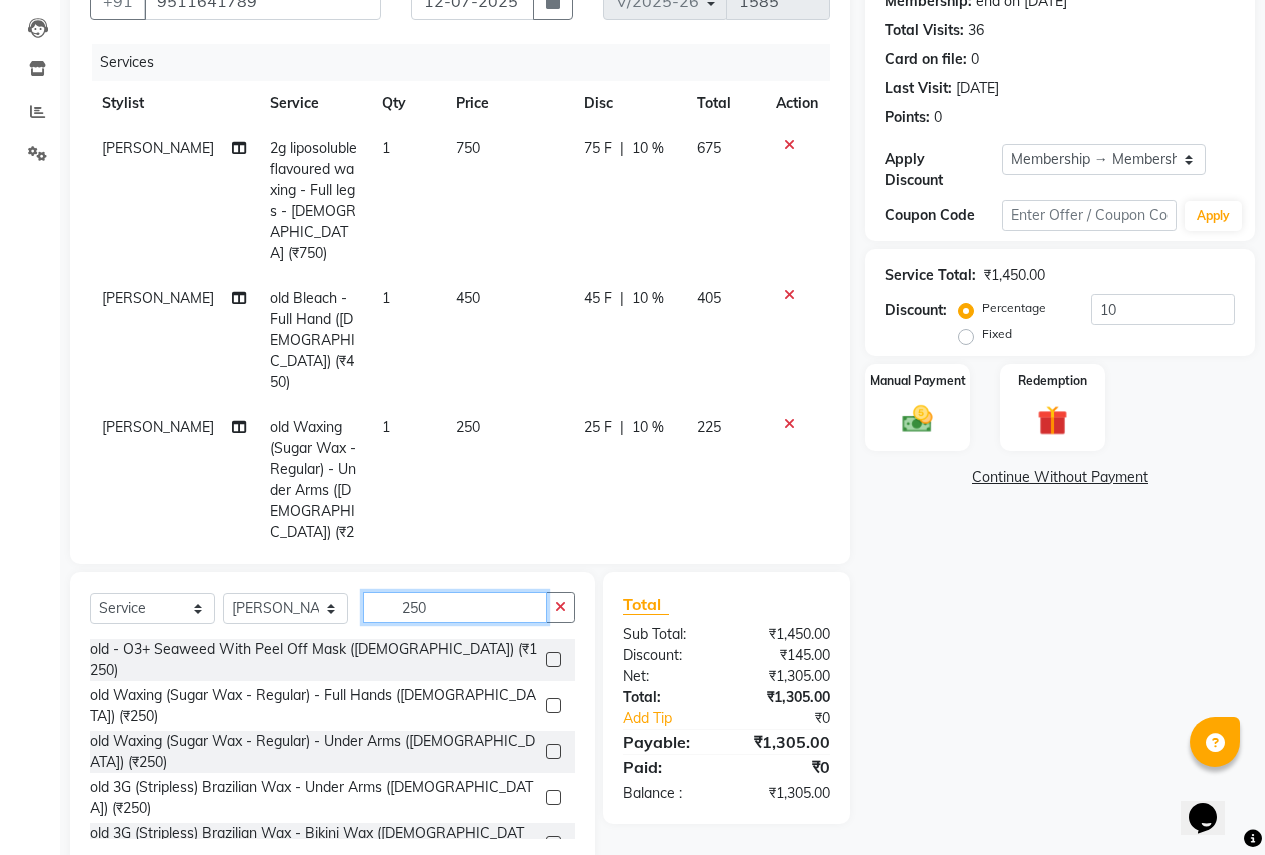 click on "250" 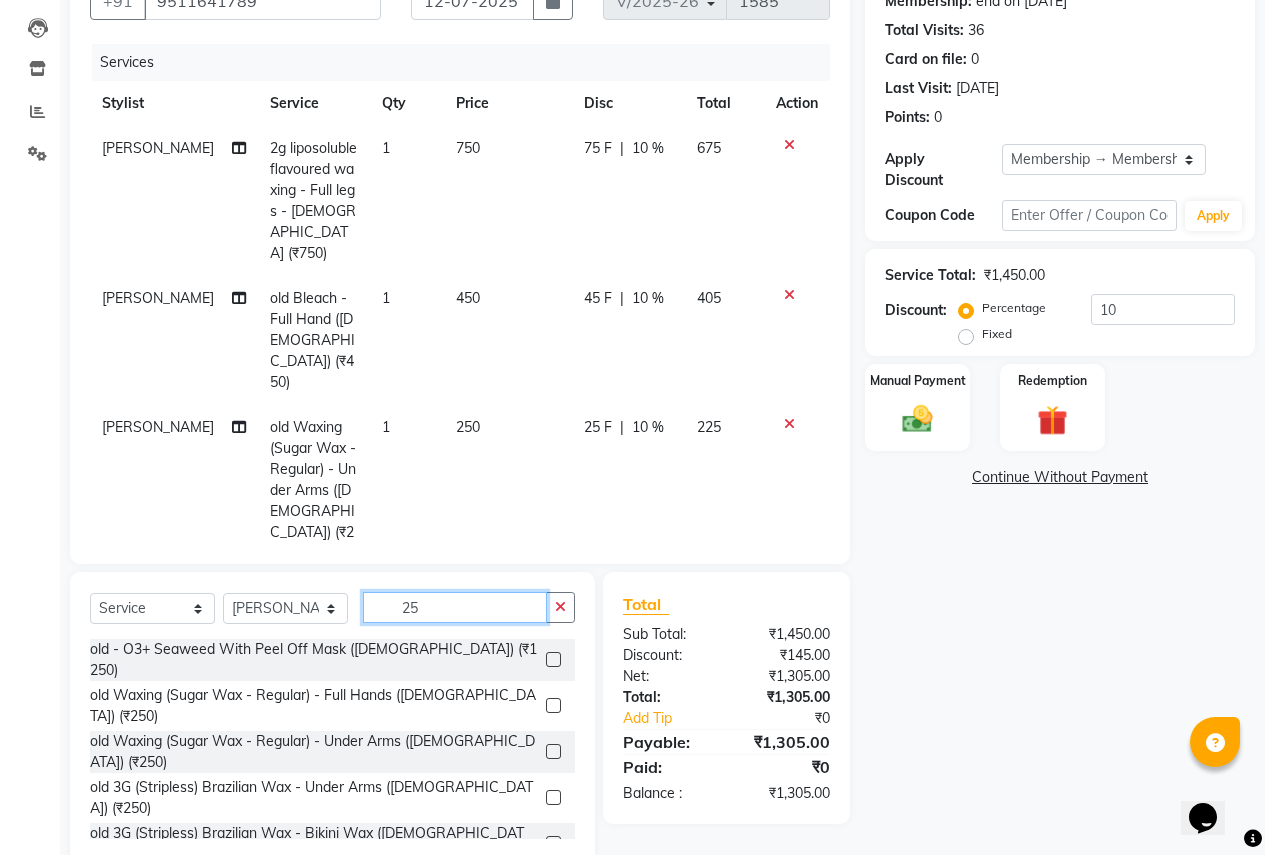 type on "2" 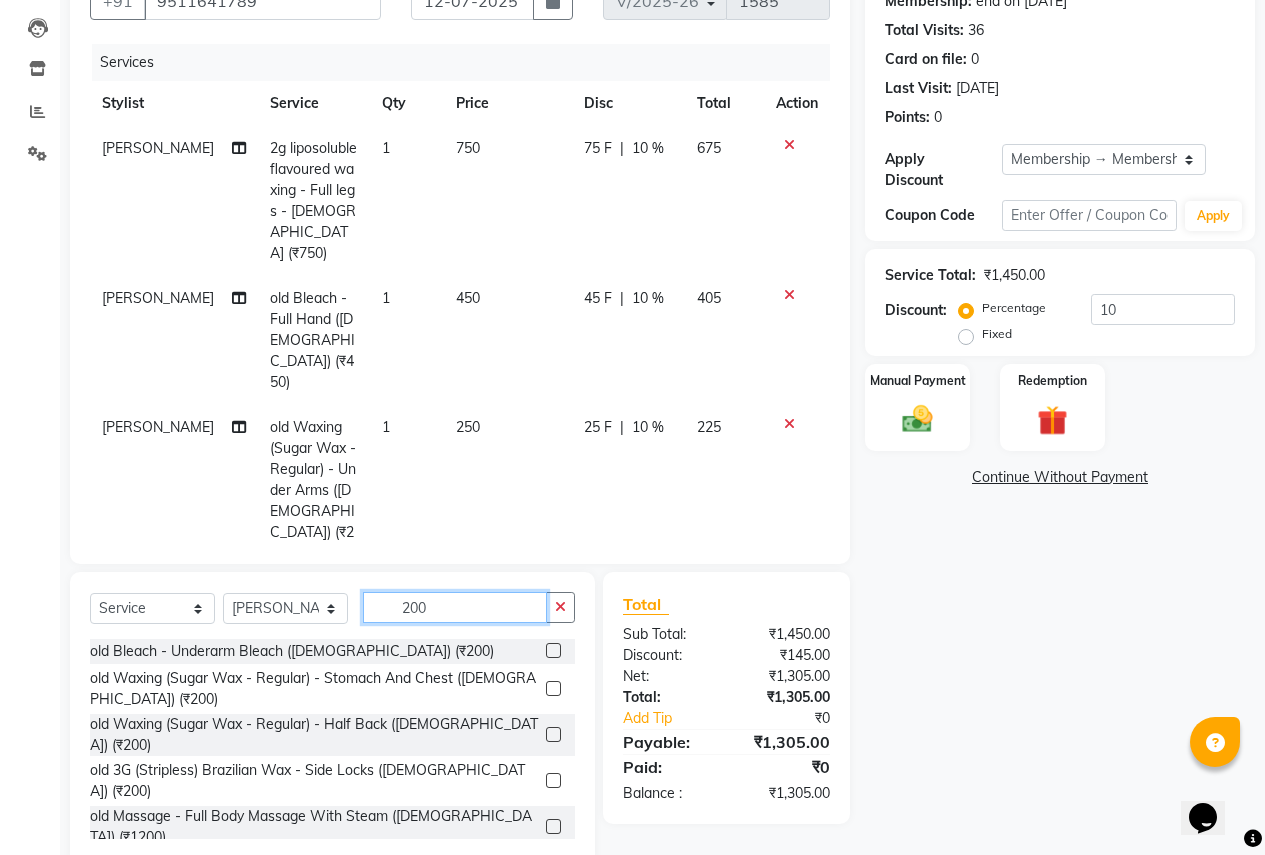 type on "200" 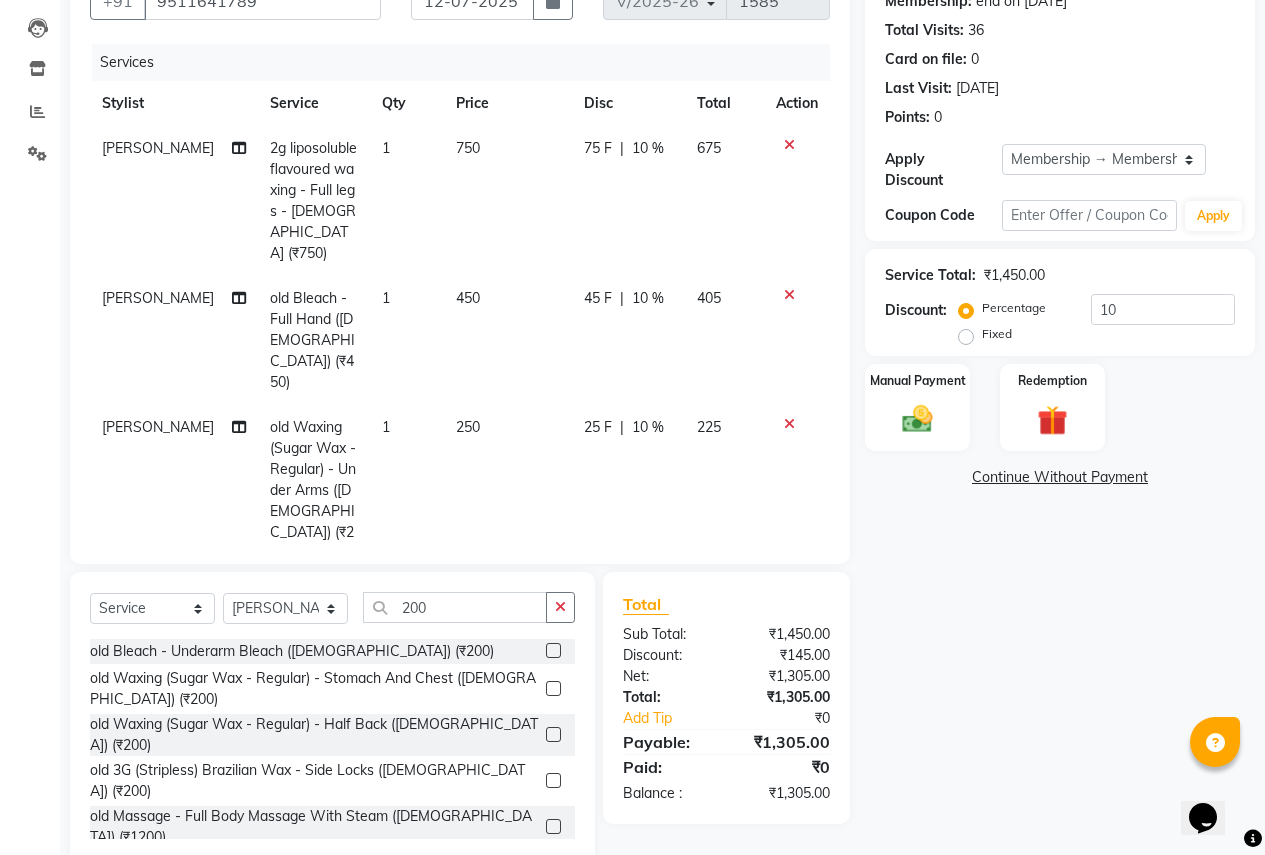 click 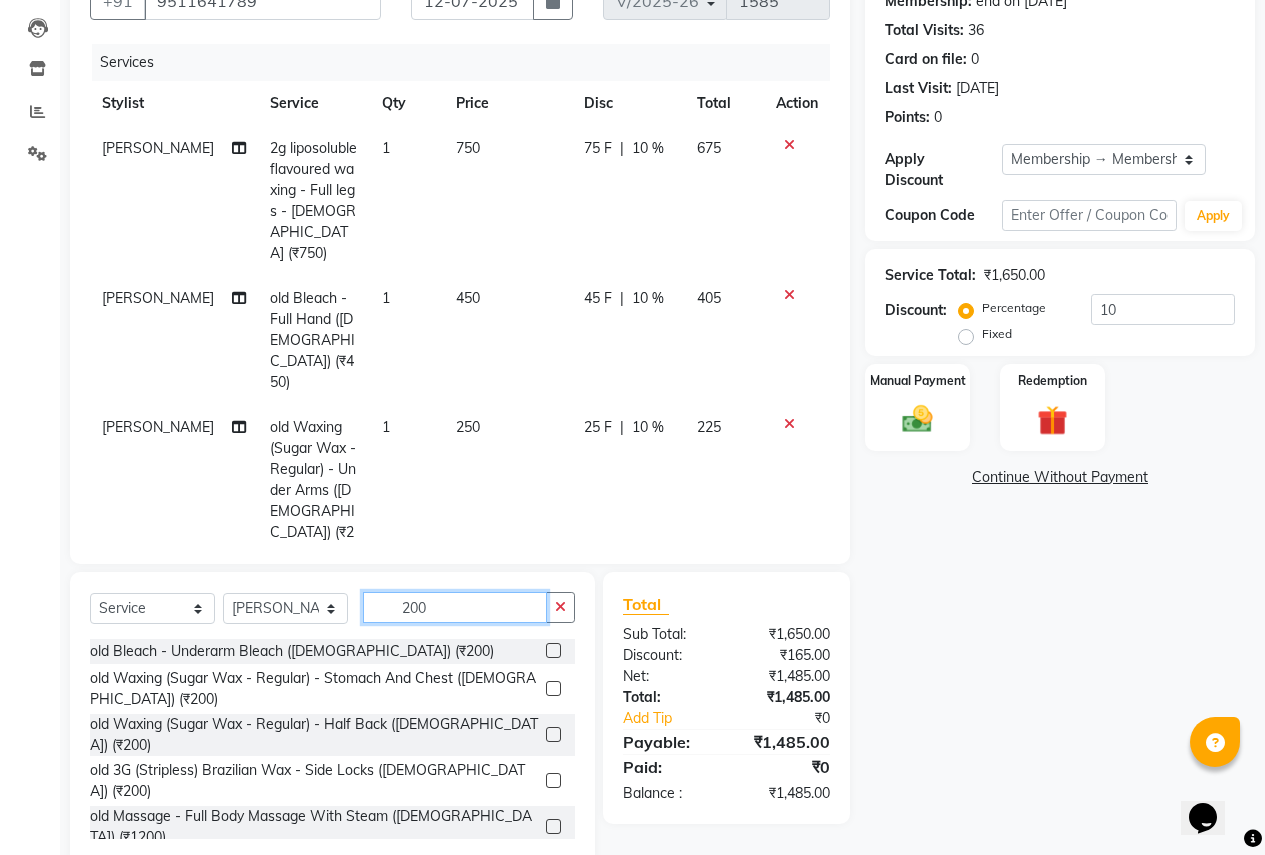 checkbox on "false" 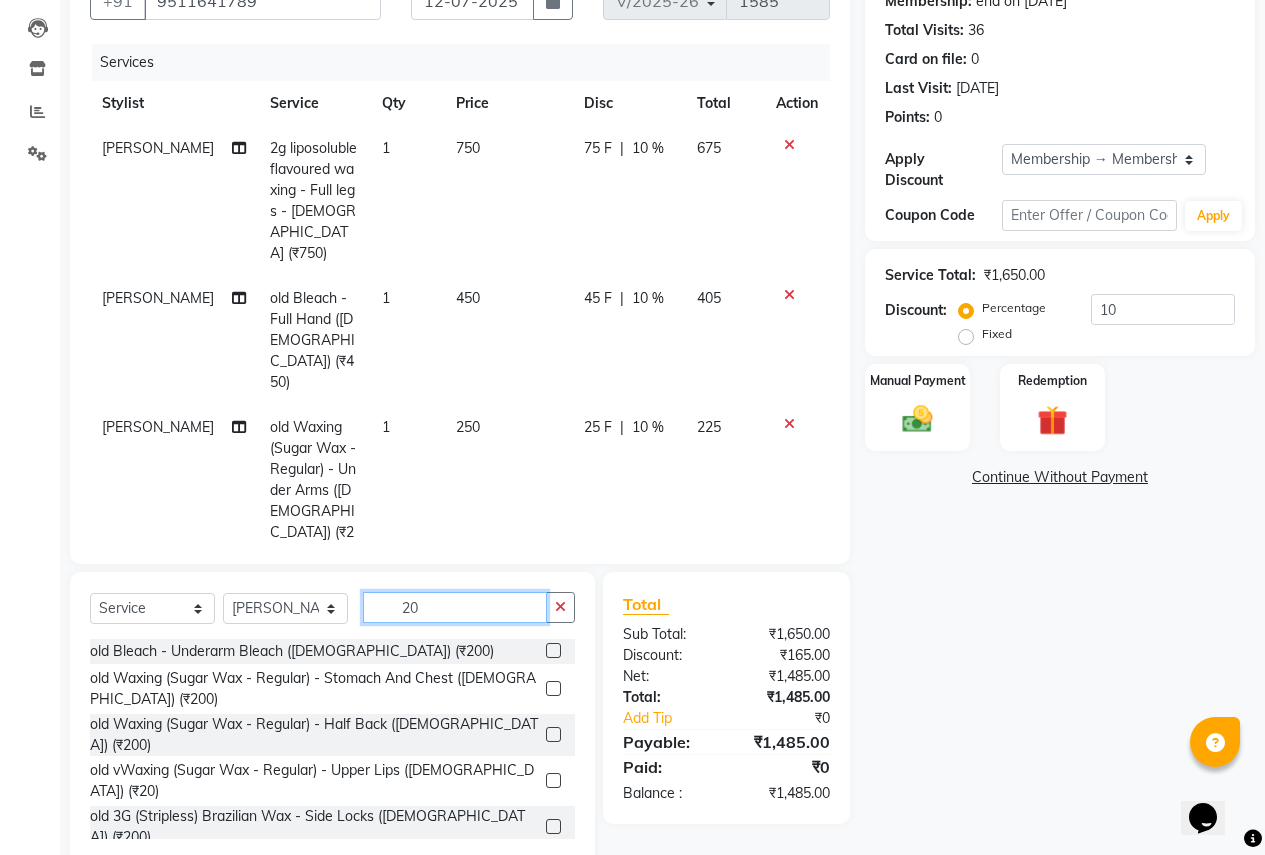 type on "2" 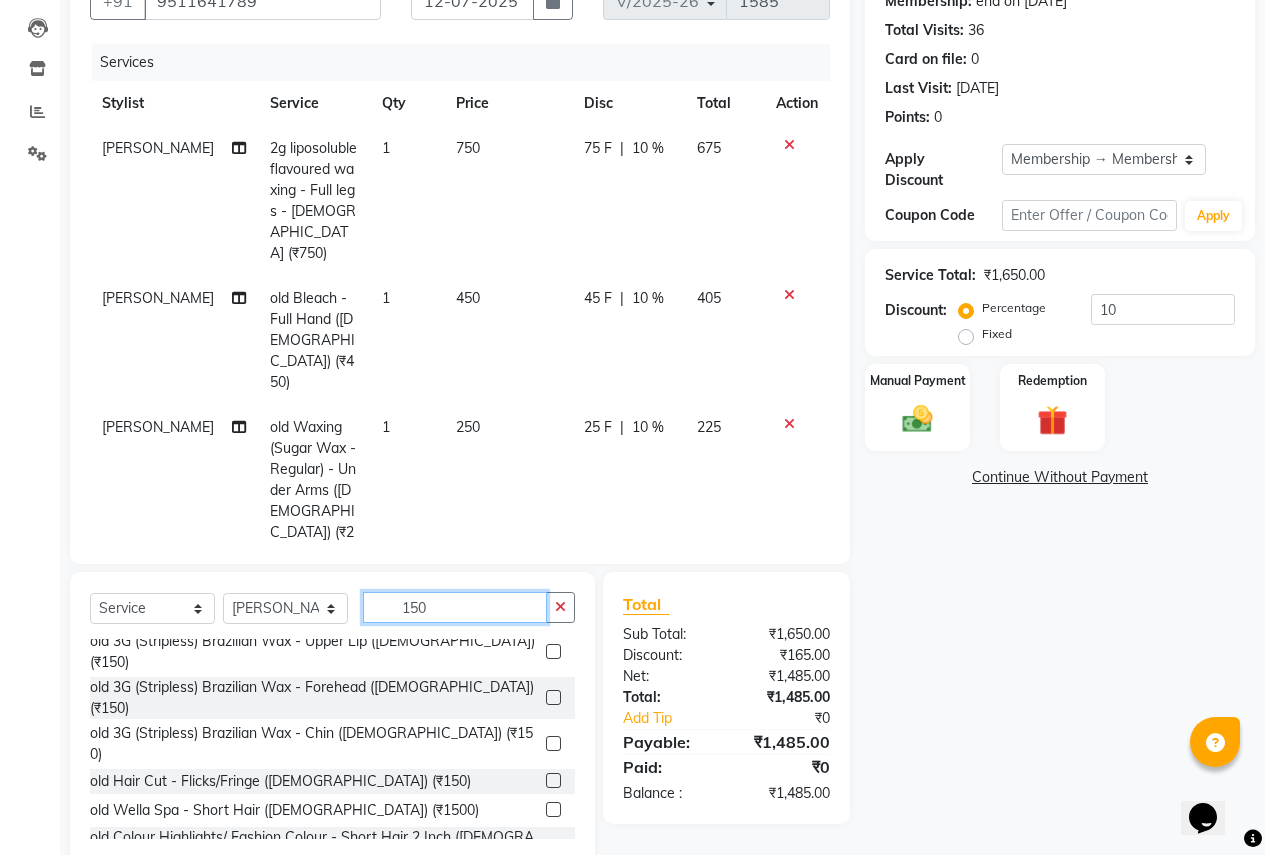 scroll, scrollTop: 300, scrollLeft: 0, axis: vertical 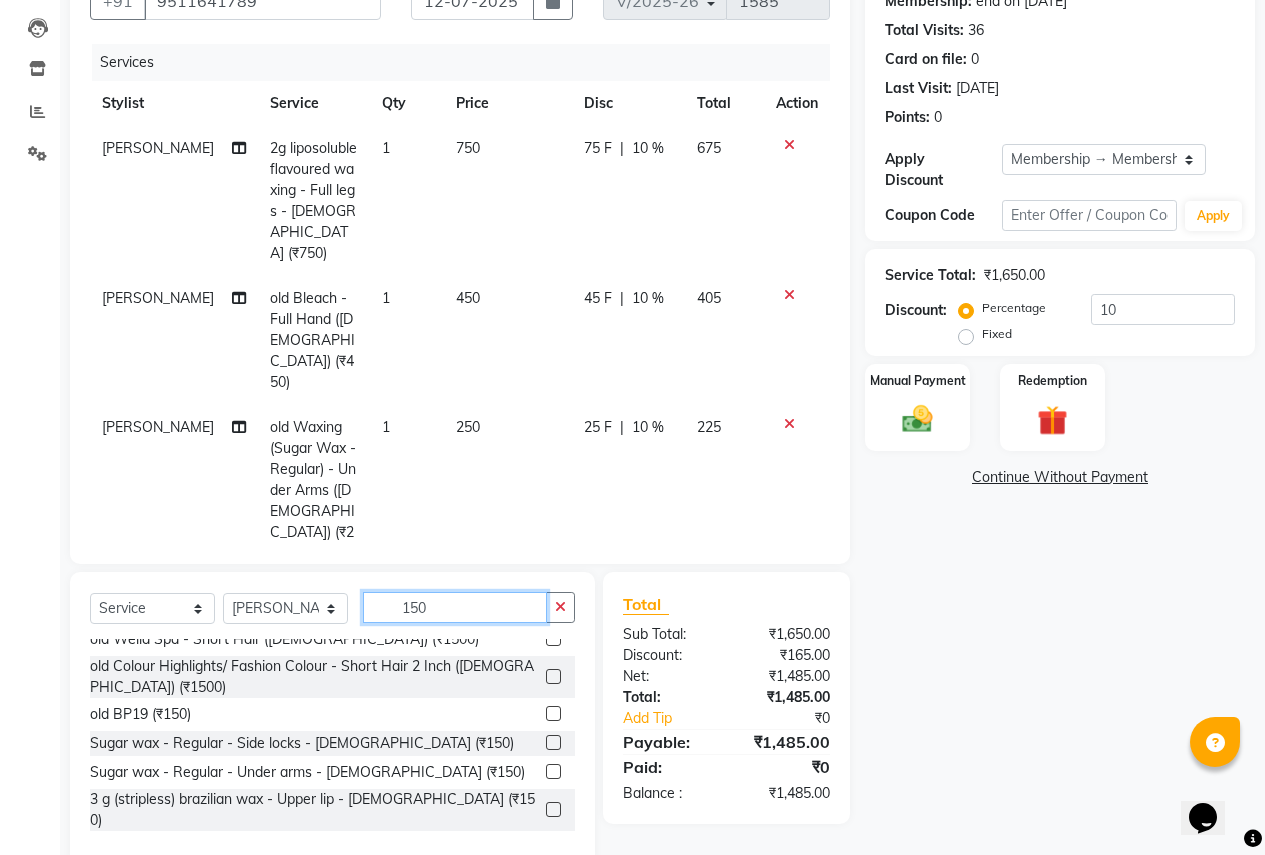 type on "150" 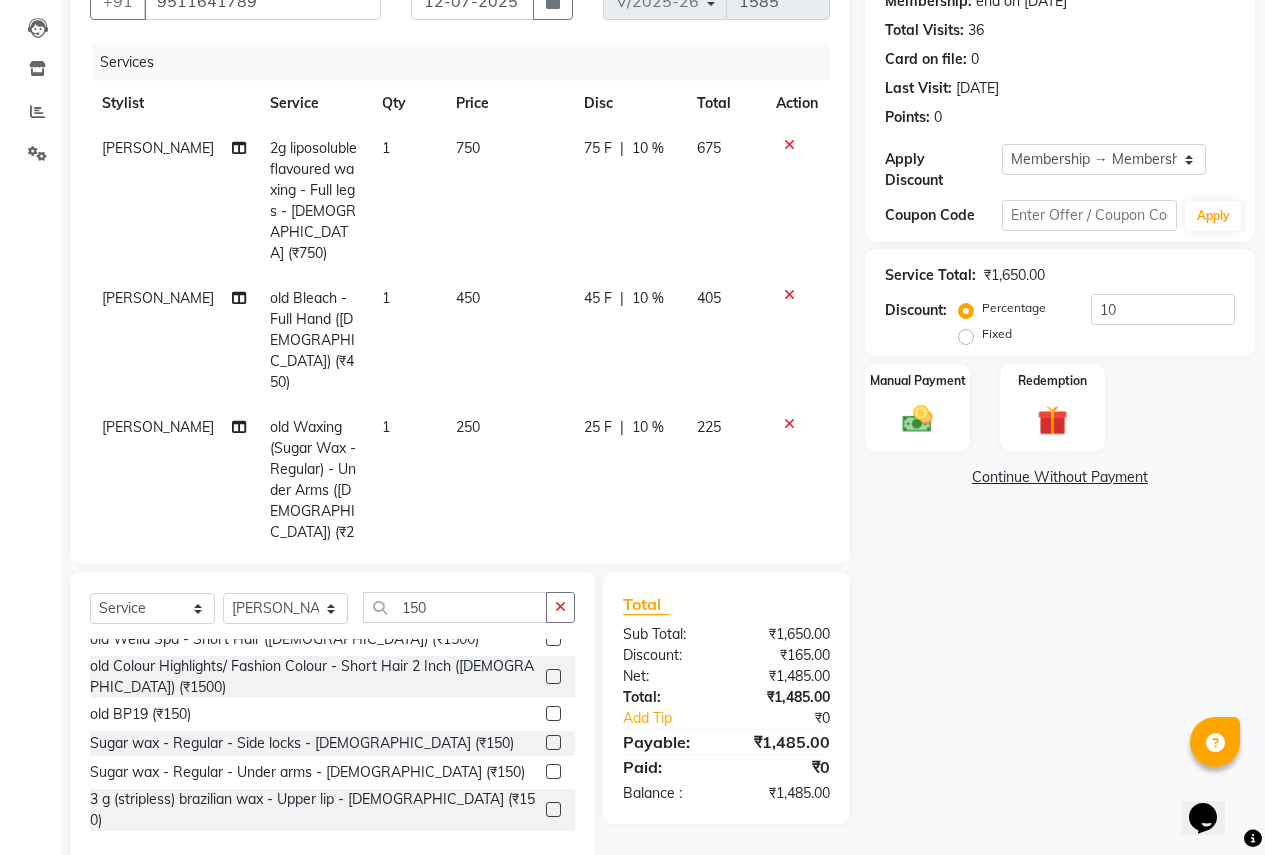 click 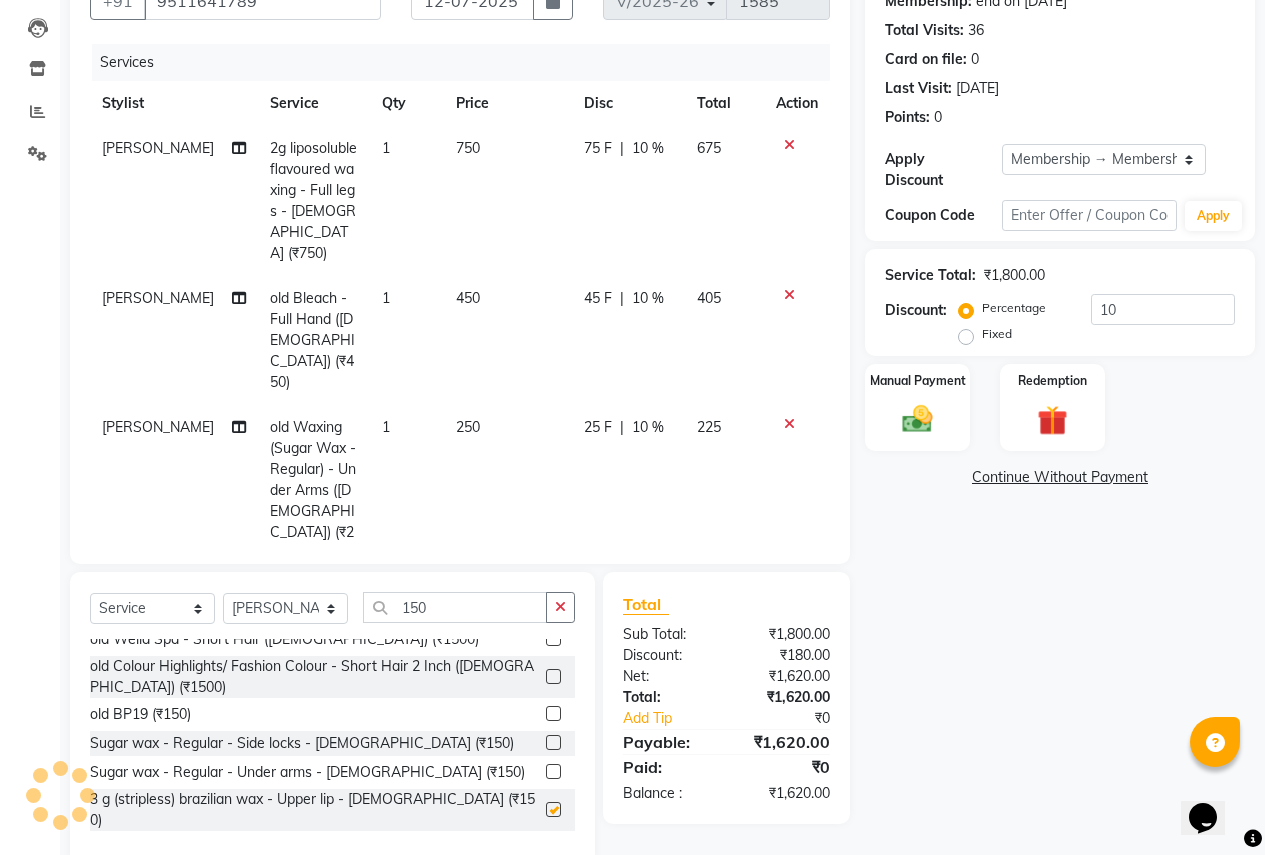 checkbox on "false" 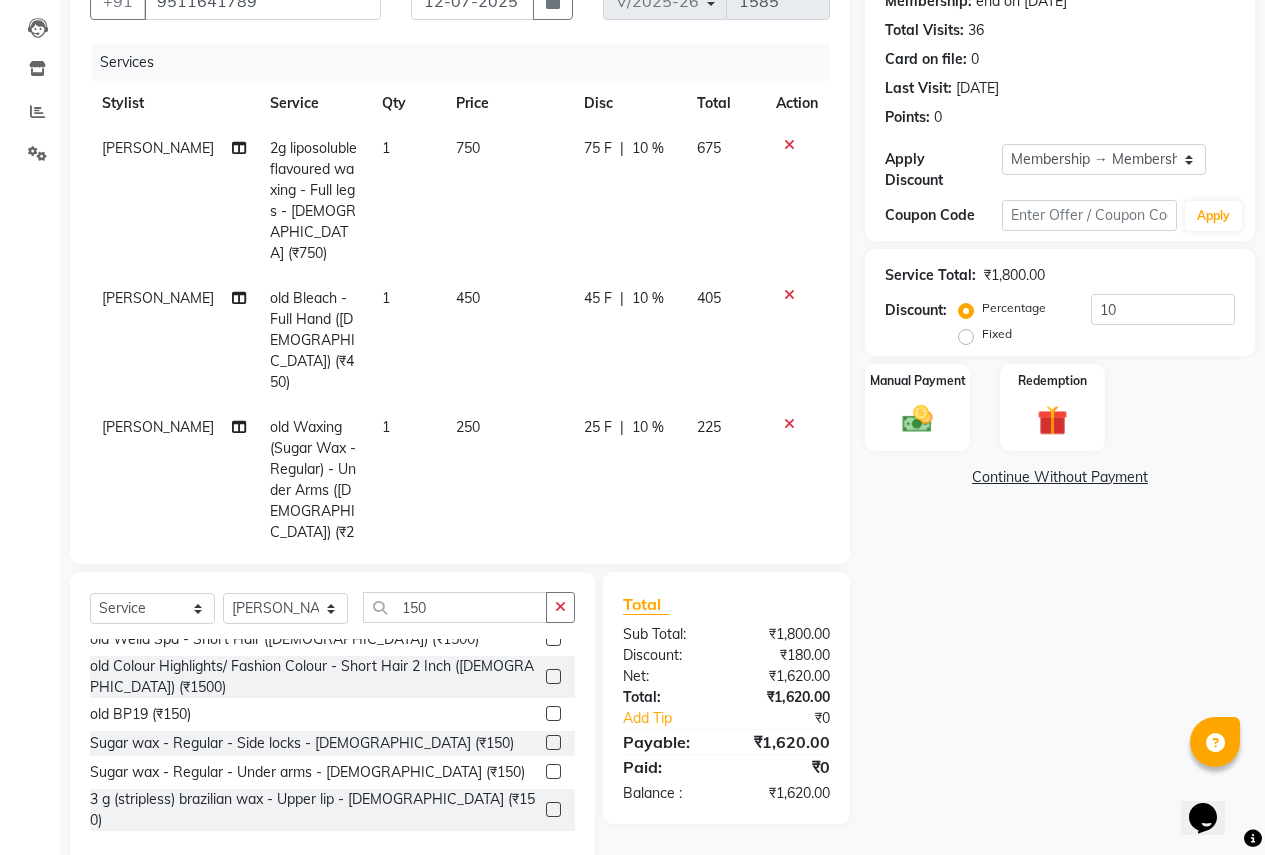 scroll, scrollTop: 216, scrollLeft: 0, axis: vertical 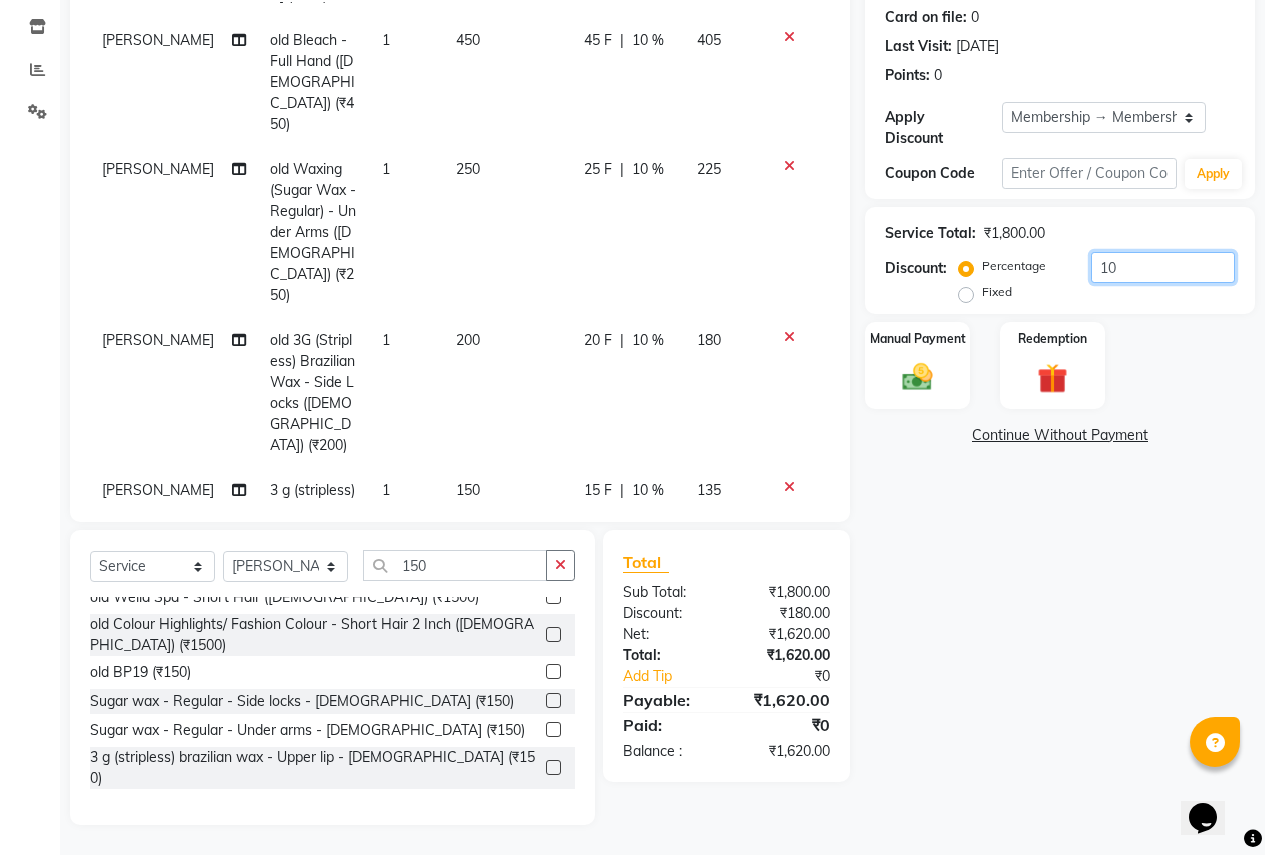 click on "10" 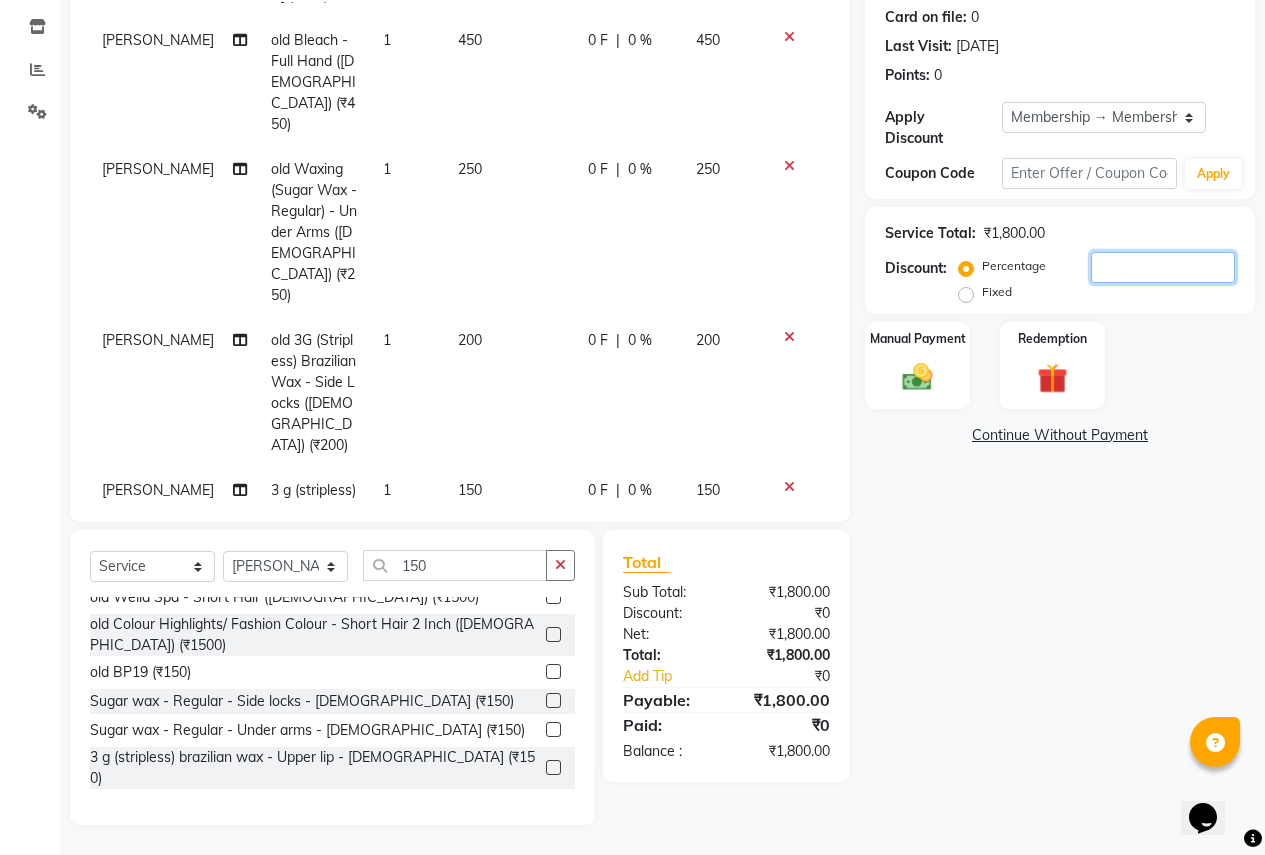 scroll, scrollTop: 195, scrollLeft: 0, axis: vertical 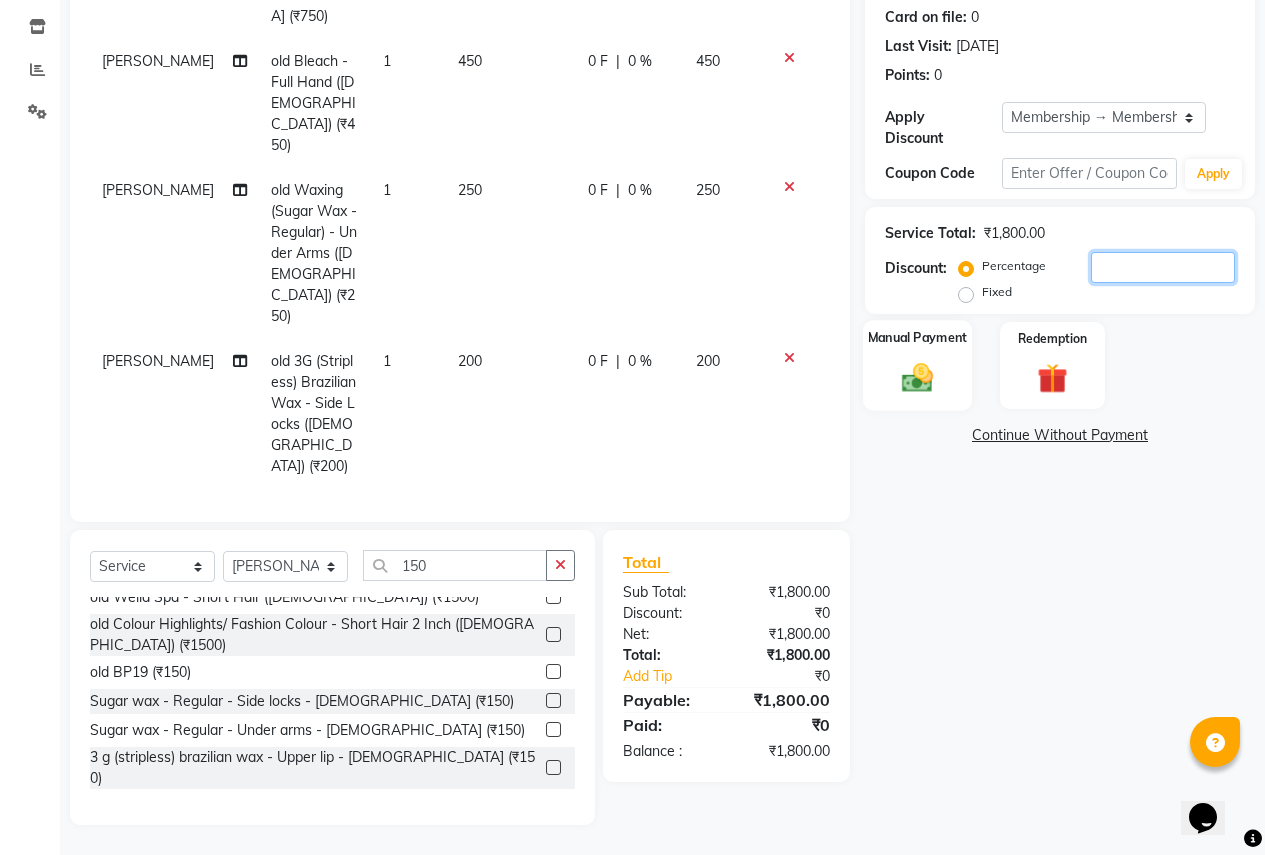 type 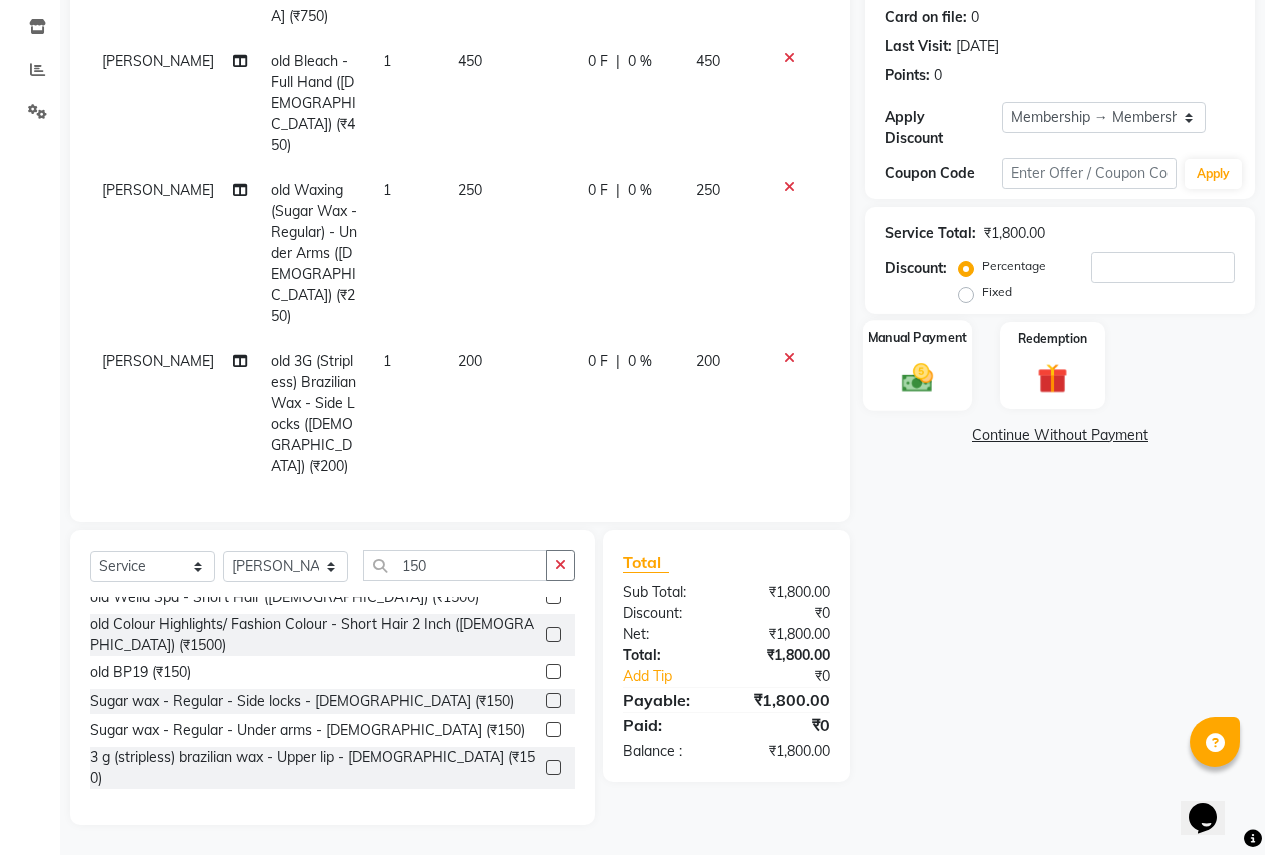 click 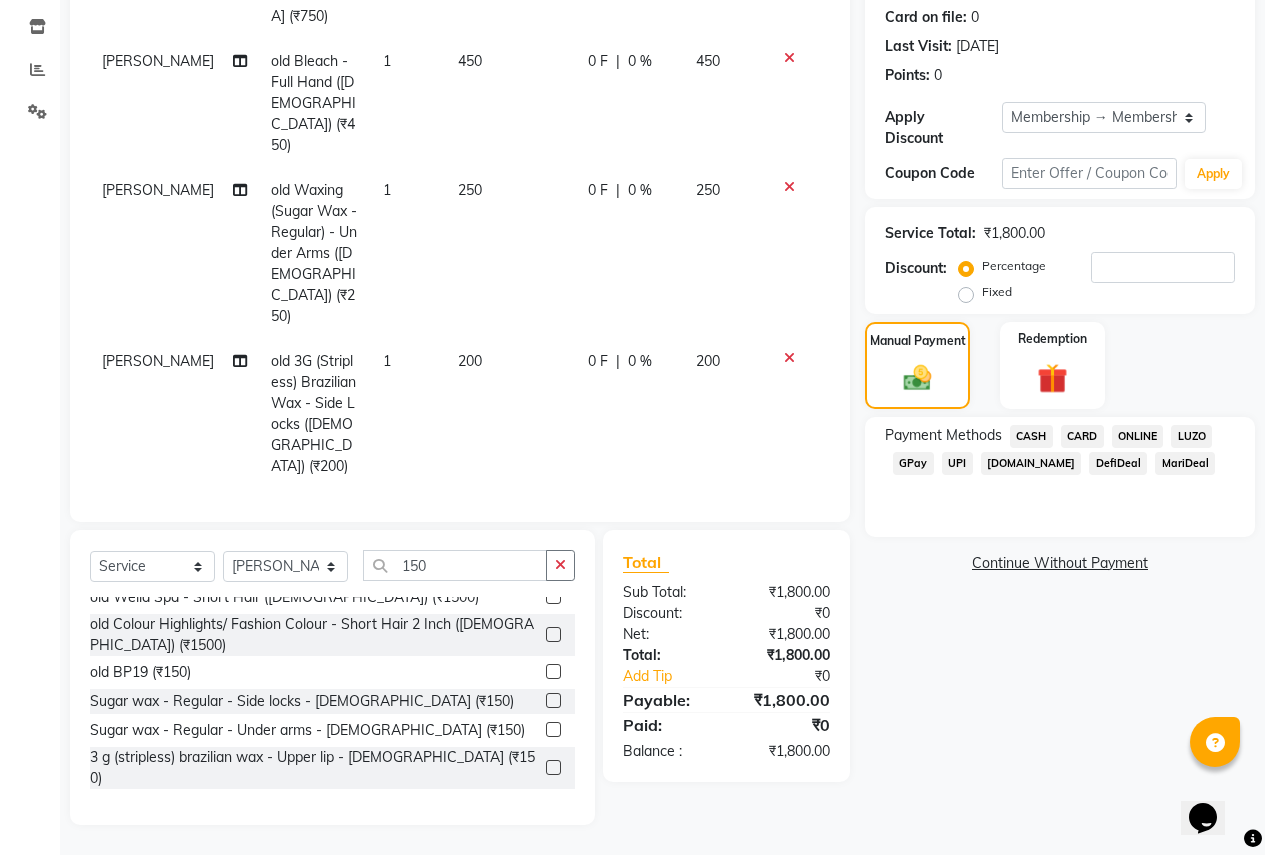 click on "ONLINE" 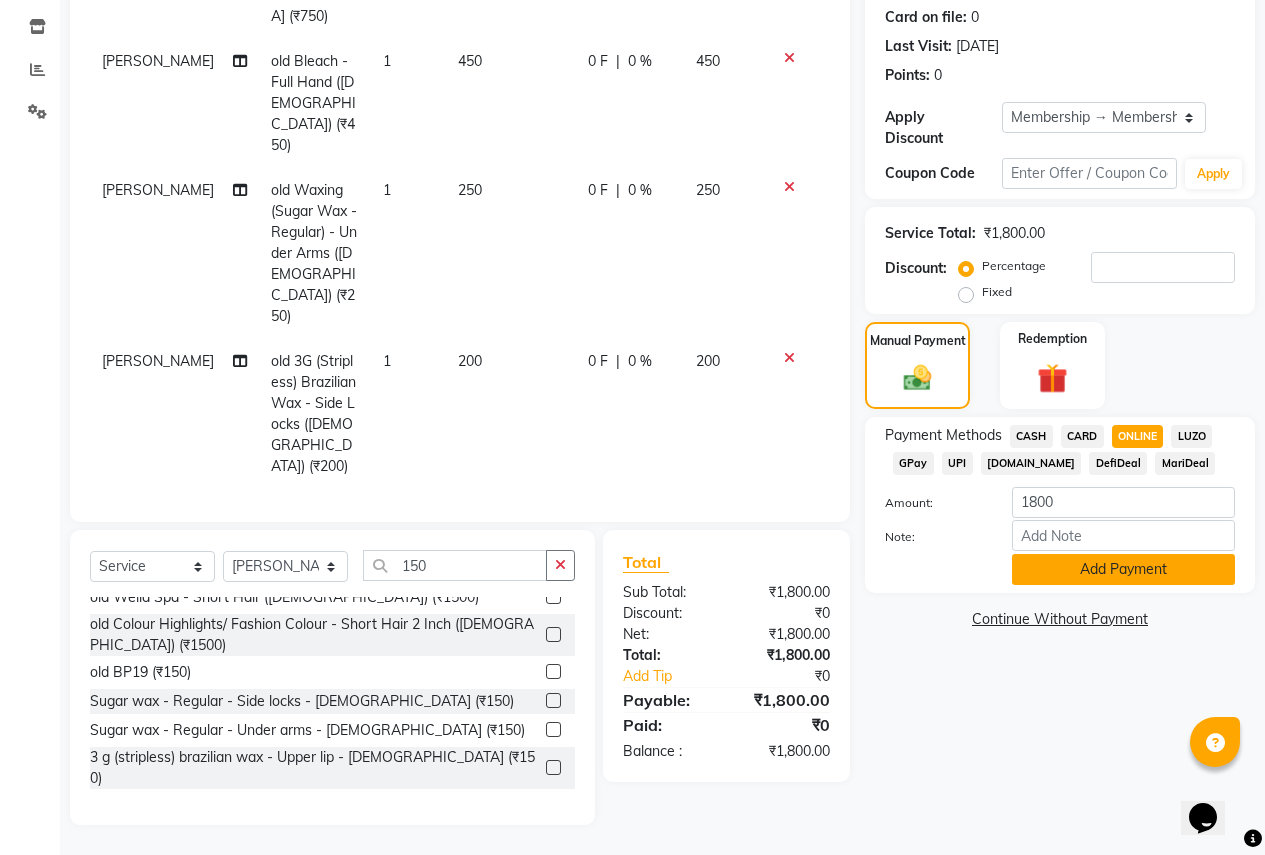 click on "Add Payment" 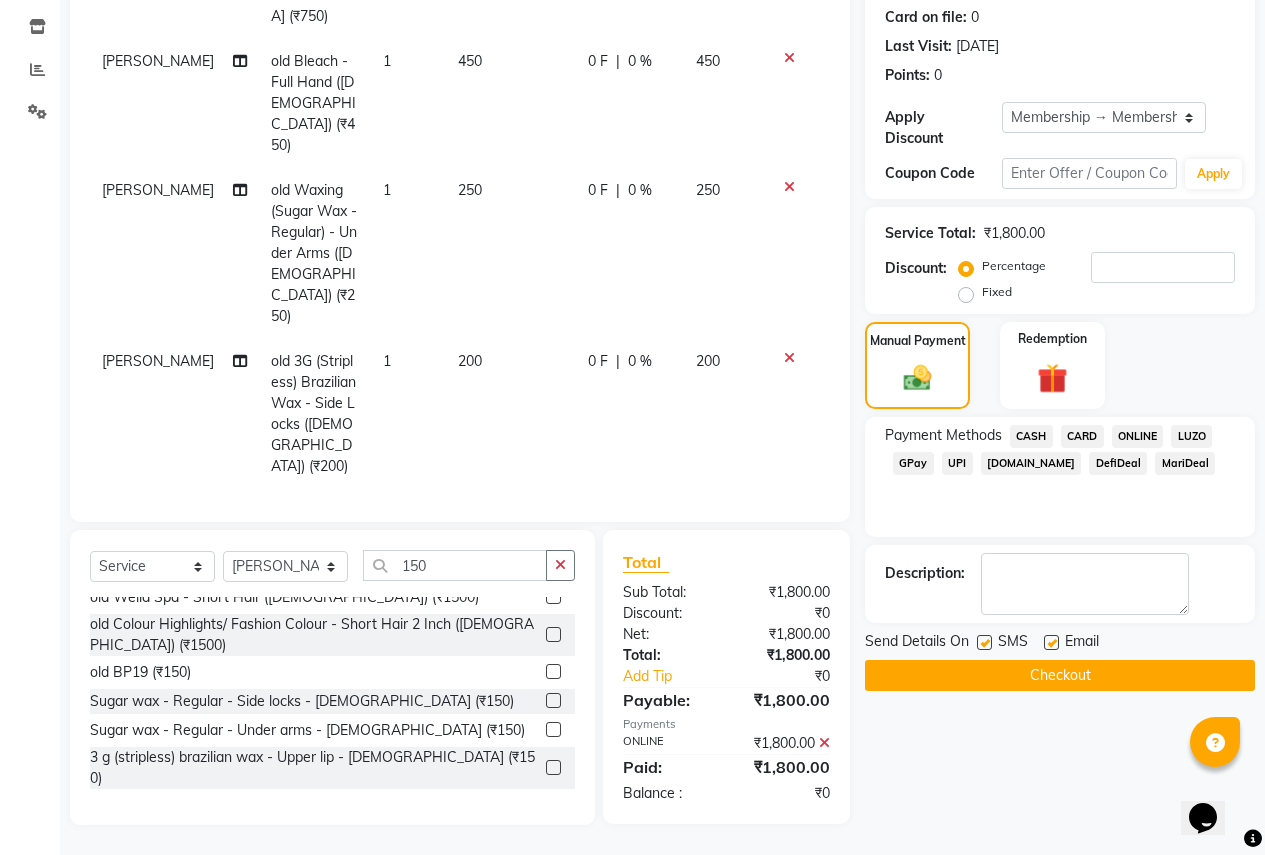 click on "Checkout" 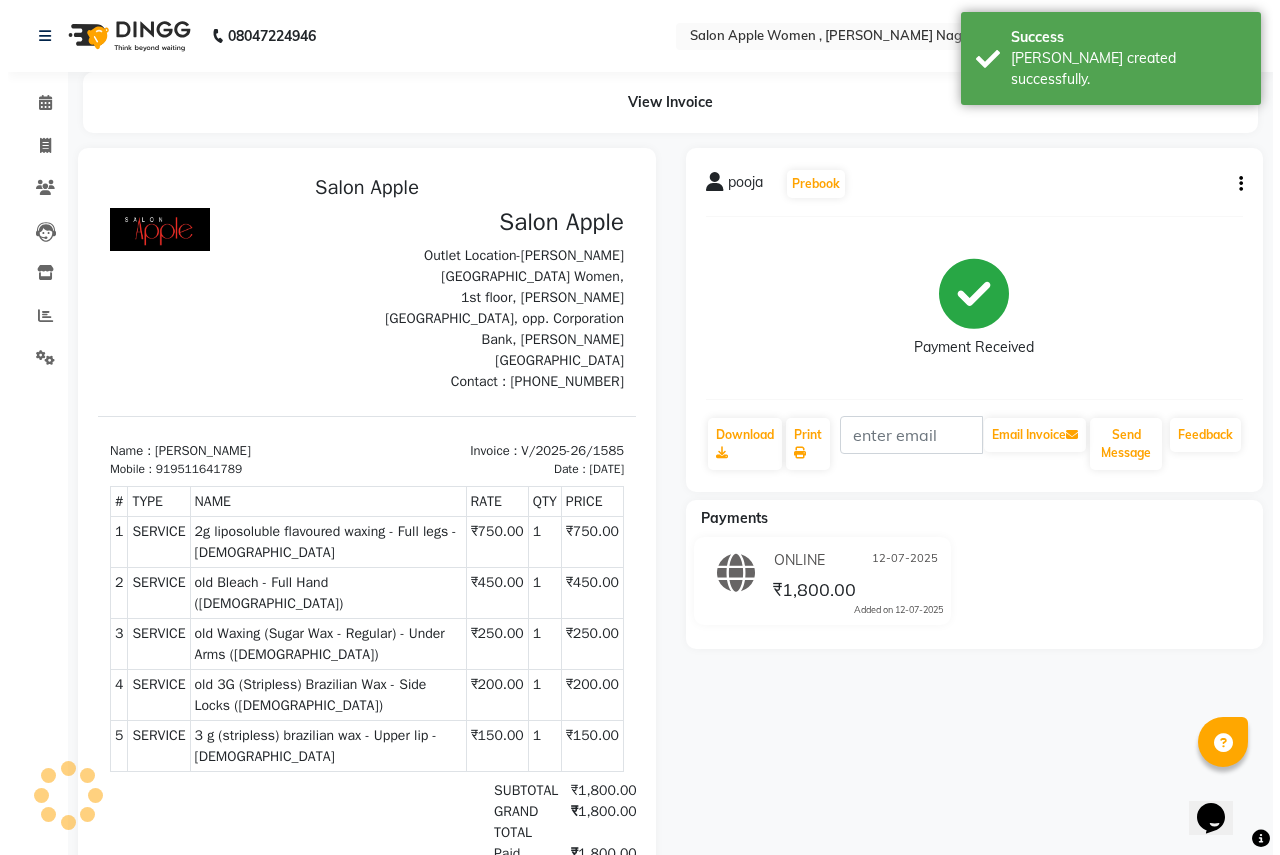 scroll, scrollTop: 0, scrollLeft: 0, axis: both 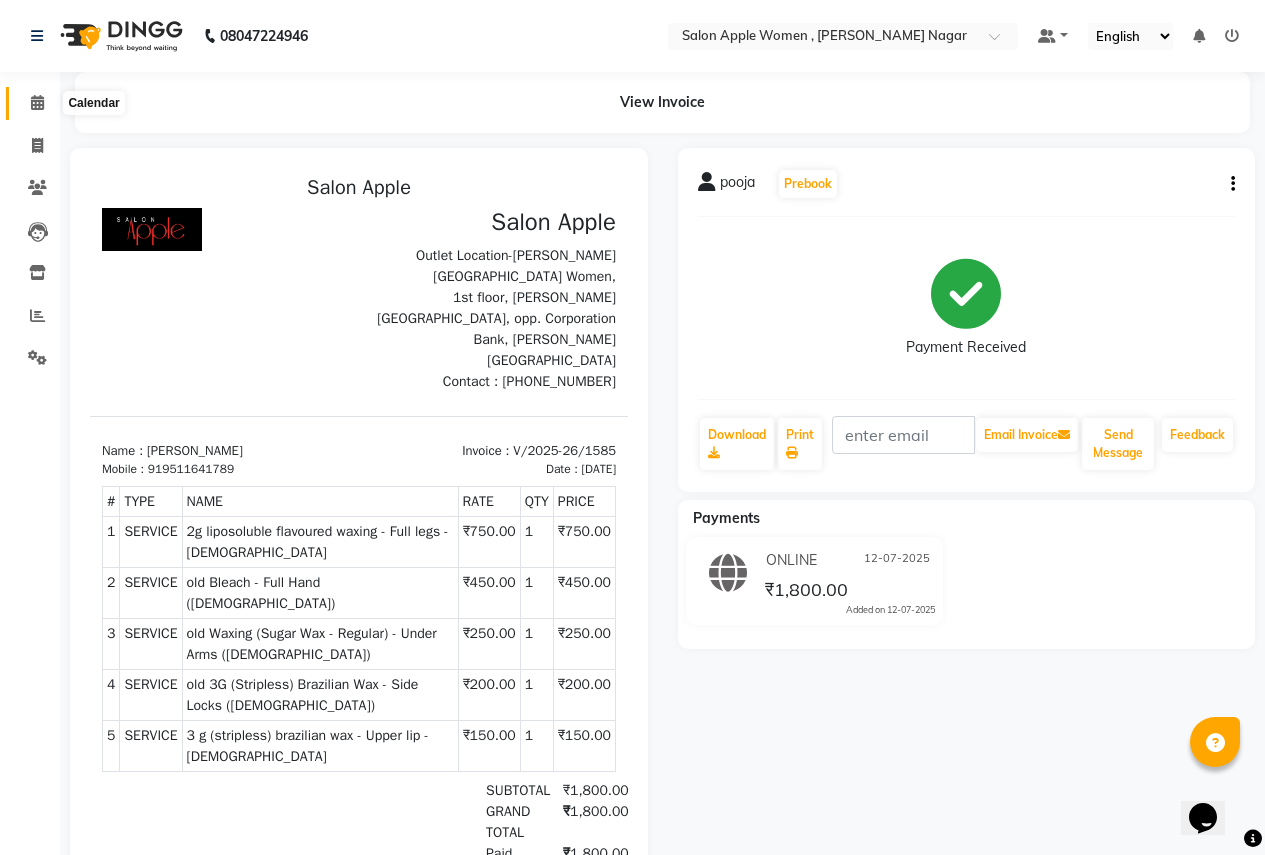 click 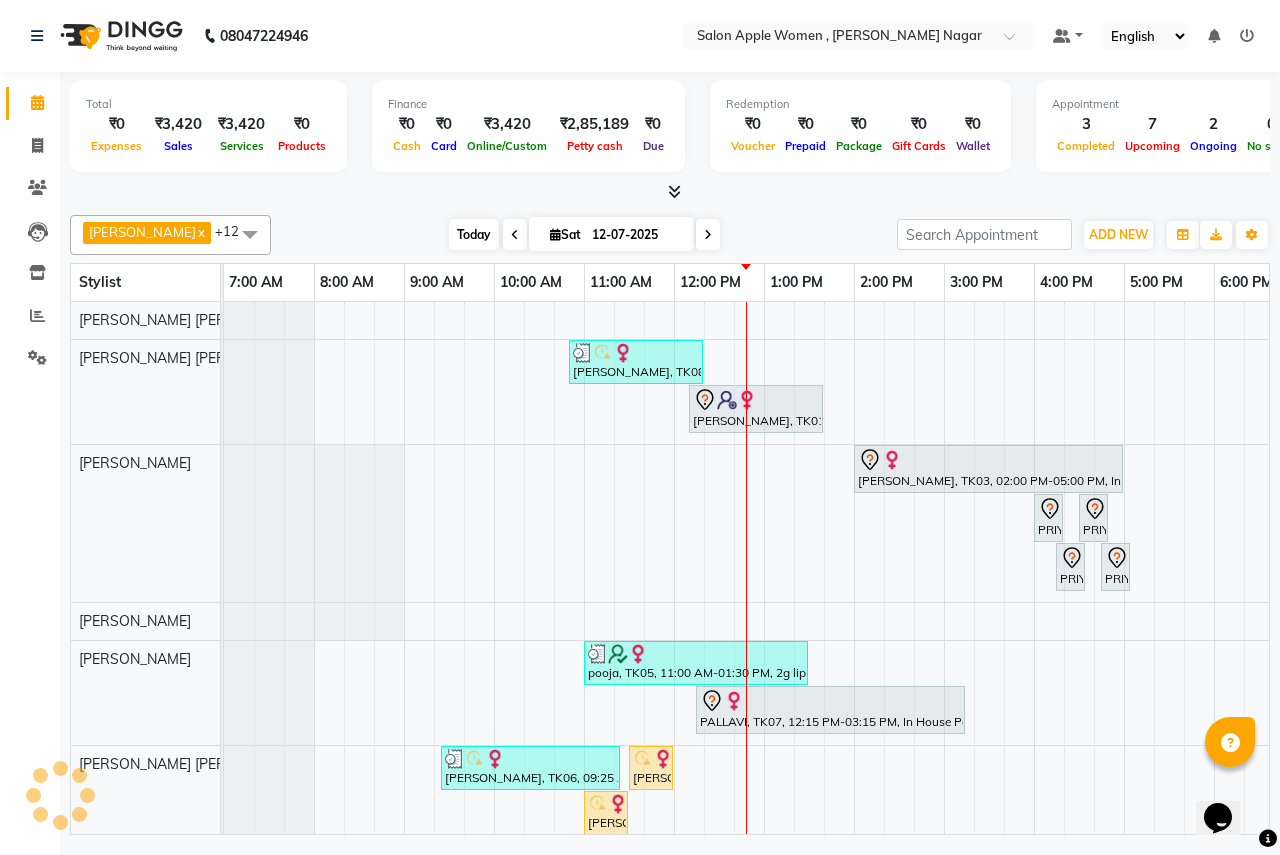 click on "Today" at bounding box center (474, 234) 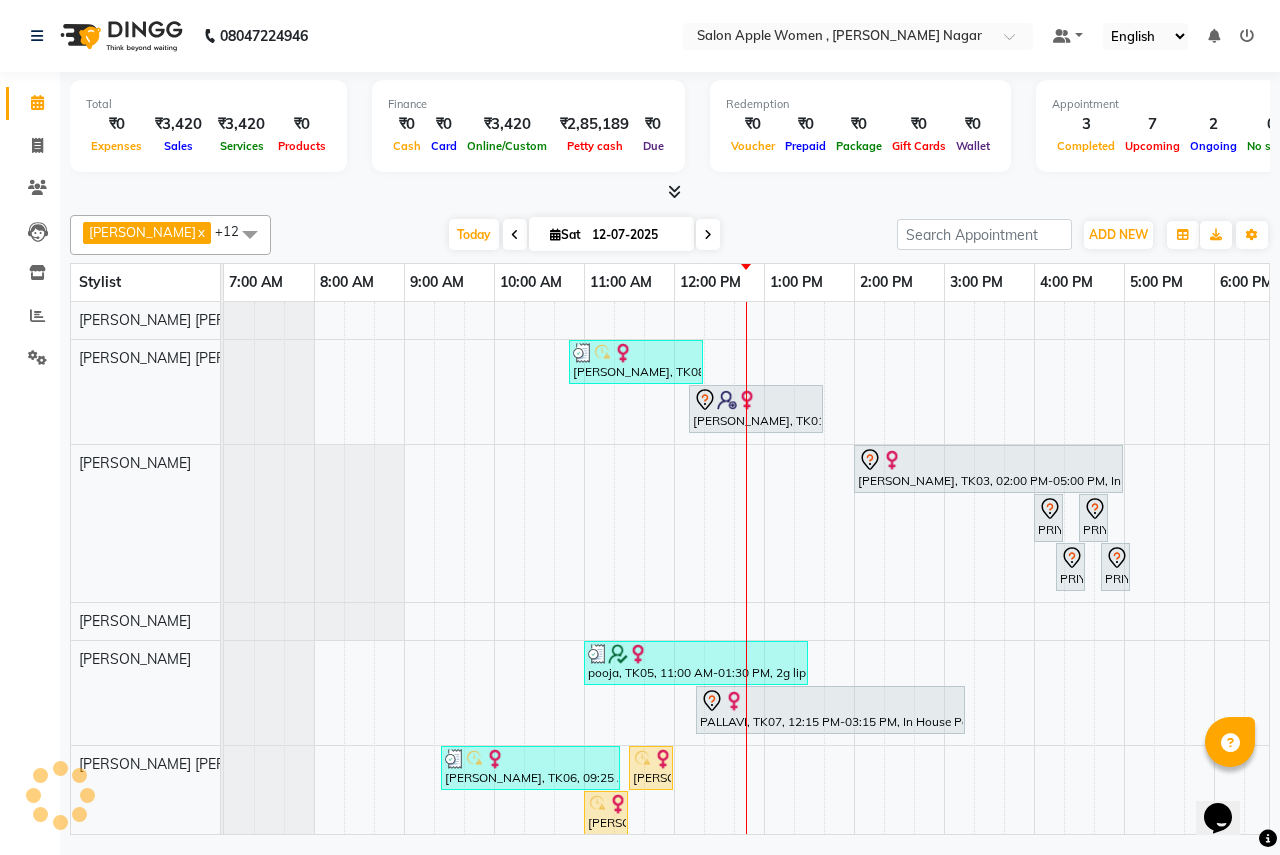 scroll, scrollTop: 0, scrollLeft: 395, axis: horizontal 